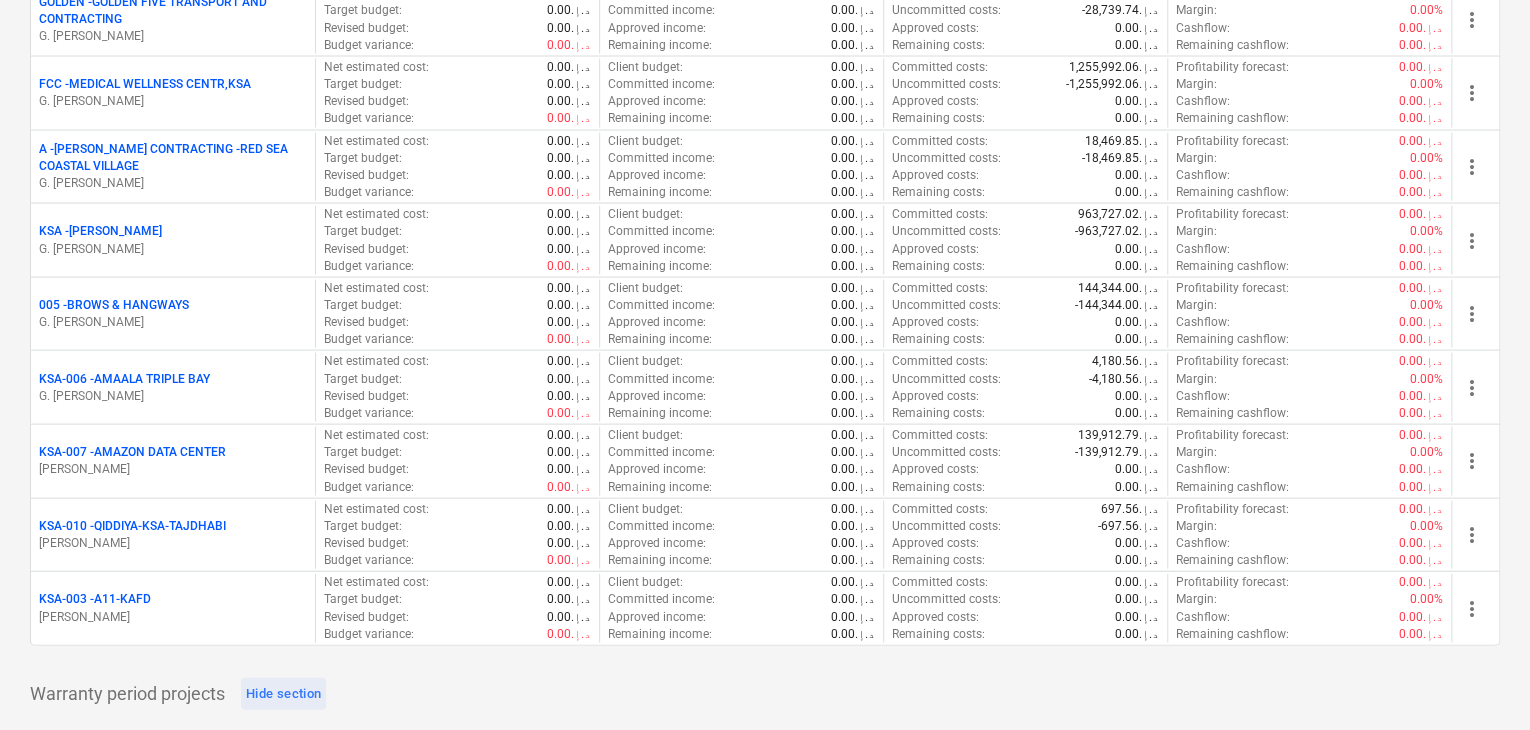 scroll, scrollTop: 2100, scrollLeft: 0, axis: vertical 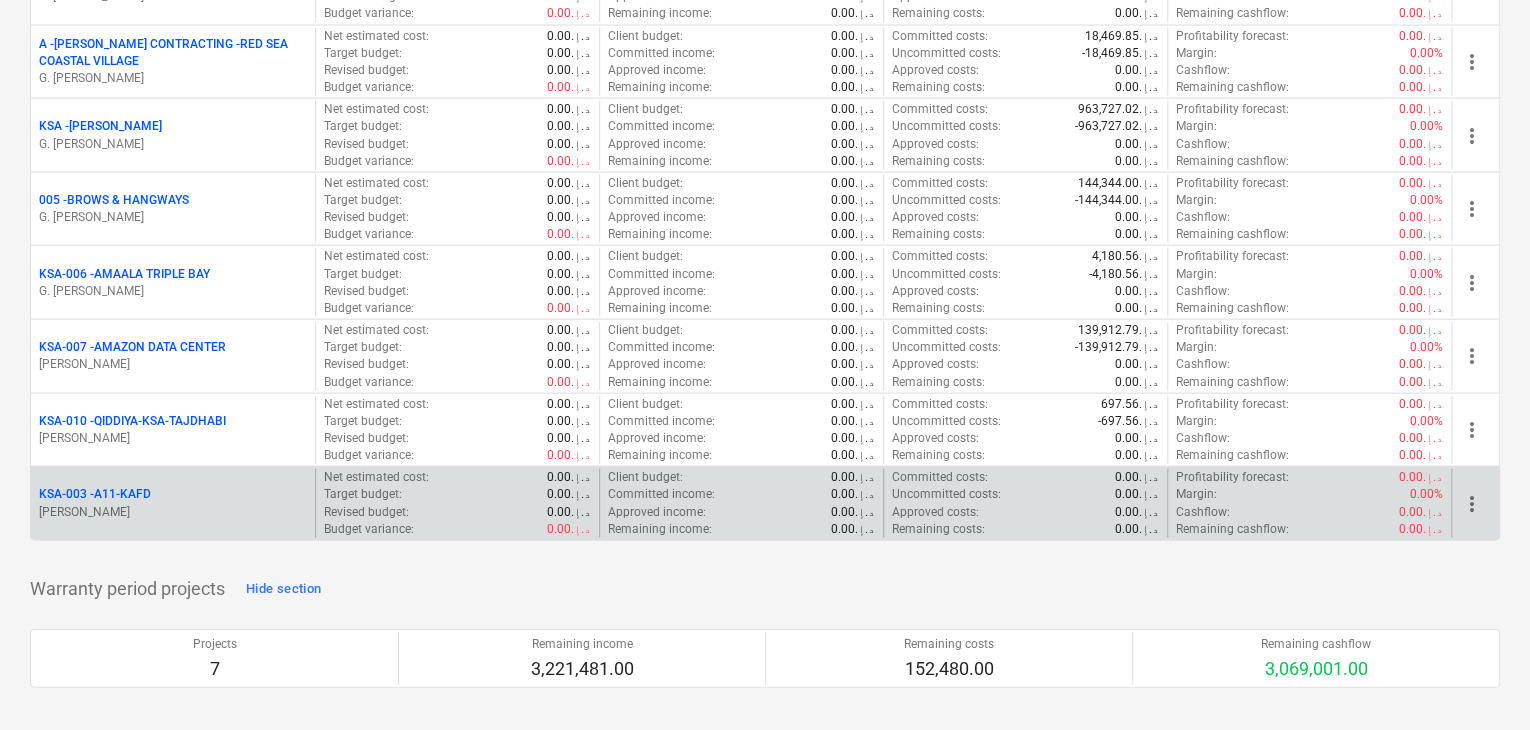 click on "KSA-003 -  A11-KAFD [PERSON_NAME]" at bounding box center [173, 503] 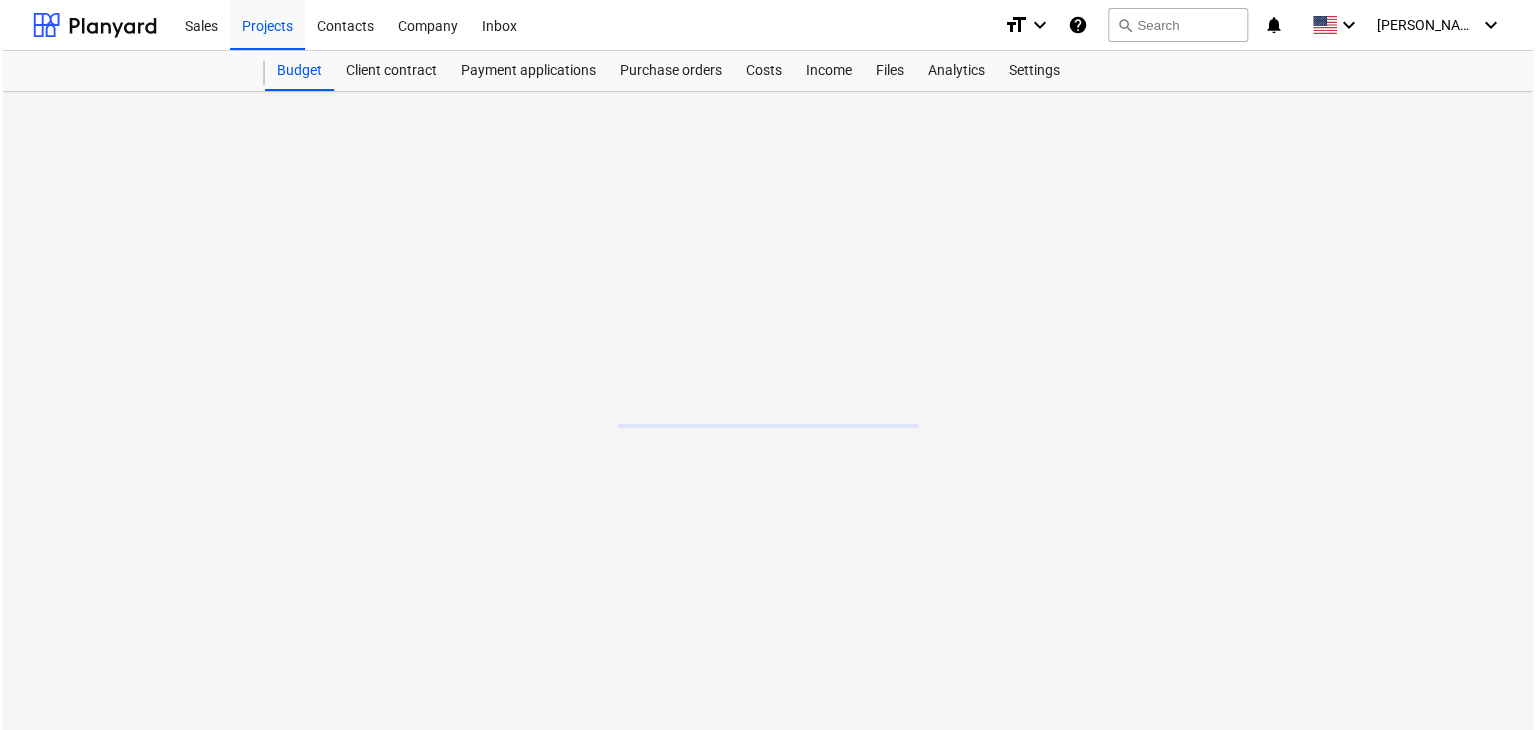scroll, scrollTop: 0, scrollLeft: 0, axis: both 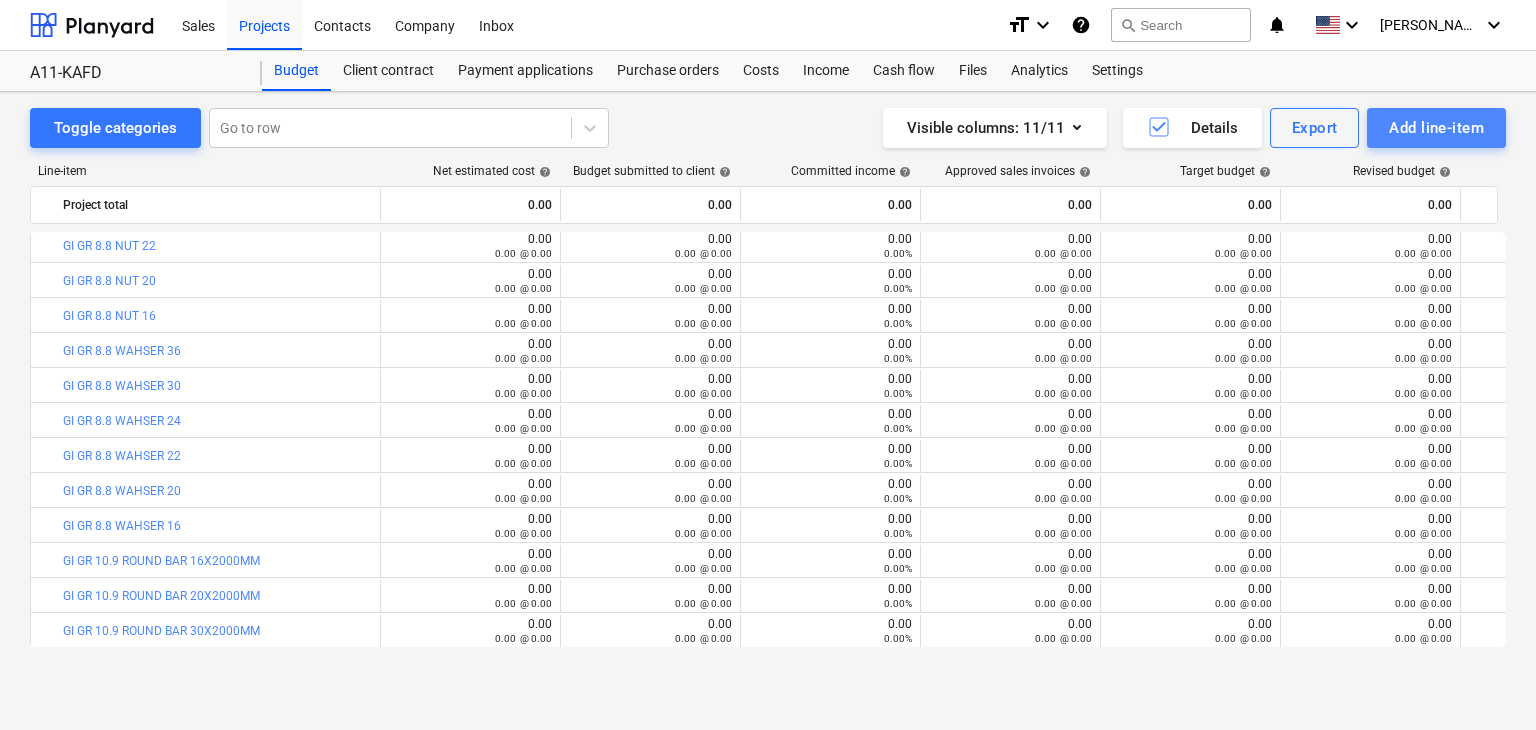 click on "Add line-item" at bounding box center (1436, 128) 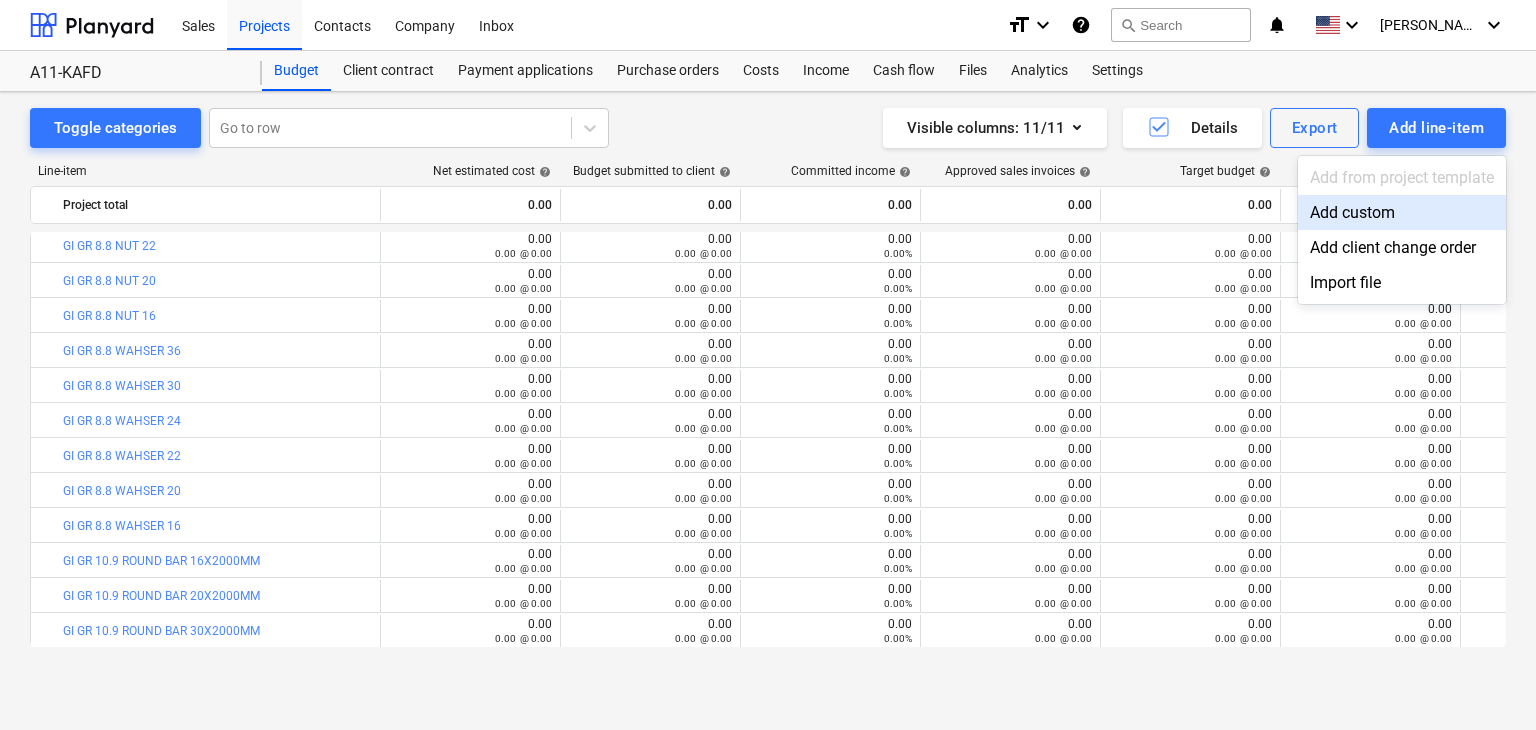 click on "Add custom" at bounding box center (1402, 212) 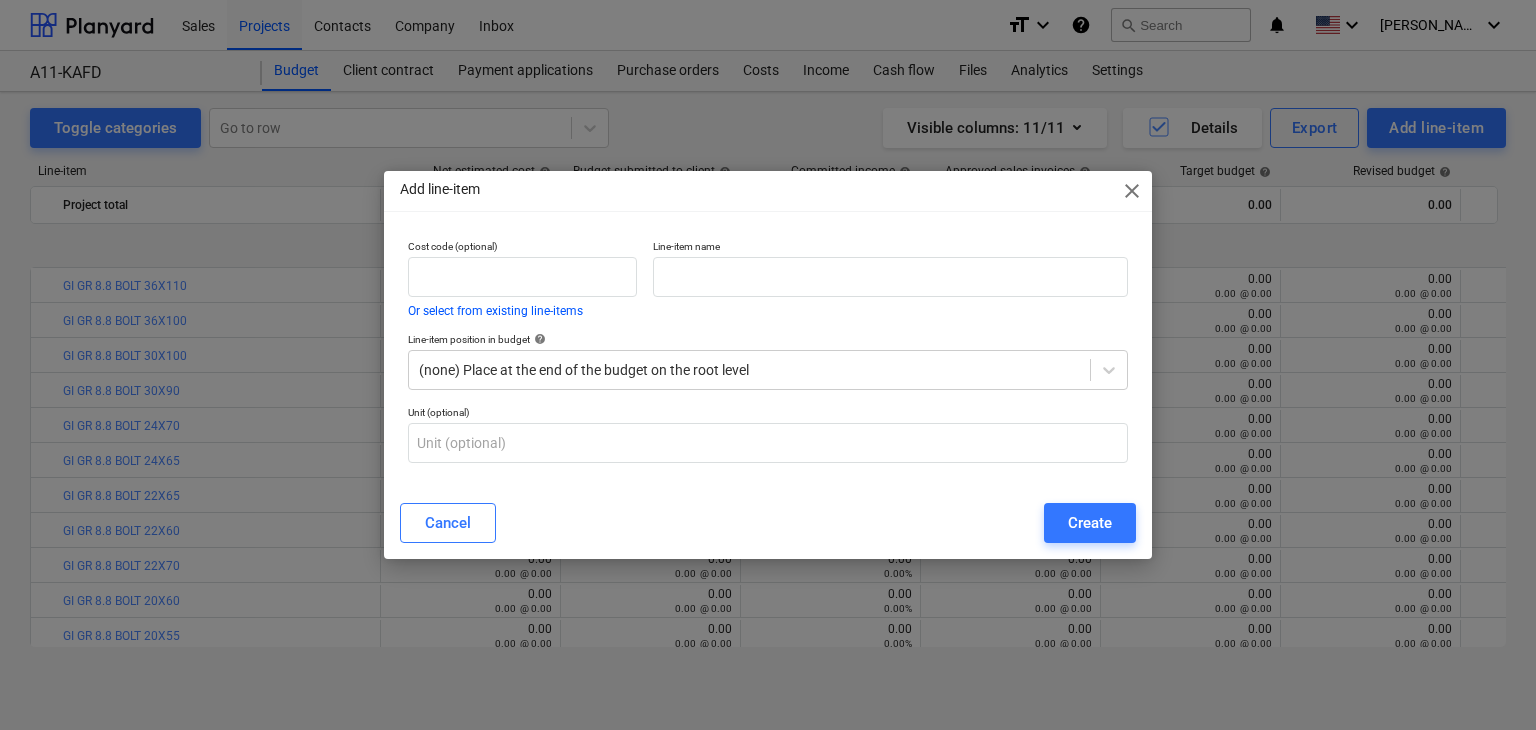 click on "Line-item name" at bounding box center [890, 248] 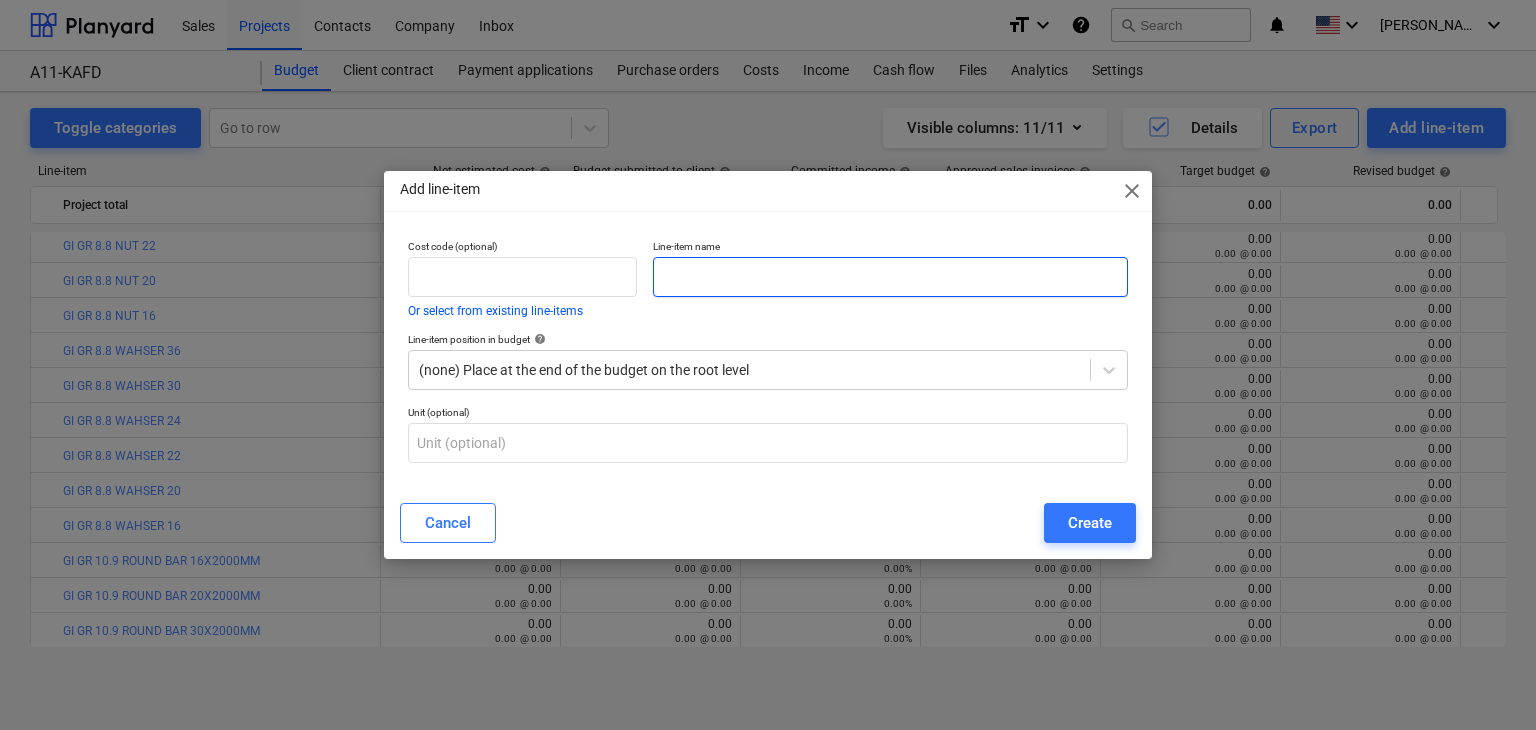 click at bounding box center (890, 277) 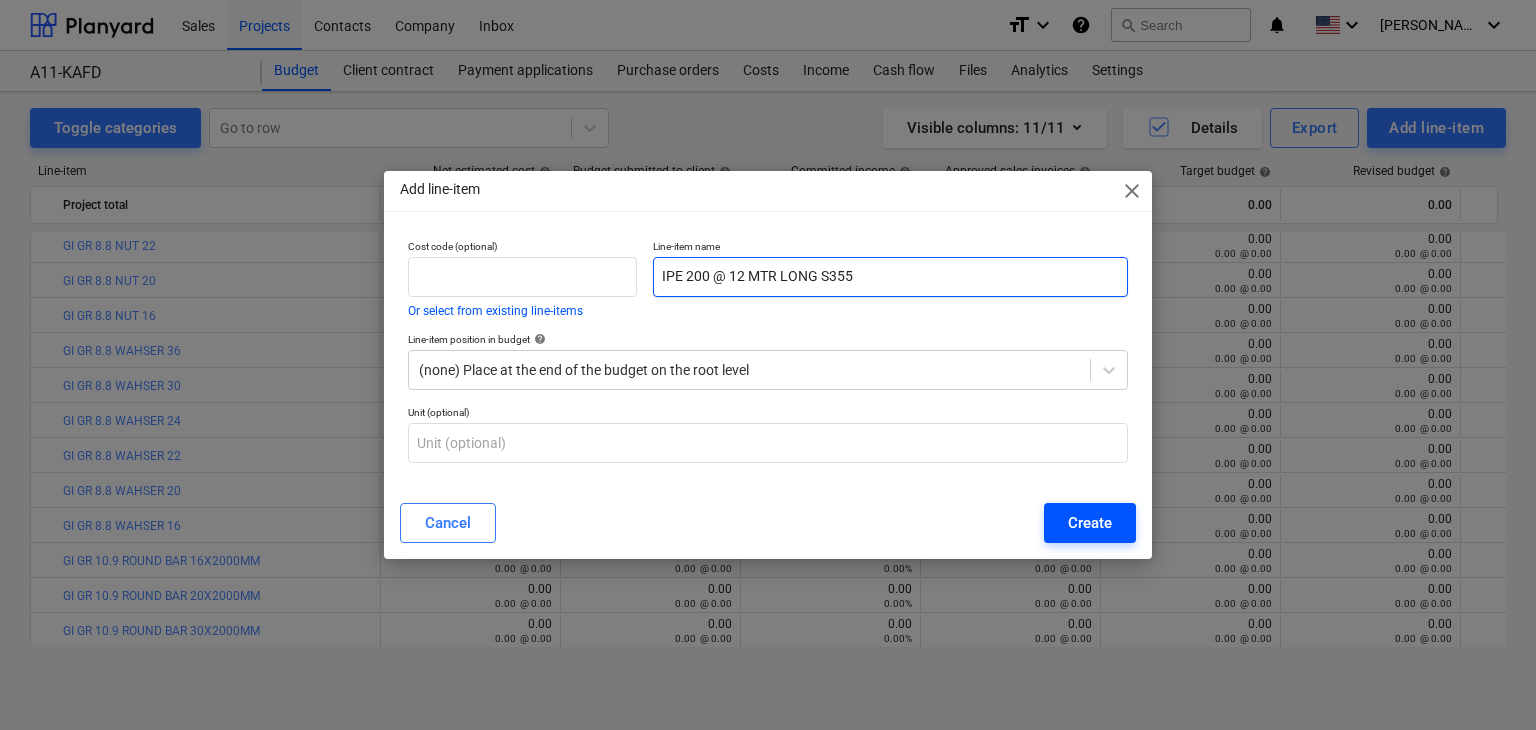 type on "IPE 200 @ 12 MTR LONG S355" 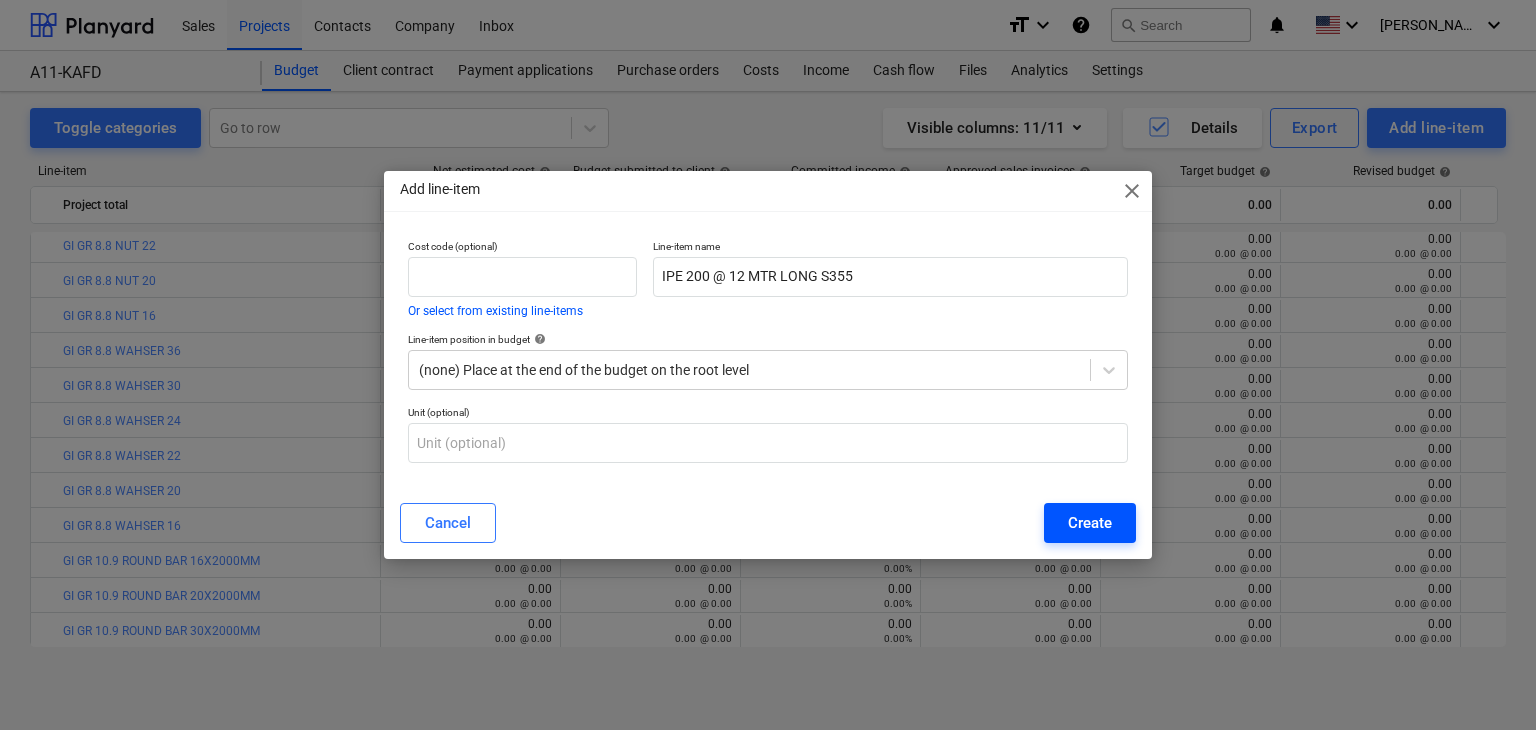 click on "Create" at bounding box center (1090, 523) 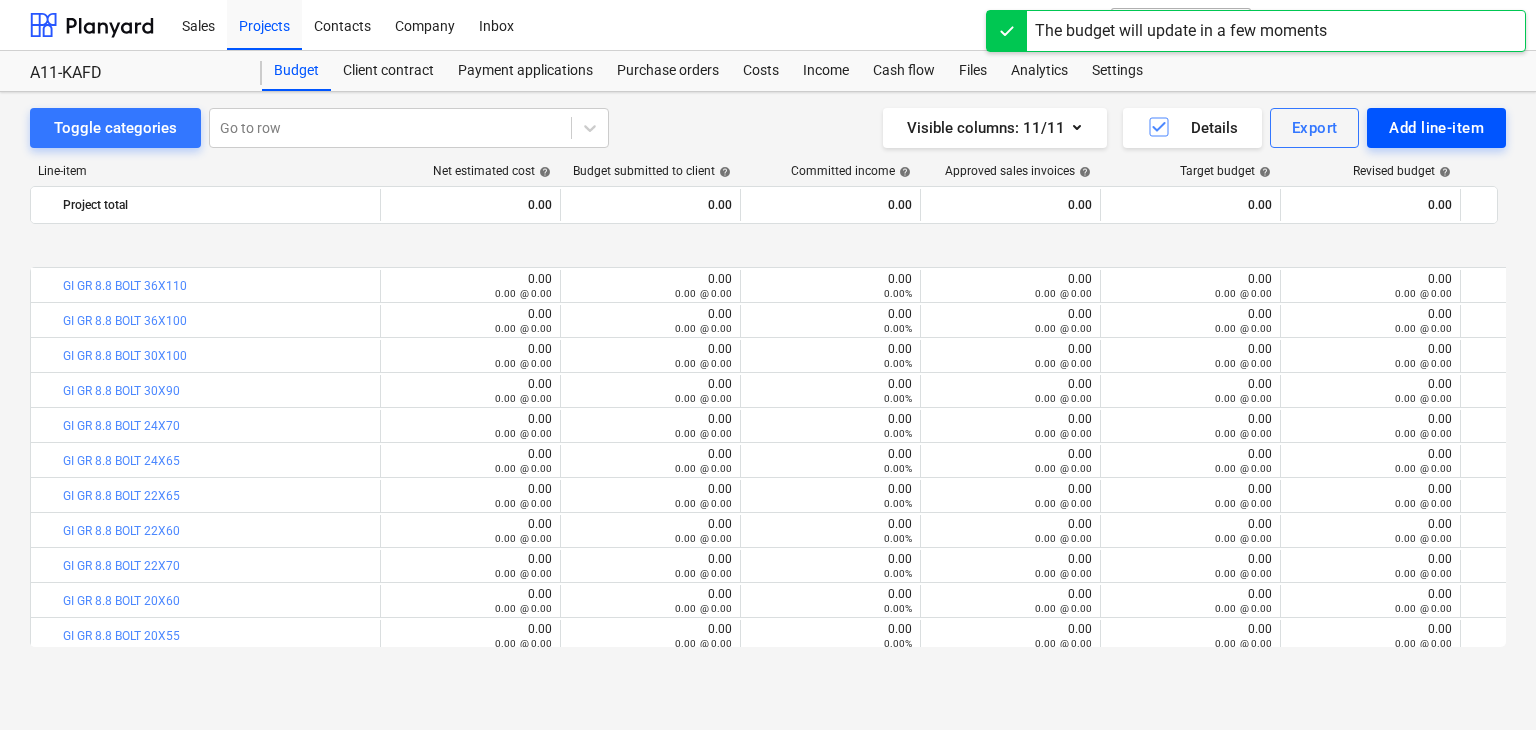 scroll, scrollTop: 740, scrollLeft: 0, axis: vertical 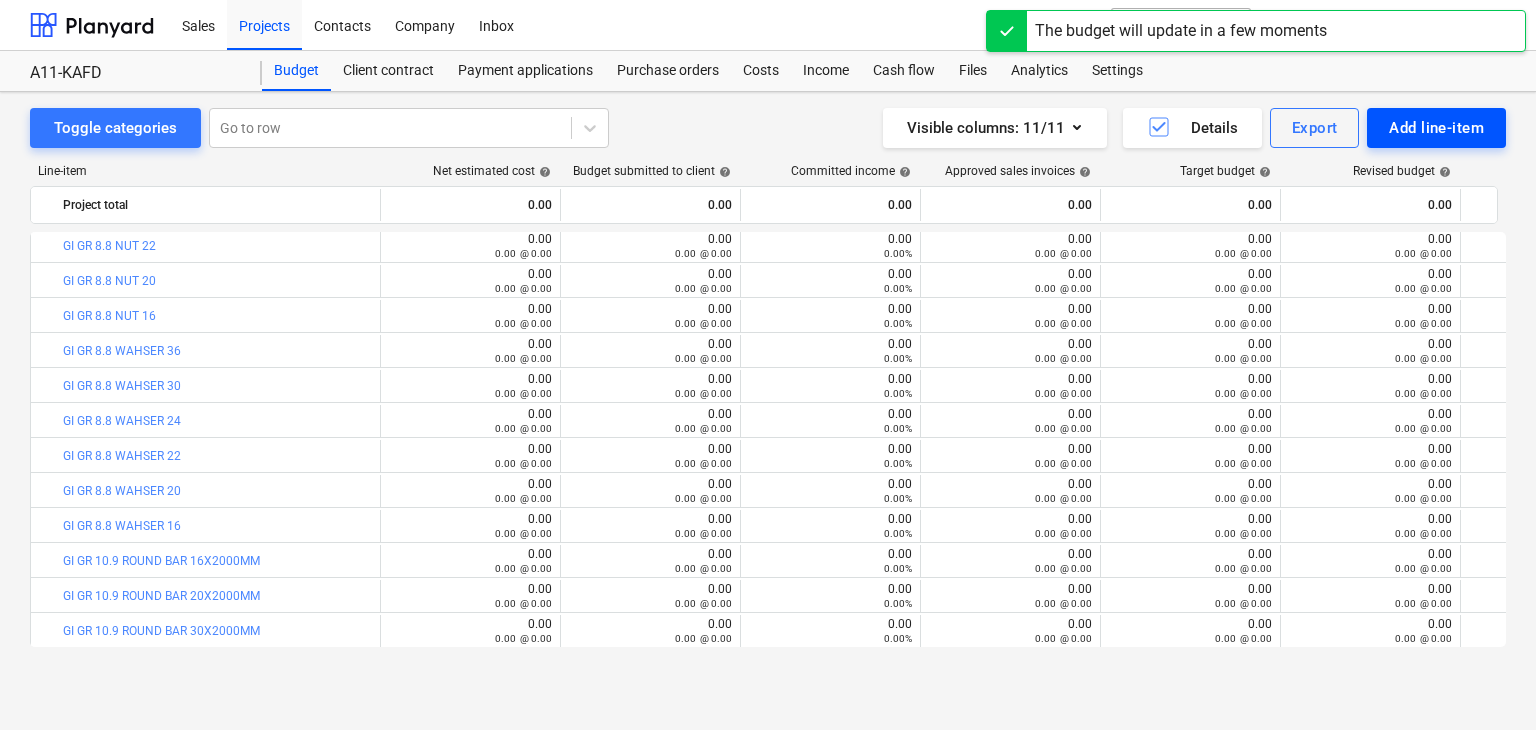 click on "Add line-item" at bounding box center [1436, 128] 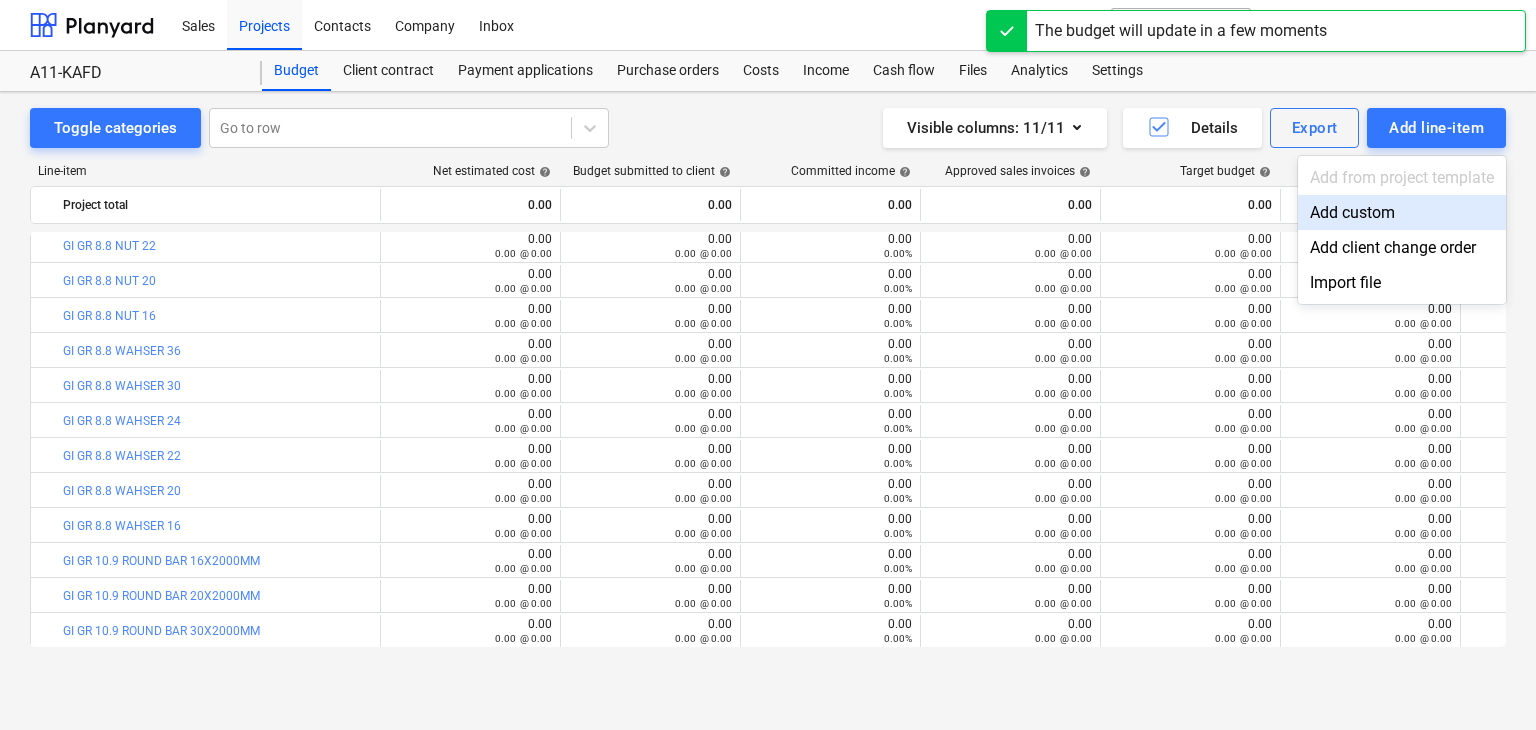 click on "Add custom" at bounding box center (1402, 212) 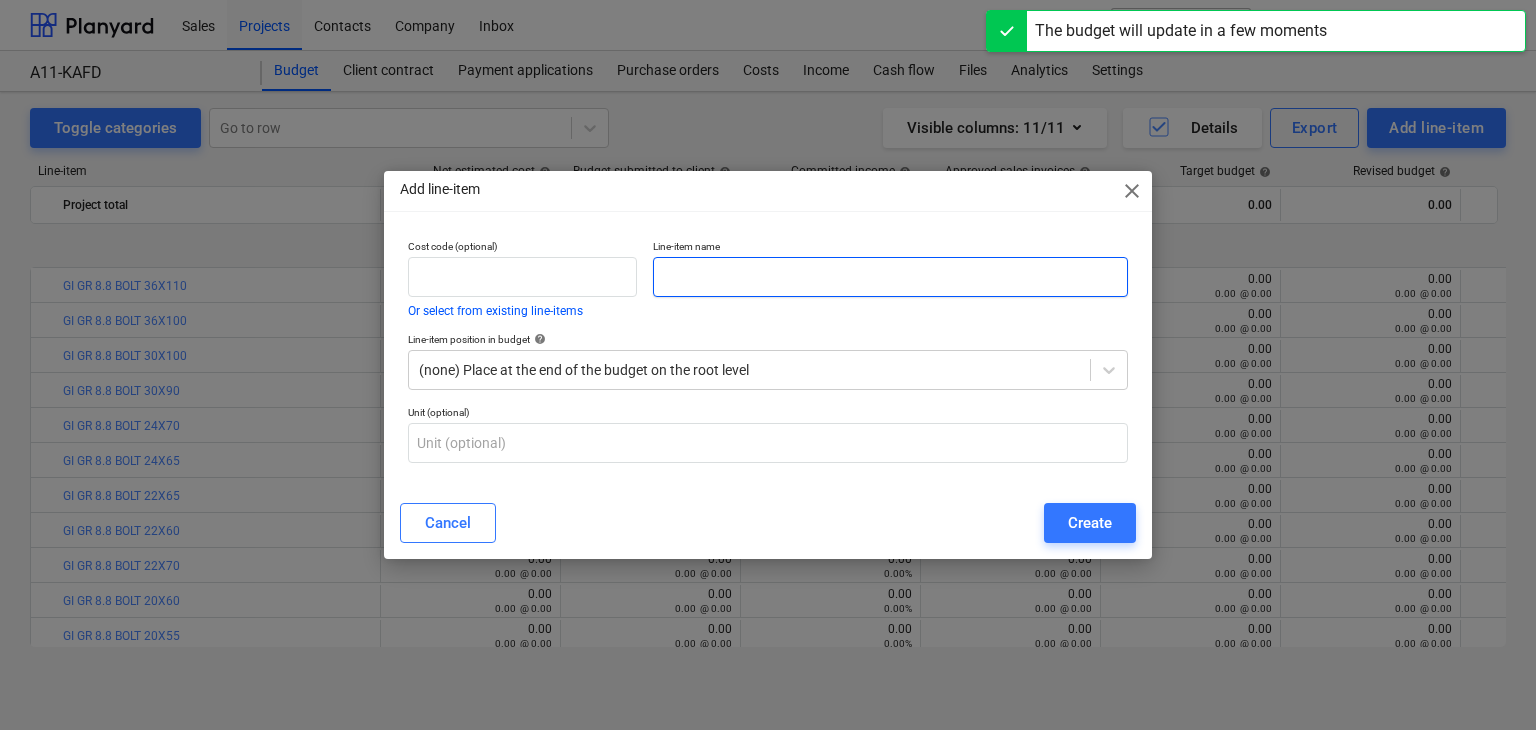scroll, scrollTop: 740, scrollLeft: 0, axis: vertical 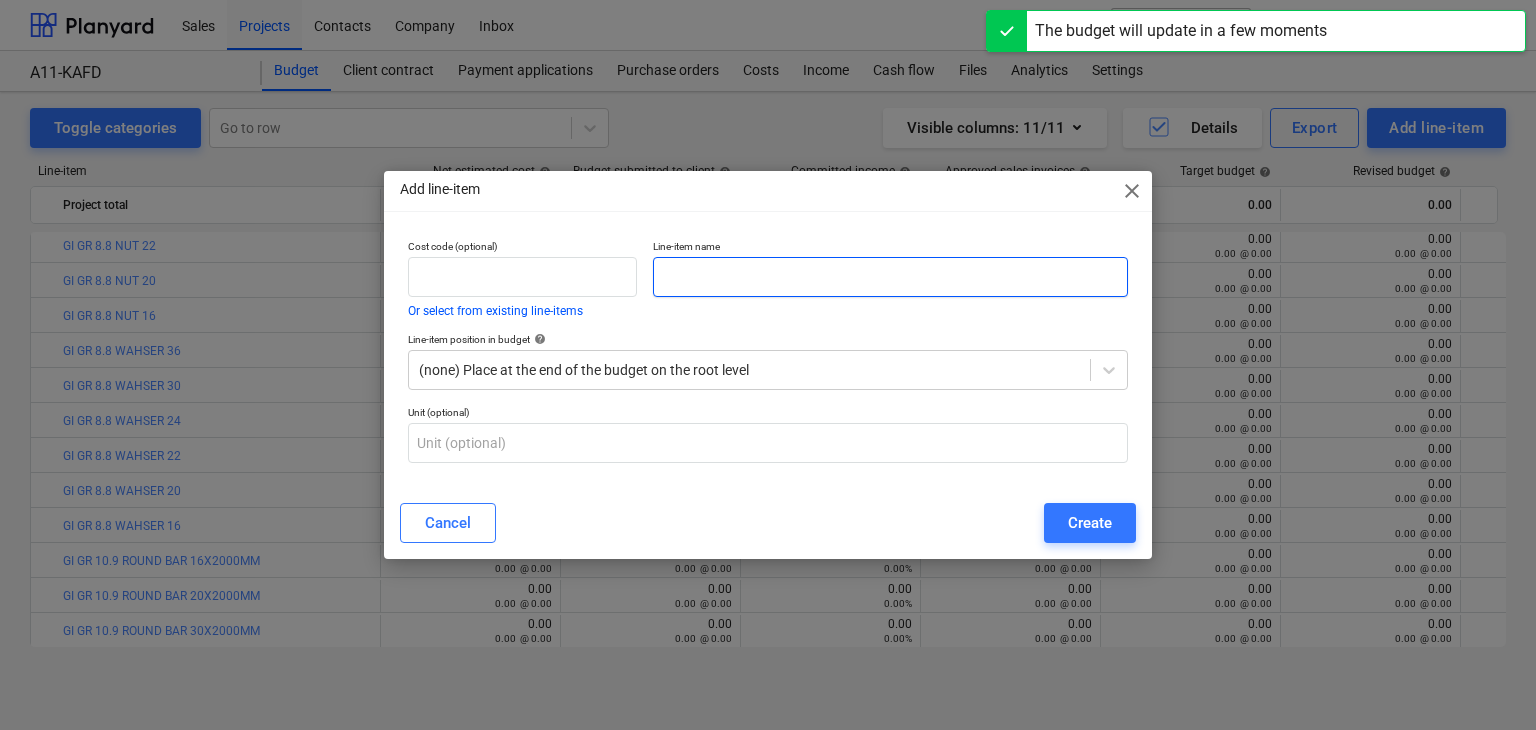 drag, startPoint x: 779, startPoint y: 277, endPoint x: 749, endPoint y: 279, distance: 30.066593 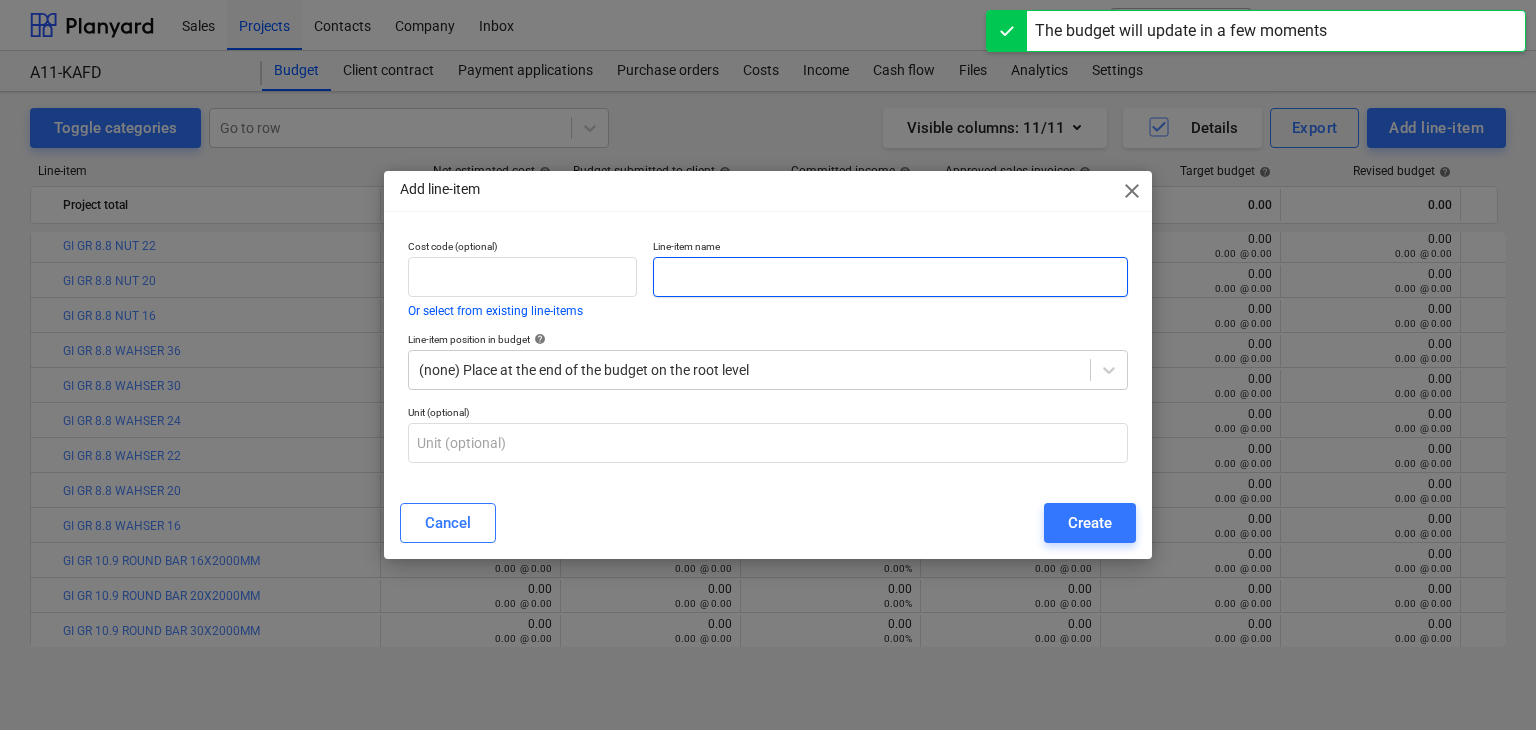 click at bounding box center [890, 277] 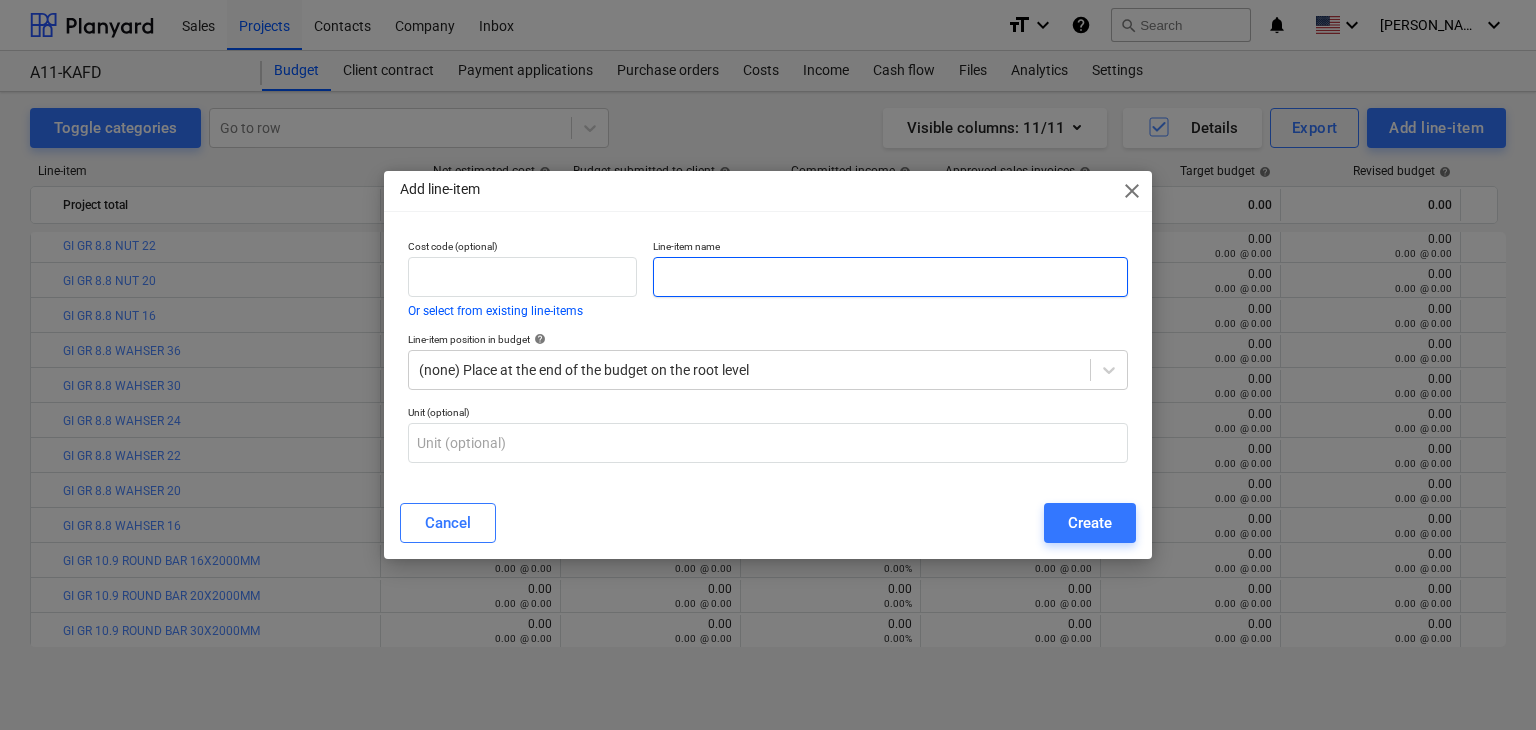 paste on "2L 60X60X6/8 @ 12 MTR LONG S355" 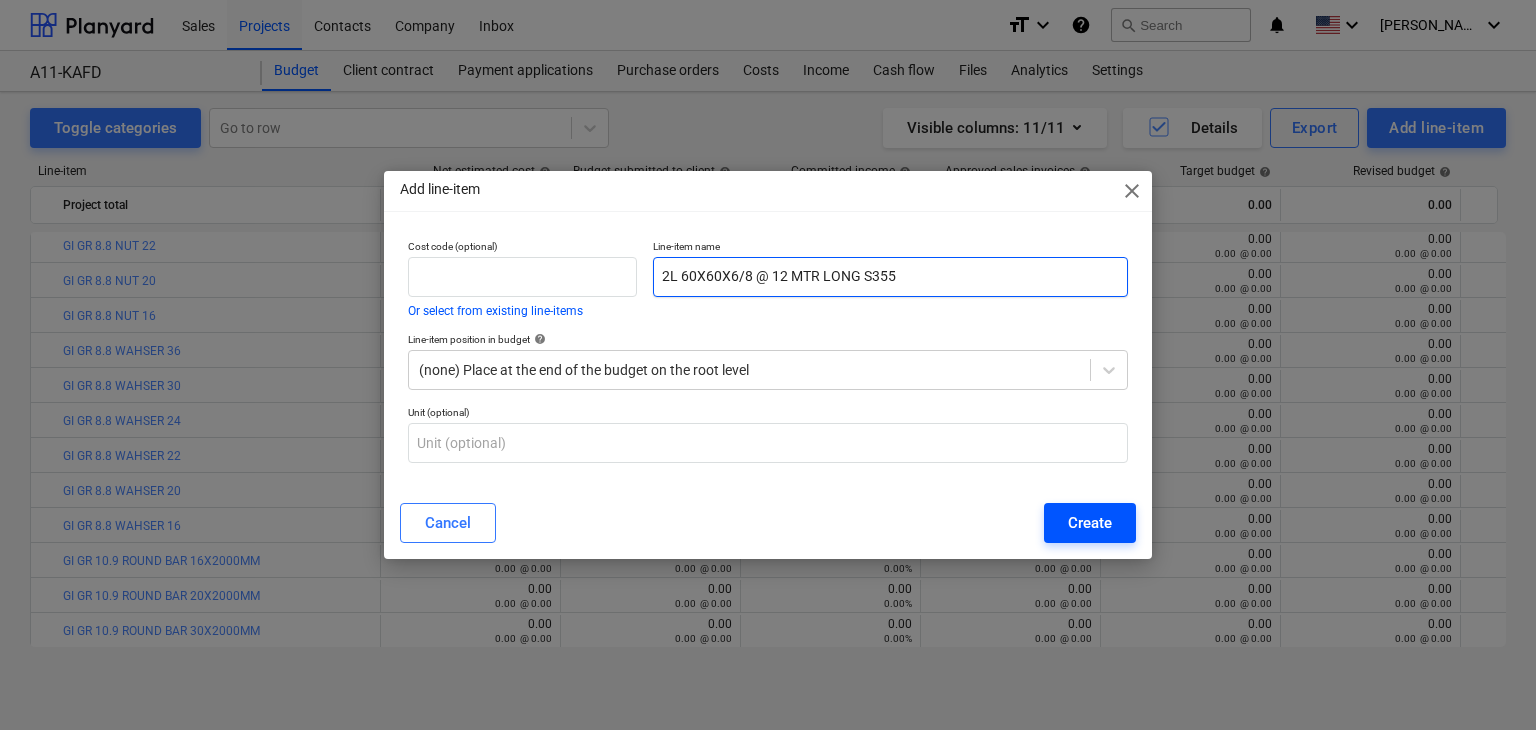 type on "2L 60X60X6/8 @ 12 MTR LONG S355" 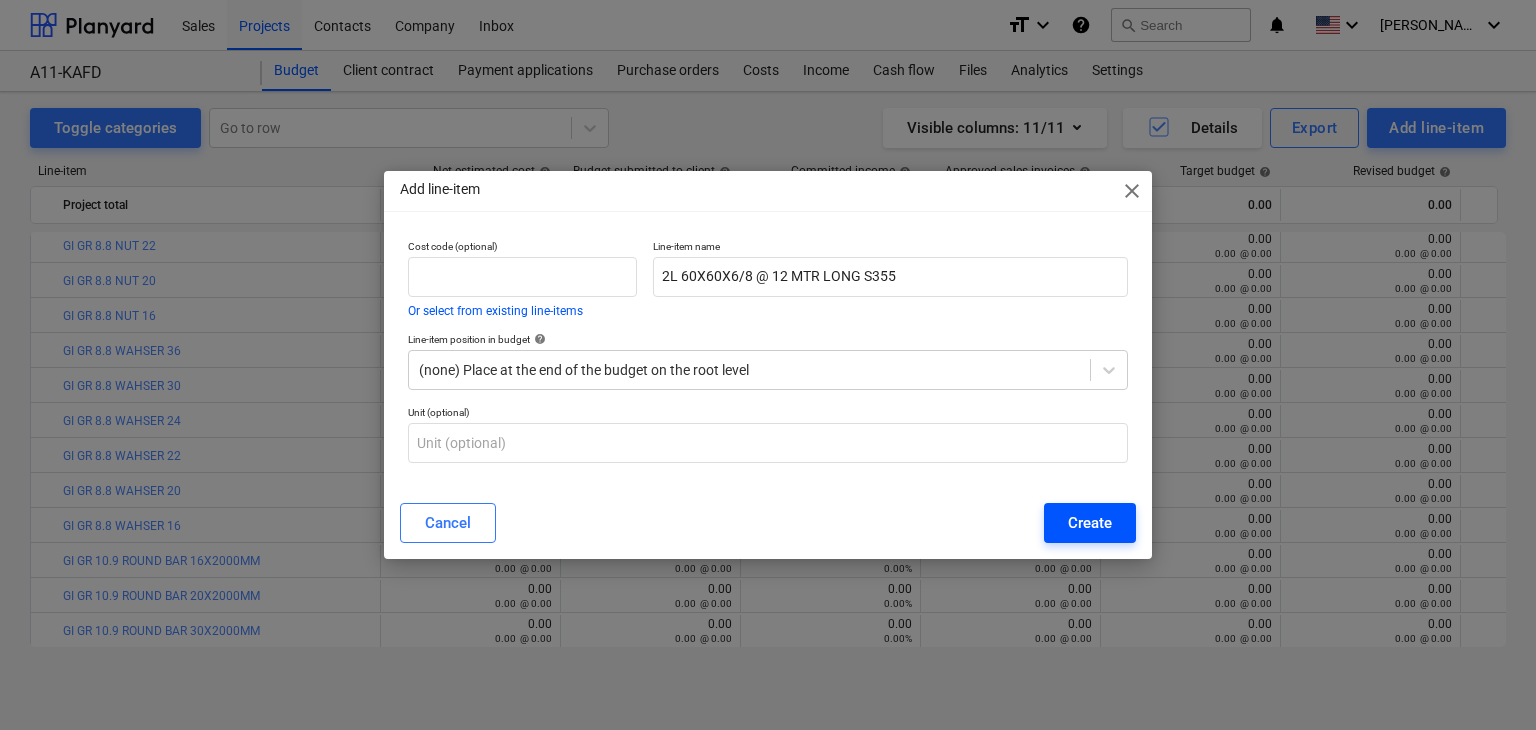 click on "Create" at bounding box center [1090, 523] 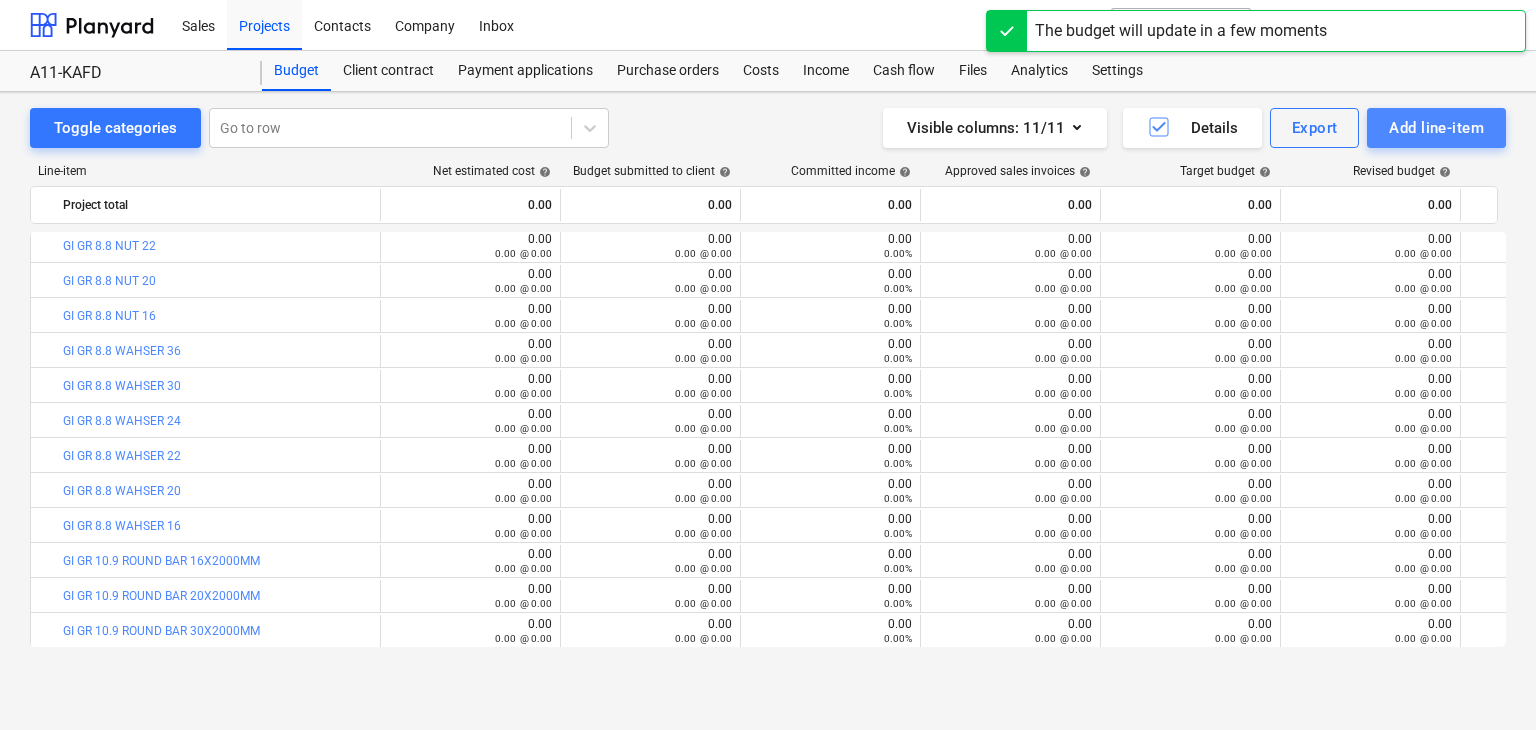 click on "Add line-item" at bounding box center (1436, 128) 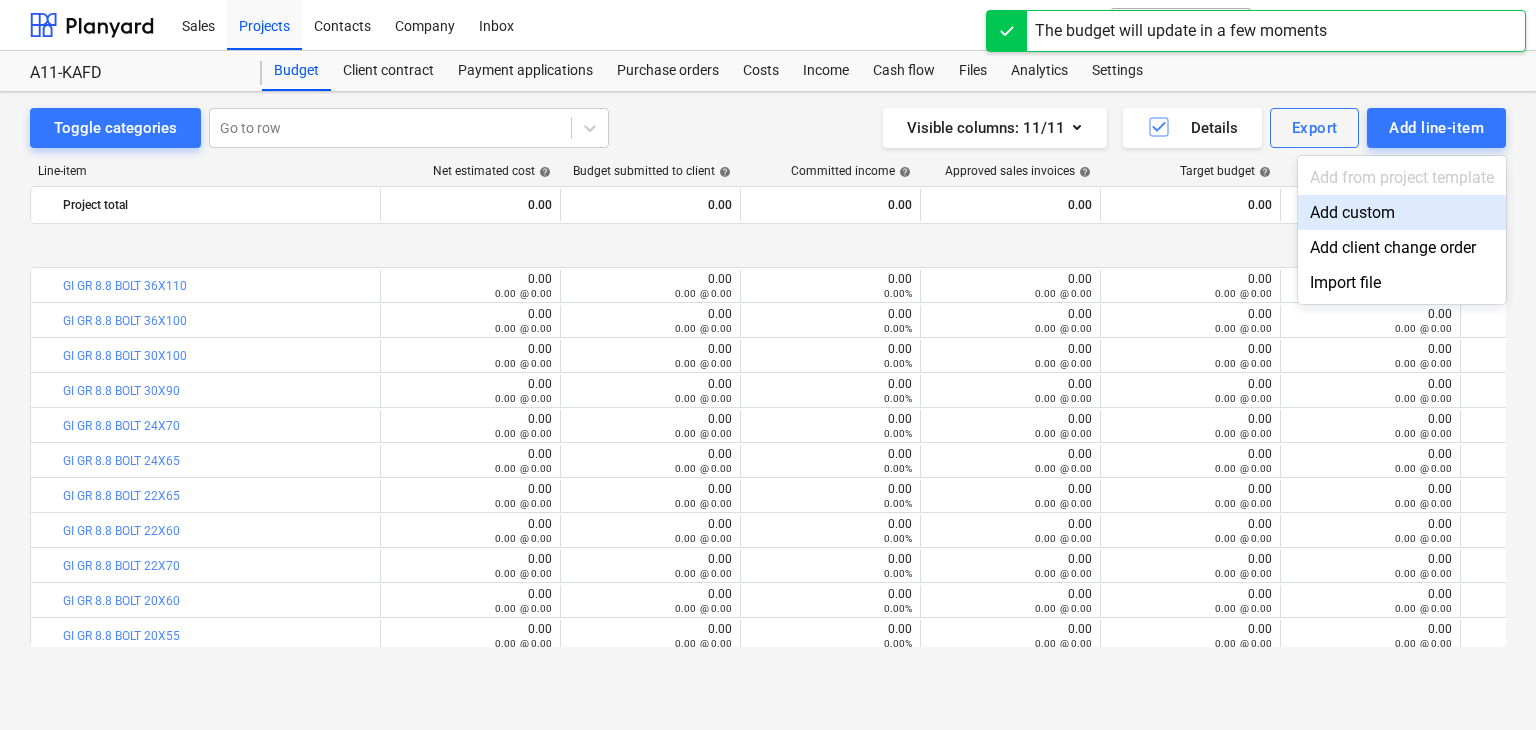 click on "Add custom" at bounding box center (1402, 212) 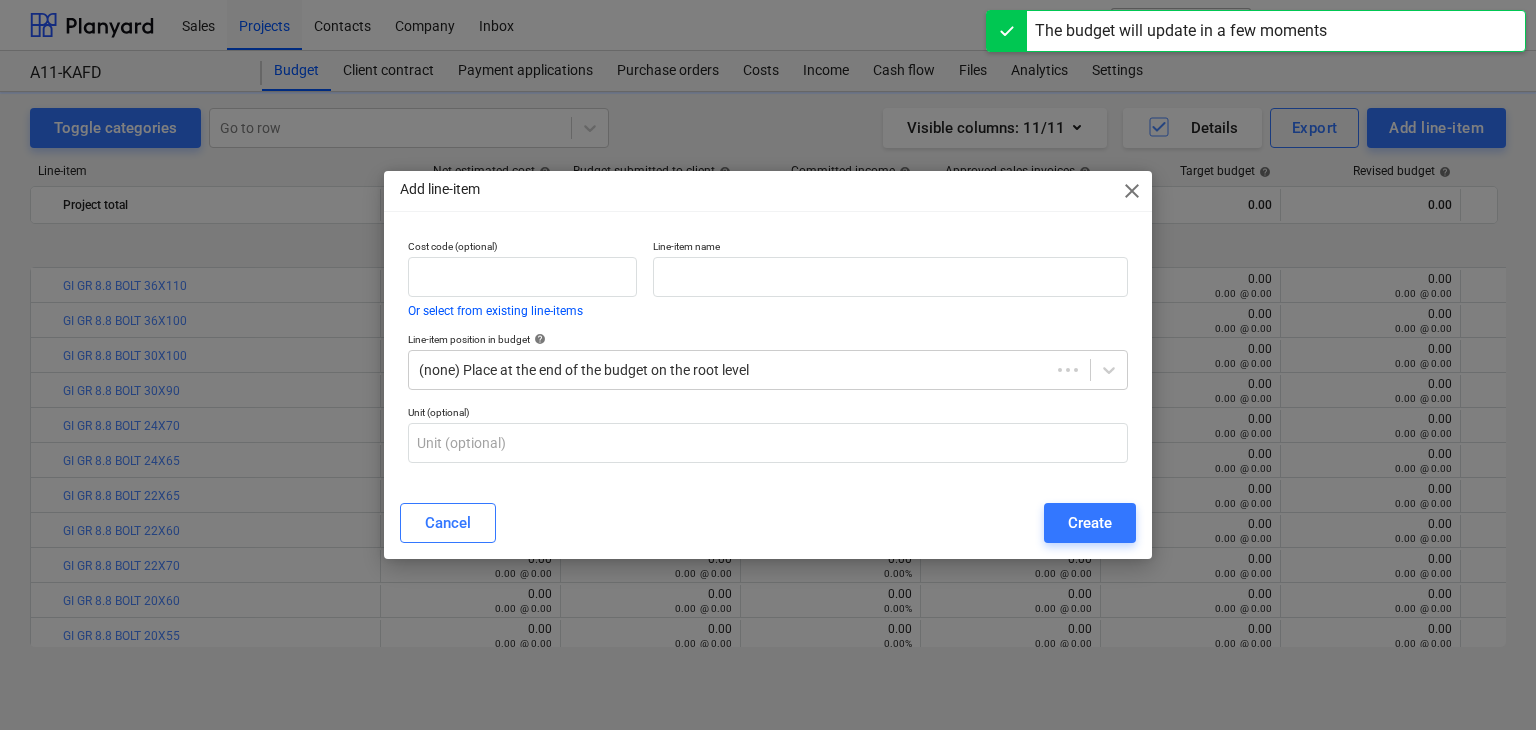scroll, scrollTop: 740, scrollLeft: 0, axis: vertical 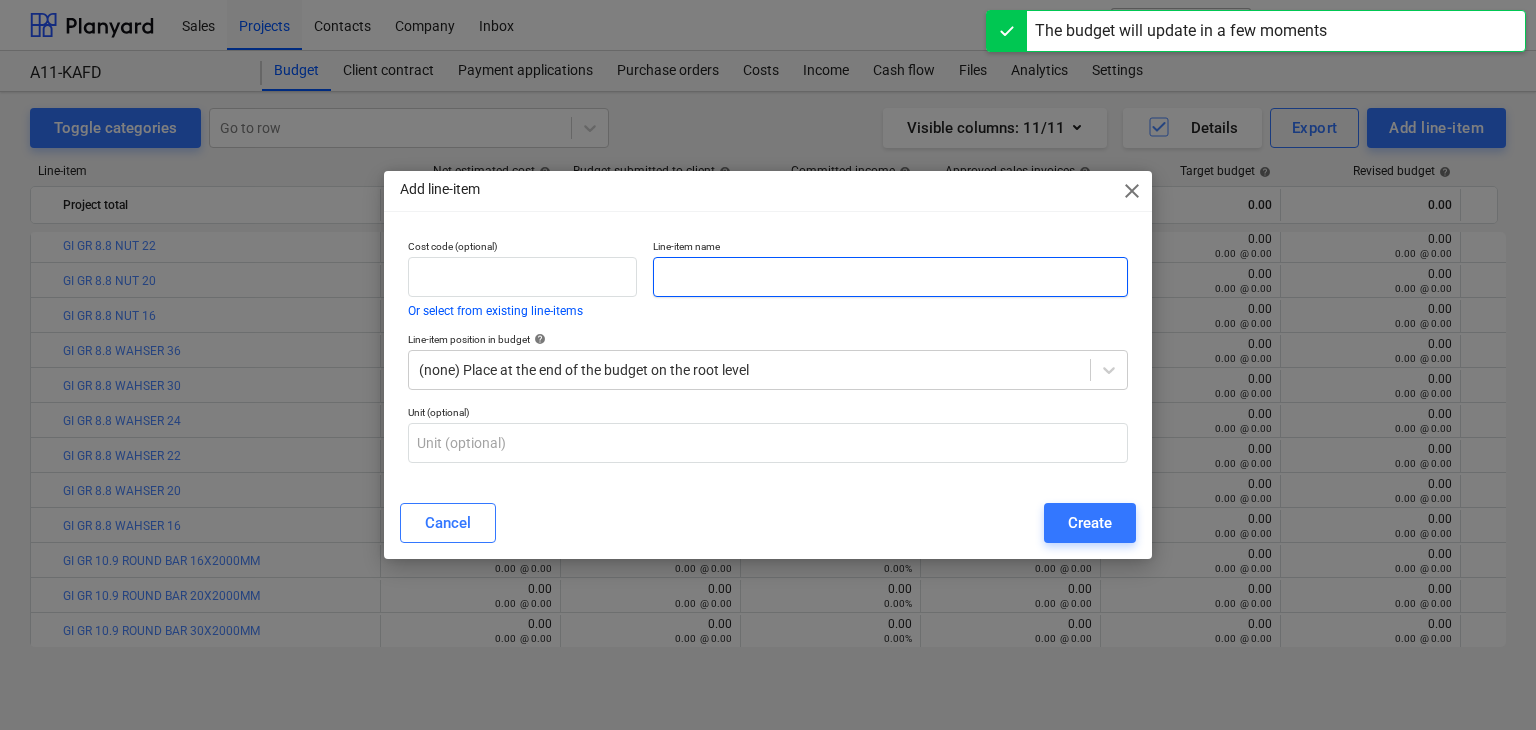 click at bounding box center (890, 277) 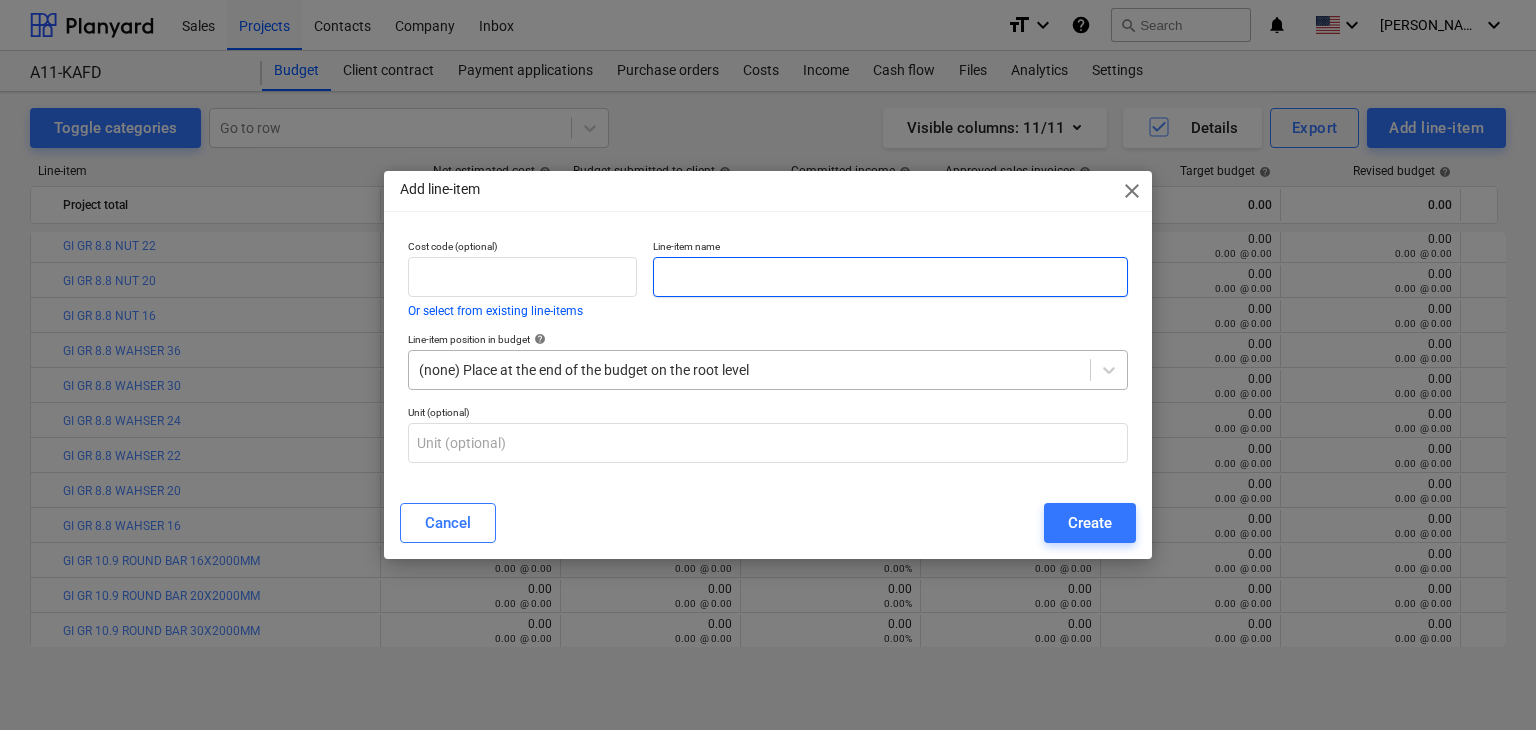 paste on "MS PLATE 30MM THK X  2000 X 6000MM S355" 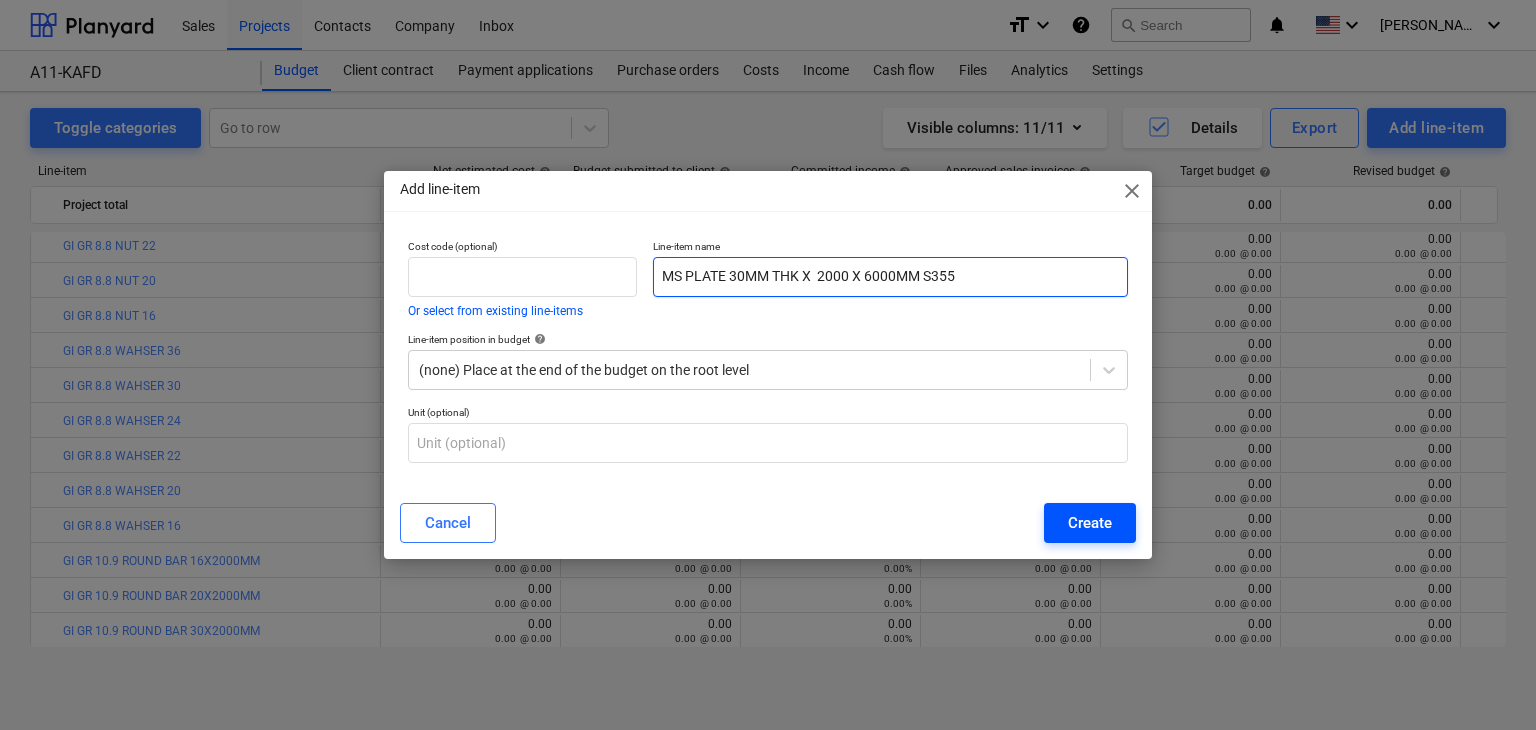 type on "MS PLATE 30MM THK X  2000 X 6000MM S355" 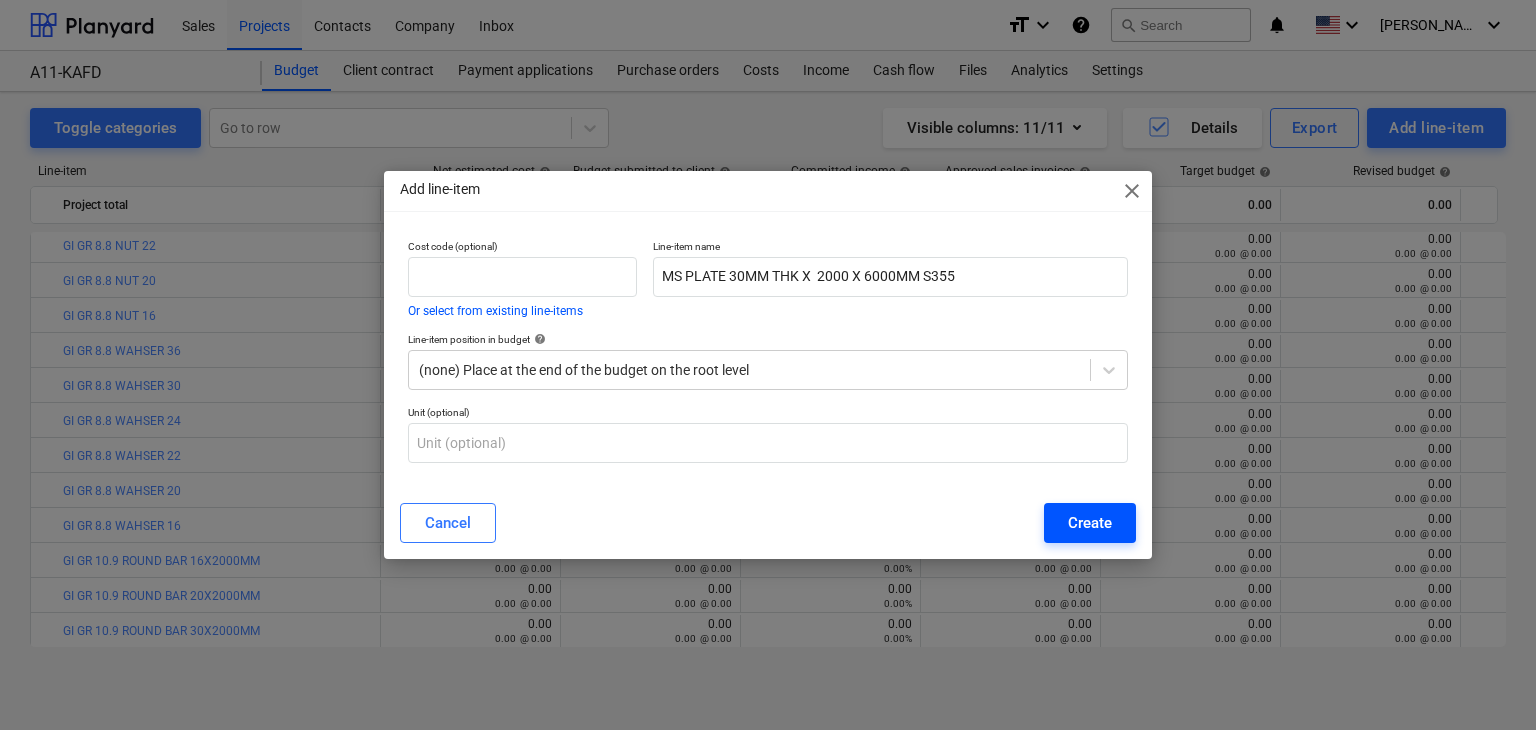 click on "Create" at bounding box center [1090, 523] 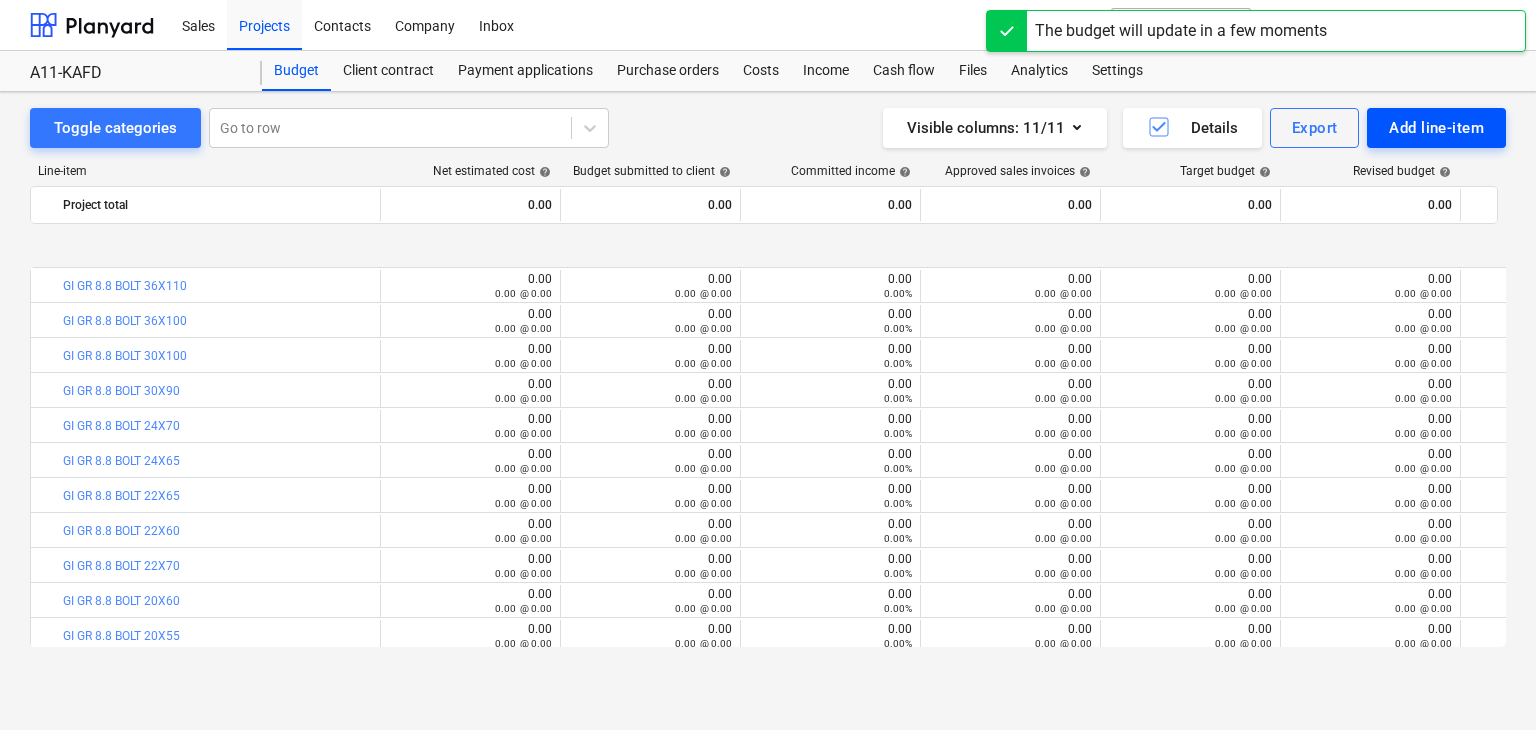scroll, scrollTop: 740, scrollLeft: 0, axis: vertical 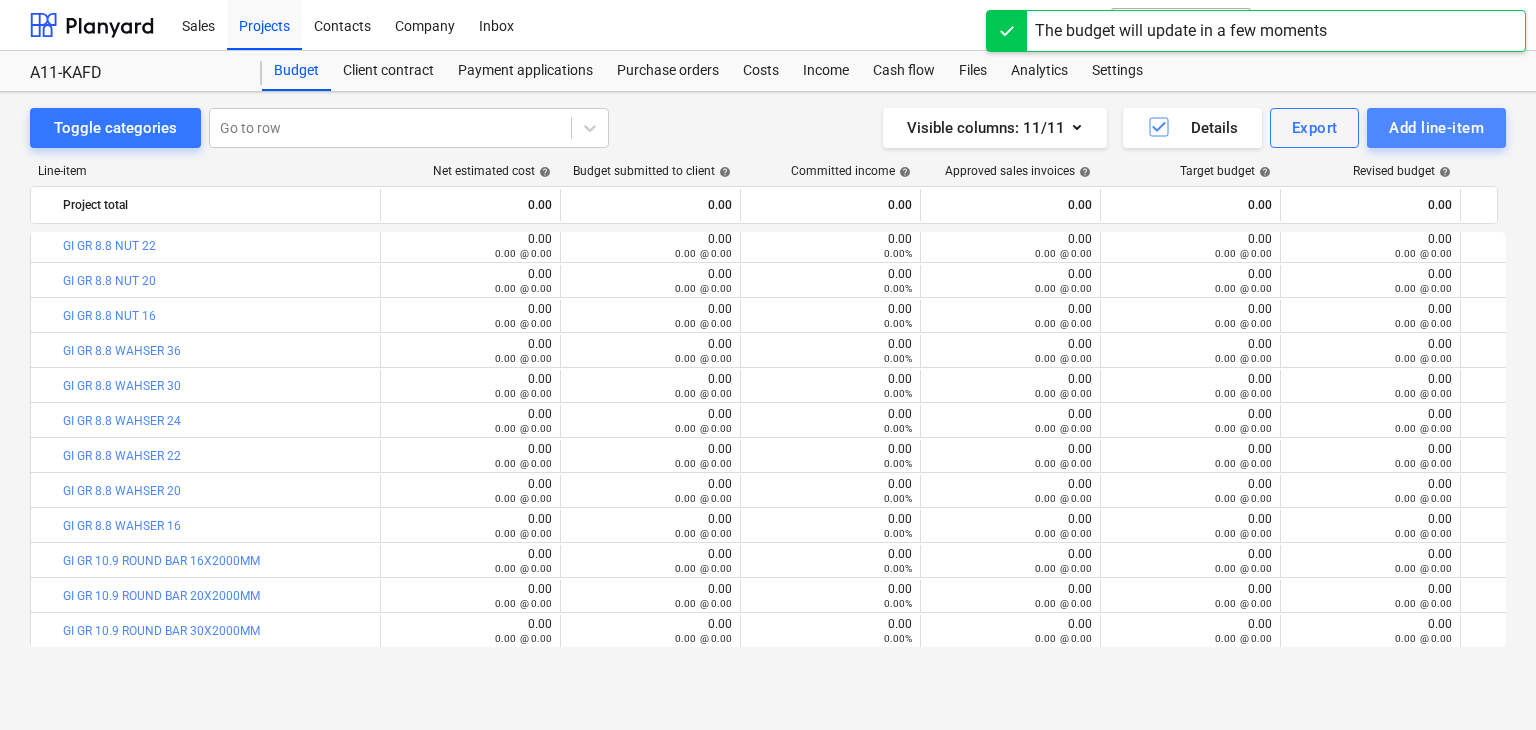 click on "Add line-item" at bounding box center (1436, 128) 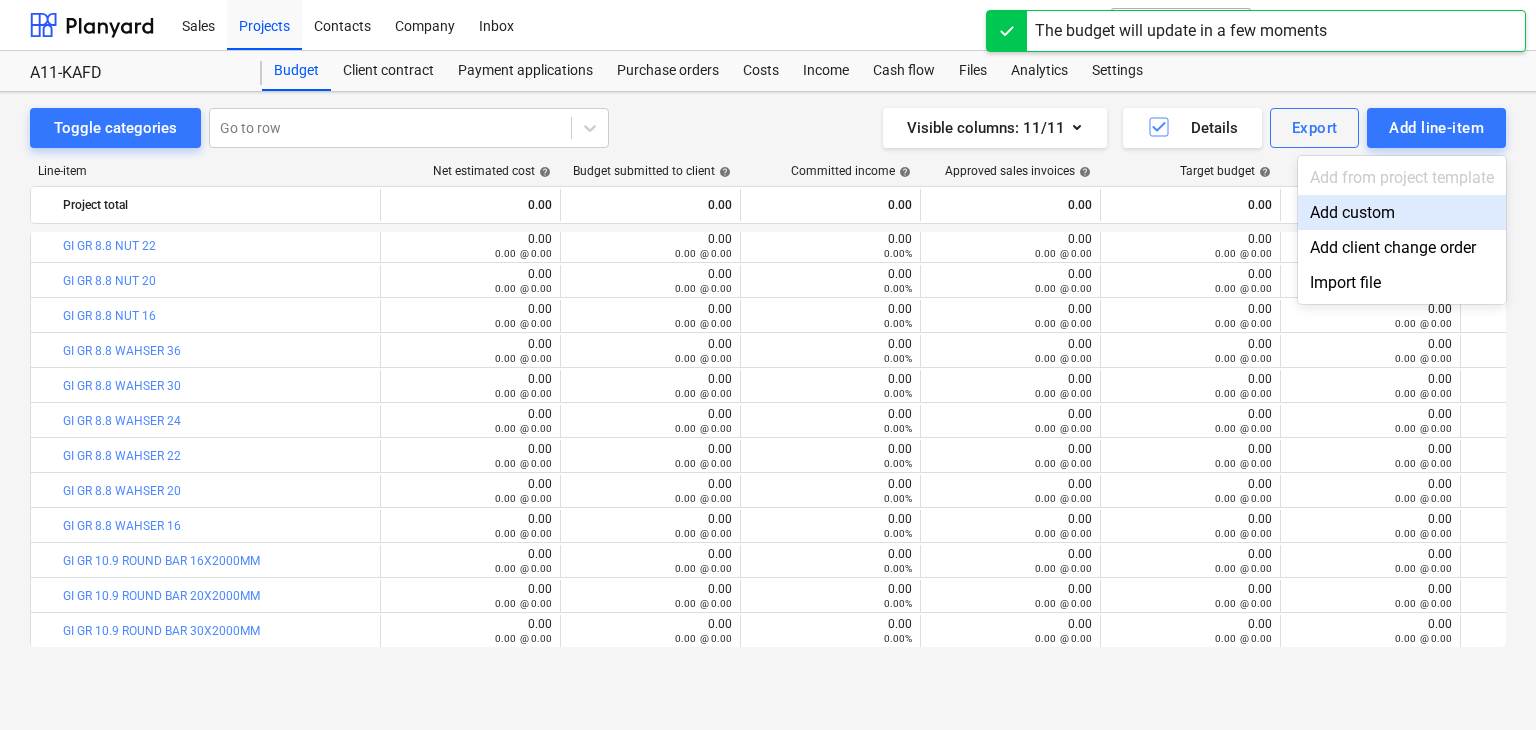 click on "Add custom" at bounding box center [1402, 212] 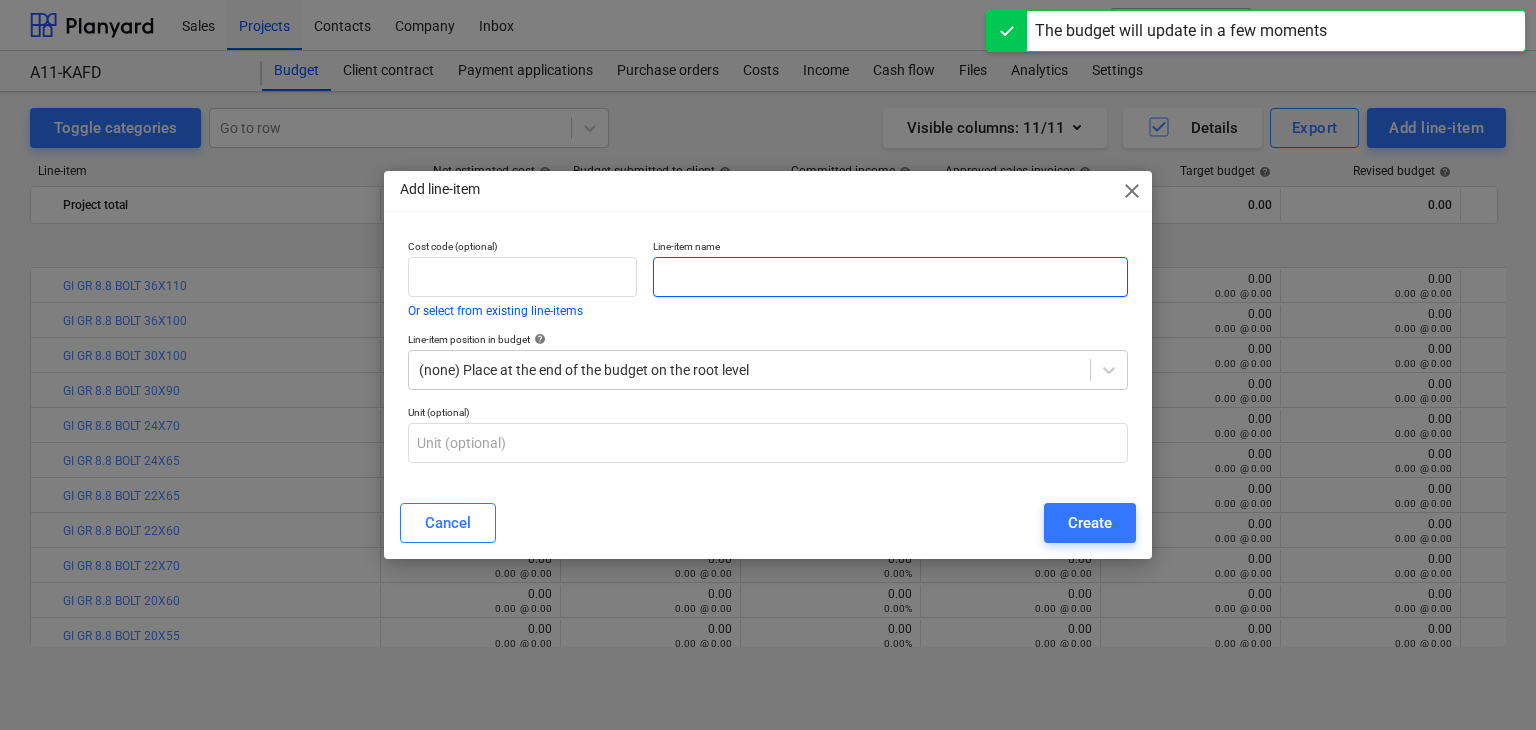scroll, scrollTop: 740, scrollLeft: 0, axis: vertical 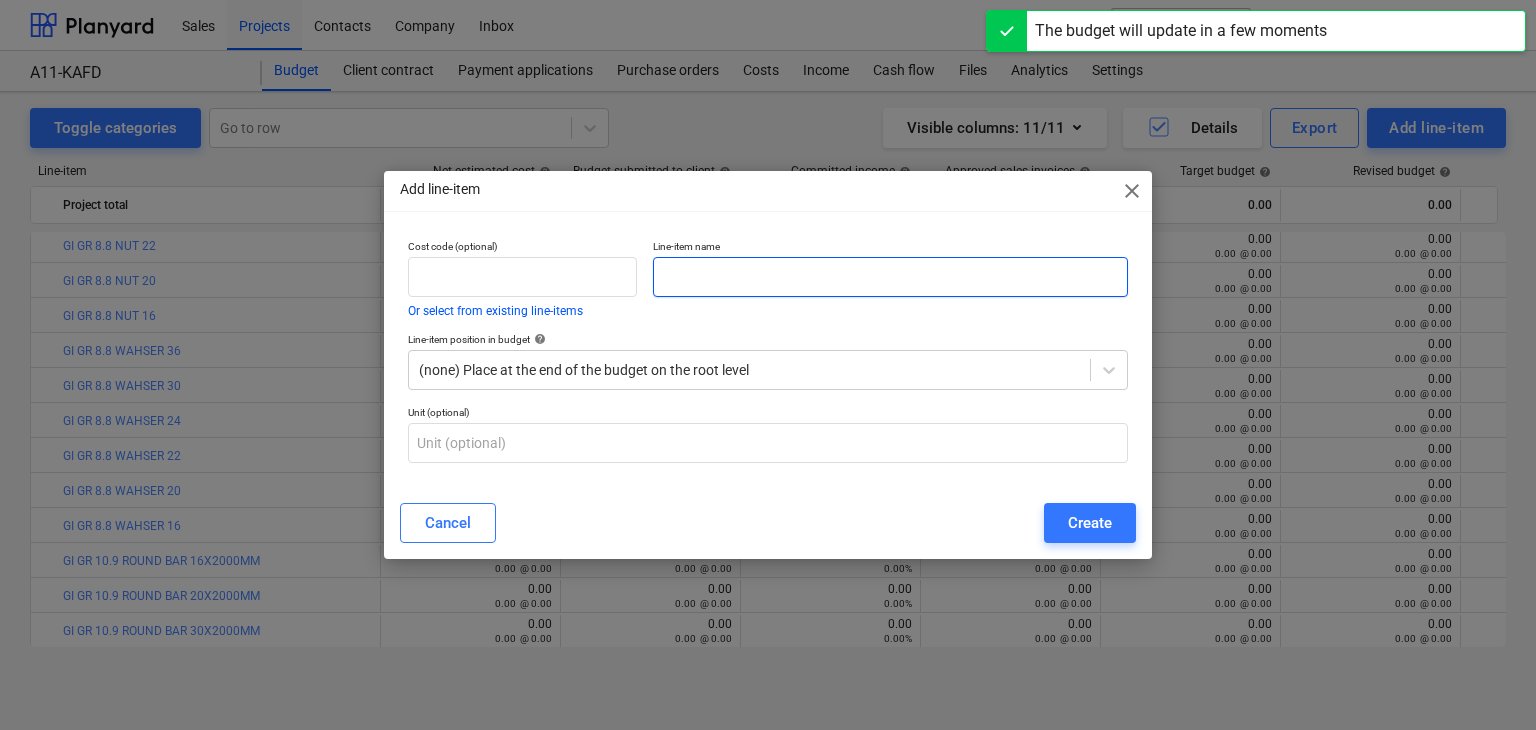 click at bounding box center (890, 277) 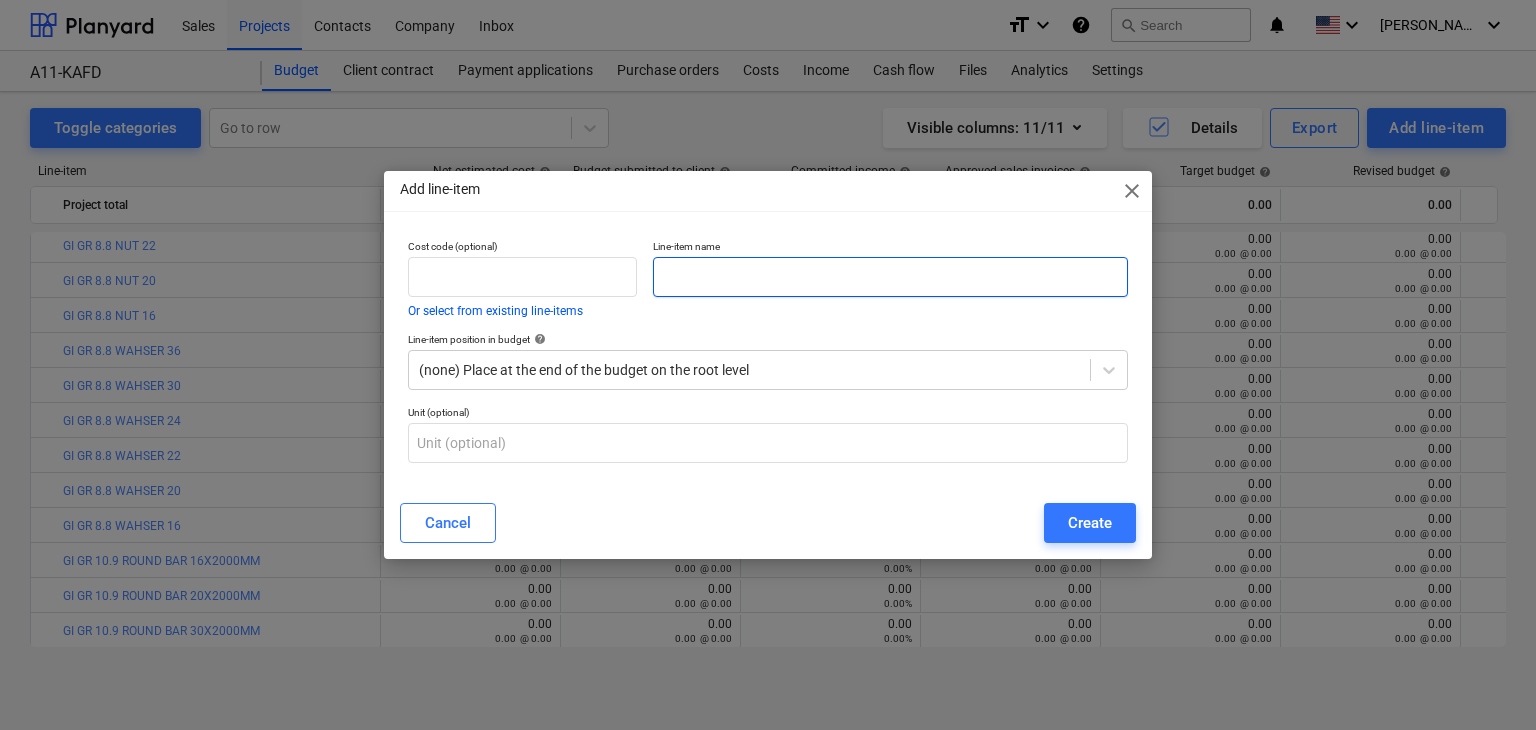 paste on "MS PLATE 35MM THK X  2000 X 6000MM S355" 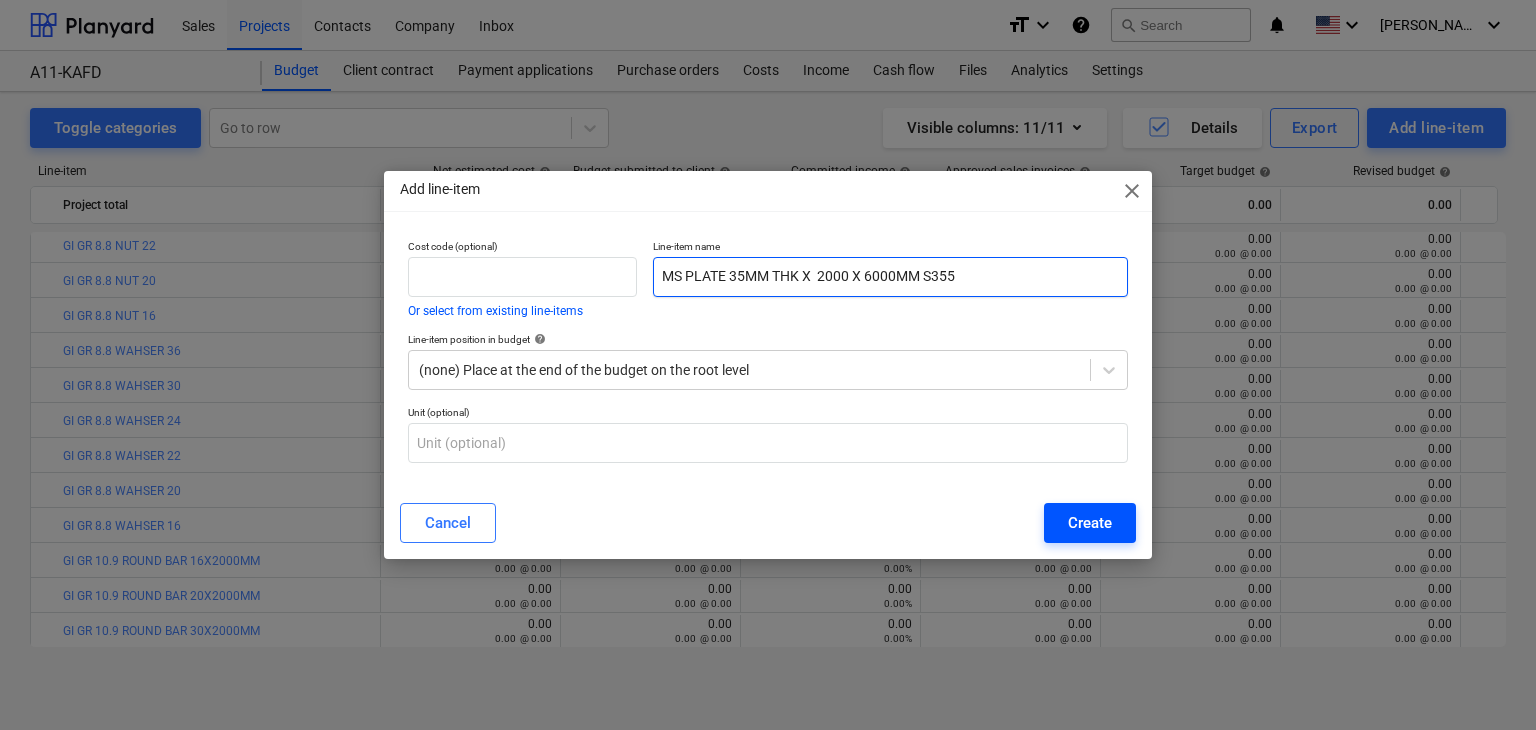type on "MS PLATE 35MM THK X  2000 X 6000MM S355" 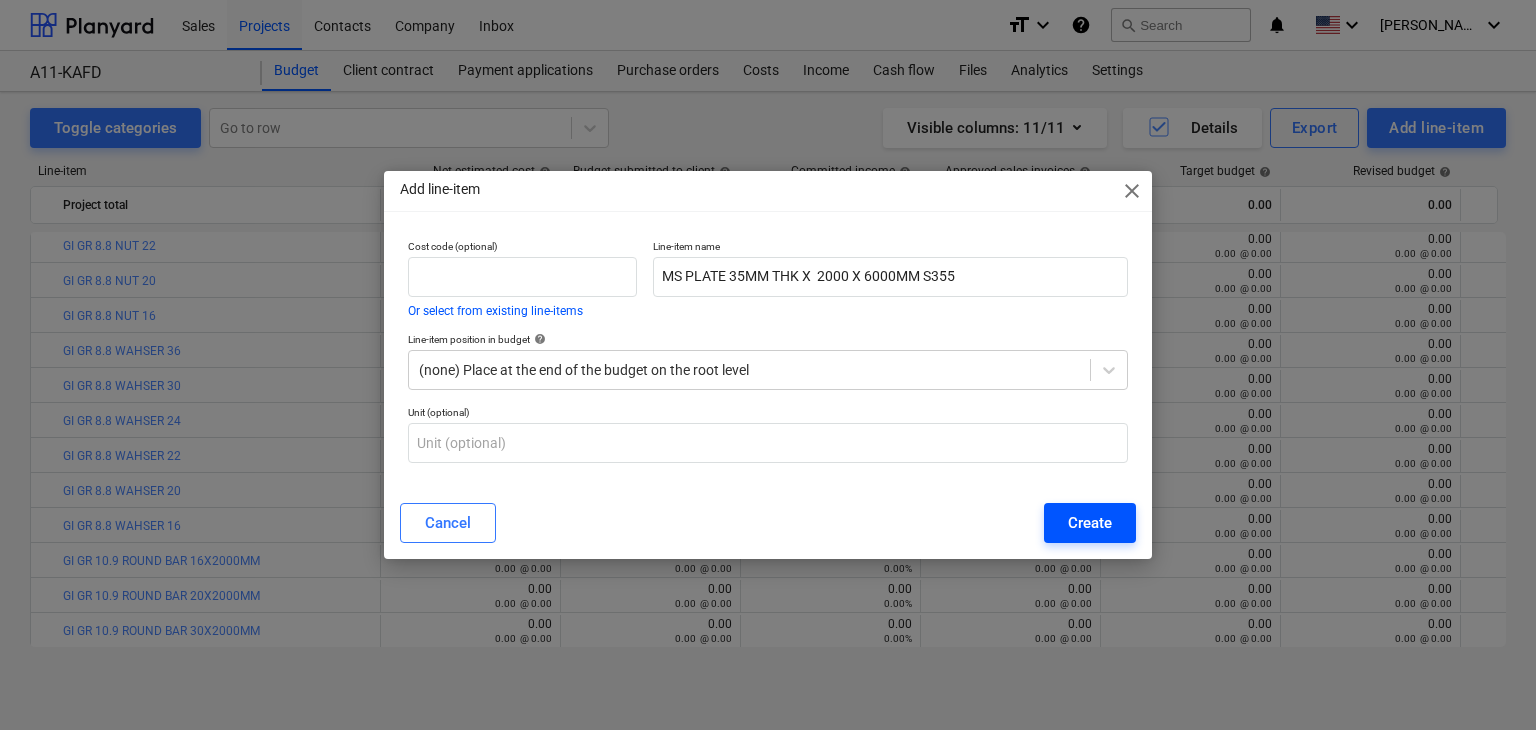click on "Create" at bounding box center [1090, 523] 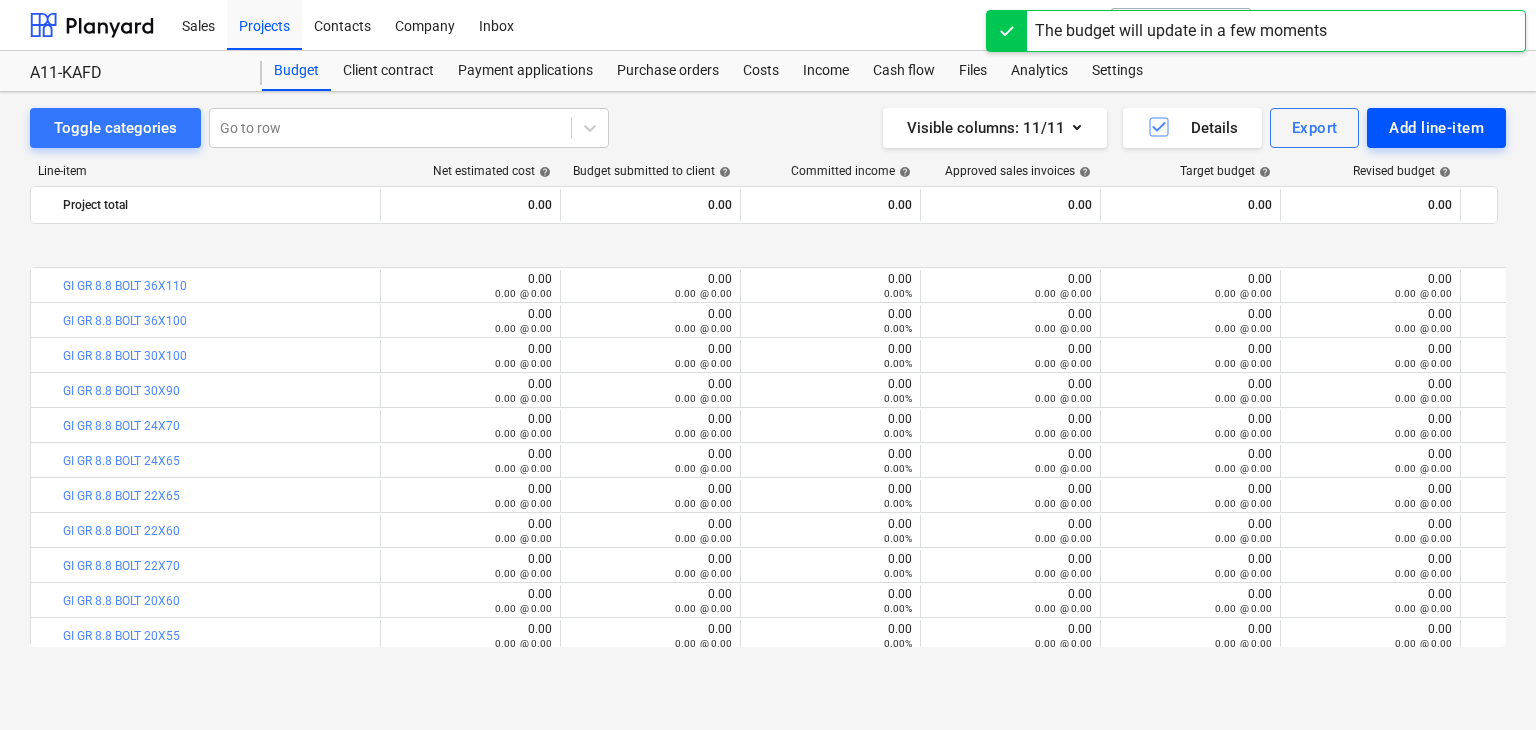 scroll, scrollTop: 740, scrollLeft: 0, axis: vertical 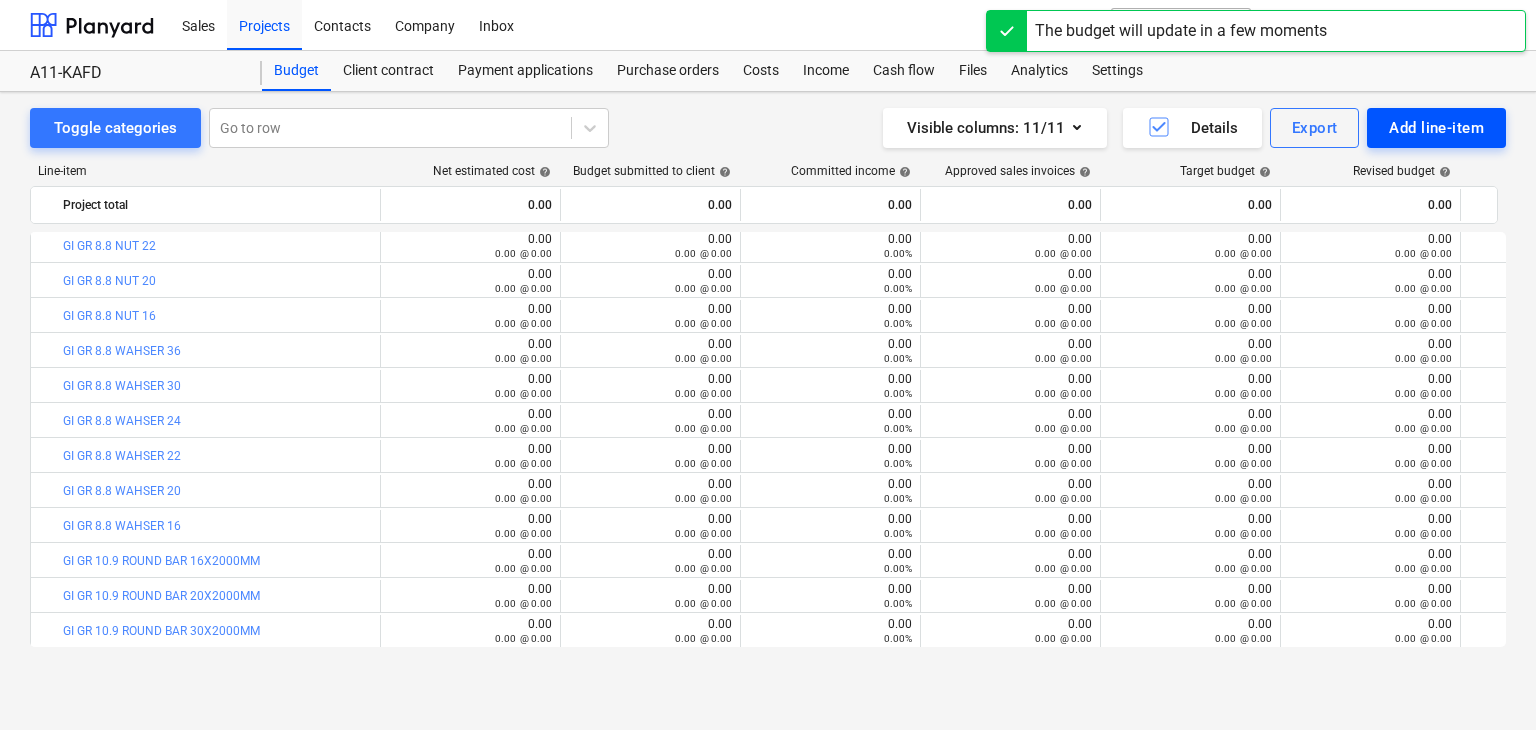 click on "Add line-item" at bounding box center [1436, 128] 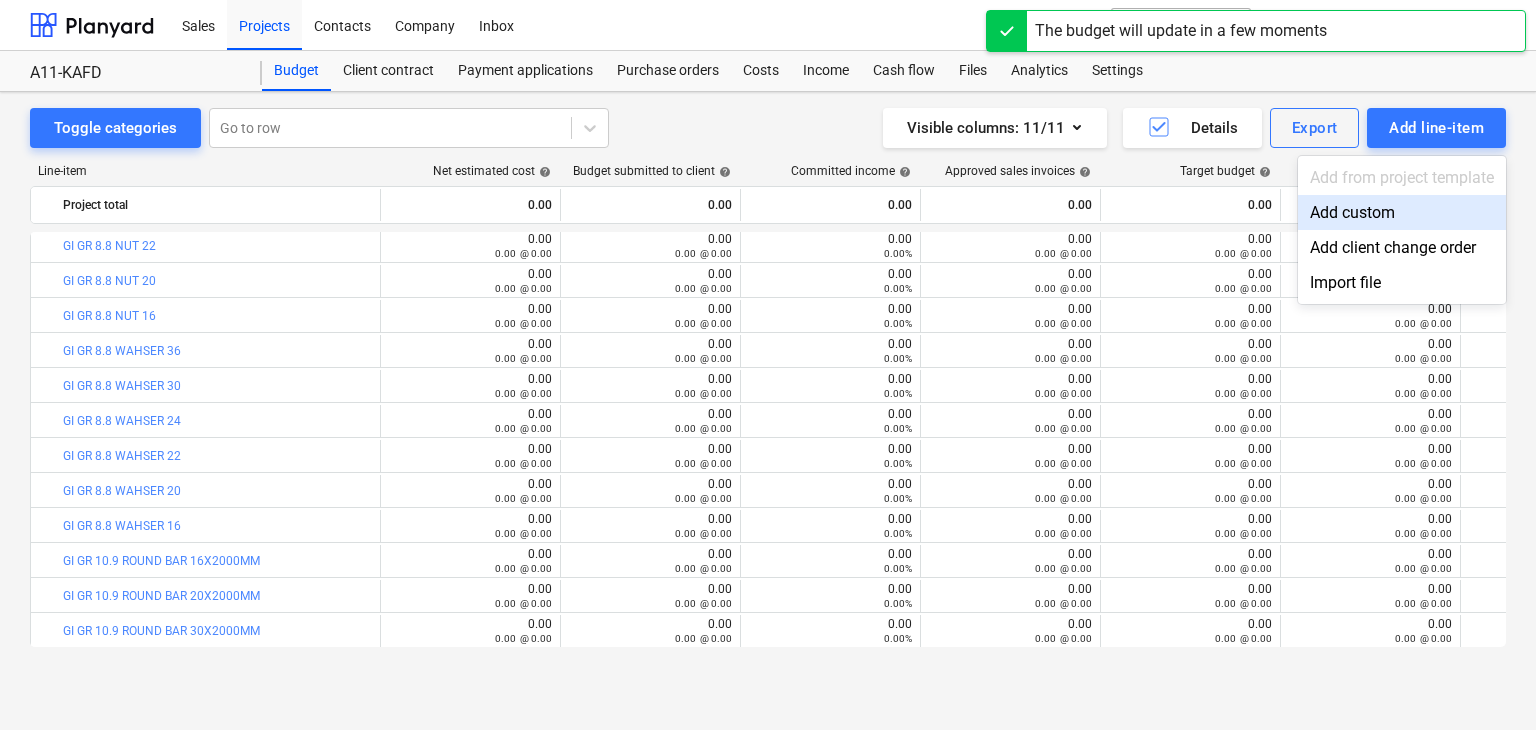 click on "Add custom" at bounding box center (1402, 212) 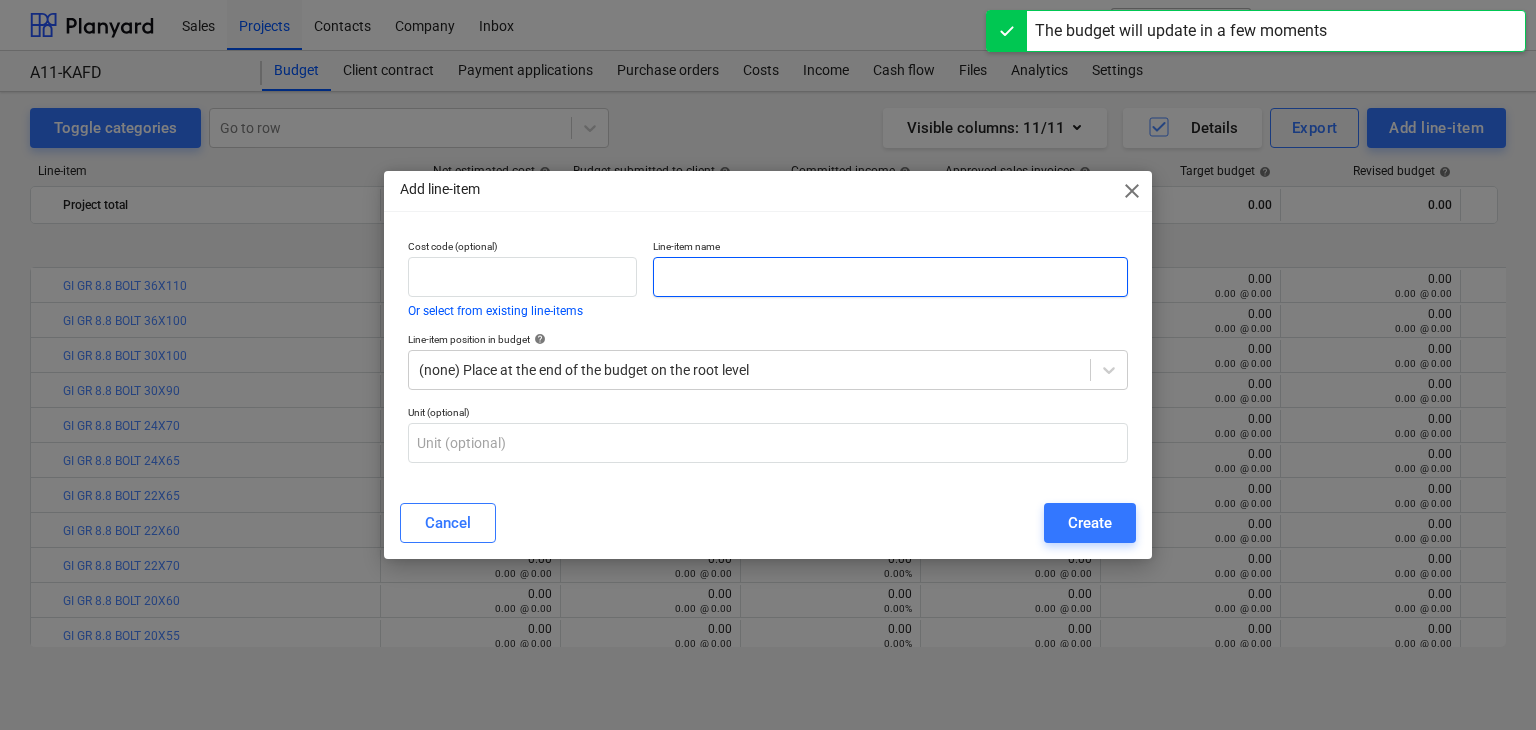 scroll, scrollTop: 740, scrollLeft: 0, axis: vertical 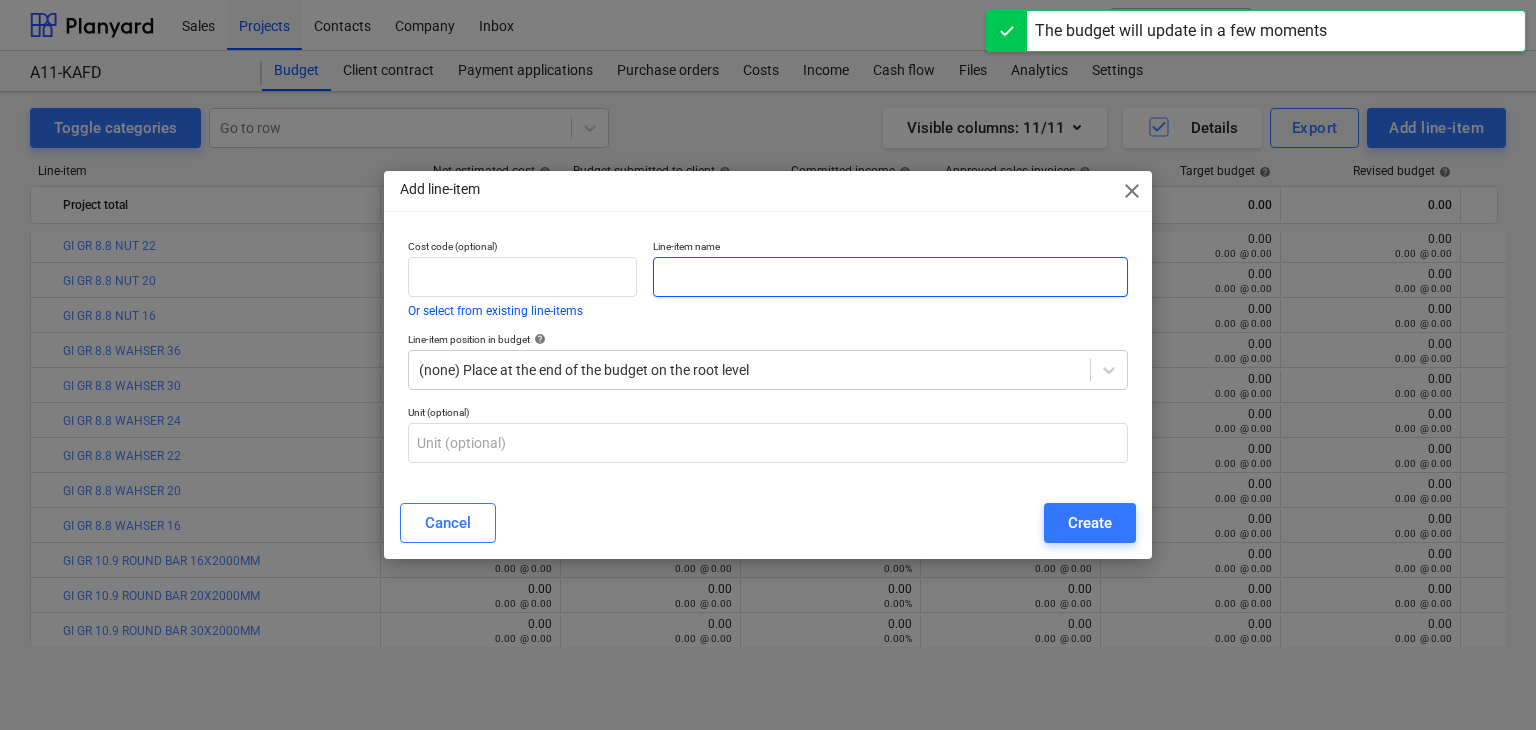 click at bounding box center [890, 277] 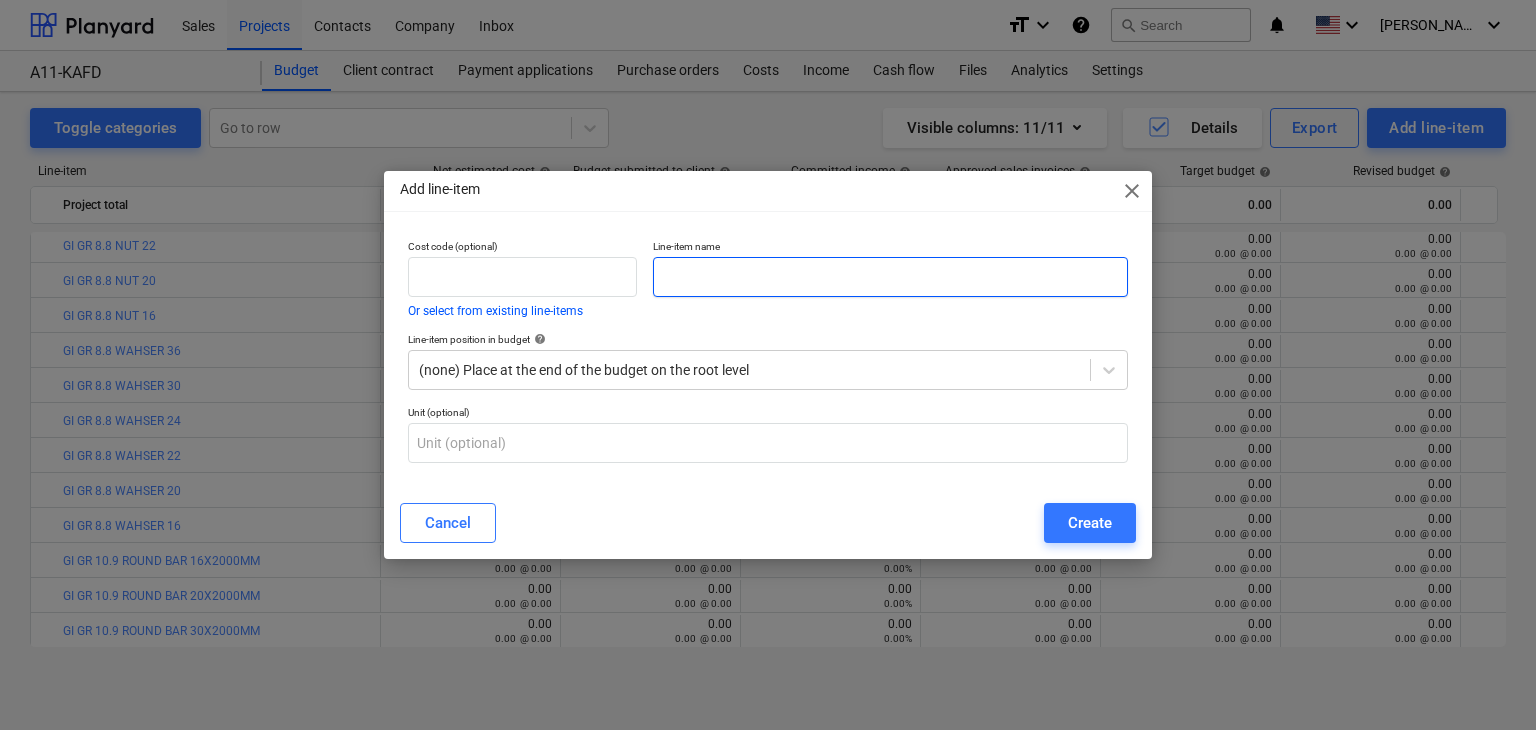 paste on "IPE 300 @ 12 MTR LONG S355" 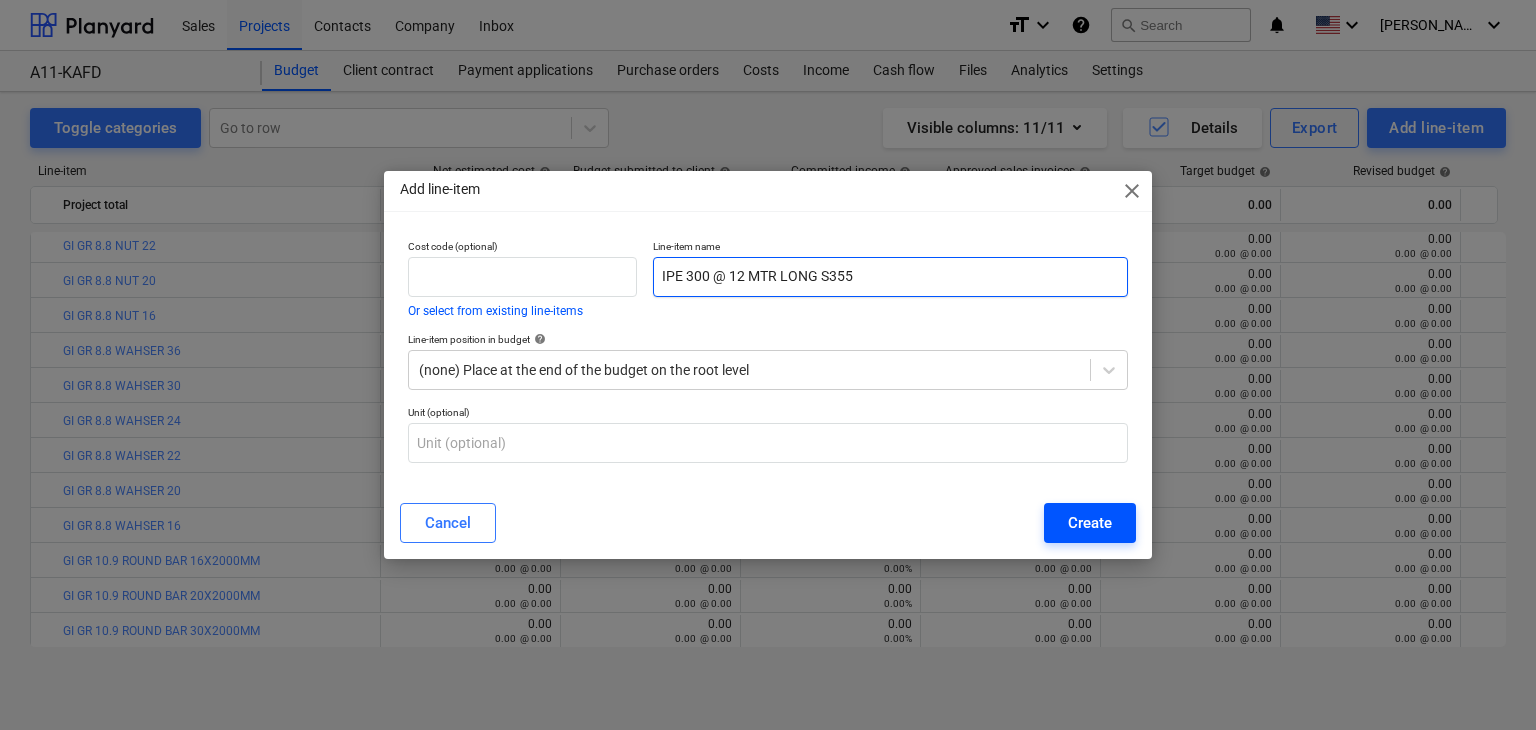 type on "IPE 300 @ 12 MTR LONG S355" 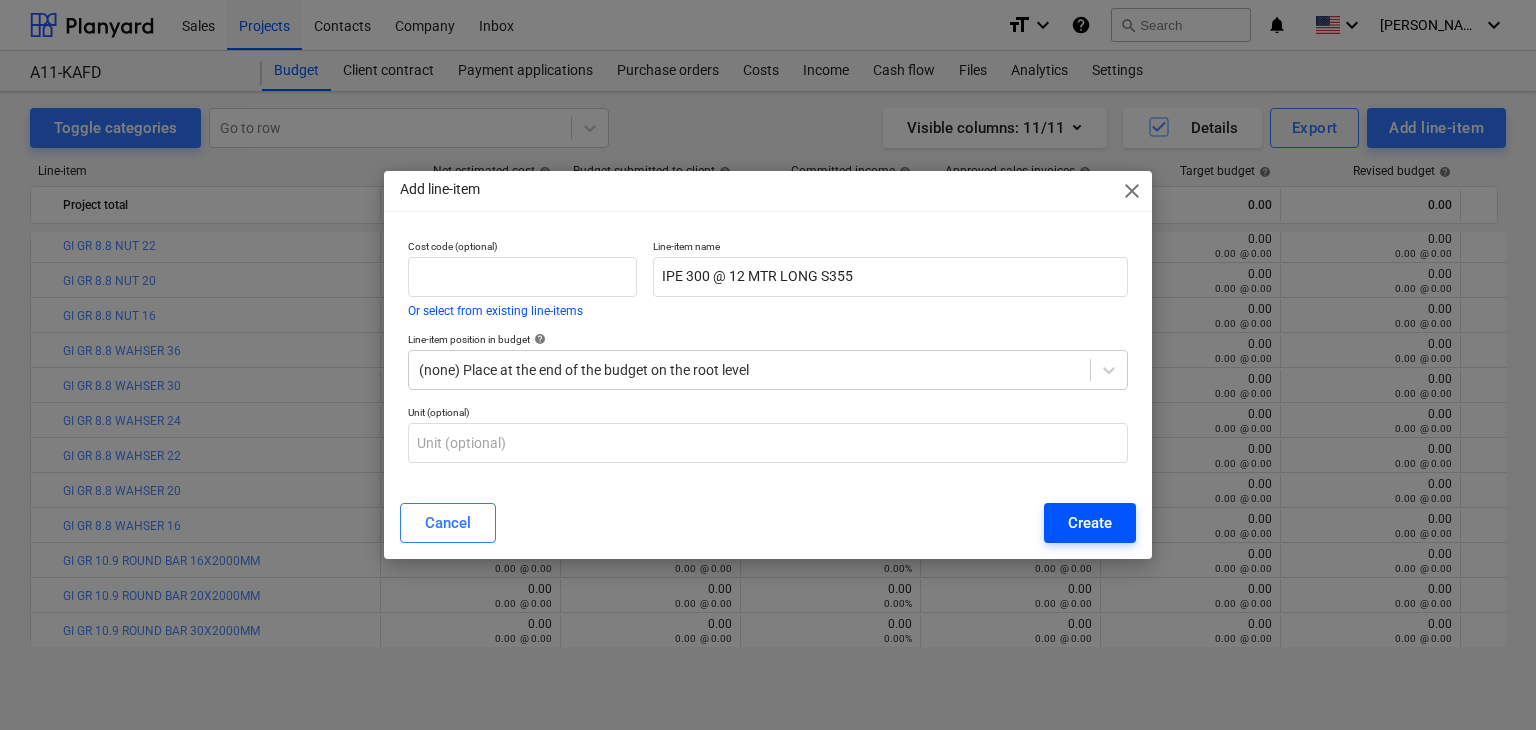 click on "Create" at bounding box center [1090, 523] 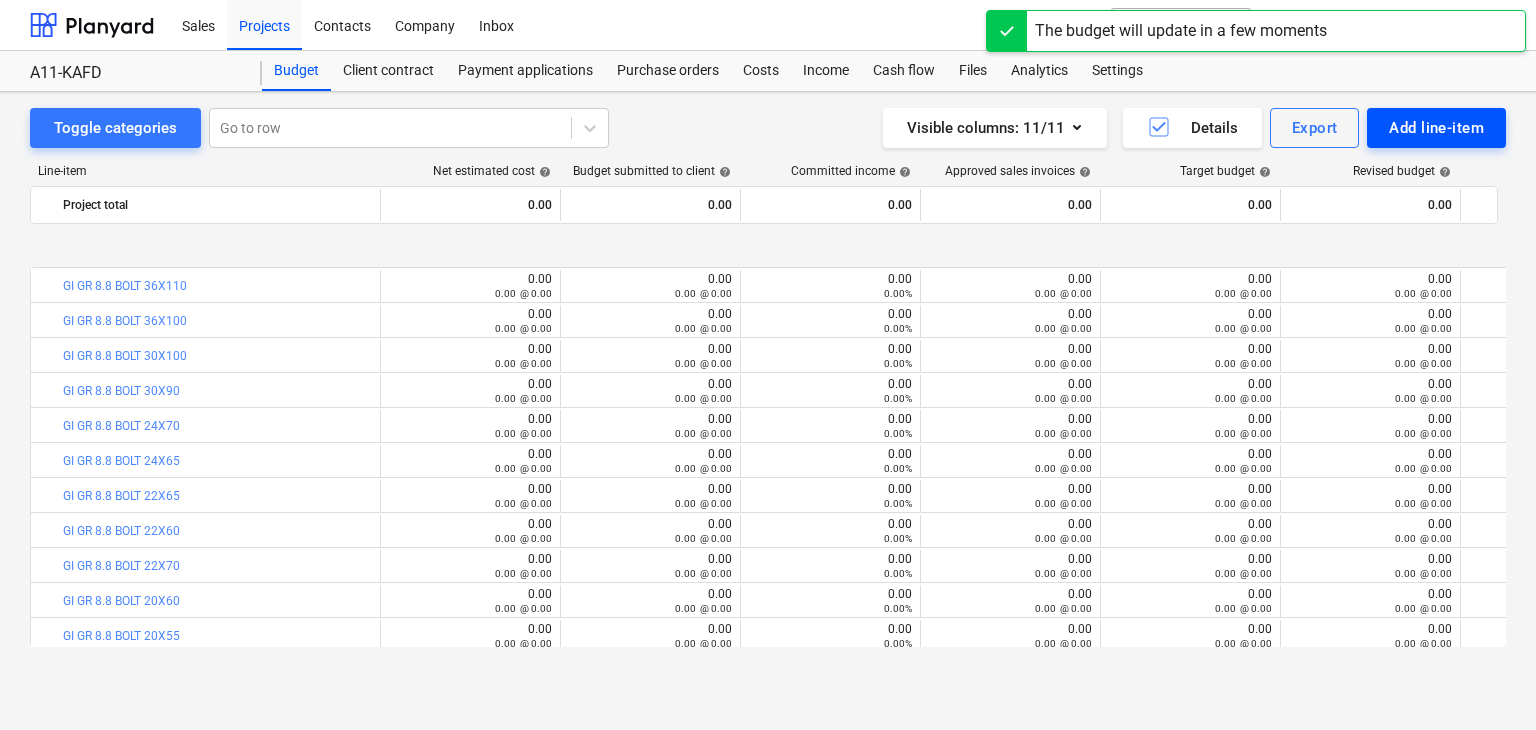 scroll, scrollTop: 740, scrollLeft: 0, axis: vertical 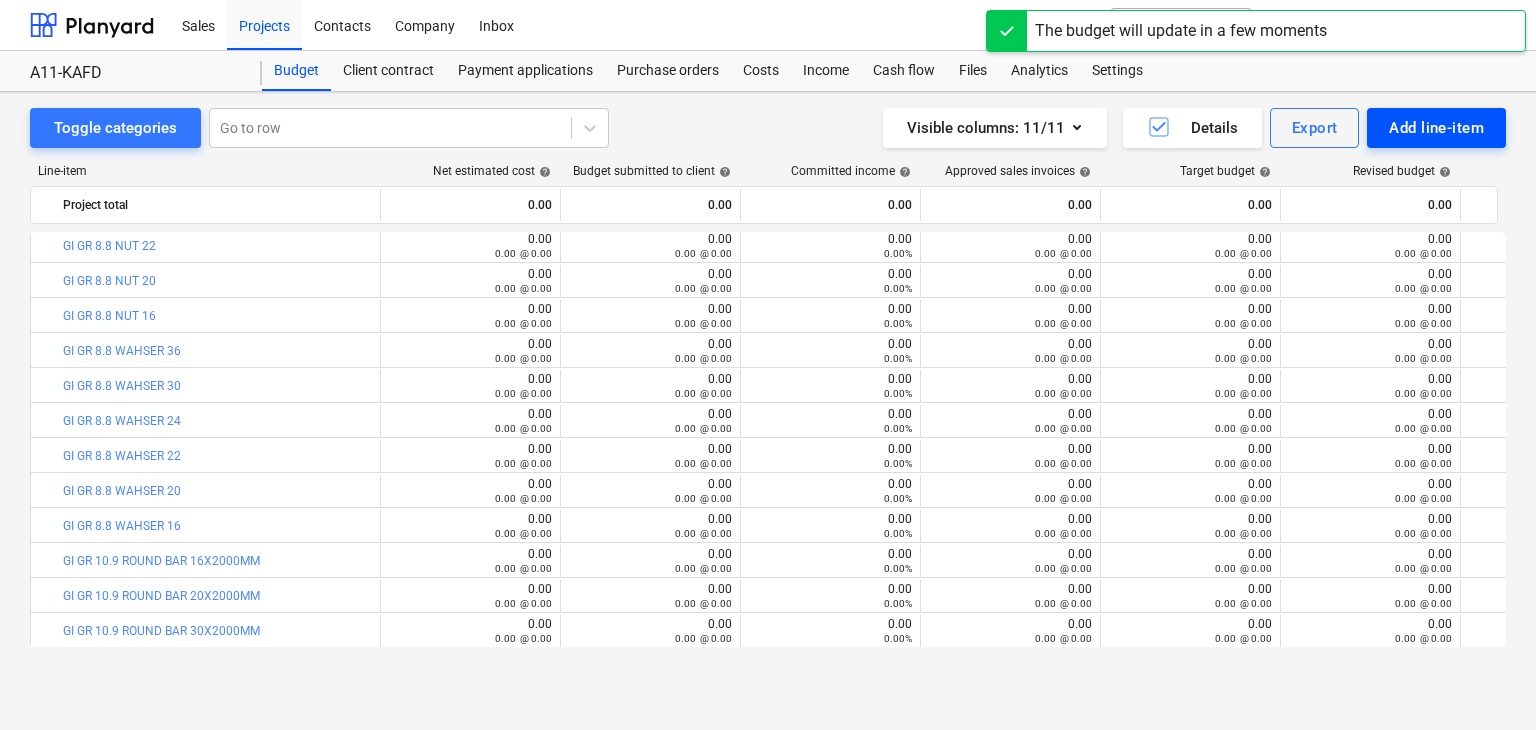 click on "Add line-item" at bounding box center [1436, 128] 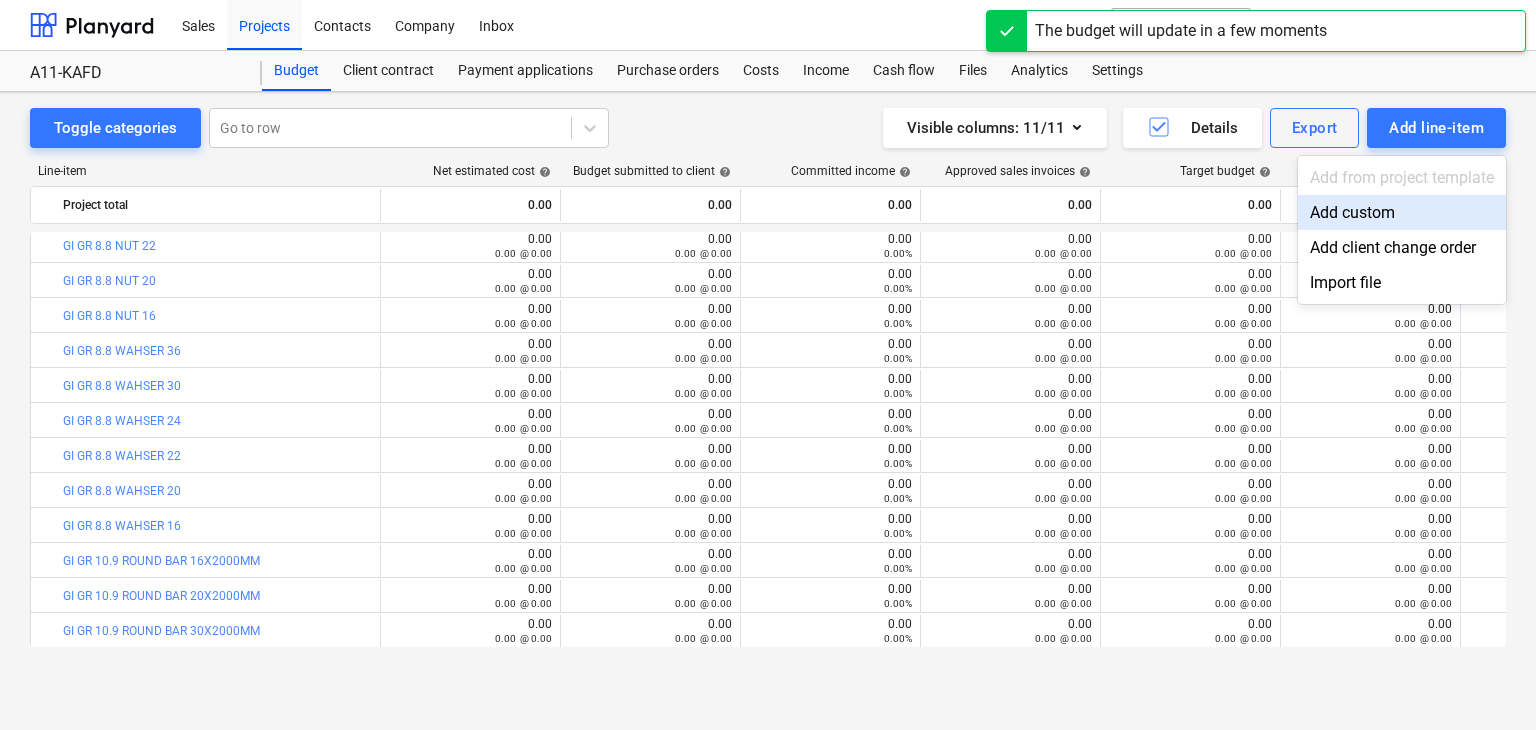 click on "Add custom" at bounding box center [1402, 212] 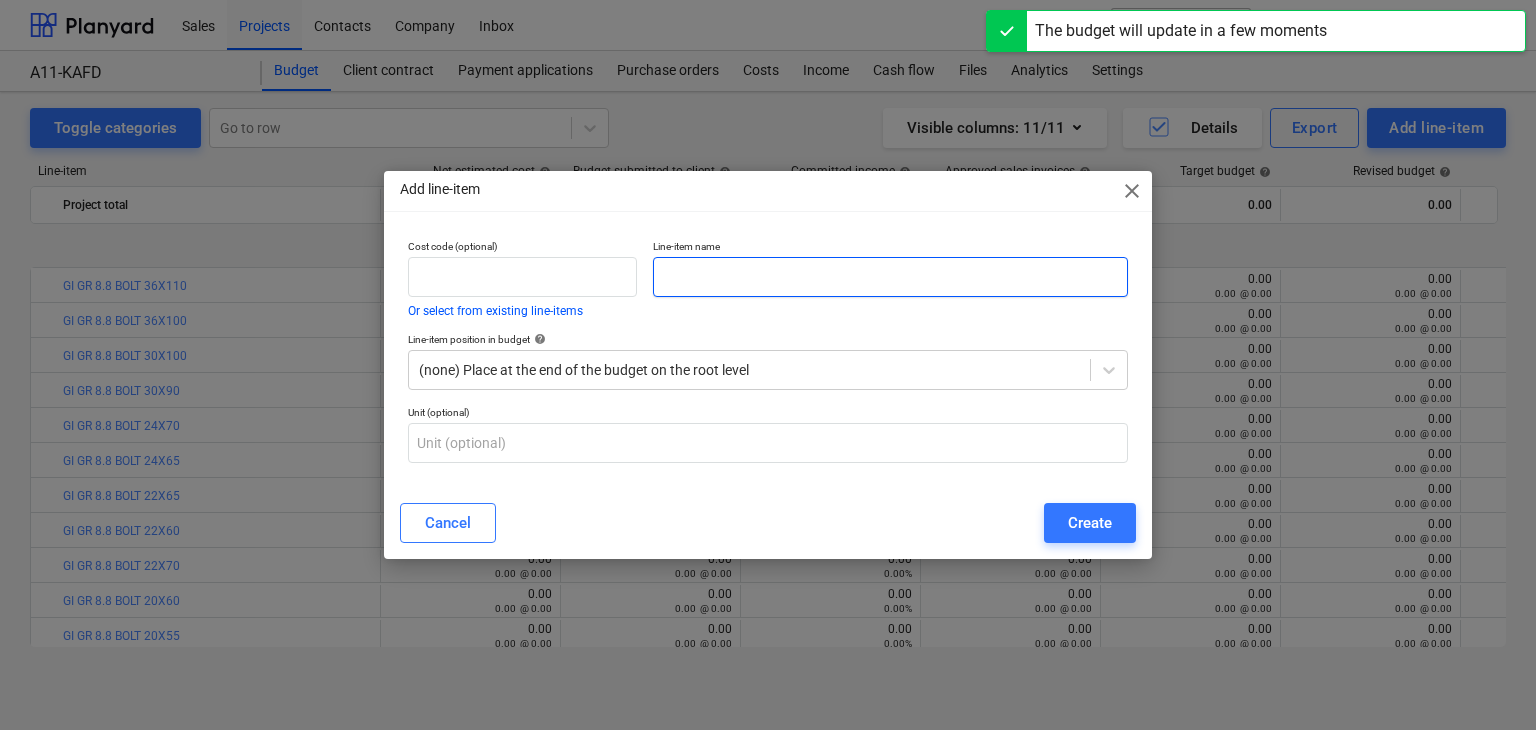 click at bounding box center (890, 277) 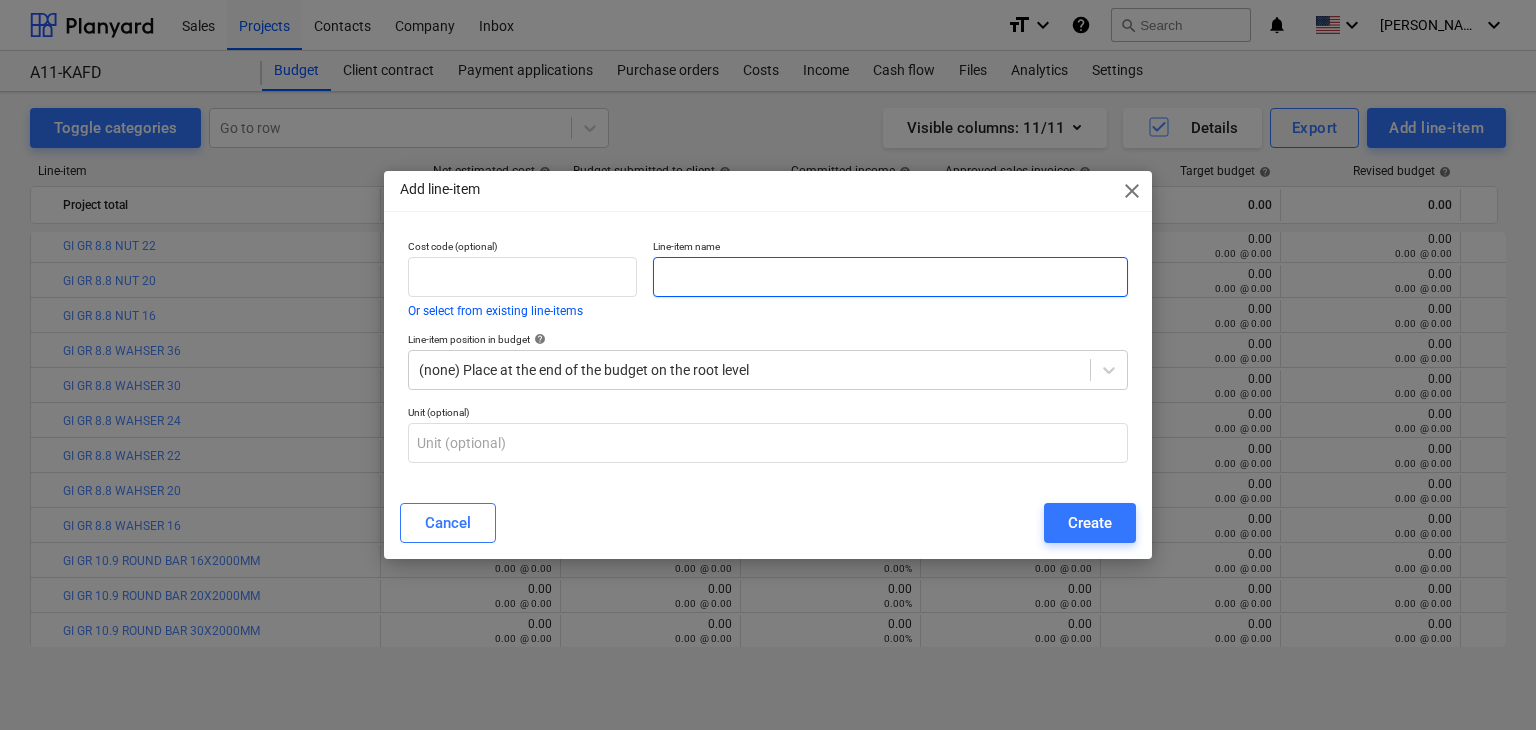 paste on "CHHF 406.4X12.5MM THK @ 12 MTR LONG S355" 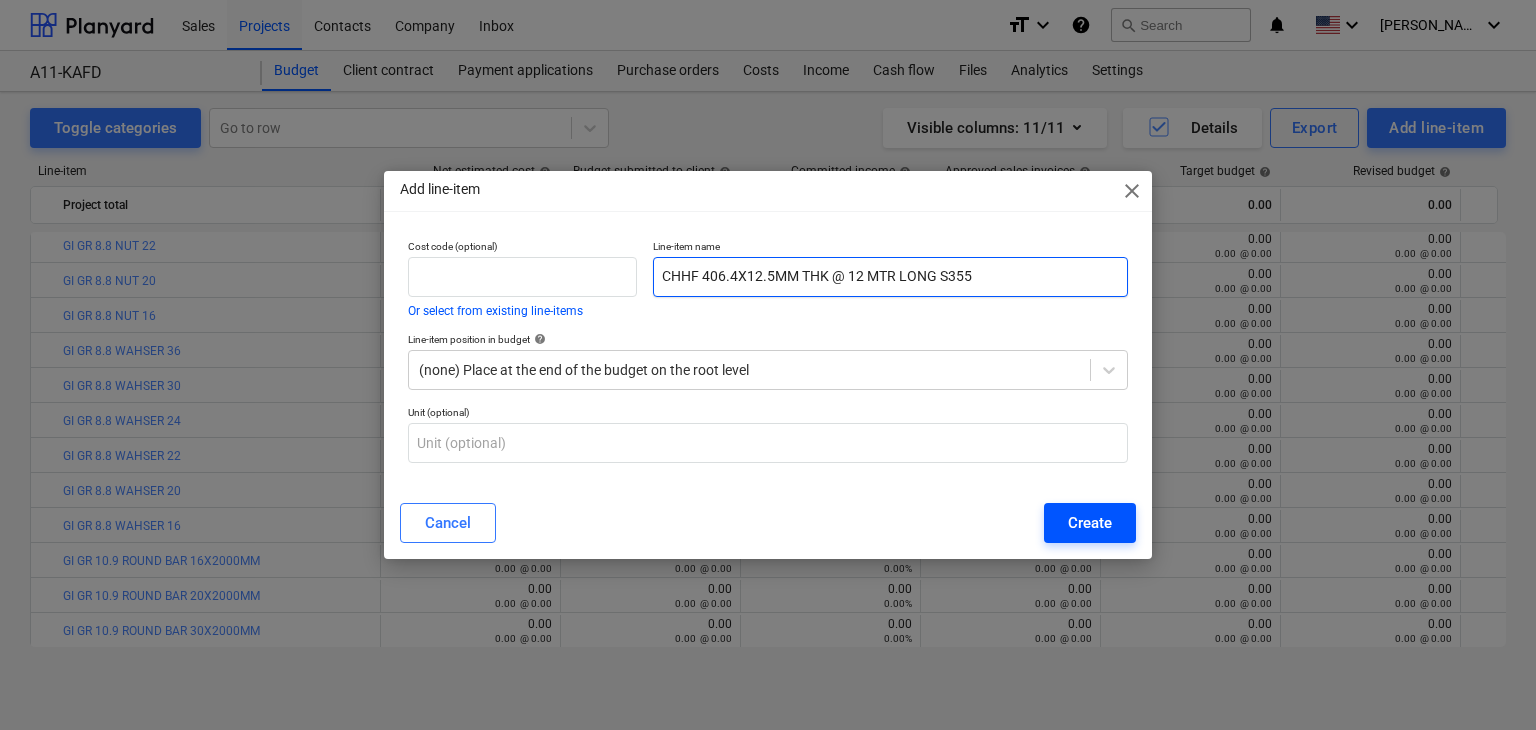 type on "CHHF 406.4X12.5MM THK @ 12 MTR LONG S355" 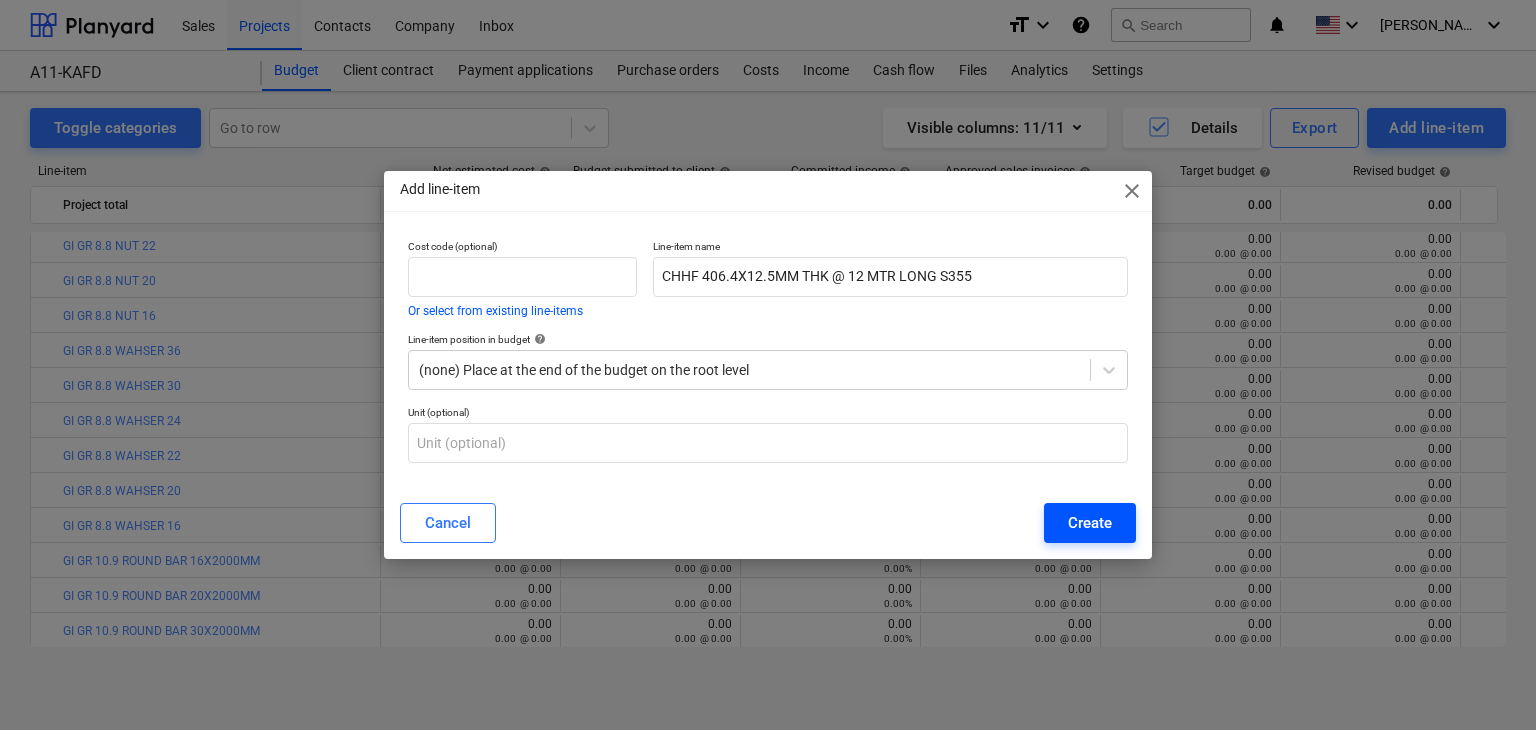 click on "Create" at bounding box center (1090, 523) 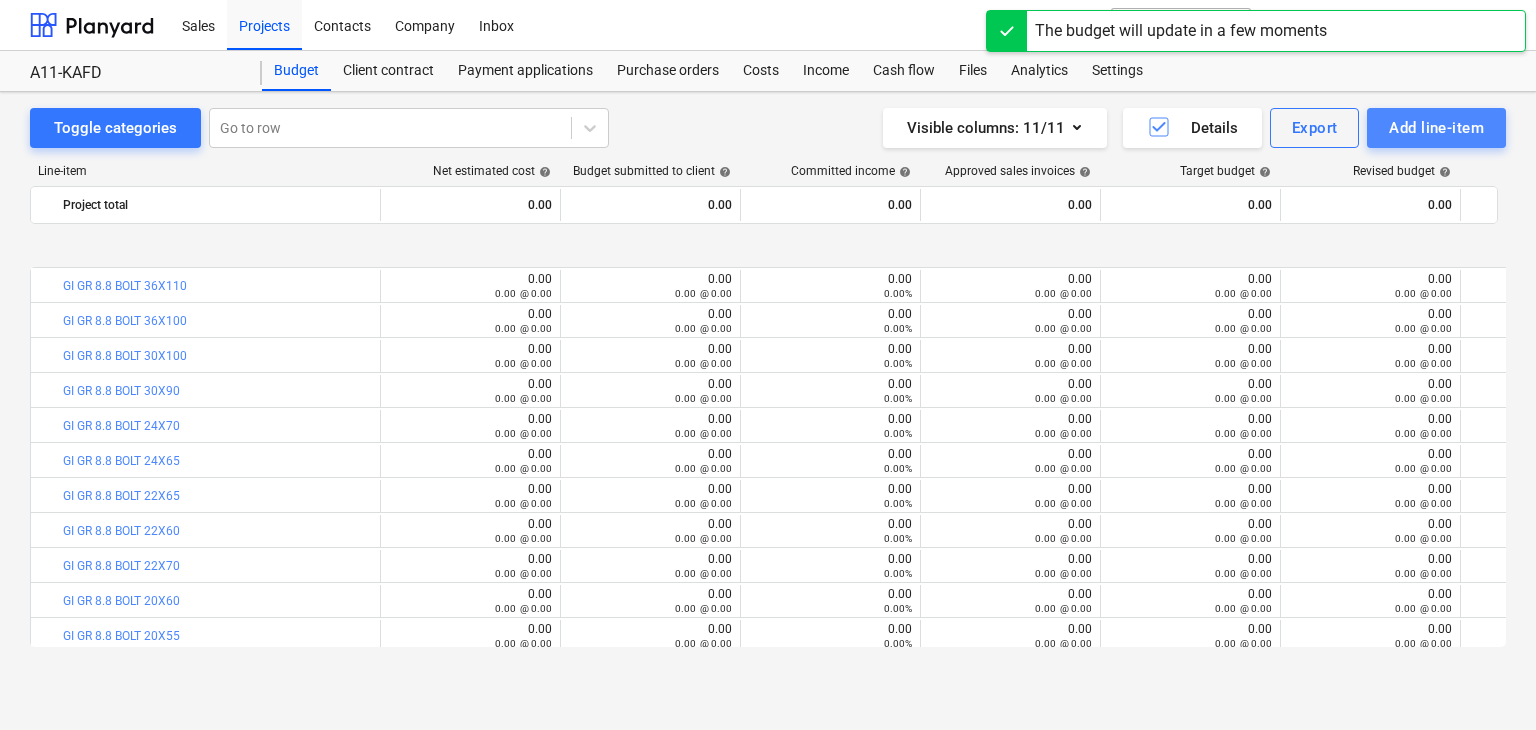 click on "Add line-item" at bounding box center (1436, 128) 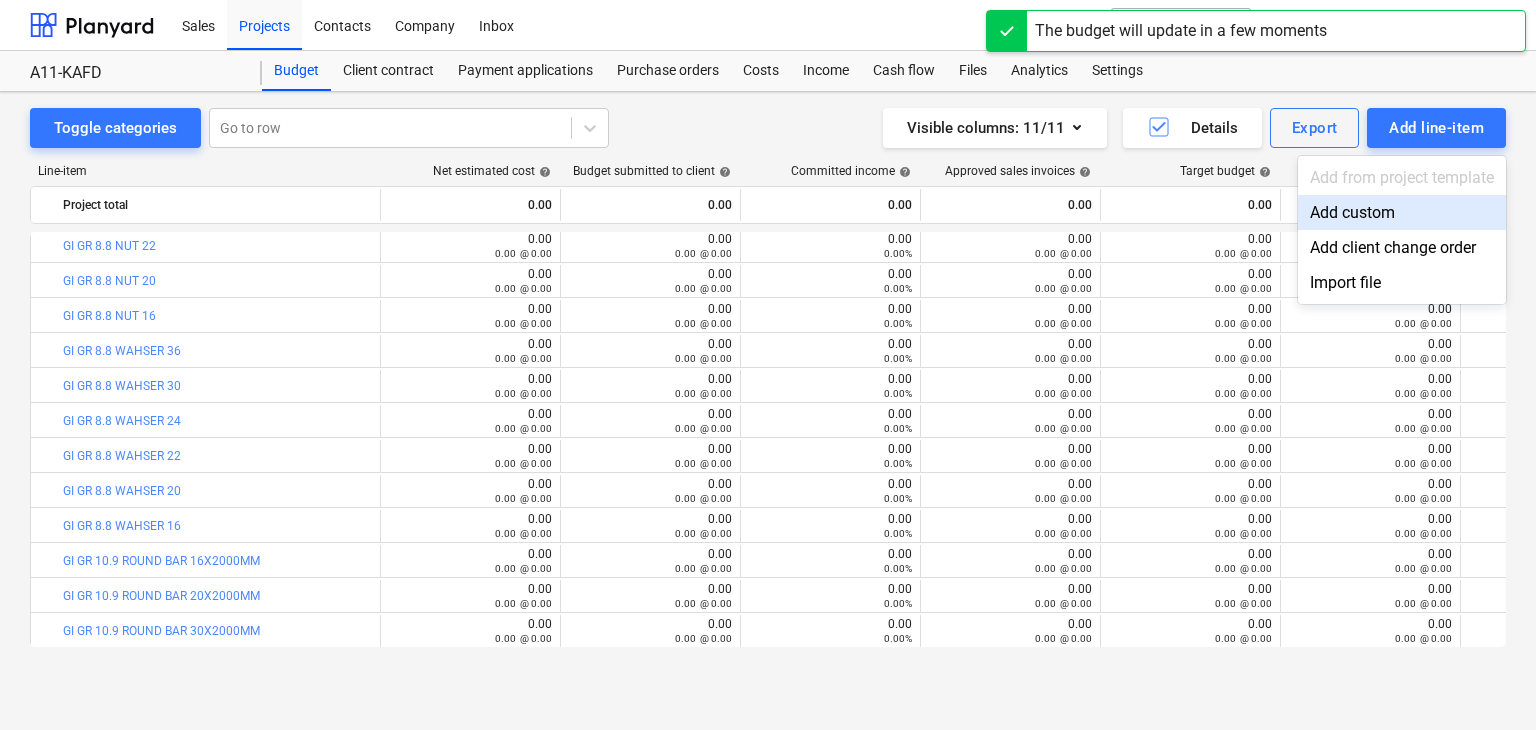 click on "Add custom" at bounding box center [1402, 212] 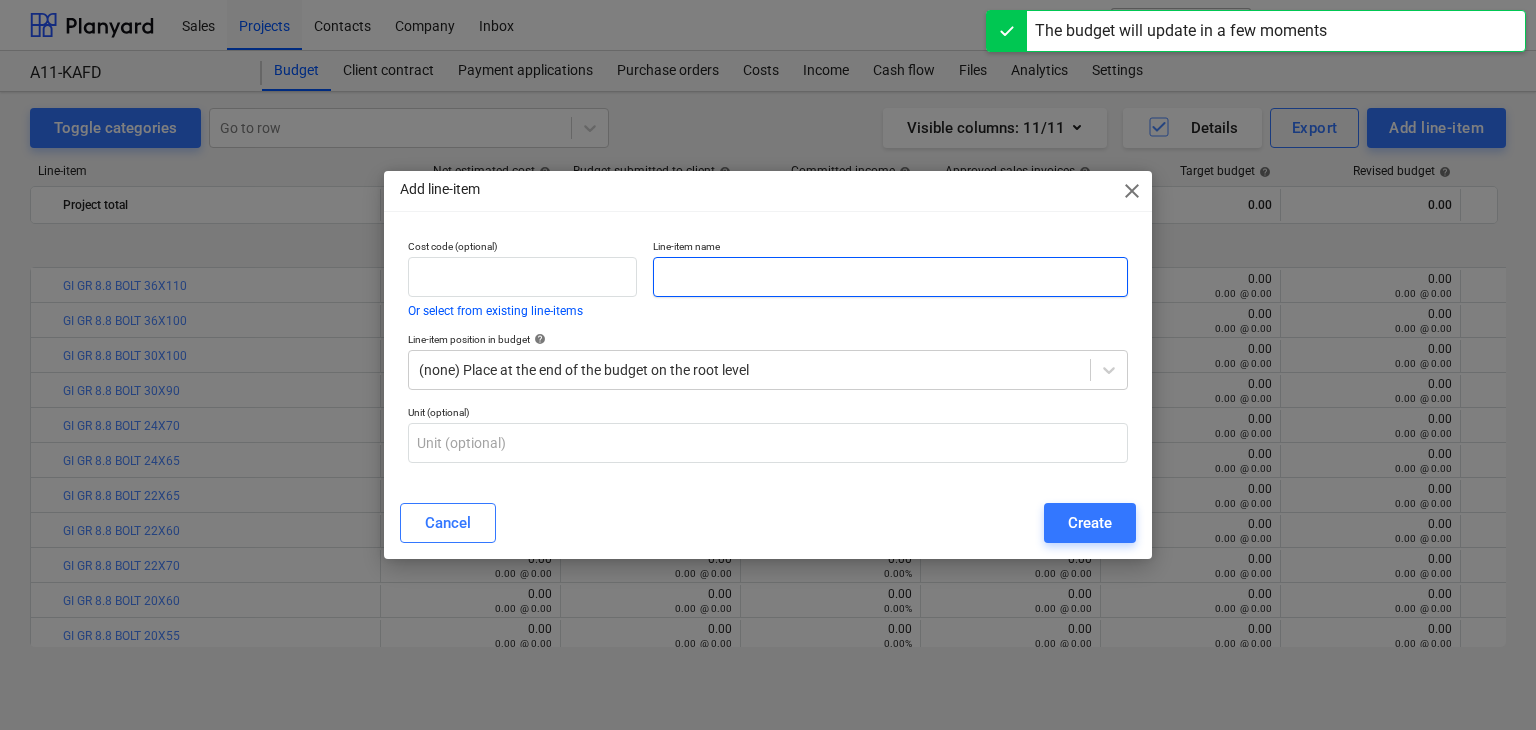 click at bounding box center [890, 277] 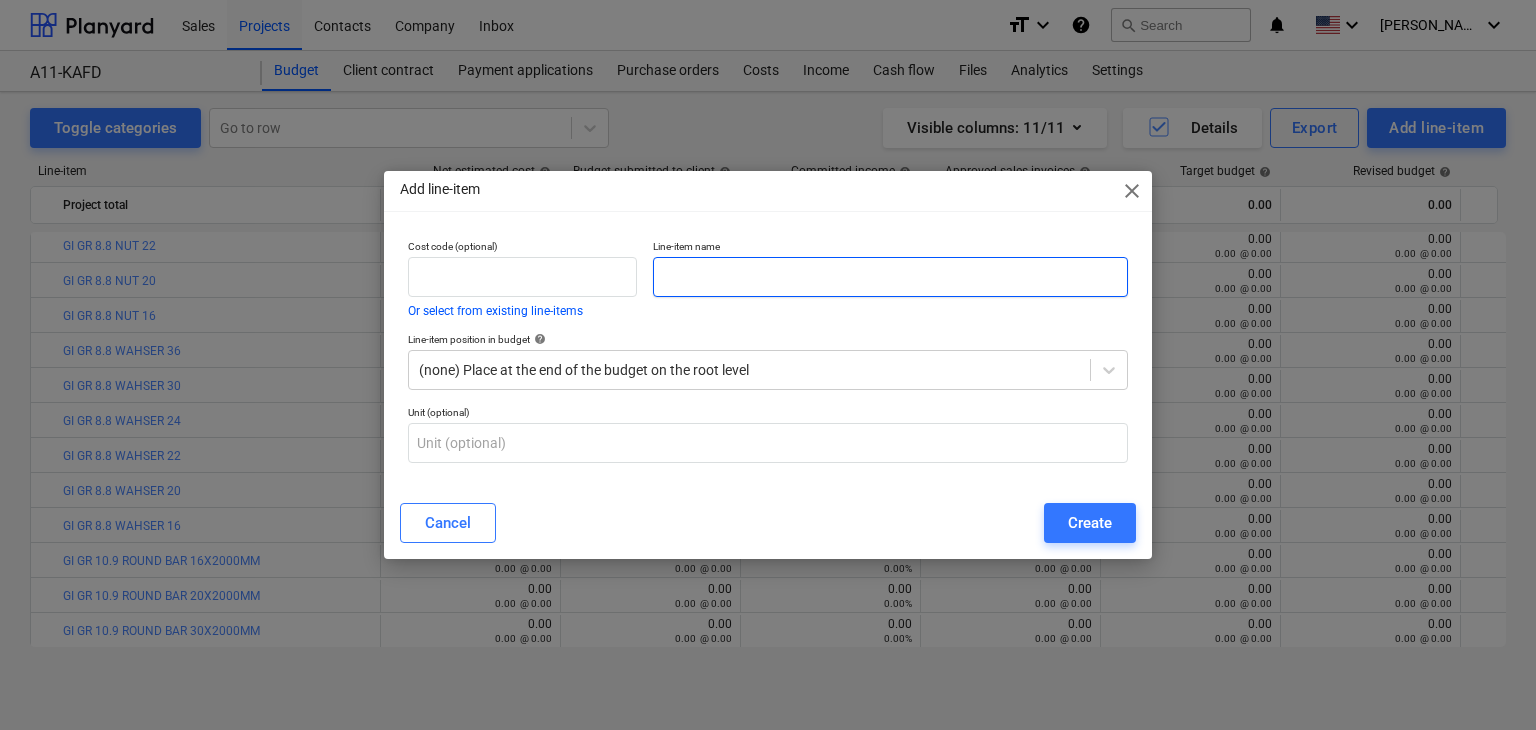paste on "RHS 200X120X6.3 @ 12 MTR LONG S355" 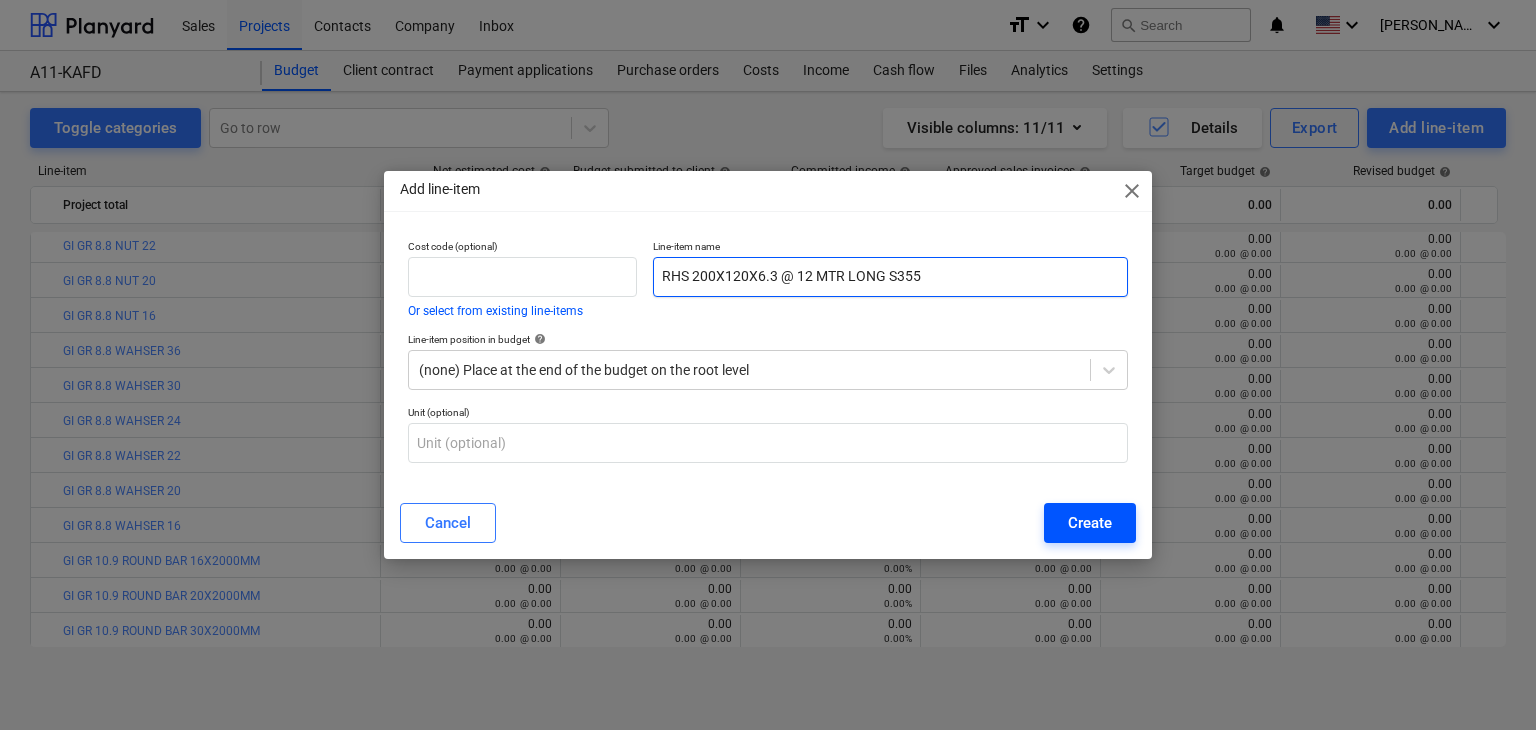 type on "RHS 200X120X6.3 @ 12 MTR LONG S355" 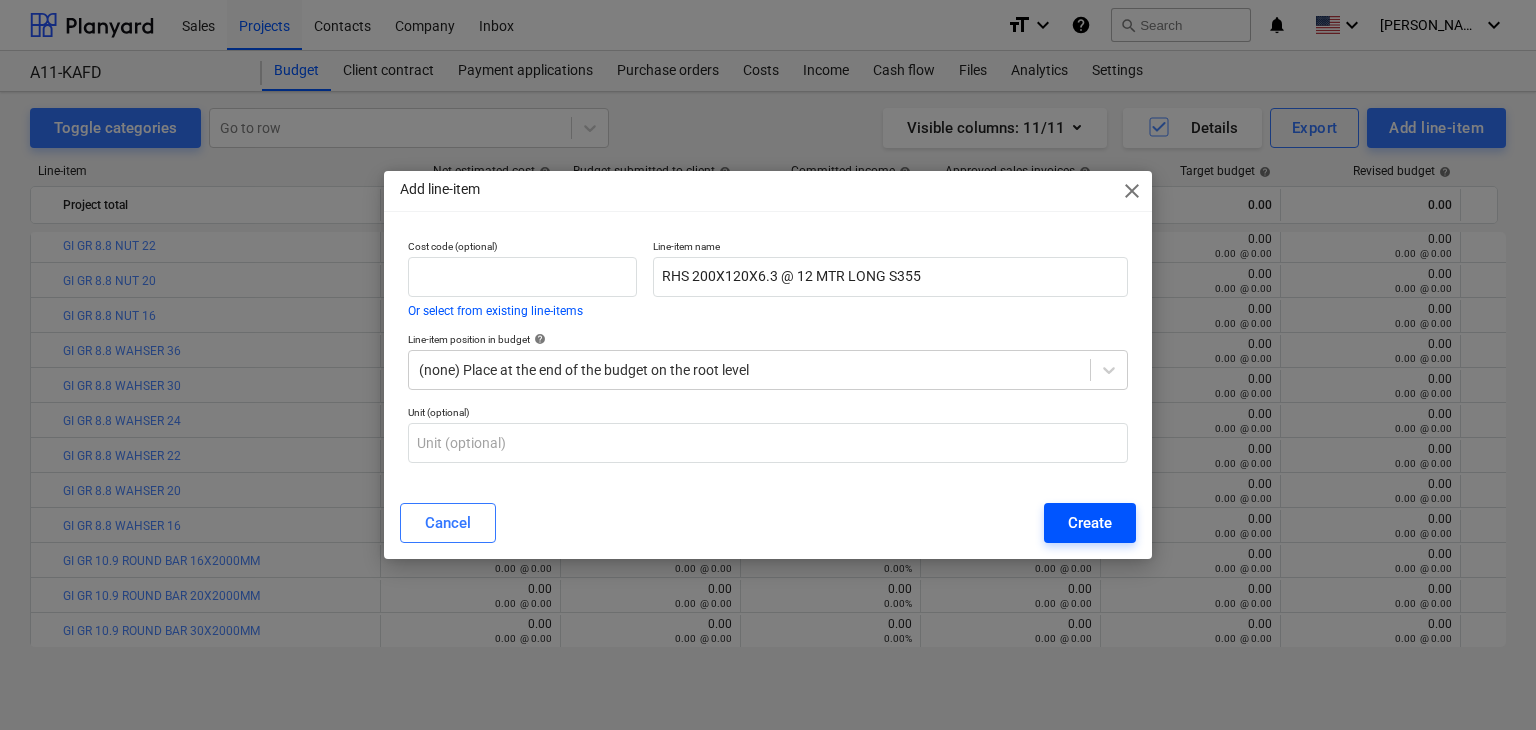click on "Create" at bounding box center (1090, 523) 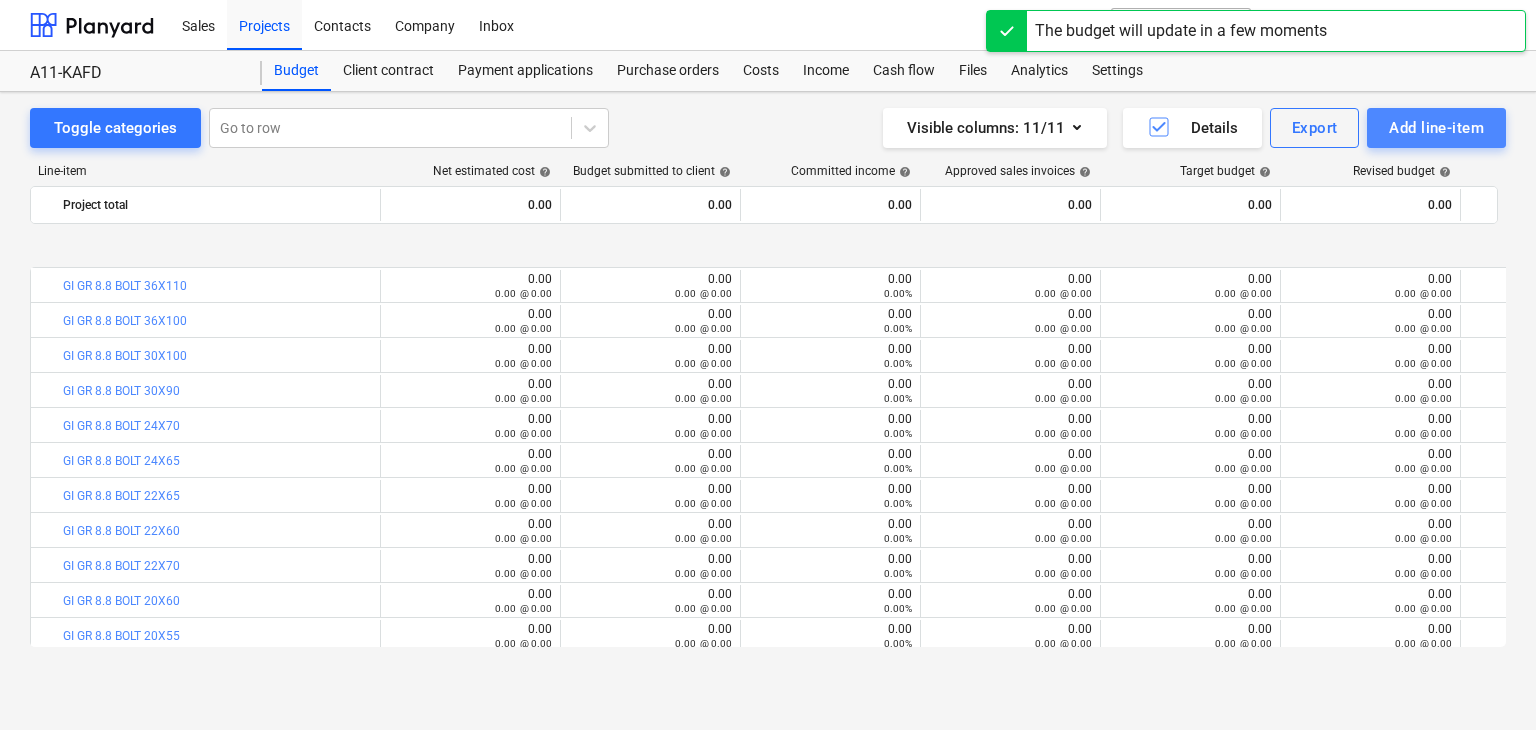 scroll, scrollTop: 740, scrollLeft: 0, axis: vertical 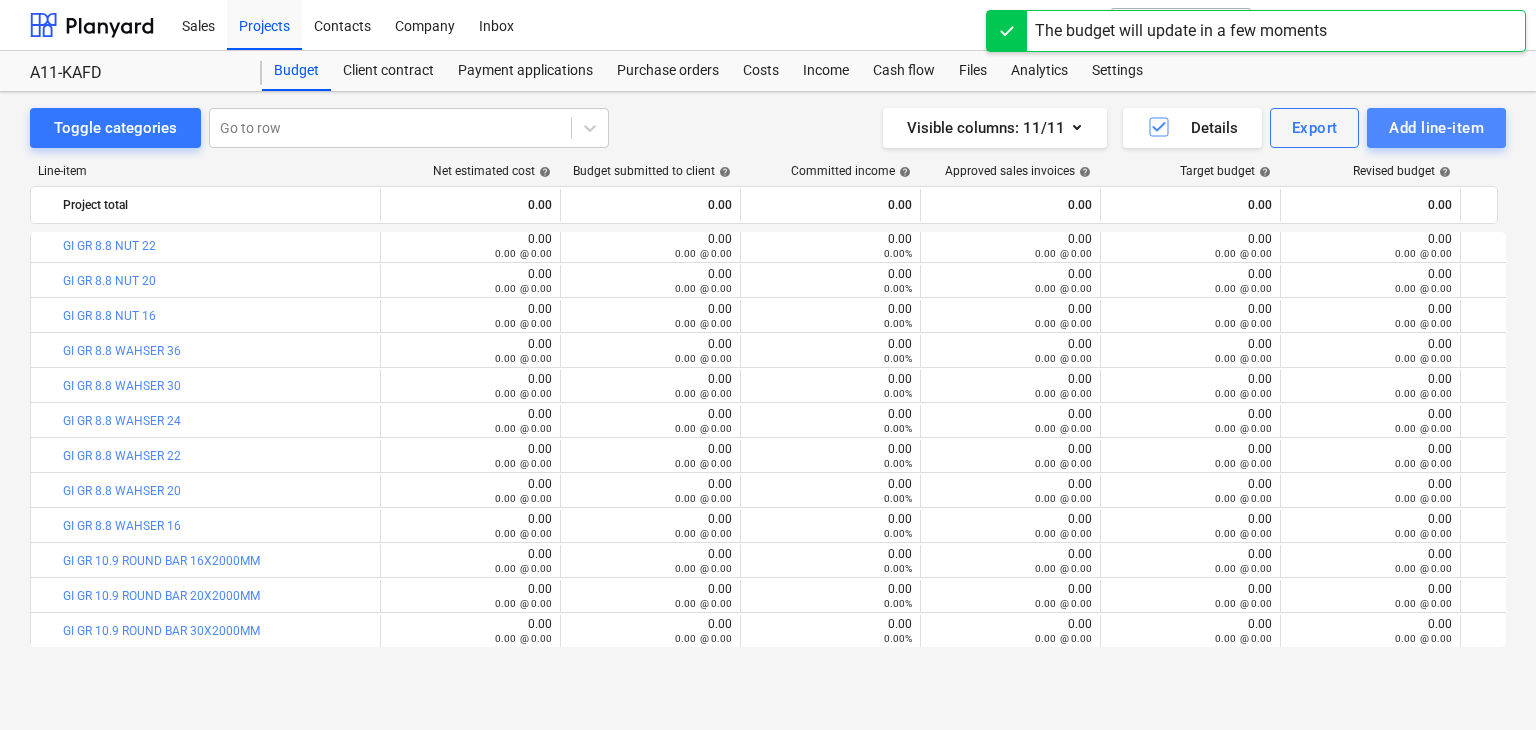 click on "Add line-item" at bounding box center (1436, 128) 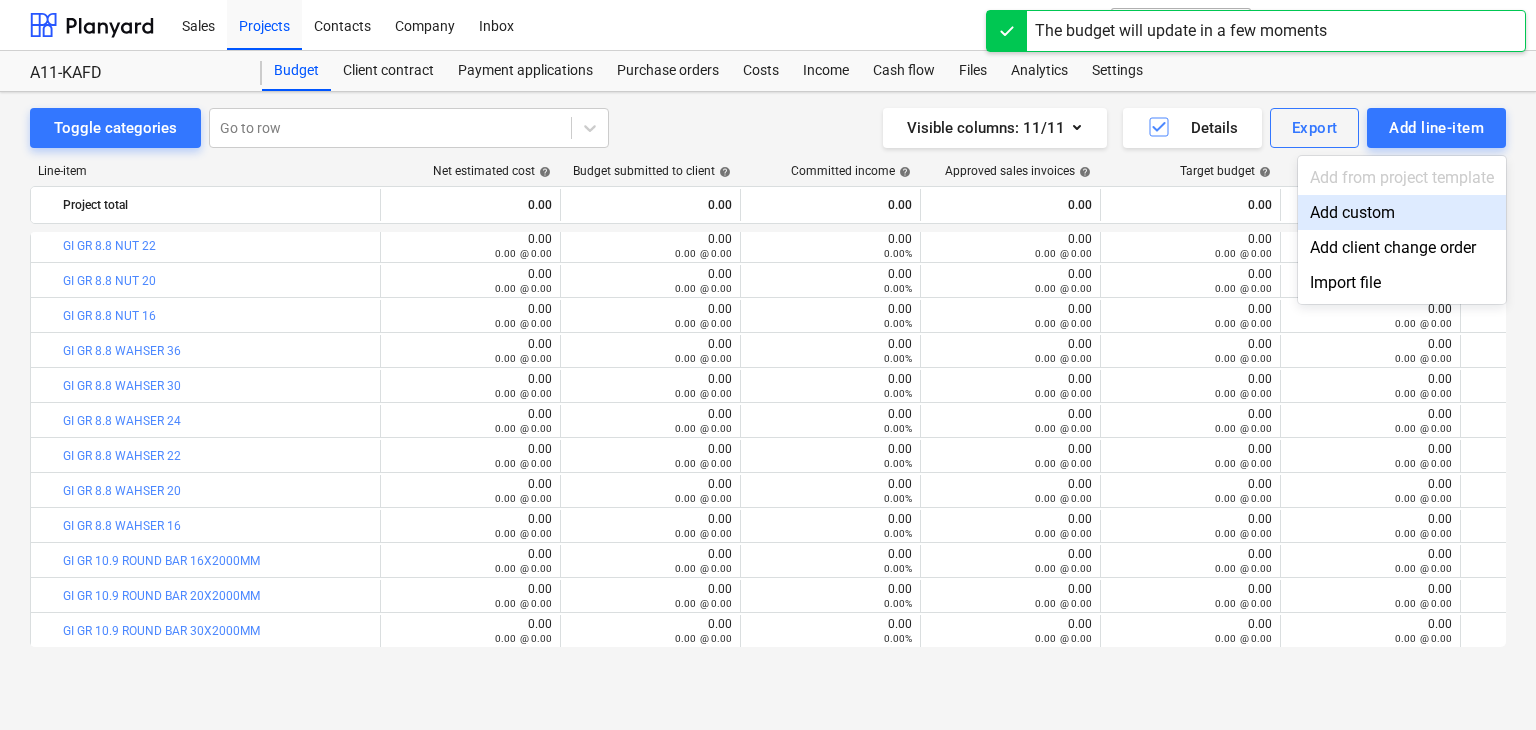 click on "Add custom" at bounding box center (1402, 212) 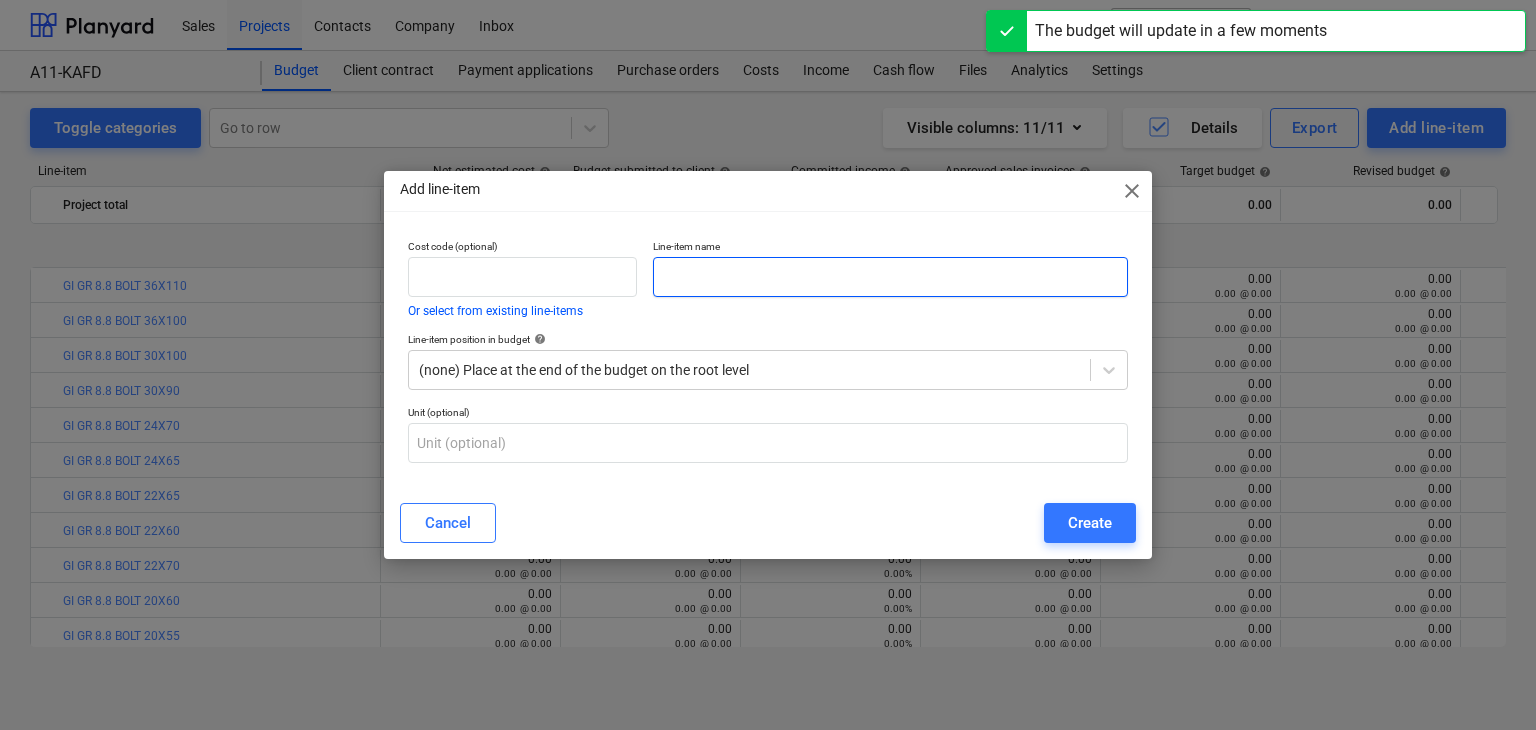 scroll, scrollTop: 740, scrollLeft: 0, axis: vertical 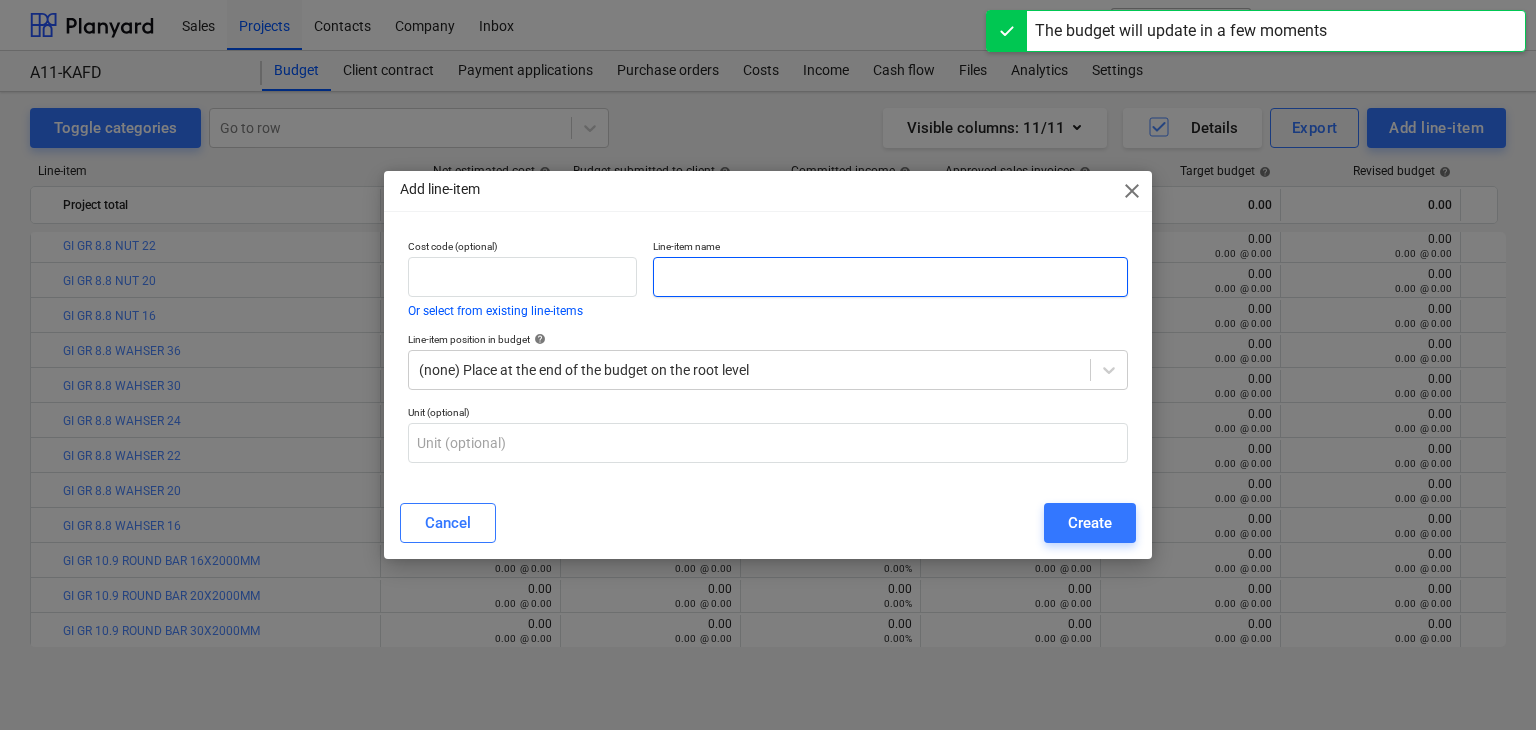 click at bounding box center [890, 277] 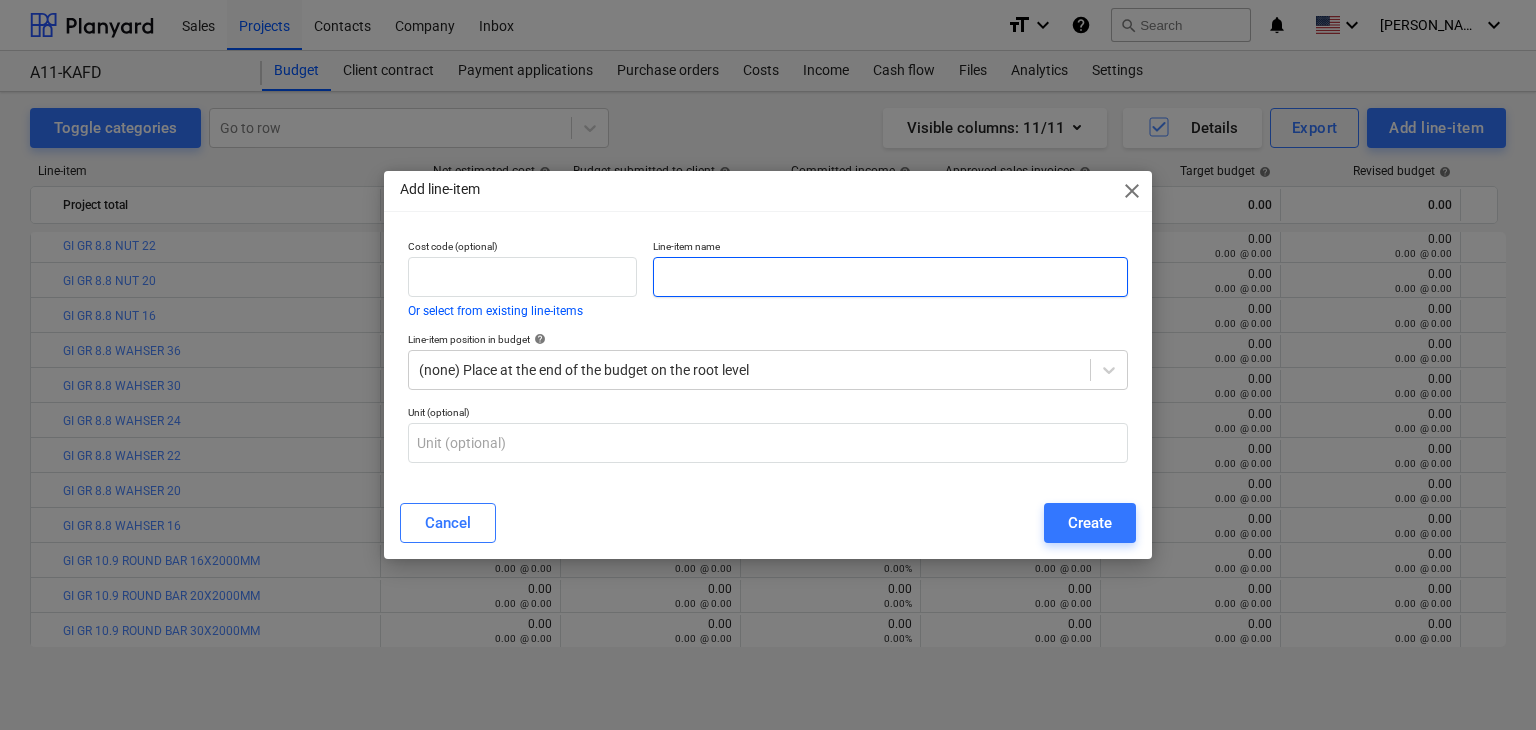 paste on "RHS 500X300X16MM THK @ 12 MTR LONG S355" 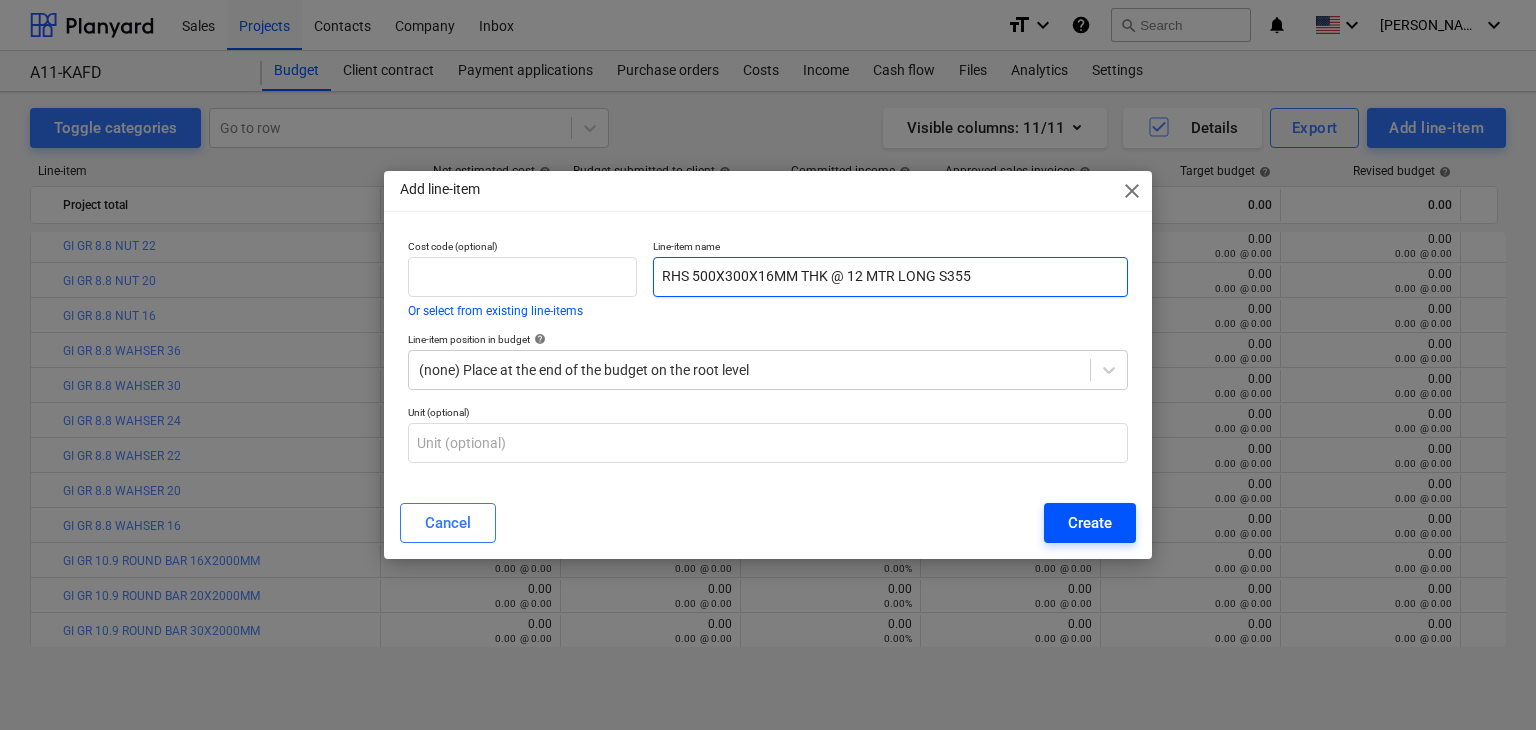 type on "RHS 500X300X16MM THK @ 12 MTR LONG S355" 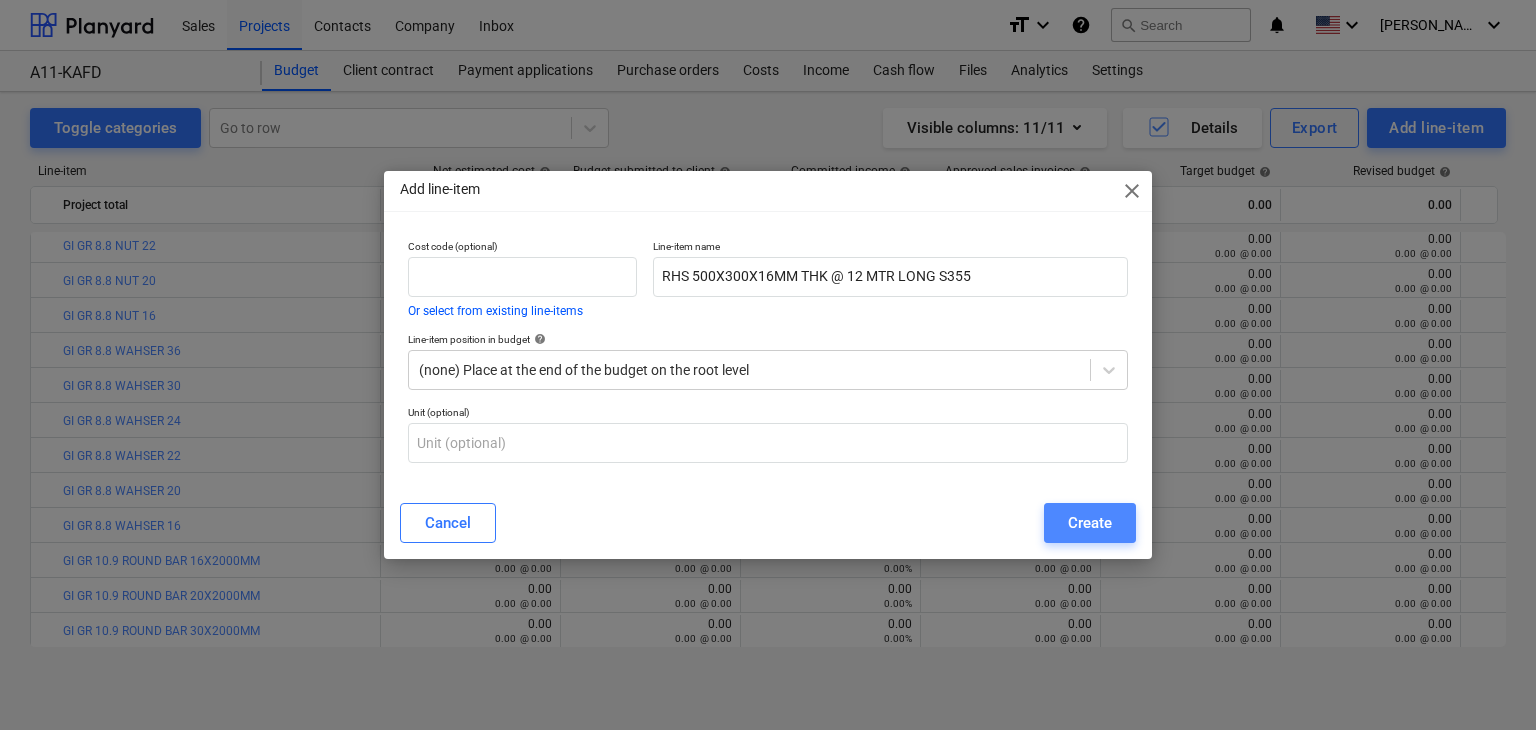 click on "Create" at bounding box center [1090, 523] 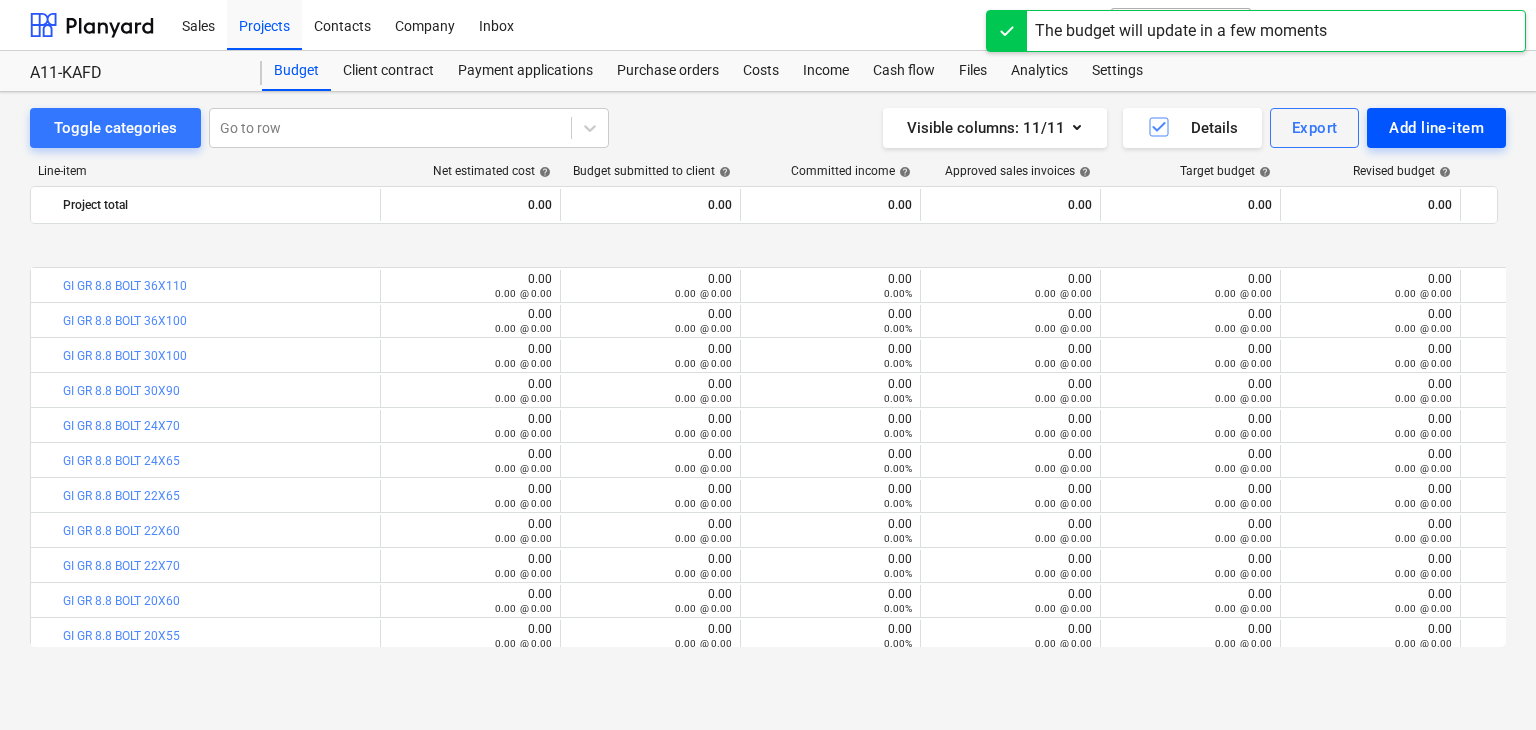 scroll, scrollTop: 740, scrollLeft: 0, axis: vertical 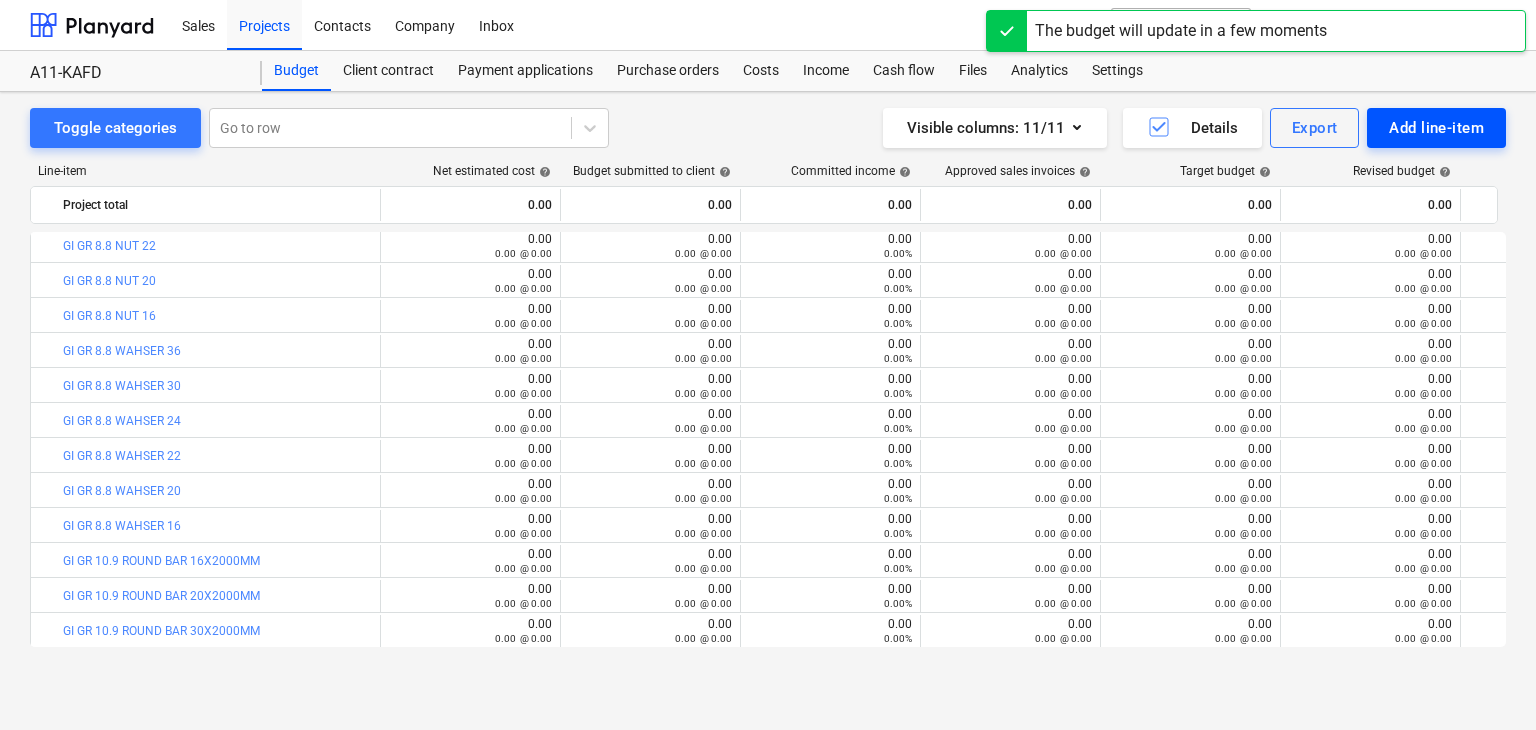 click on "Add line-item" at bounding box center [1436, 128] 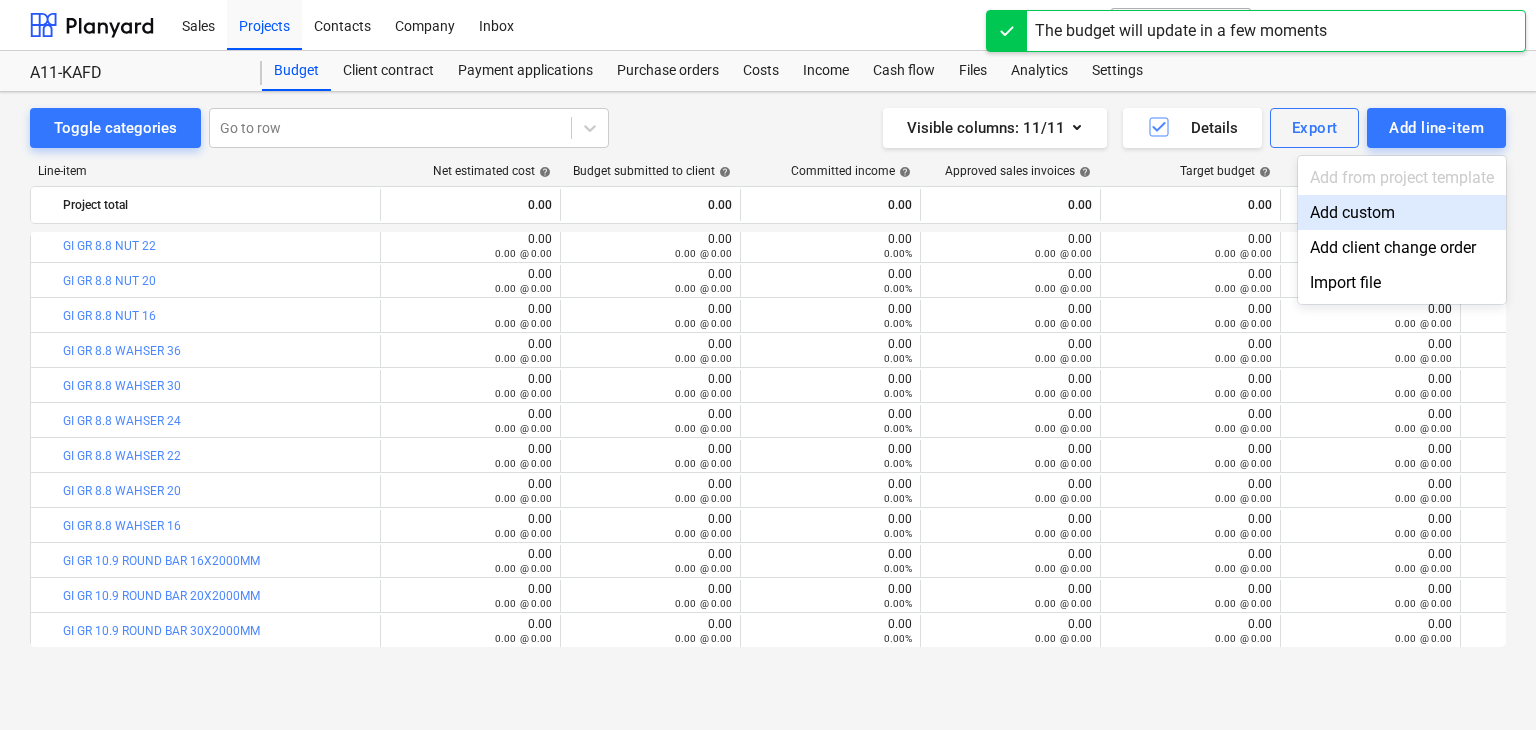 click on "Add custom" at bounding box center (1402, 212) 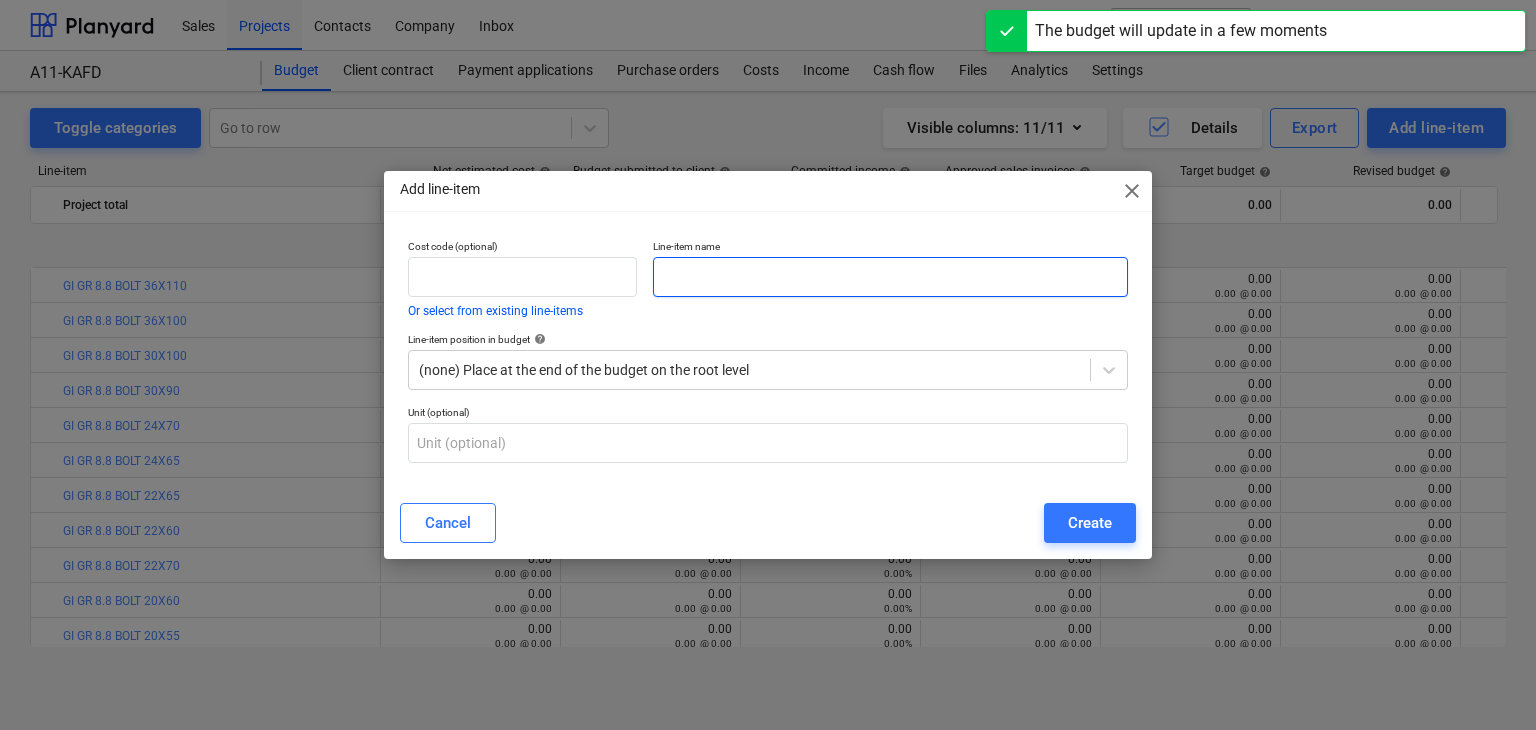 scroll, scrollTop: 740, scrollLeft: 0, axis: vertical 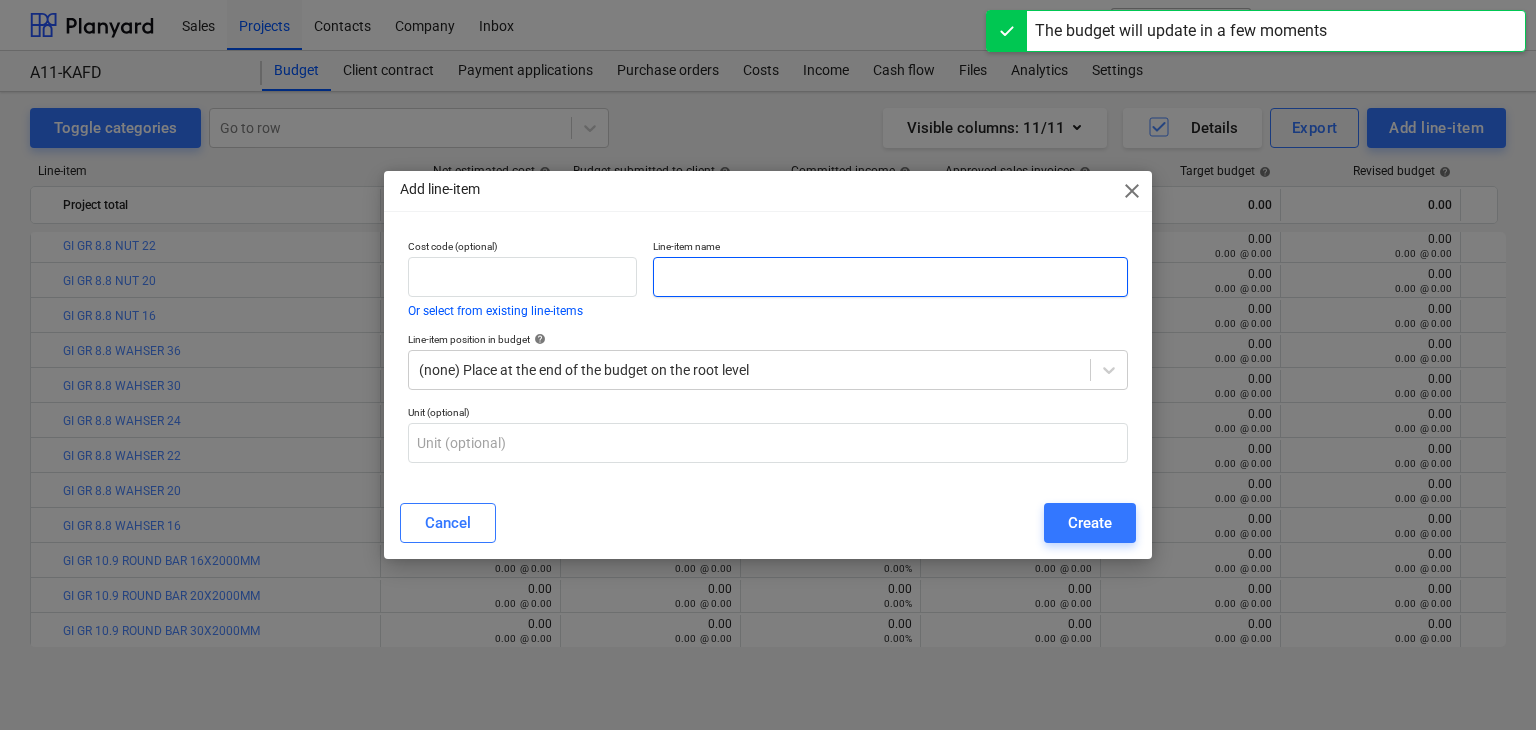 click at bounding box center [890, 277] 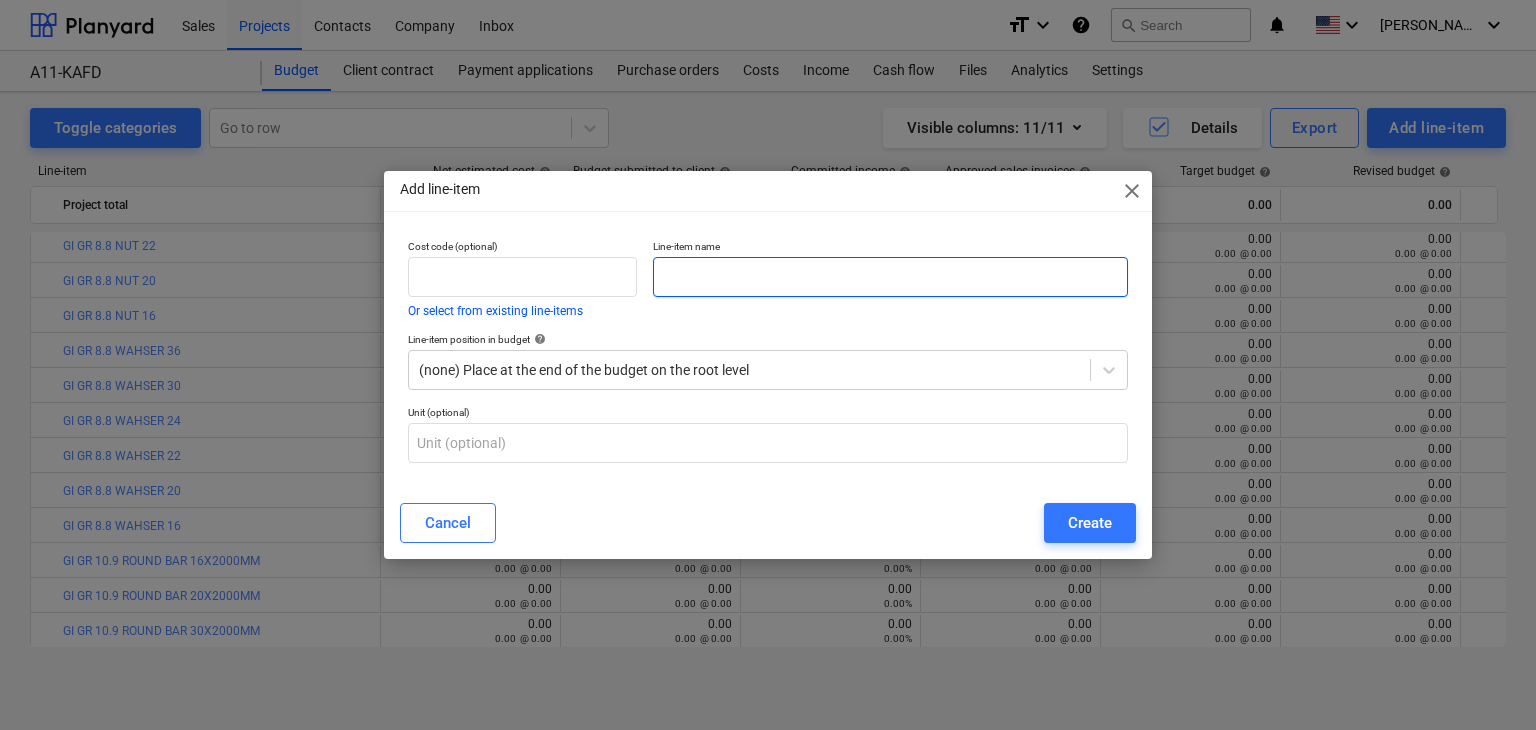 paste on "HE240A @ 12 MTR LONG S355" 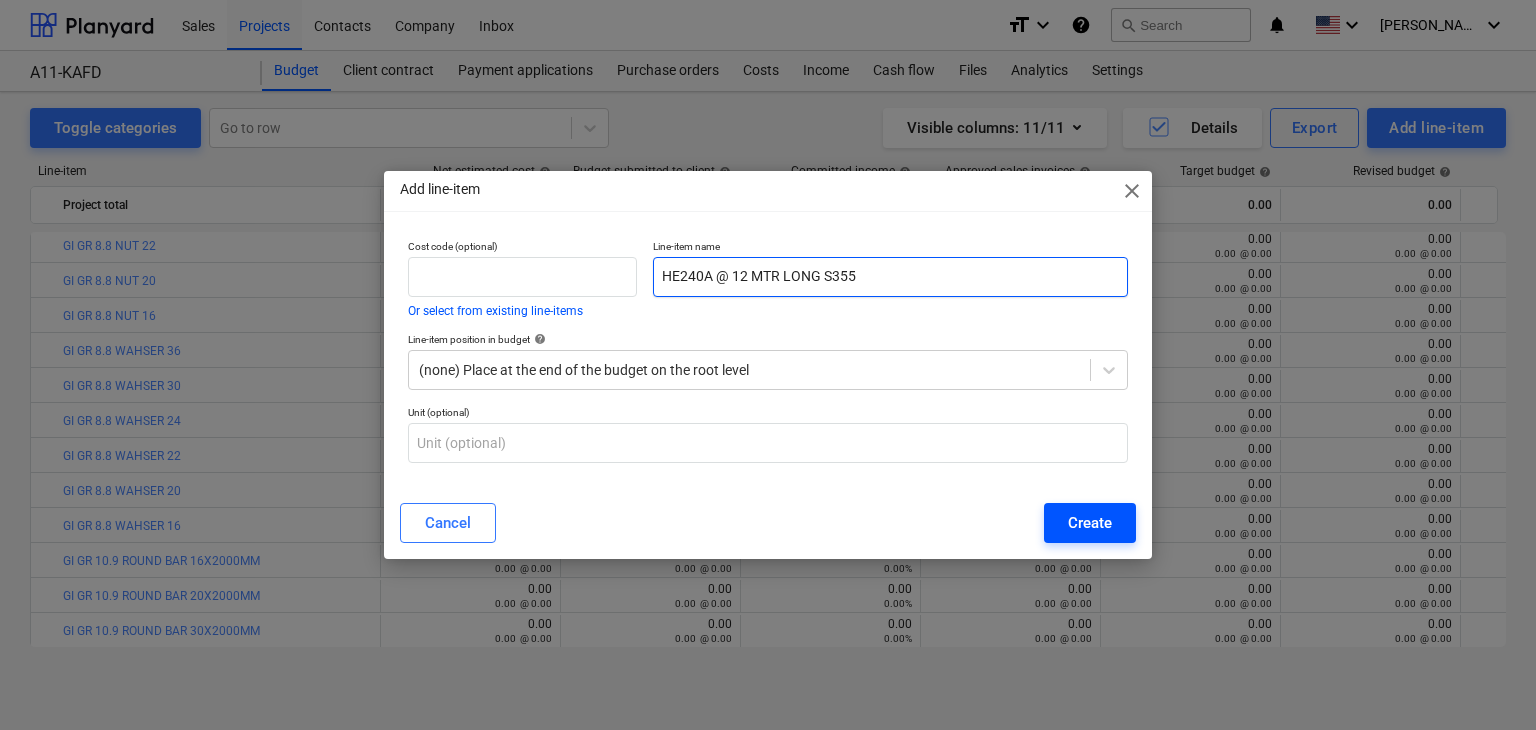 type on "HE240A @ 12 MTR LONG S355" 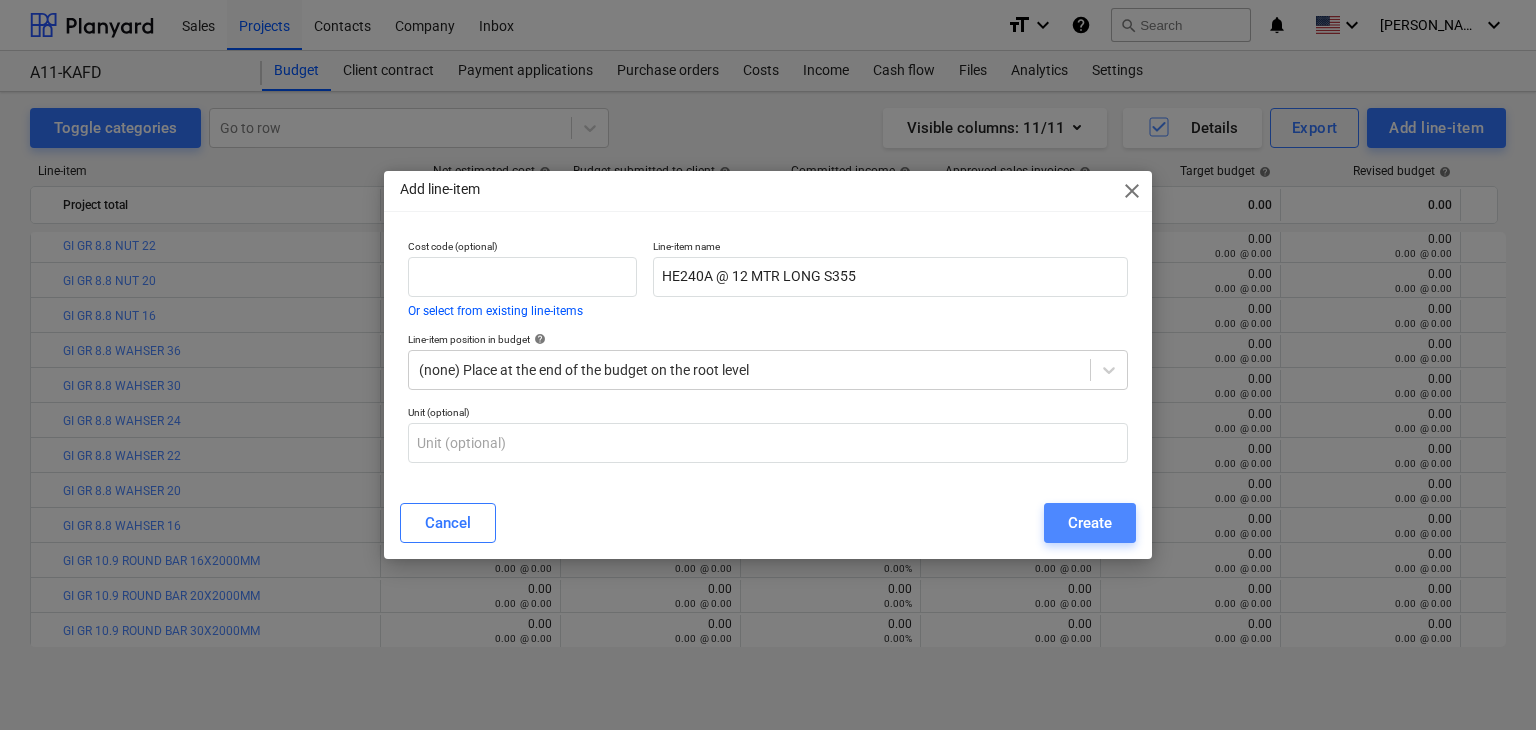 click on "Create" at bounding box center [1090, 523] 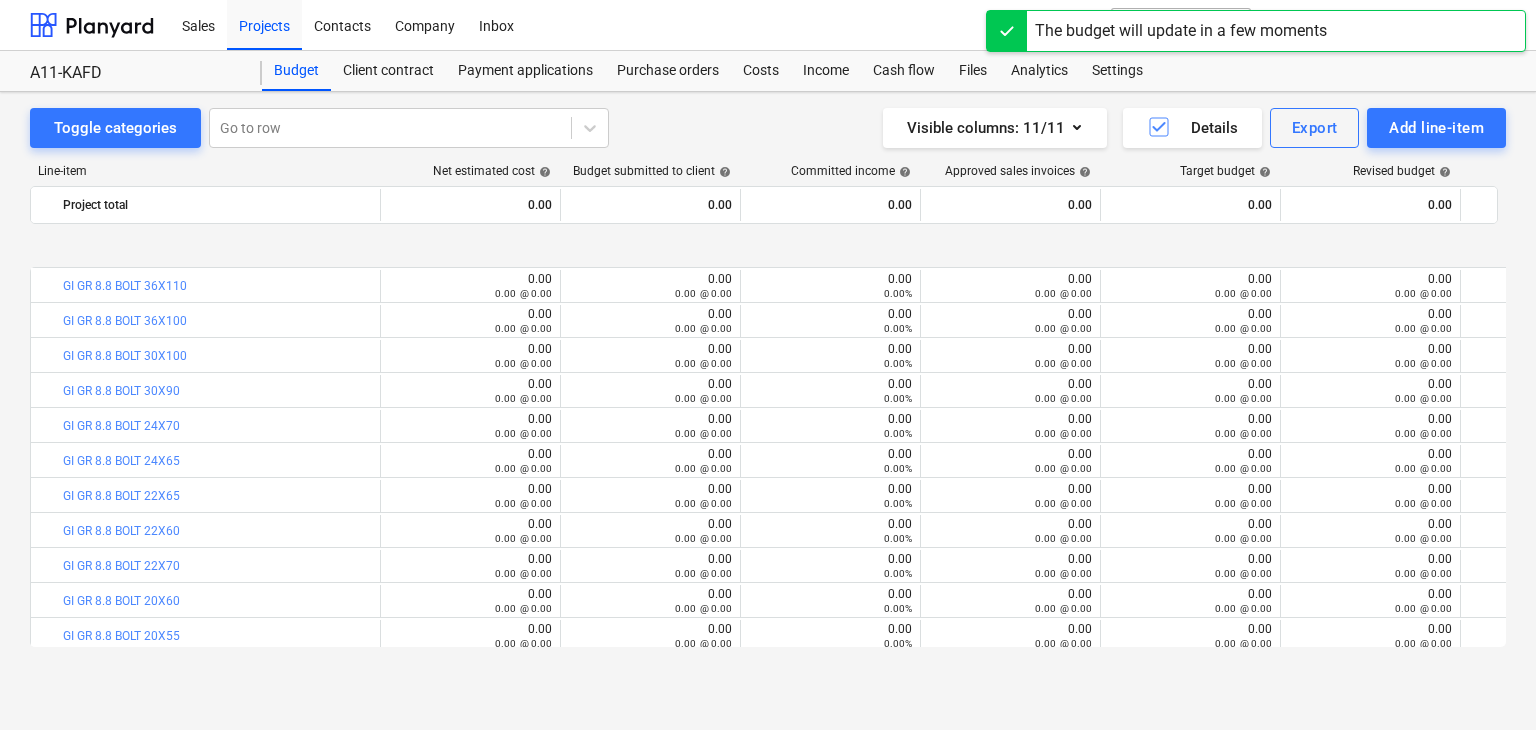 scroll, scrollTop: 740, scrollLeft: 0, axis: vertical 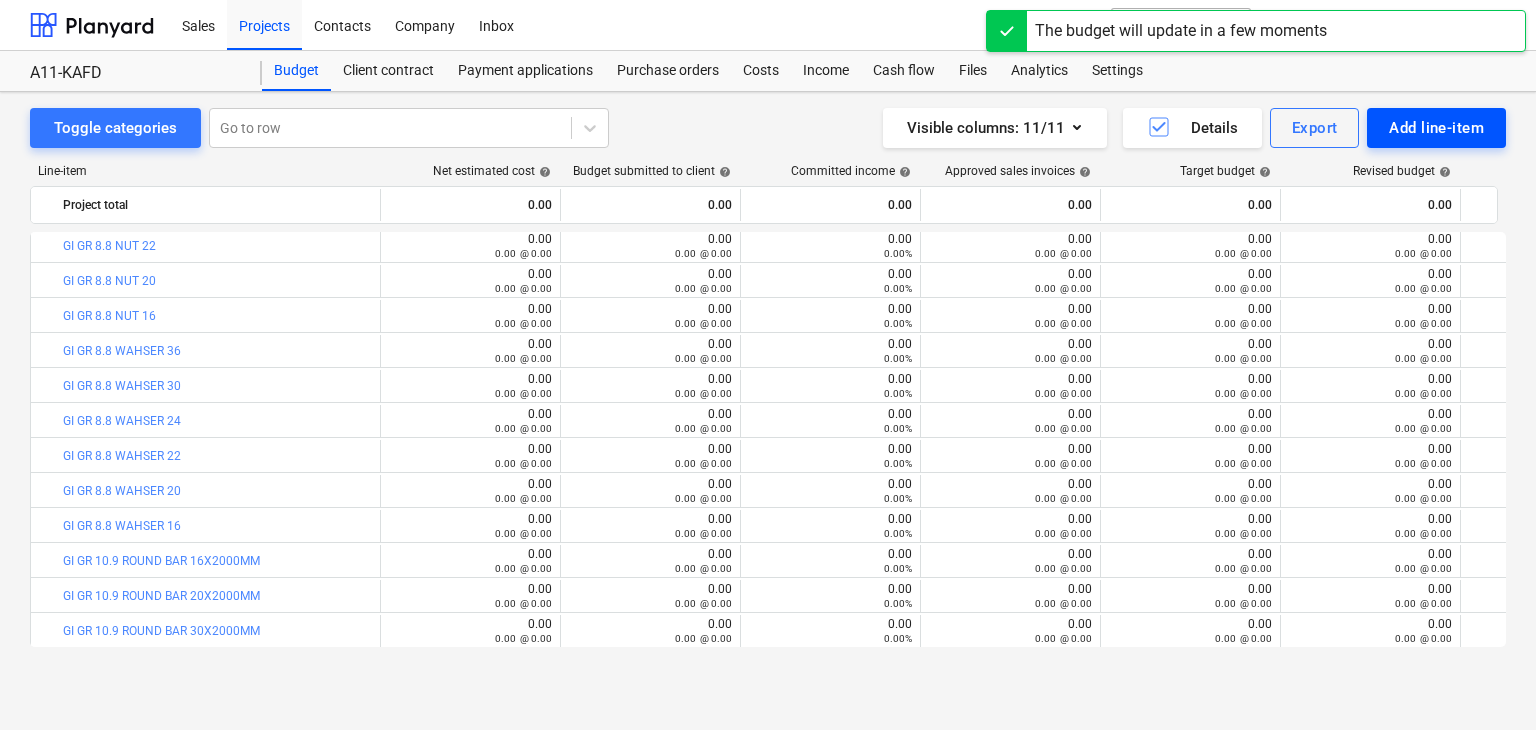 click on "Add line-item" at bounding box center (1436, 128) 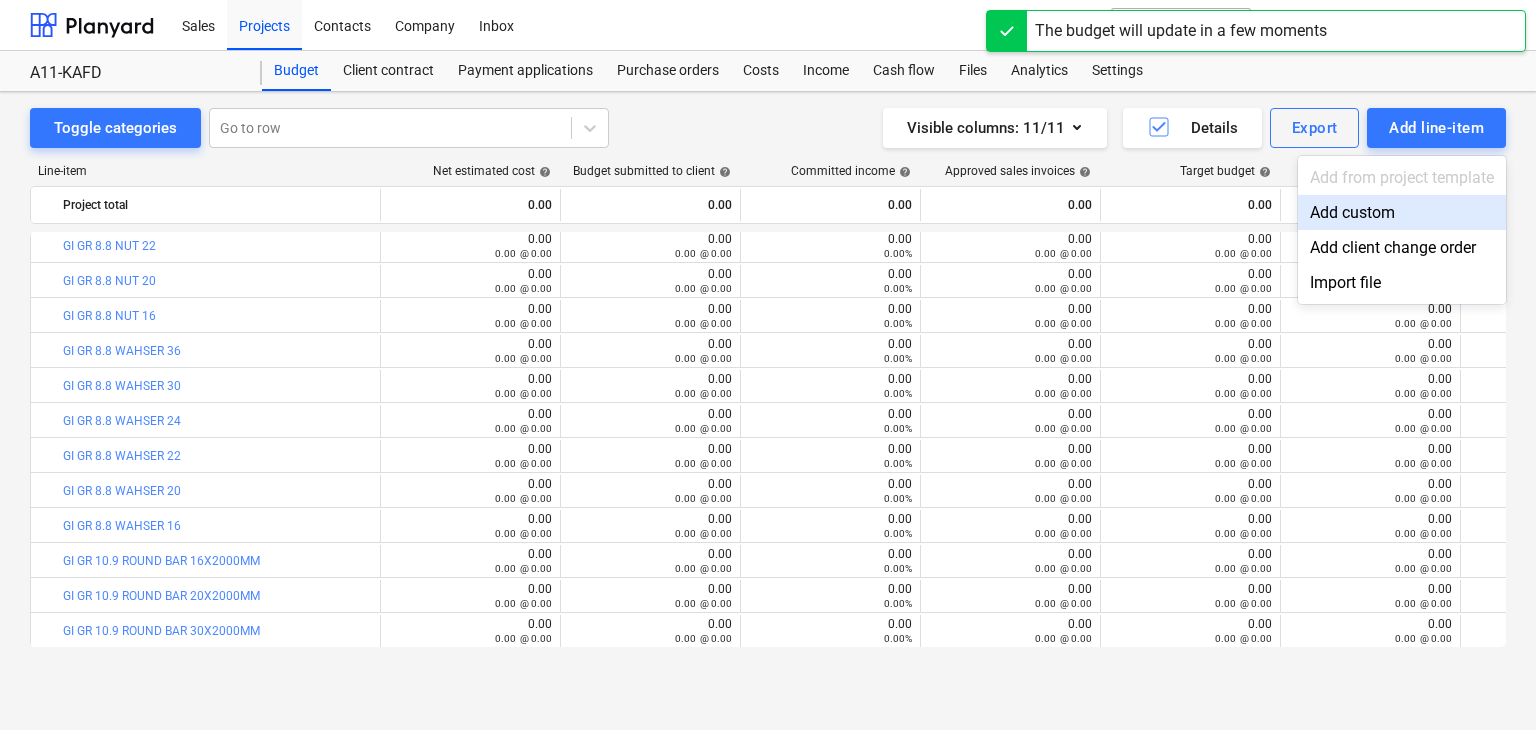 click on "Add custom" at bounding box center [1402, 212] 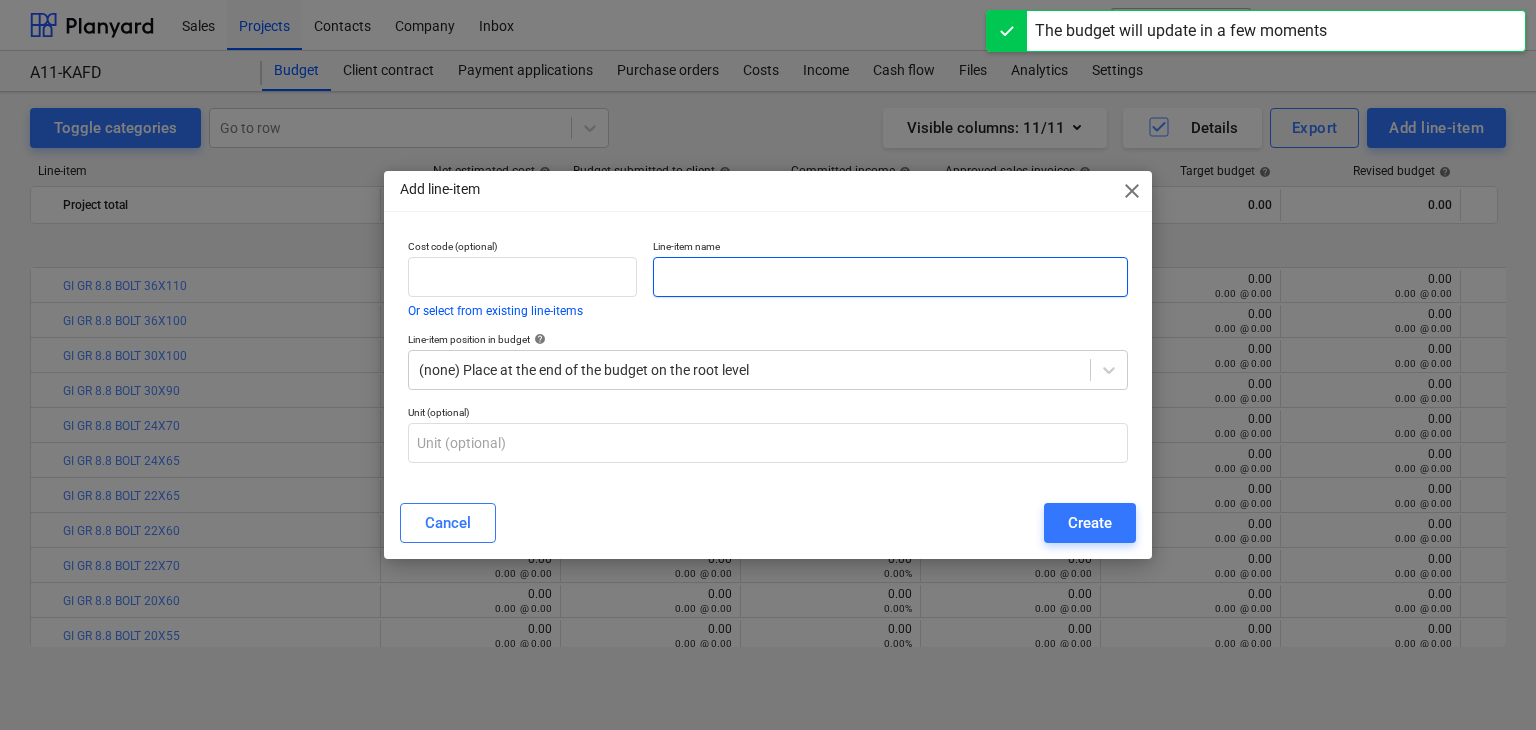 scroll, scrollTop: 740, scrollLeft: 0, axis: vertical 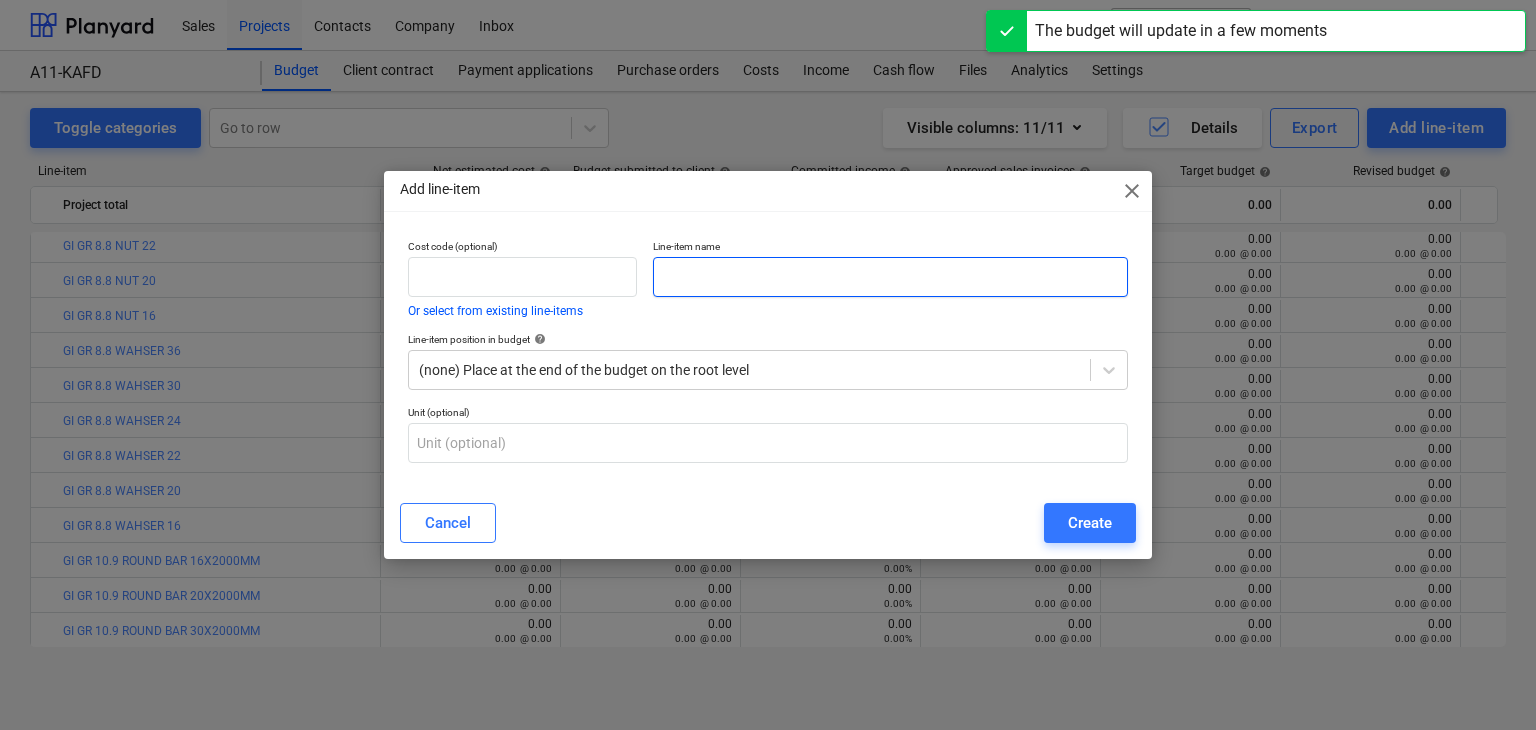 click at bounding box center [890, 277] 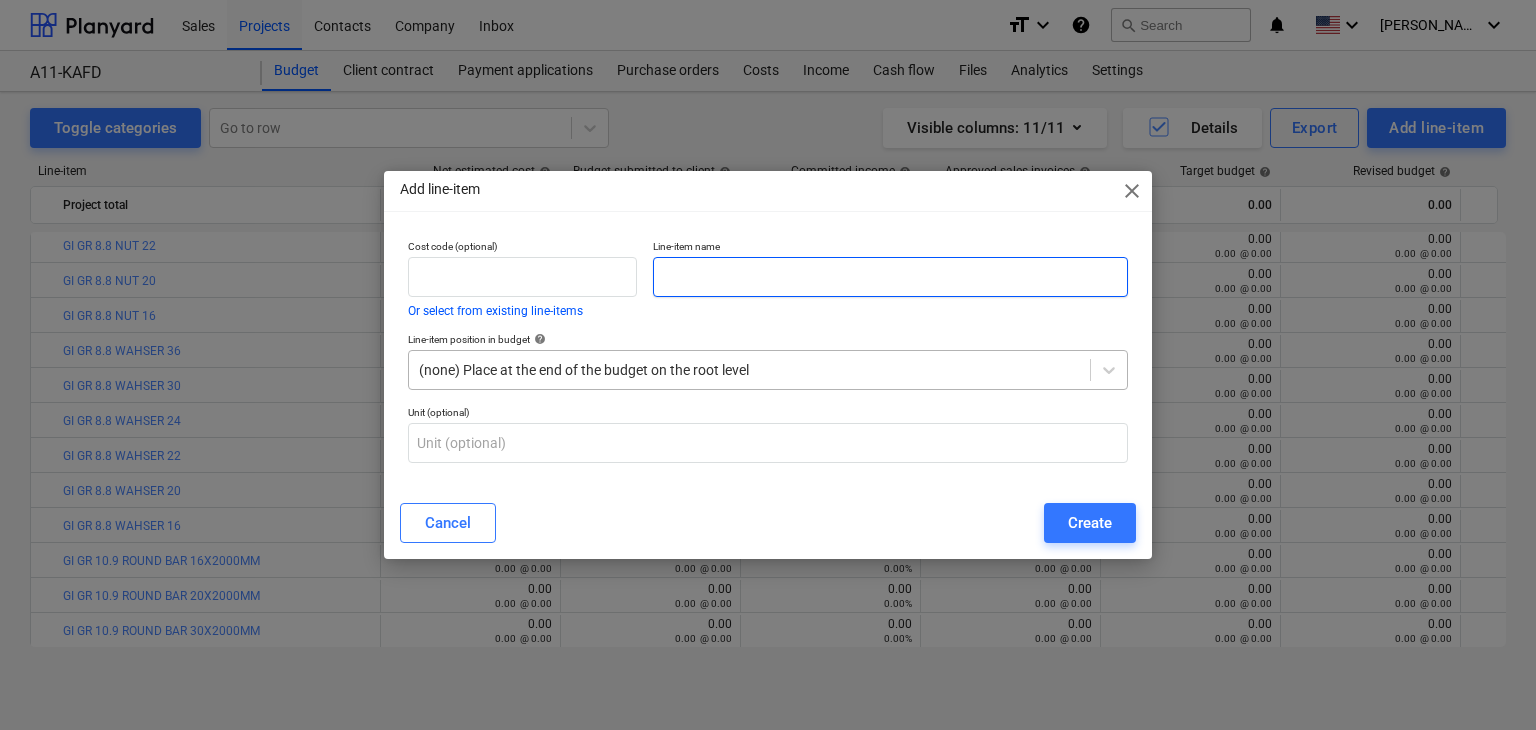 paste on "MS PLATE 20MM THK X  2000  X 6000 MM S355" 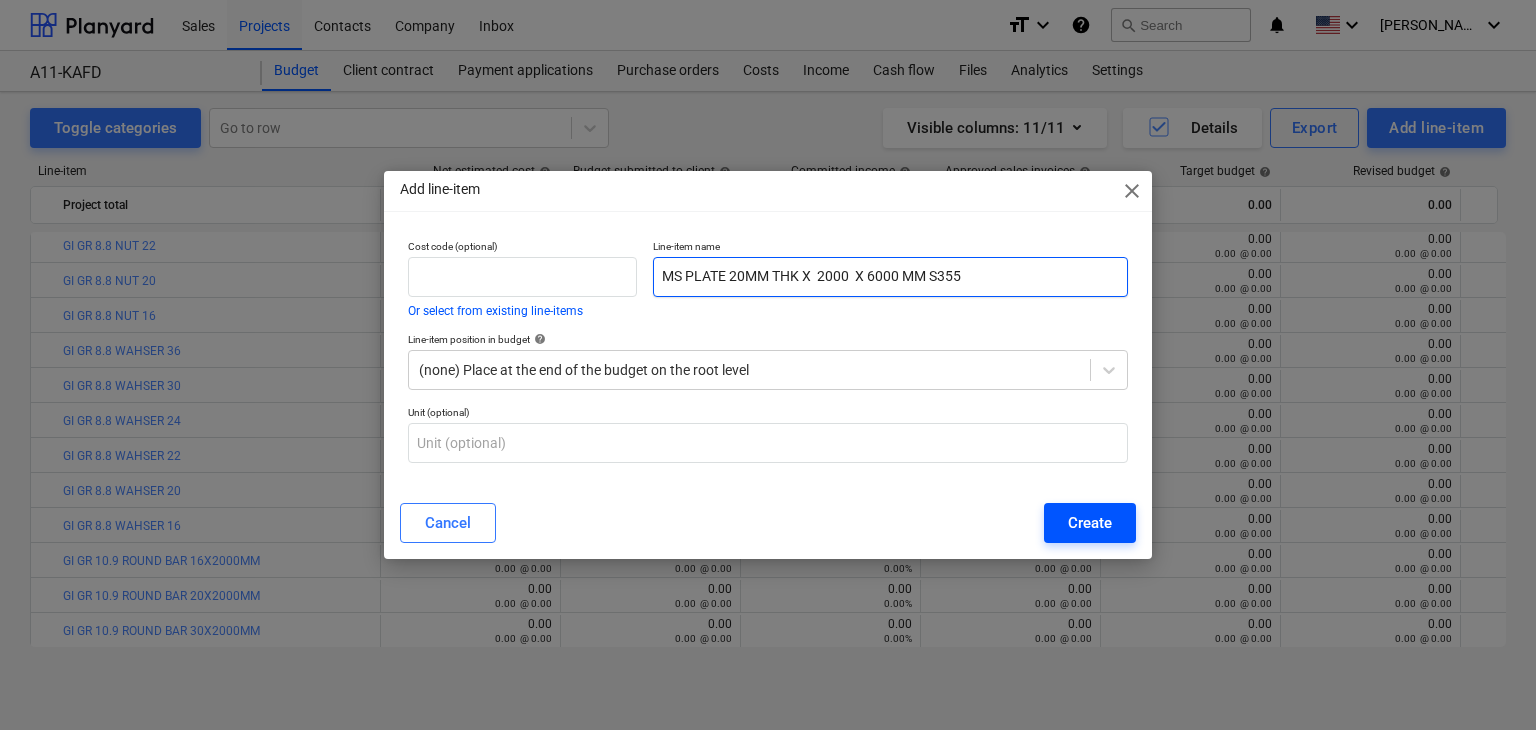 type on "MS PLATE 20MM THK X  2000  X 6000 MM S355" 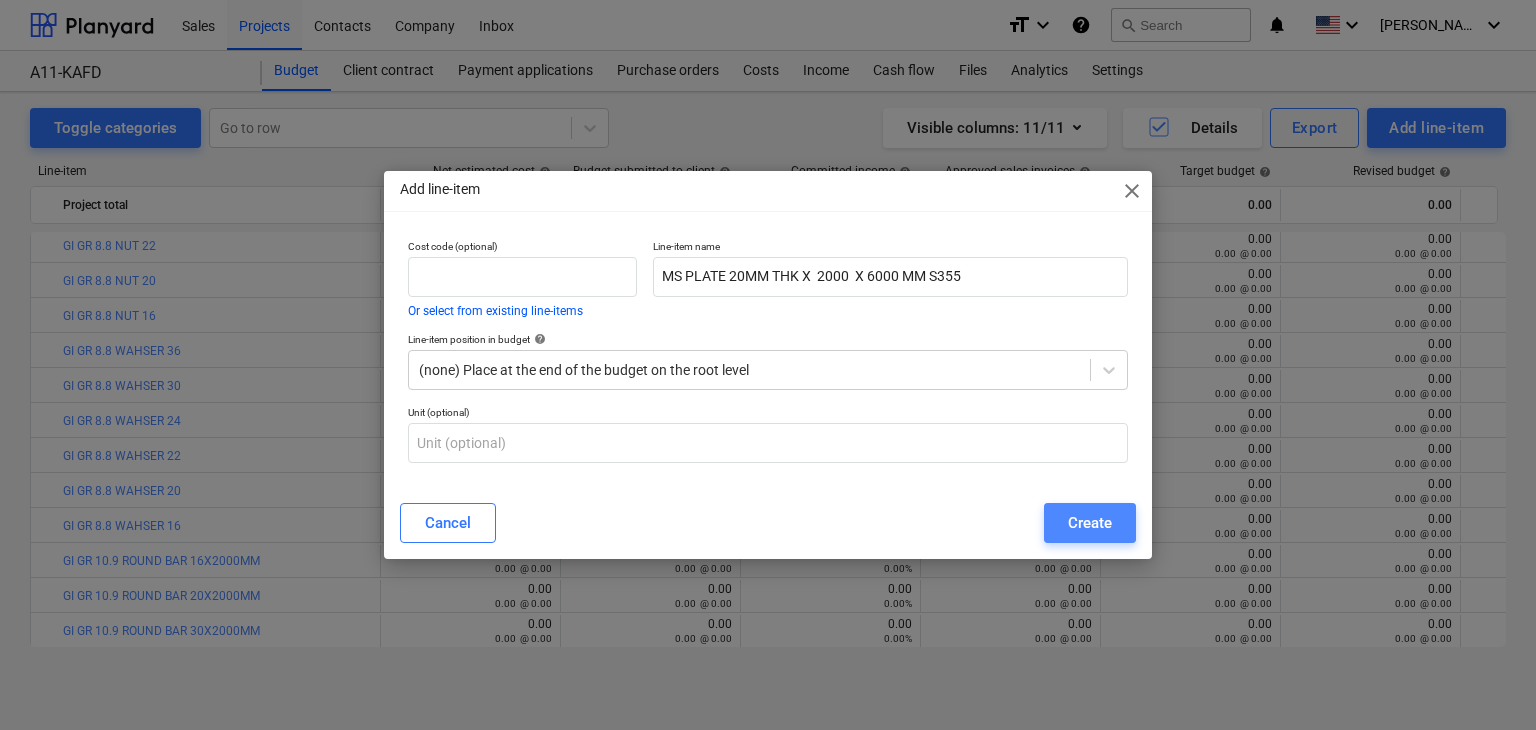 click on "Create" at bounding box center [1090, 523] 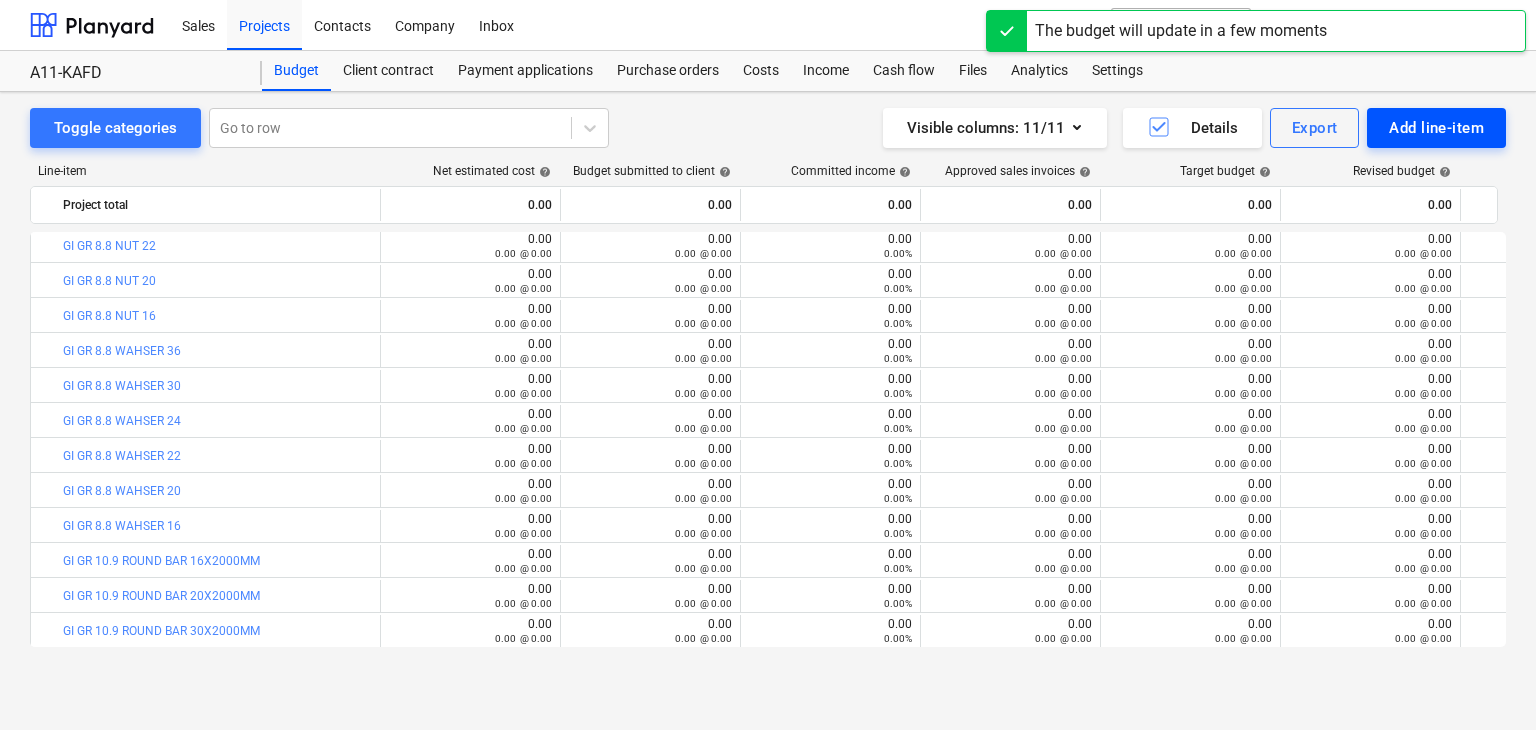 click on "Add line-item" at bounding box center (1436, 128) 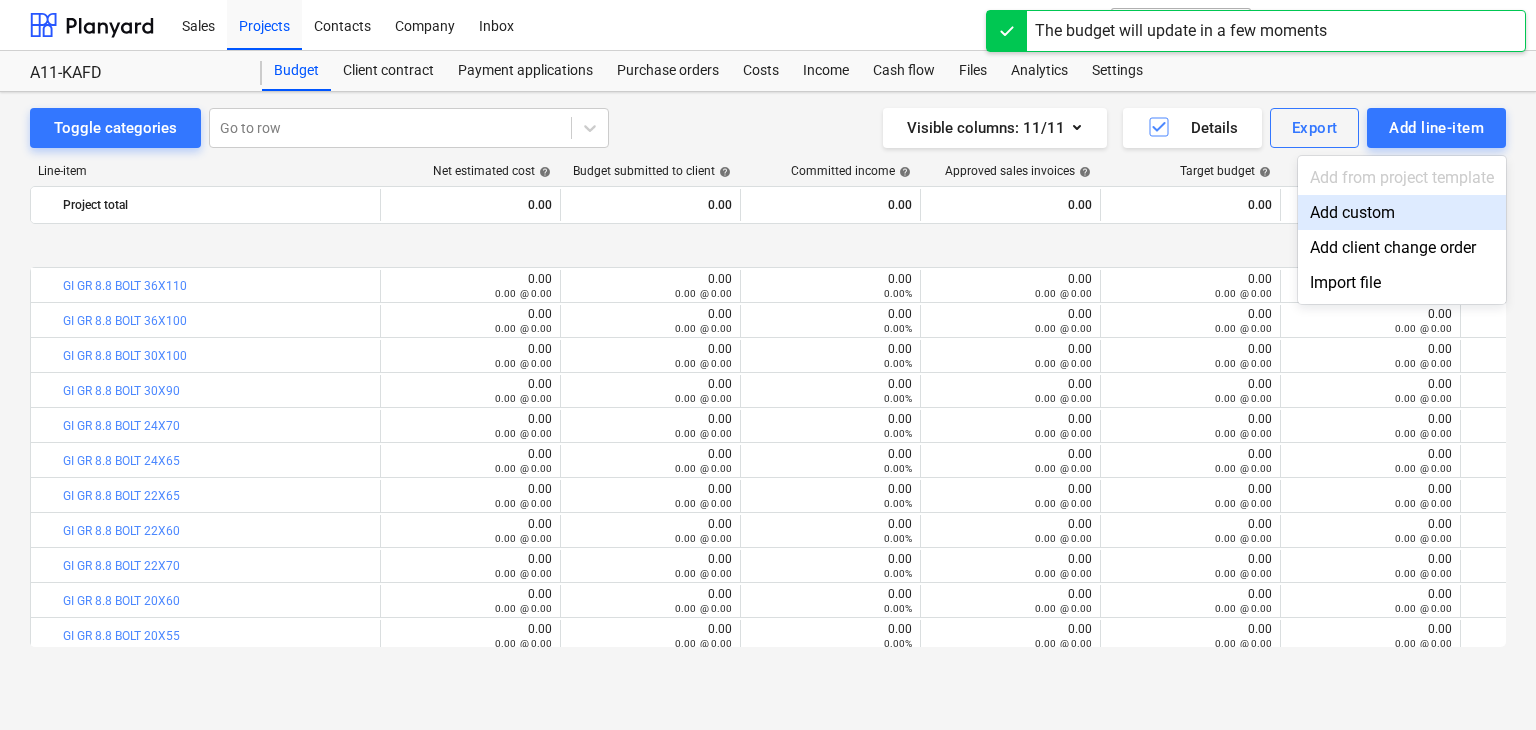 scroll, scrollTop: 740, scrollLeft: 0, axis: vertical 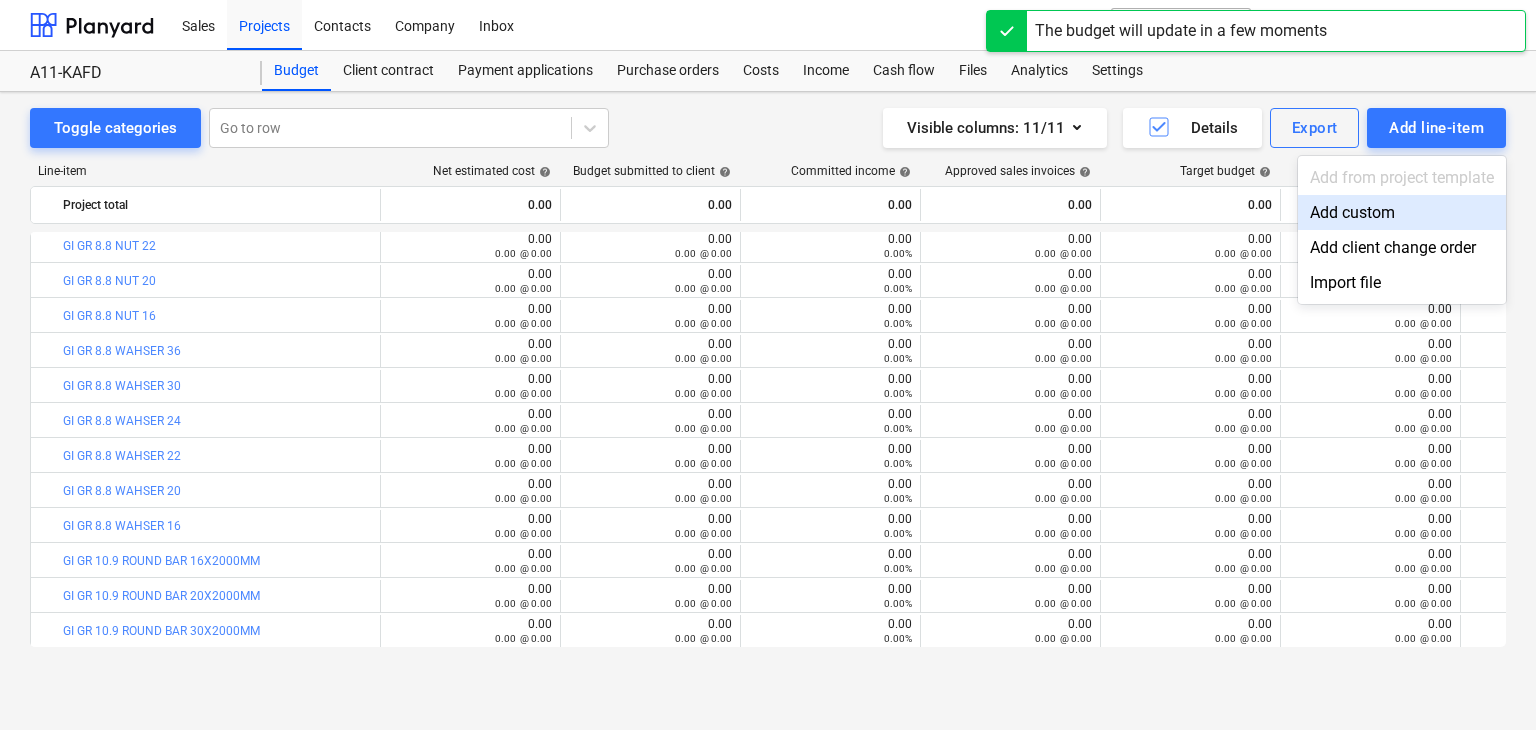 click on "Add custom" at bounding box center [1402, 212] 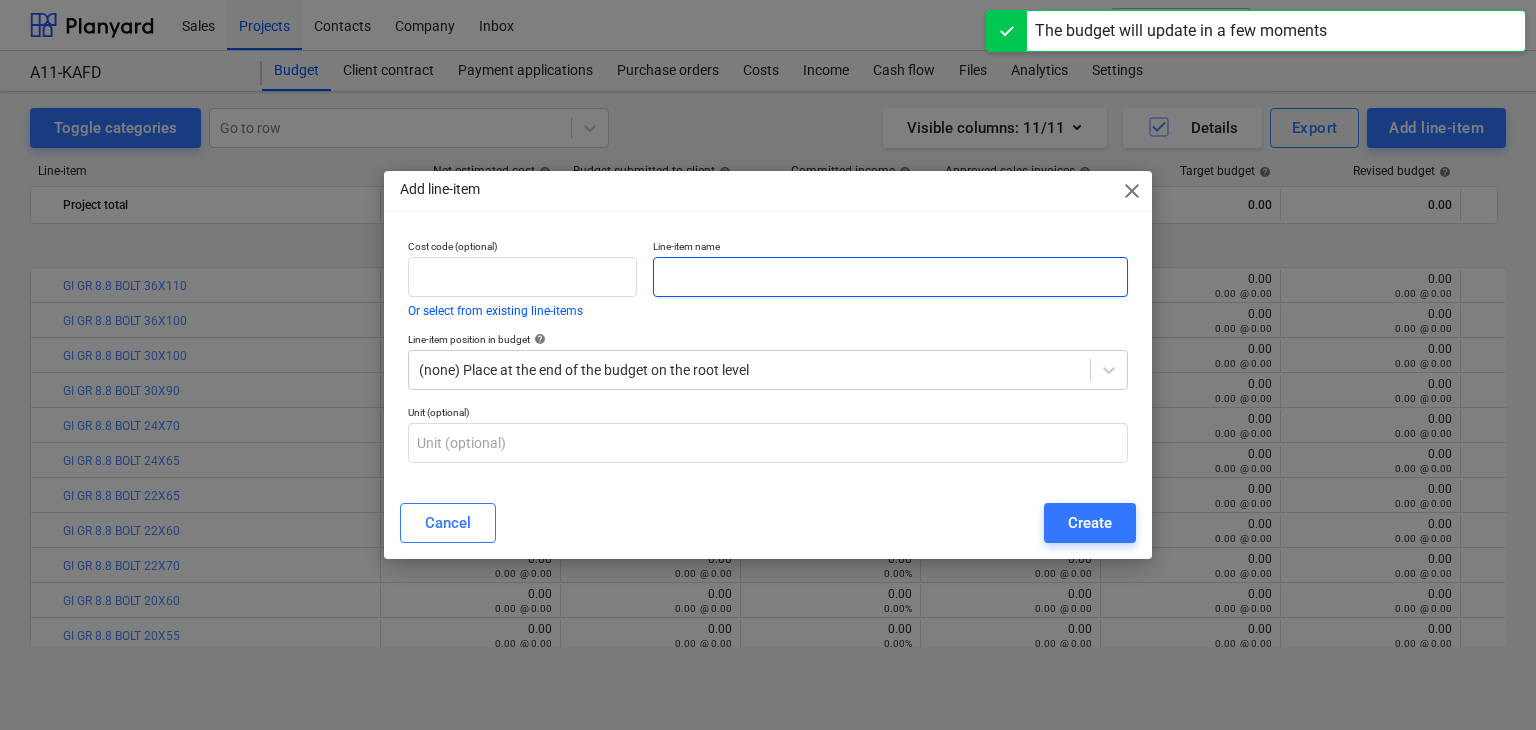 scroll, scrollTop: 740, scrollLeft: 0, axis: vertical 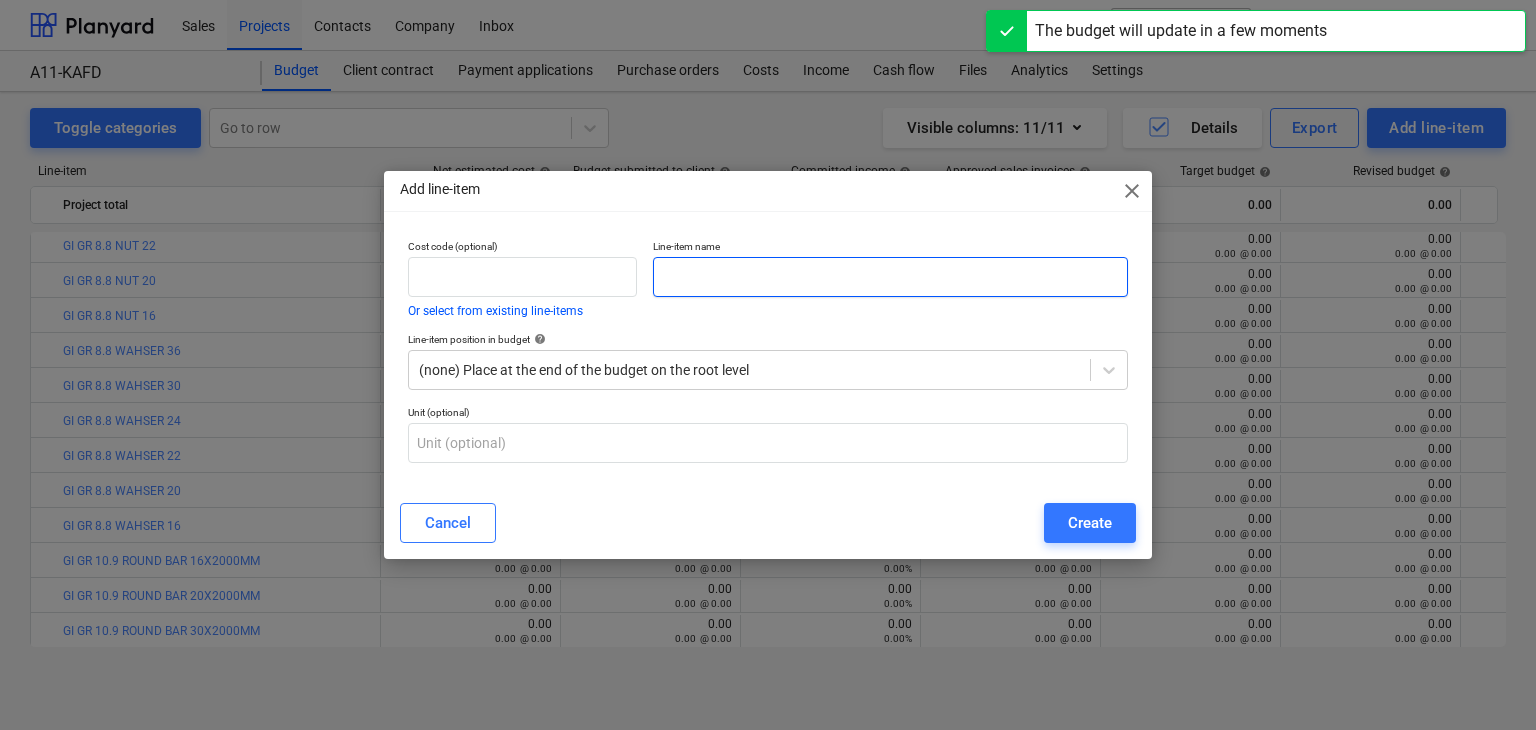 click at bounding box center (890, 277) 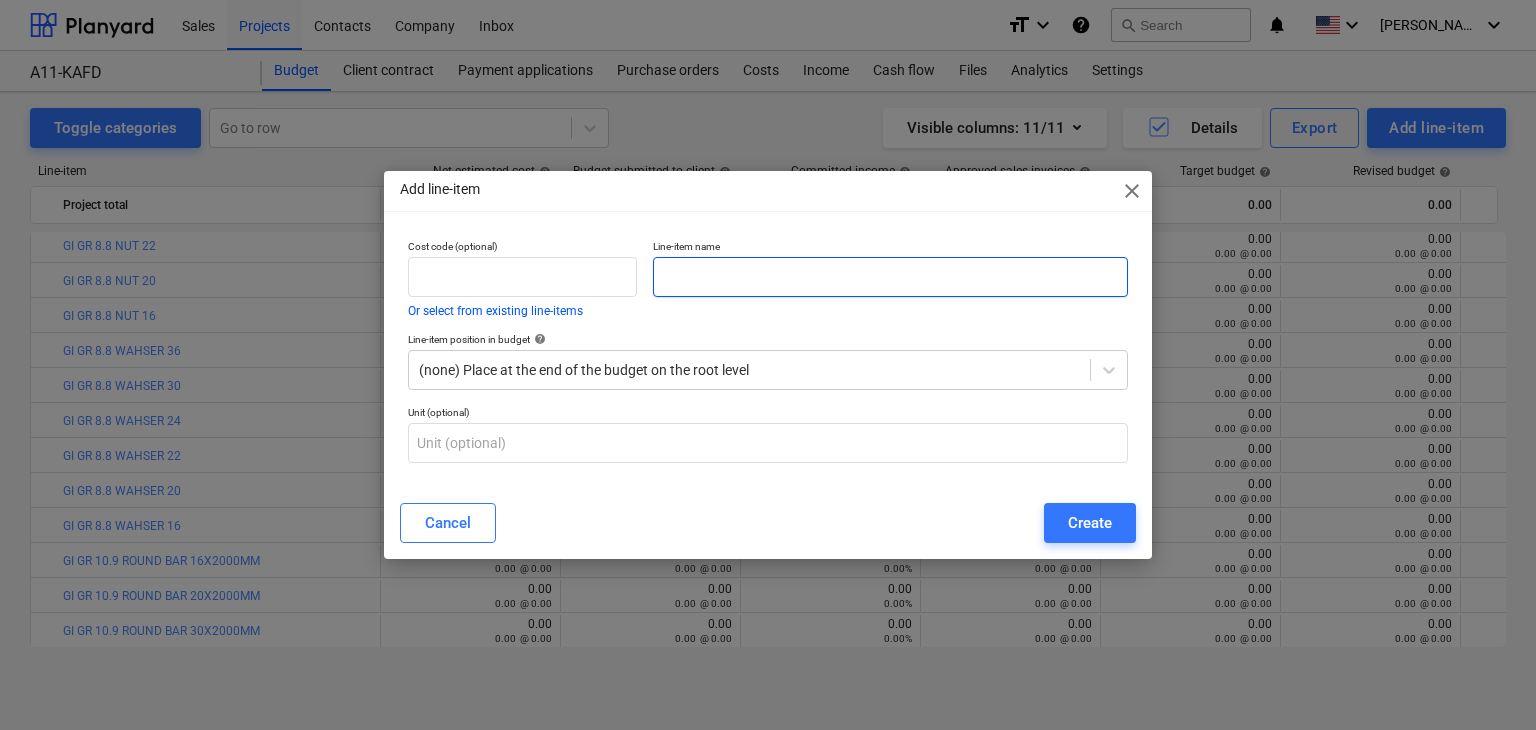paste on "IPE 450 @ 12 MTR LONG S355" 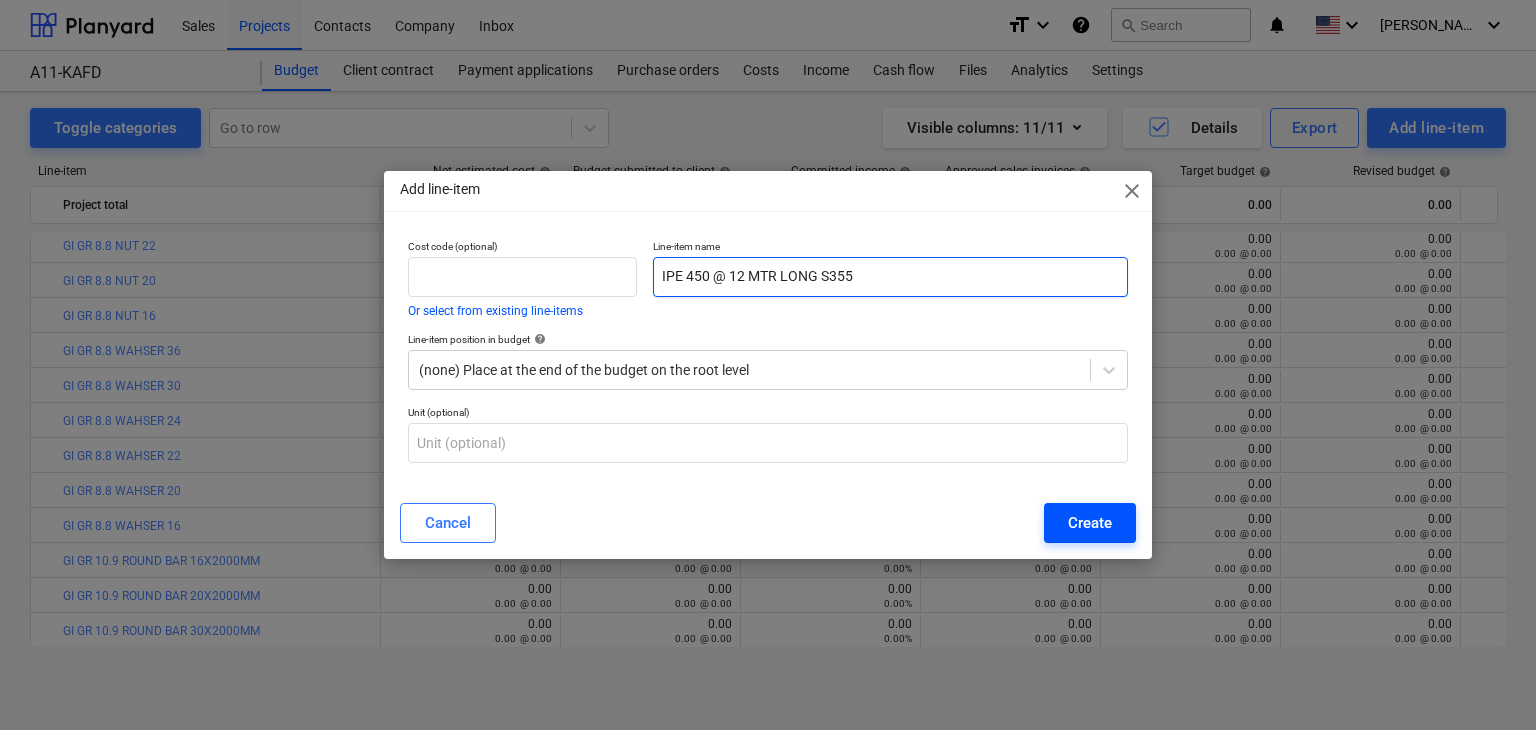 type on "IPE 450 @ 12 MTR LONG S355" 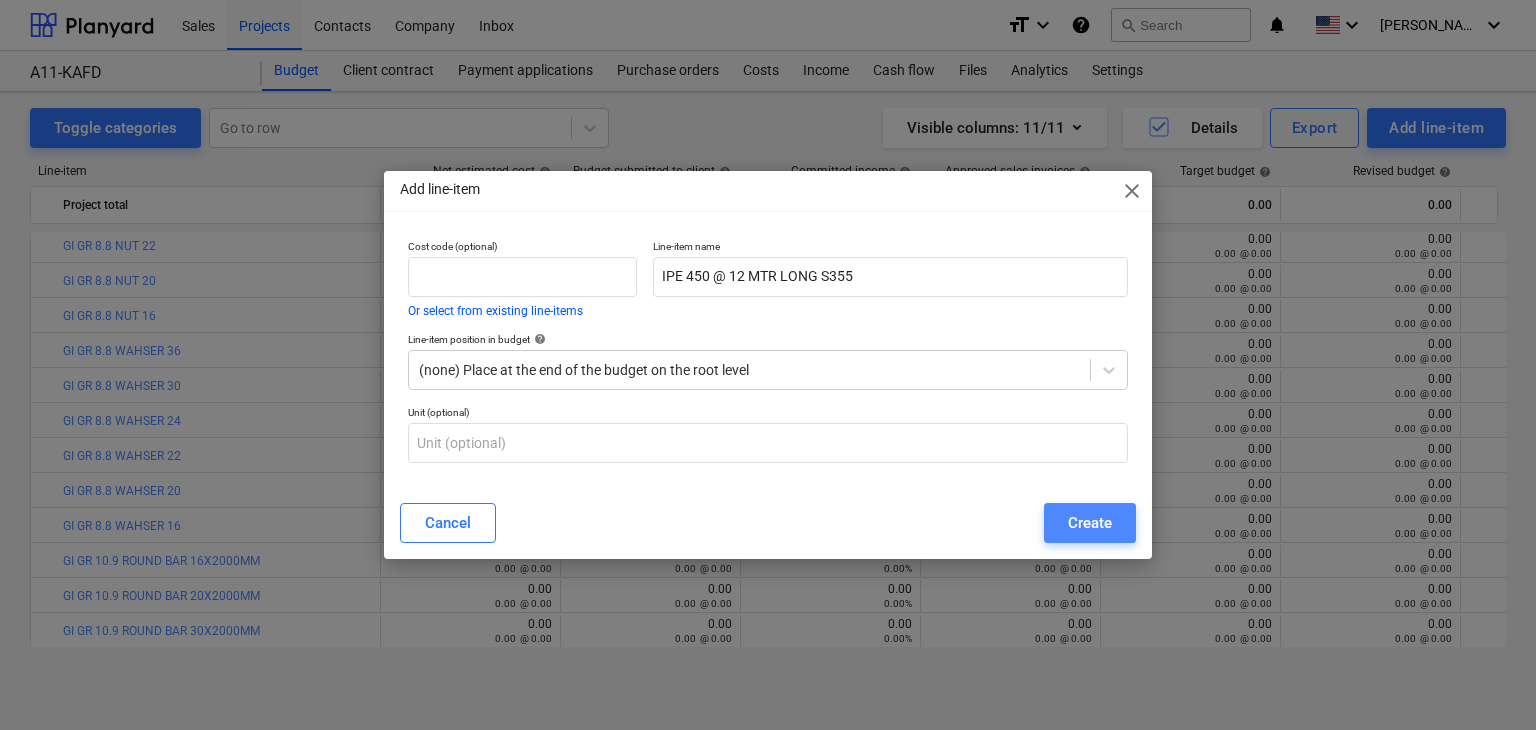 click on "Create" at bounding box center [1090, 523] 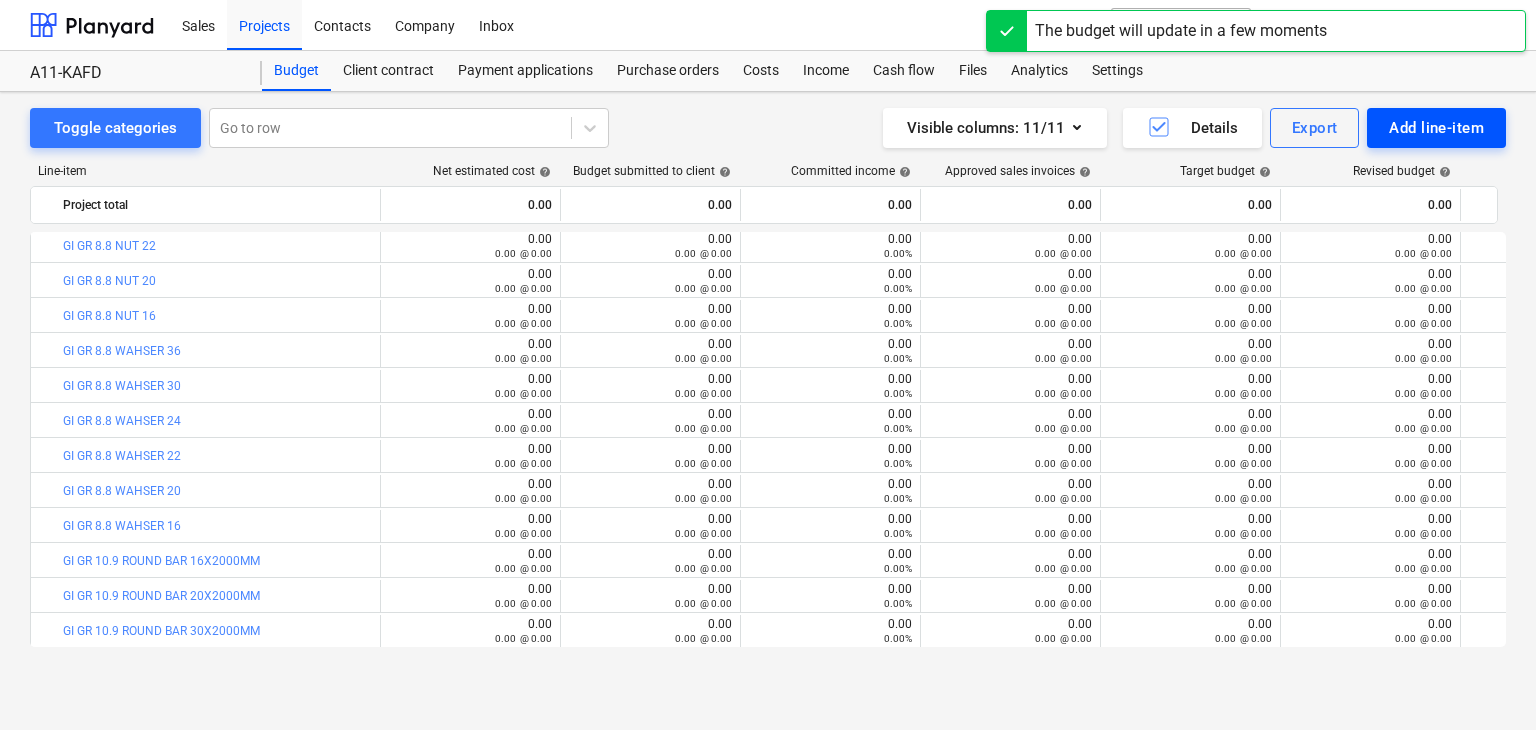 click on "Add line-item" at bounding box center [1436, 128] 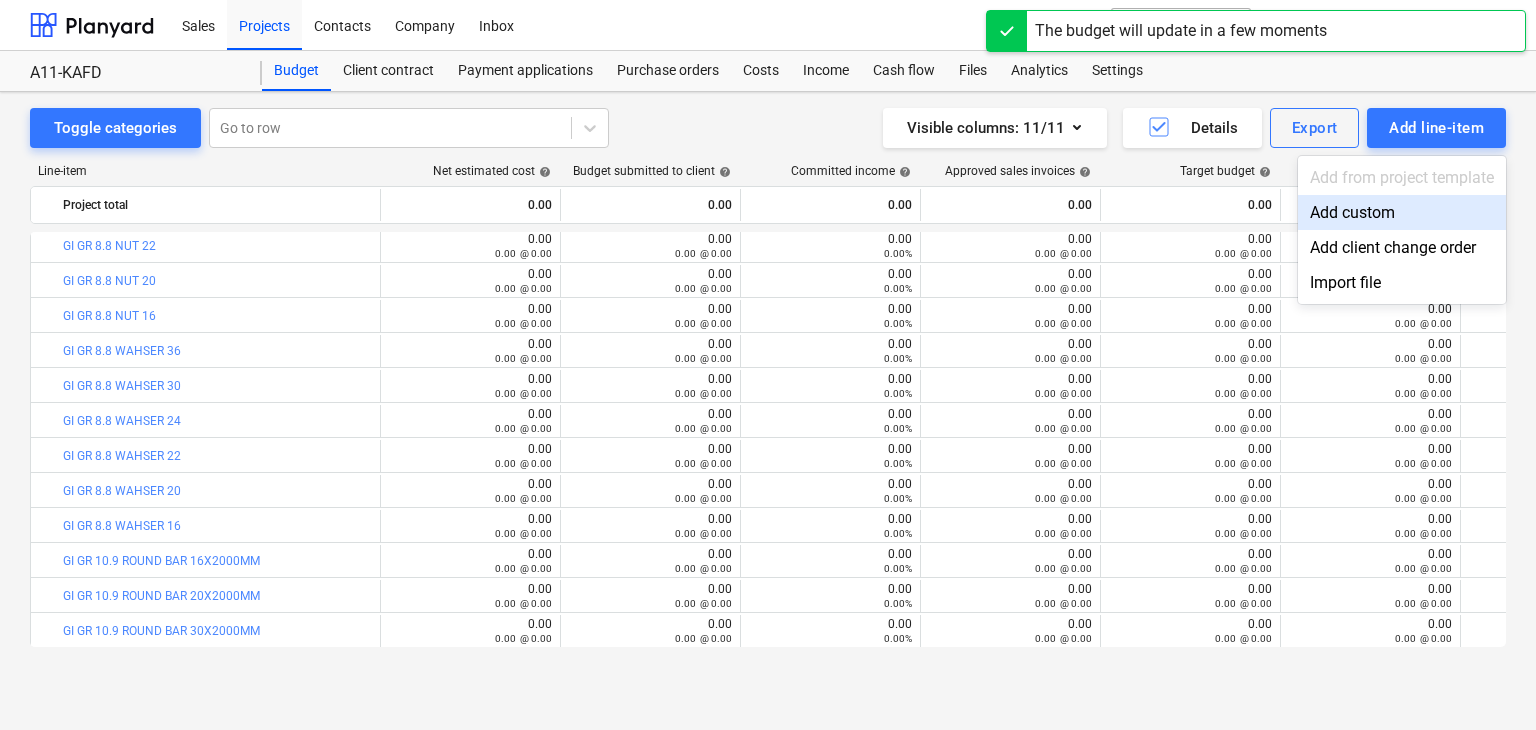 click on "Add custom" at bounding box center [1402, 212] 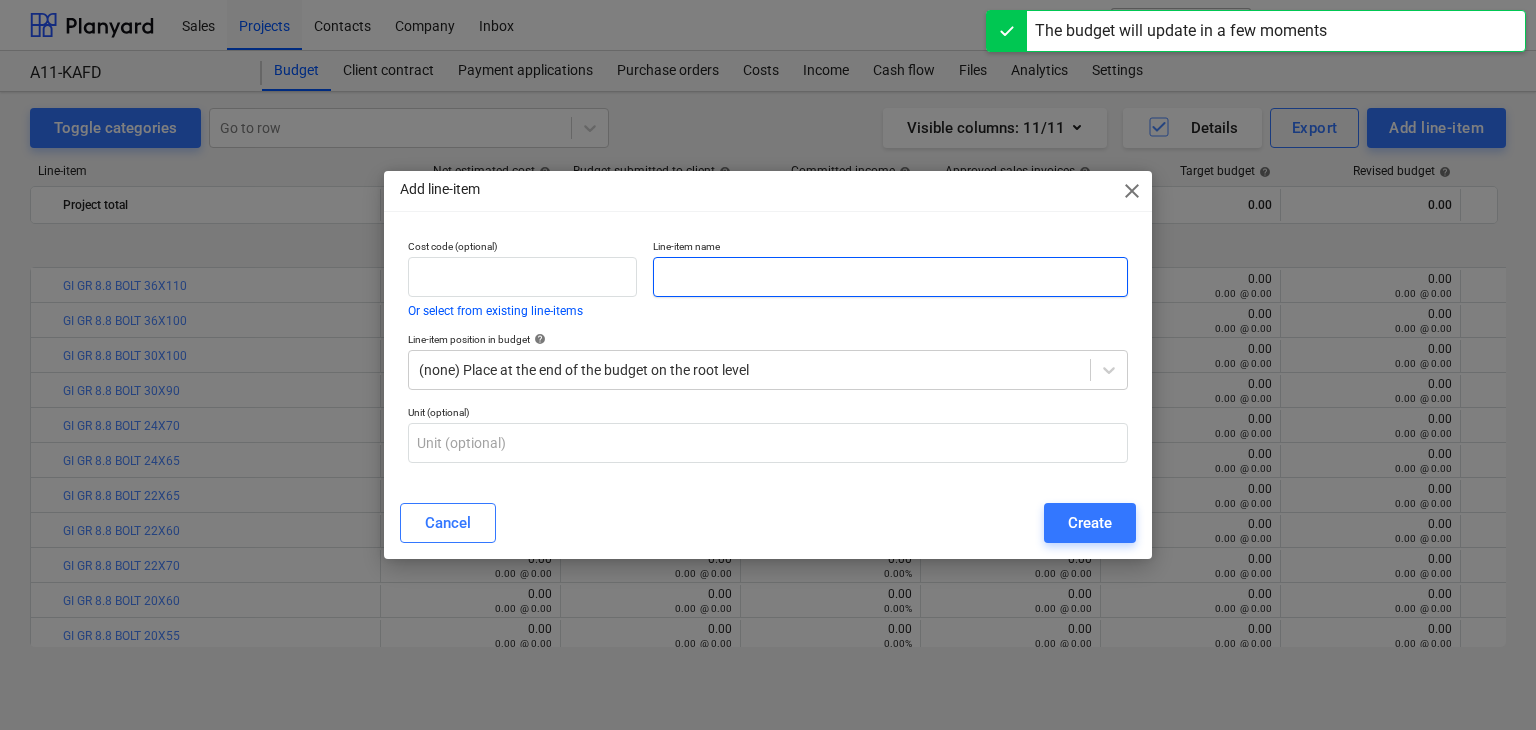 drag, startPoint x: 771, startPoint y: 277, endPoint x: 761, endPoint y: 282, distance: 11.18034 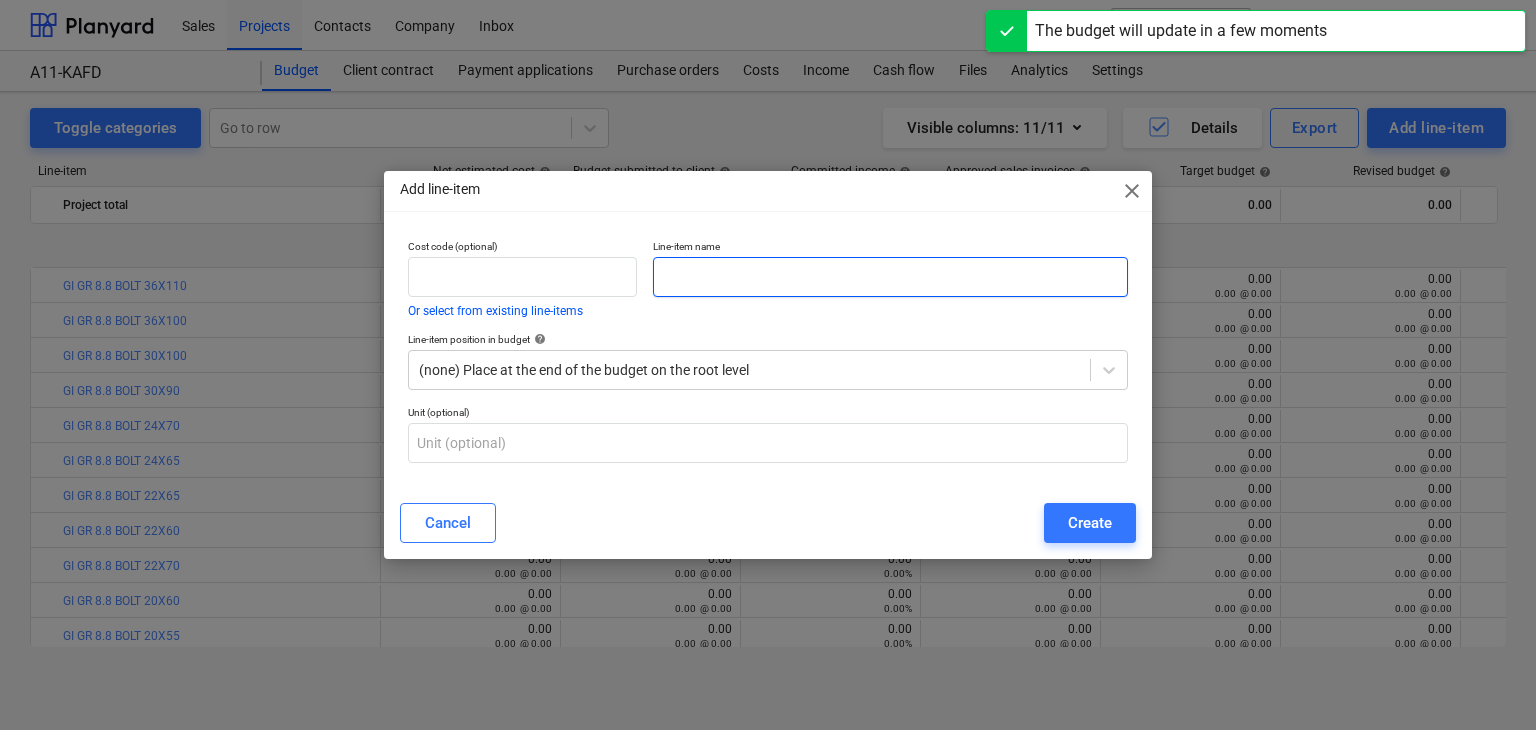 click at bounding box center (890, 277) 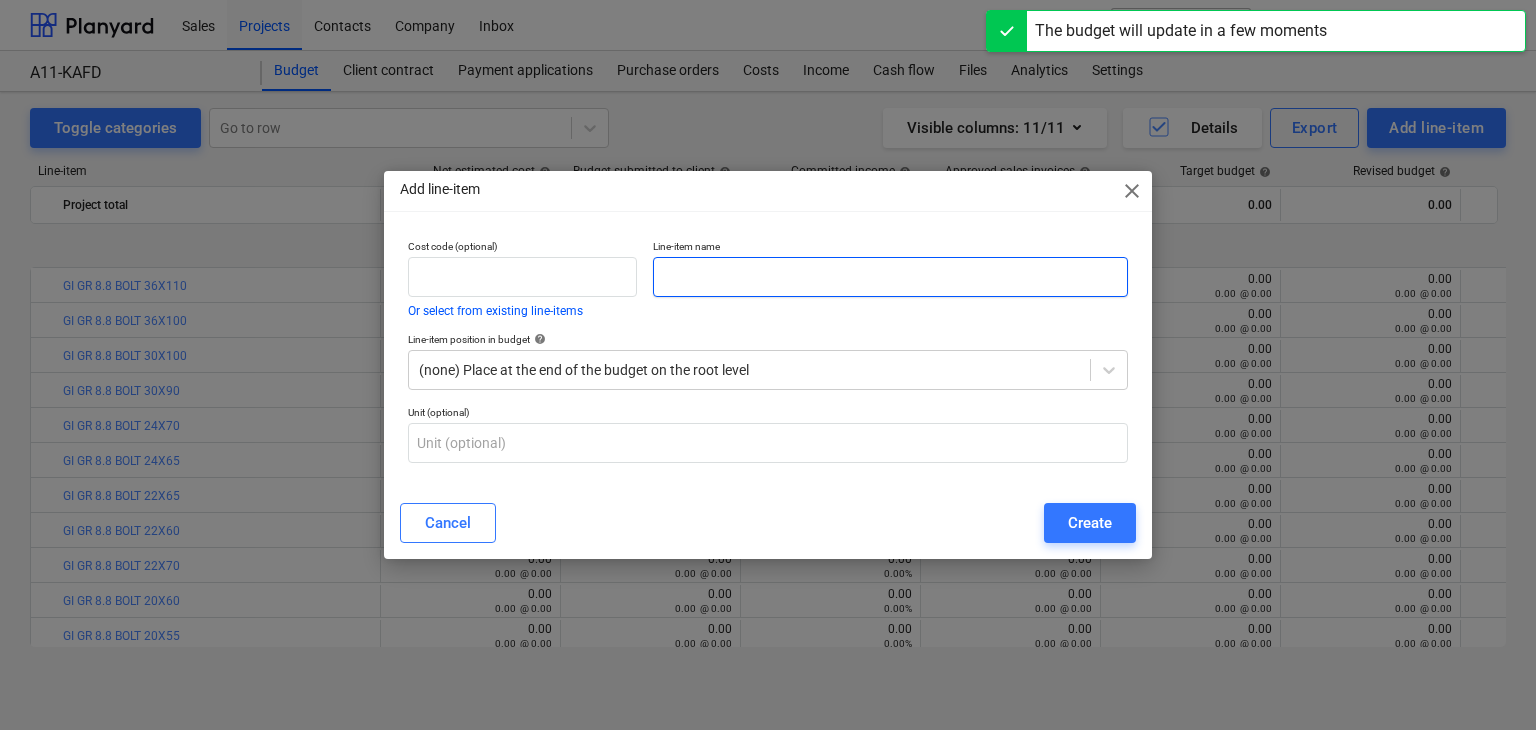scroll, scrollTop: 740, scrollLeft: 0, axis: vertical 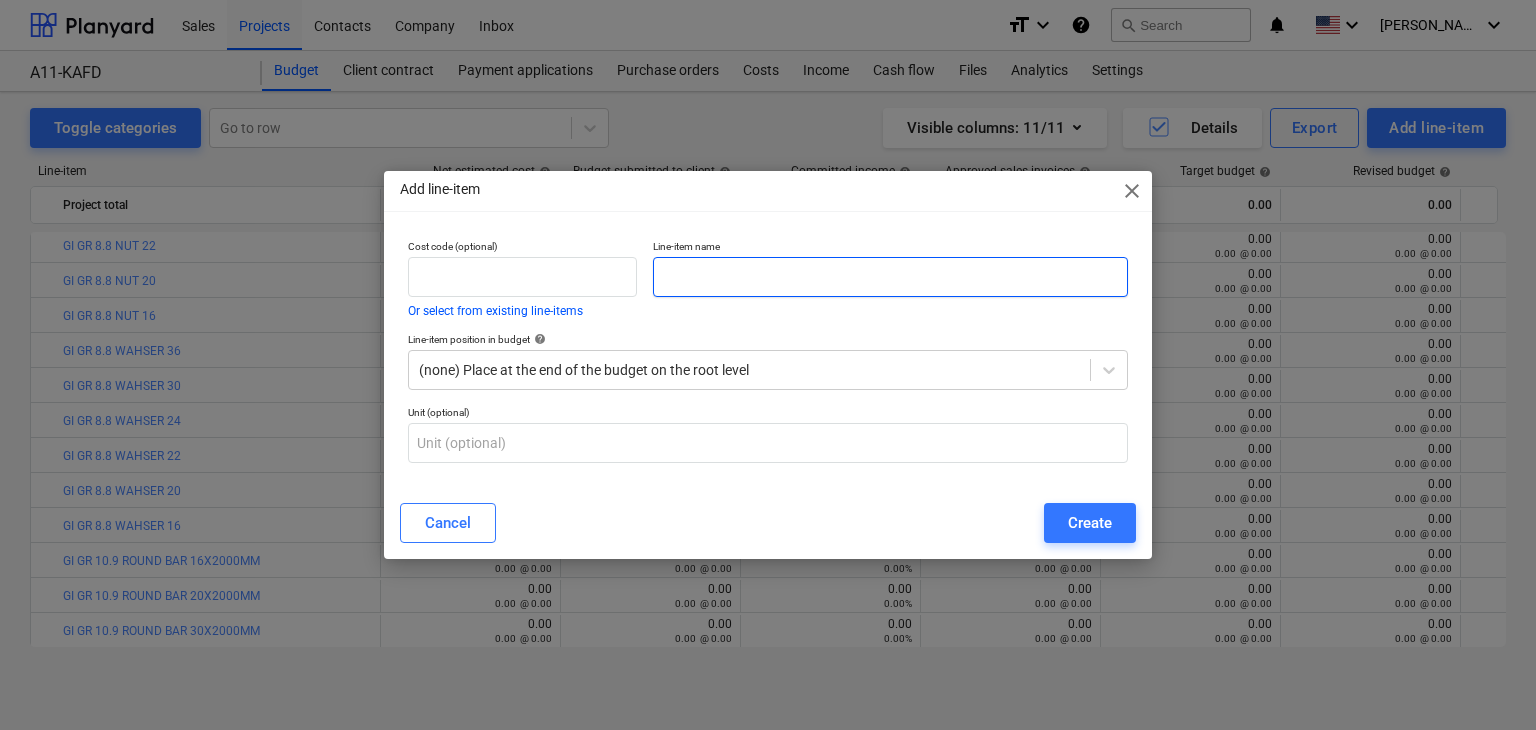 paste on "SHCF 60X60X5MM THK @ 12 MTR LONG S355" 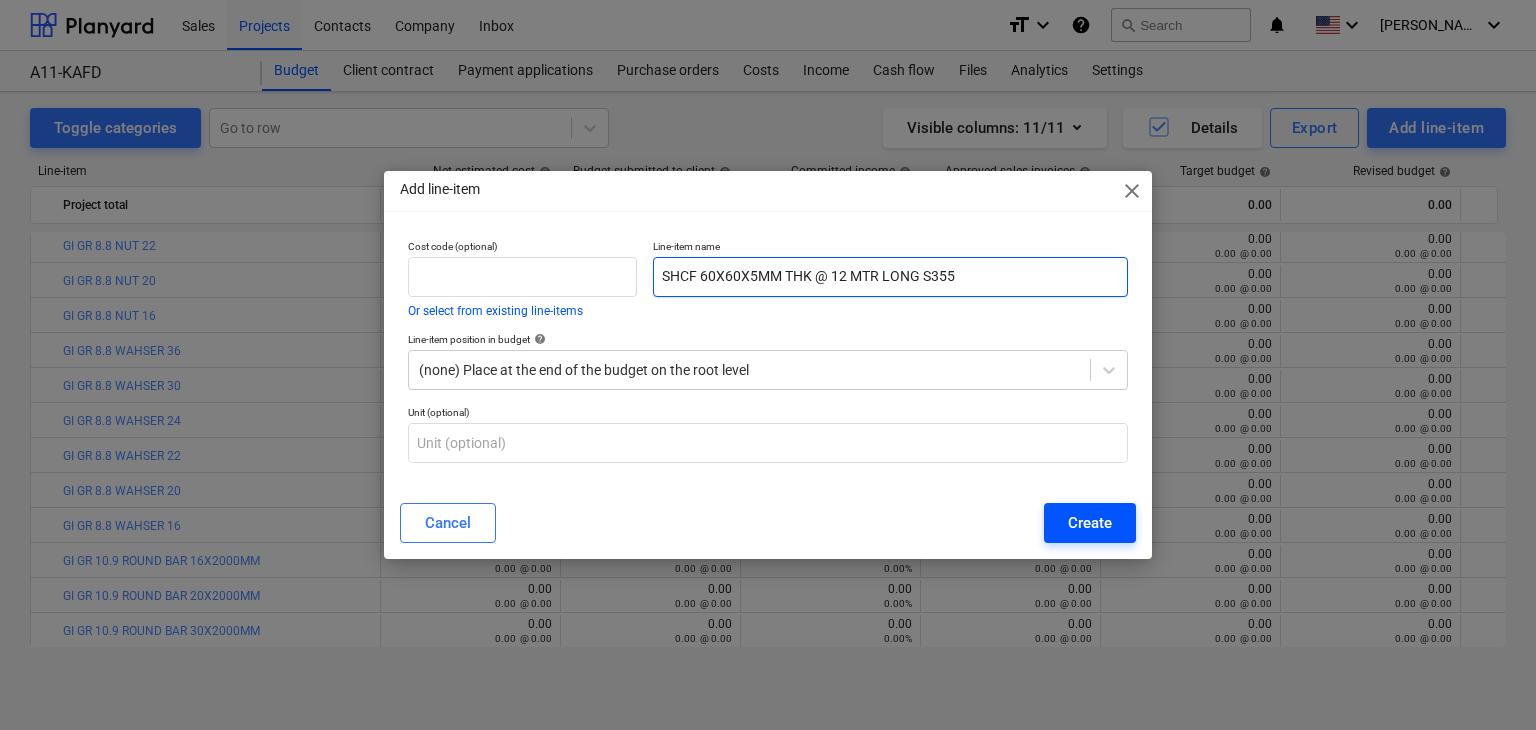 type on "SHCF 60X60X5MM THK @ 12 MTR LONG S355" 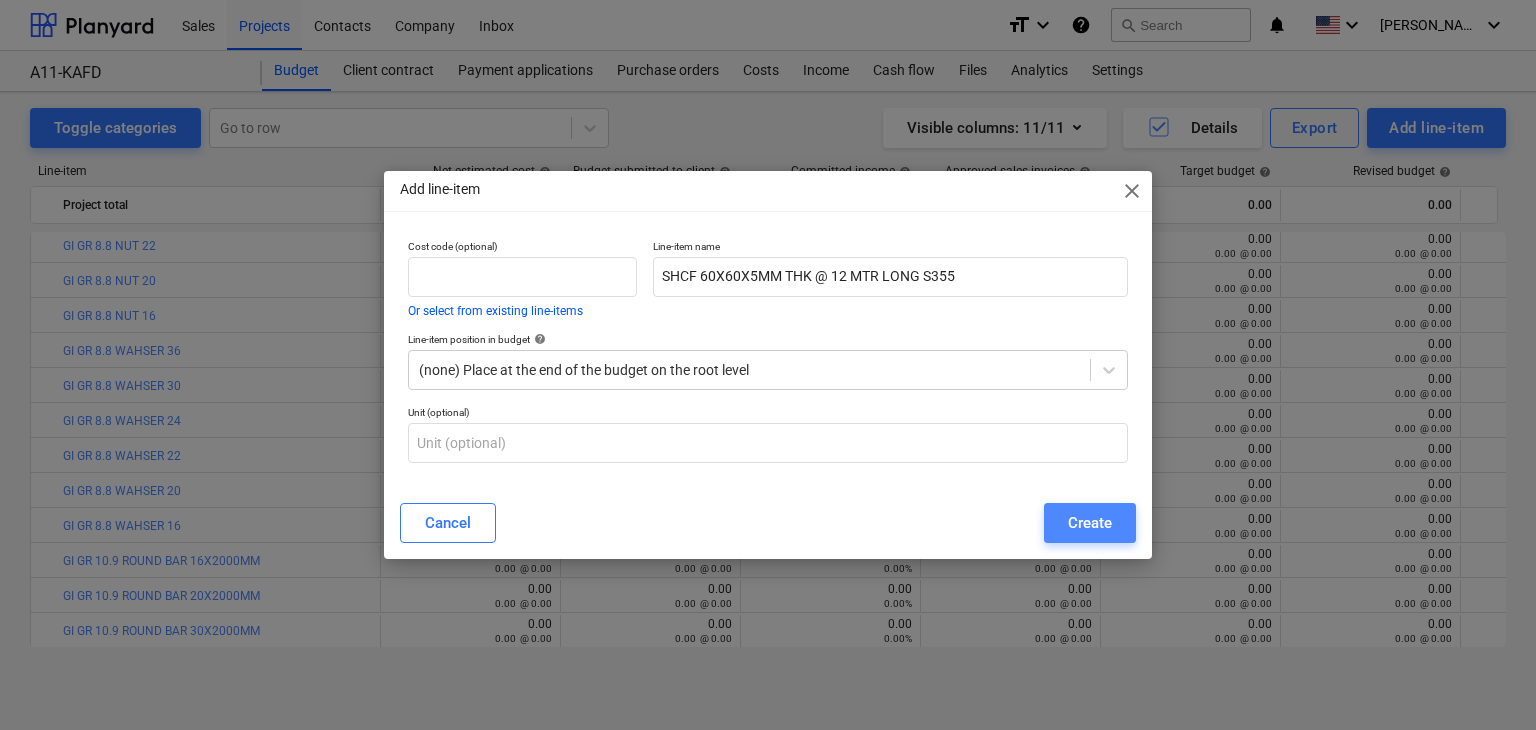 click on "Create" at bounding box center (1090, 523) 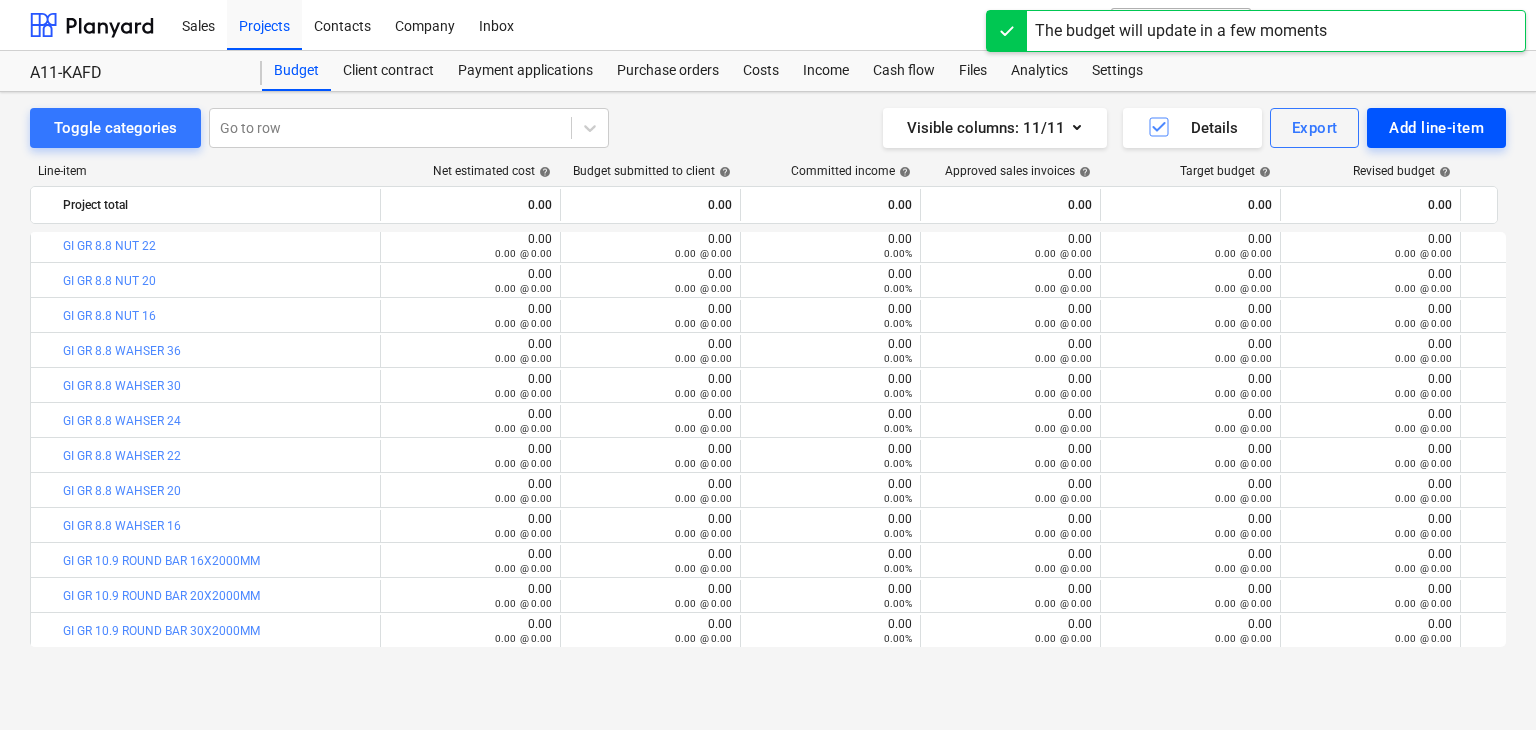 click on "Add line-item" at bounding box center (1436, 128) 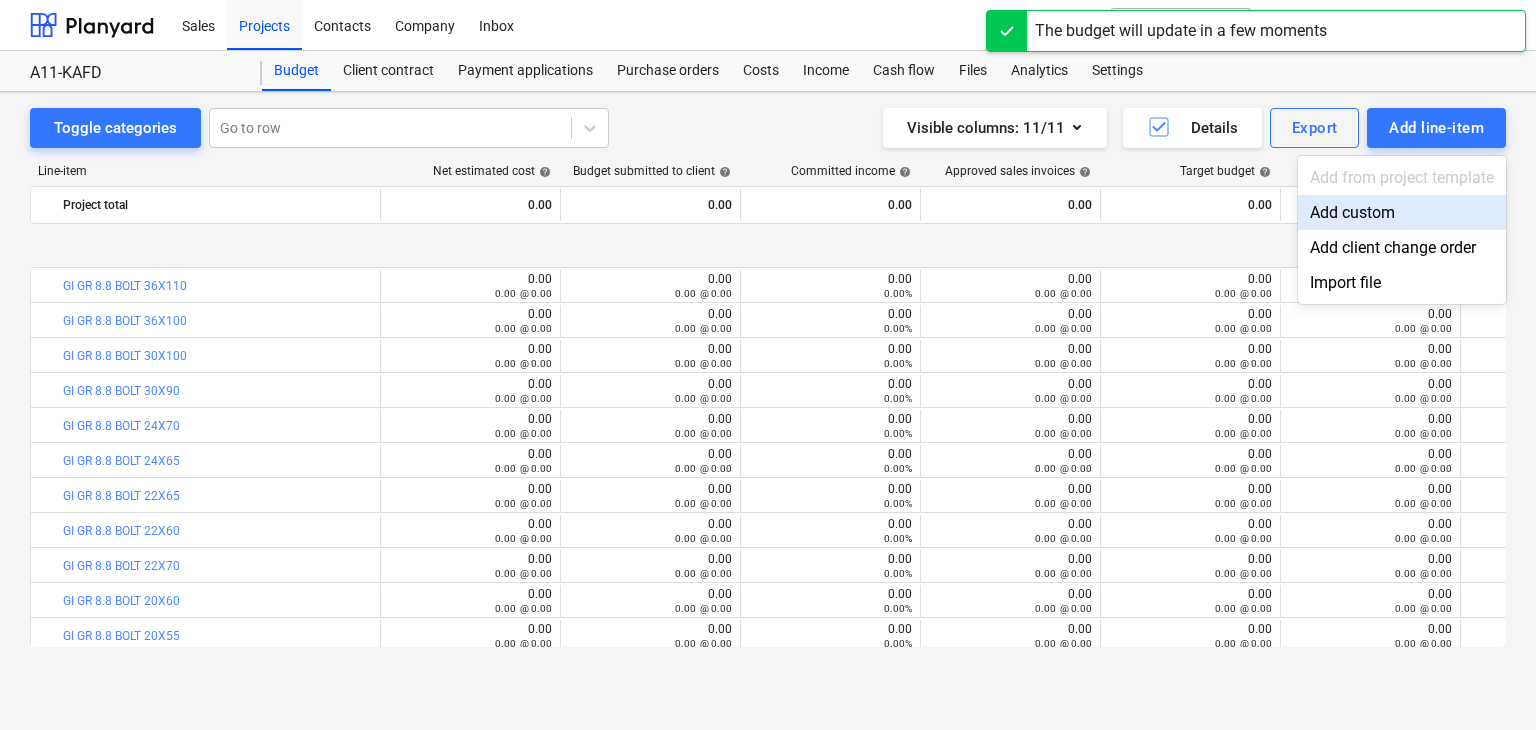 scroll, scrollTop: 740, scrollLeft: 0, axis: vertical 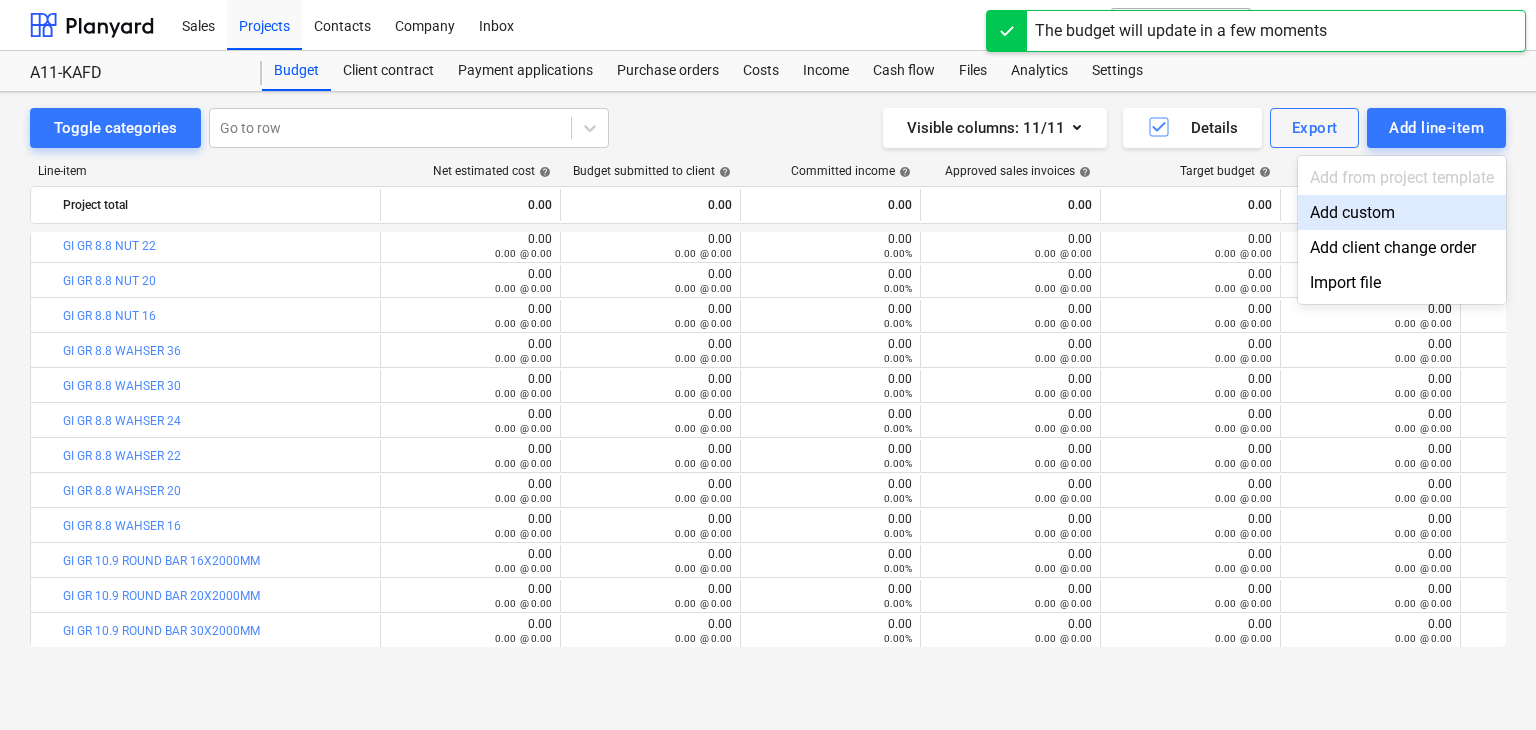 click on "Add custom" at bounding box center [1402, 212] 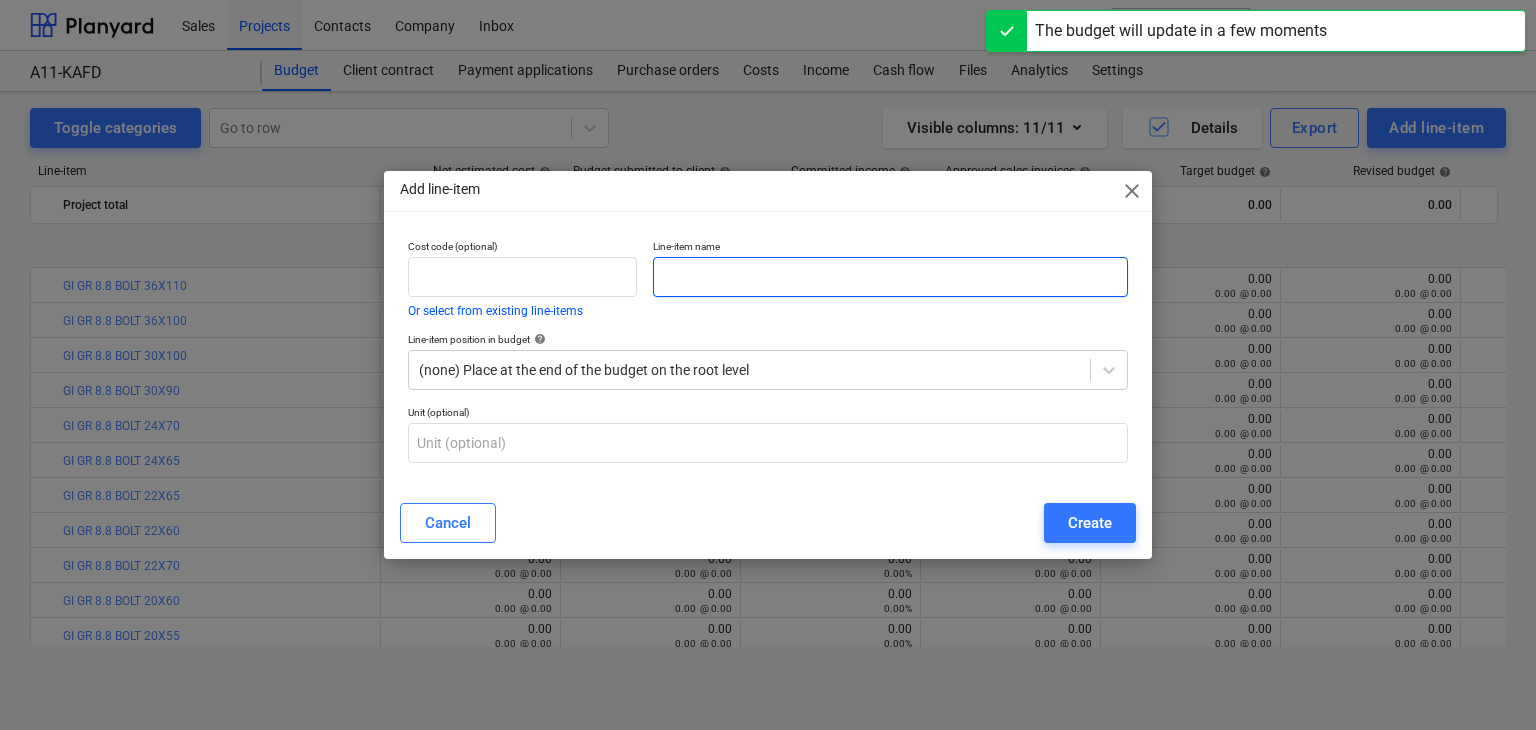 scroll, scrollTop: 740, scrollLeft: 0, axis: vertical 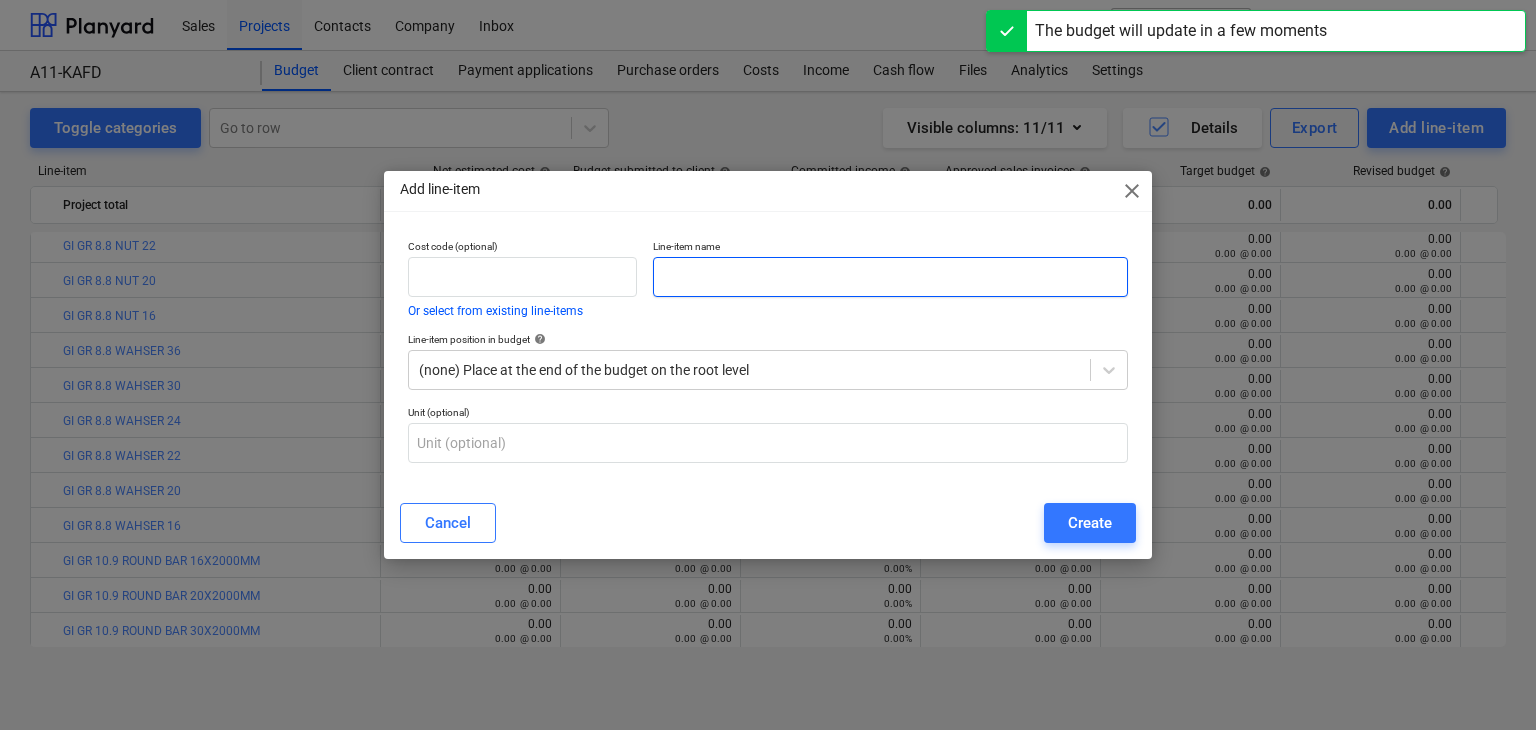 click at bounding box center (890, 277) 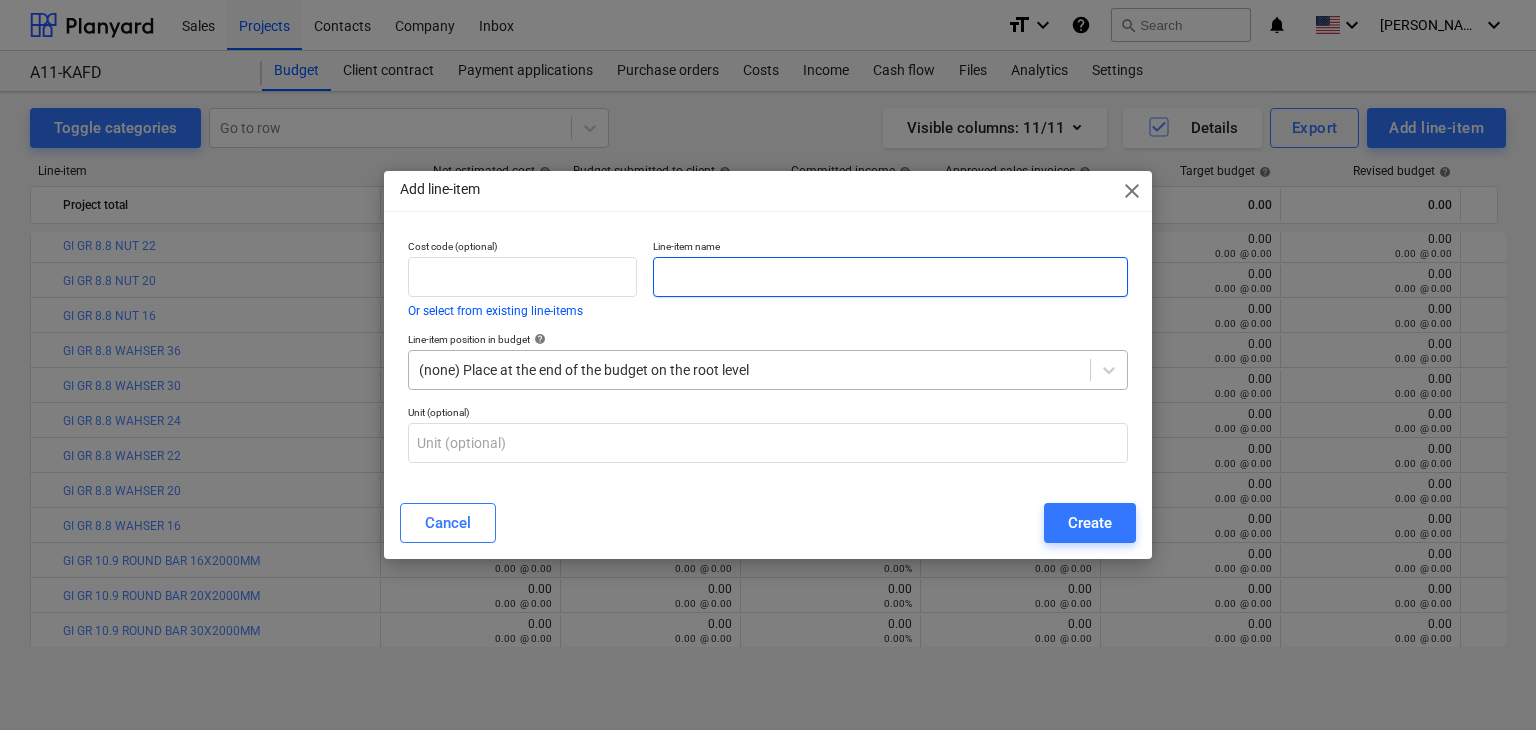 paste on "SHCF 80X80X6MM THK @ 12 MTR LONG S355" 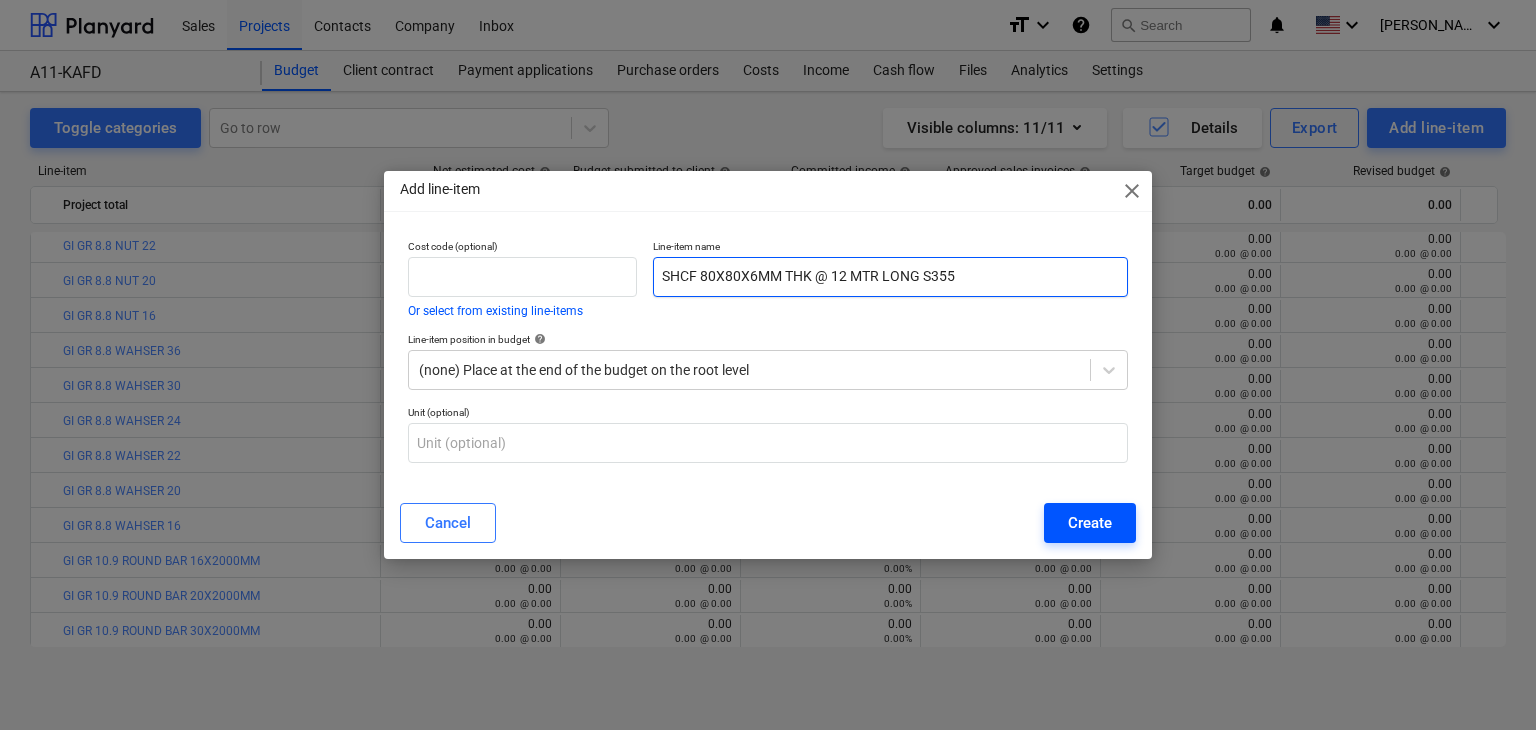 type on "SHCF 80X80X6MM THK @ 12 MTR LONG S355" 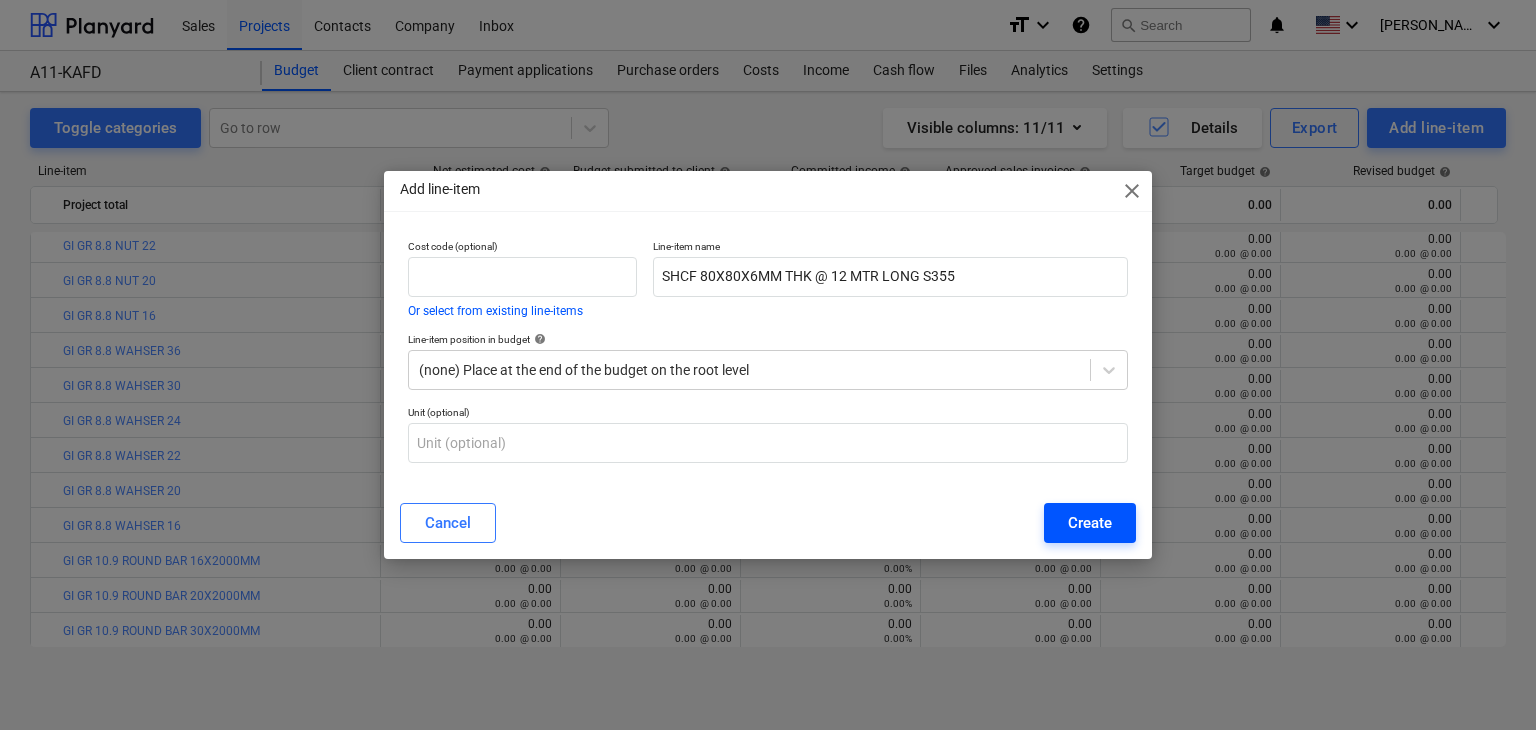 click on "Create" at bounding box center [1090, 523] 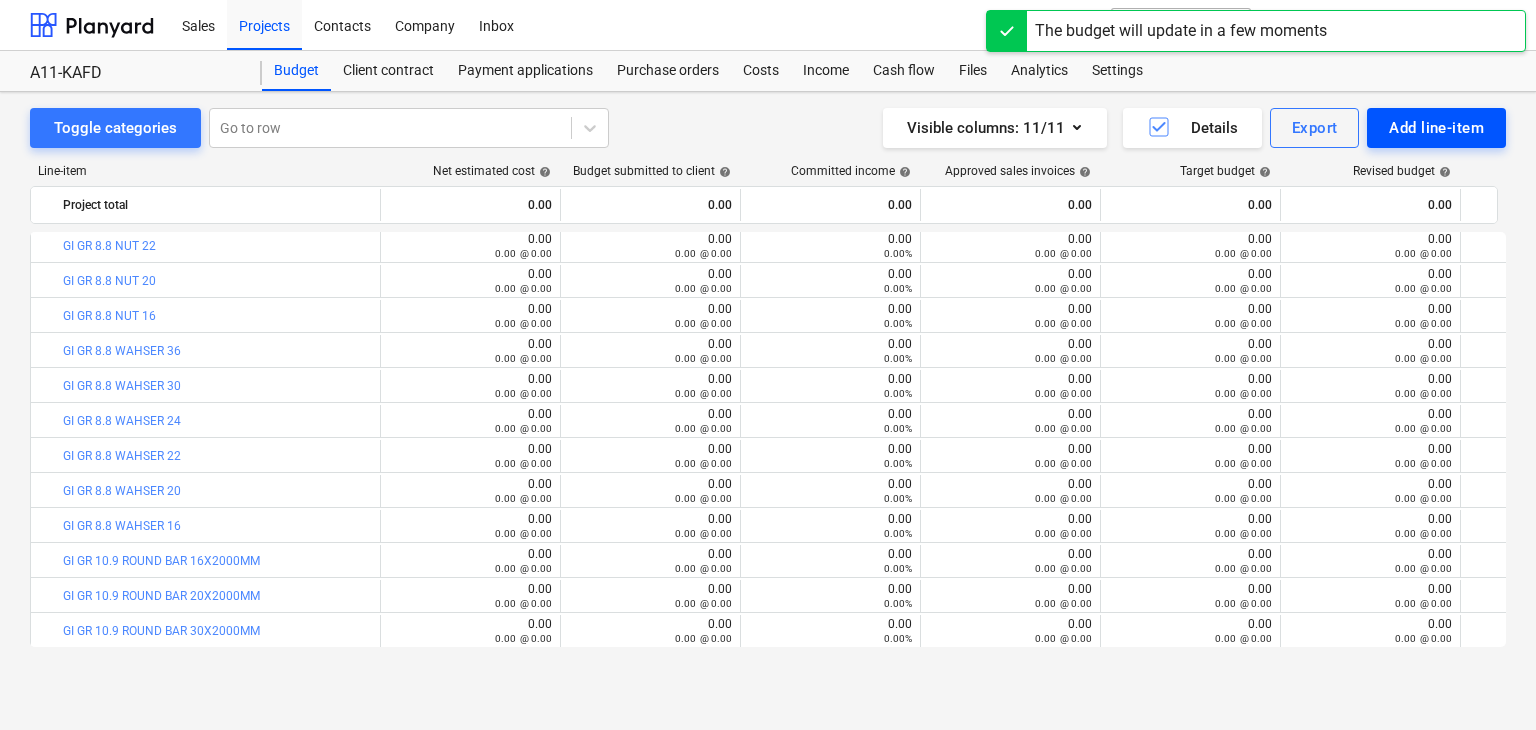 click on "Add line-item" at bounding box center [1436, 128] 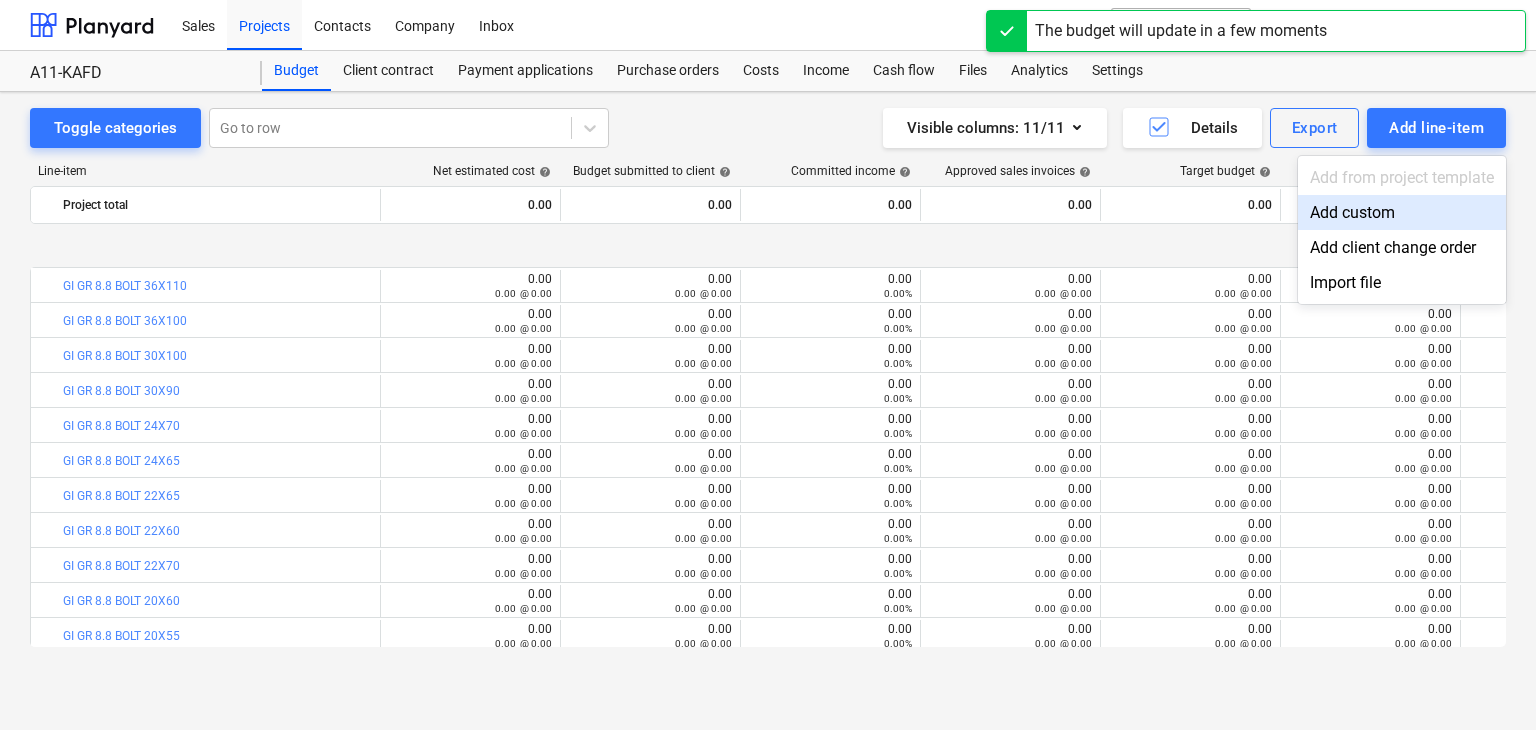 scroll, scrollTop: 740, scrollLeft: 0, axis: vertical 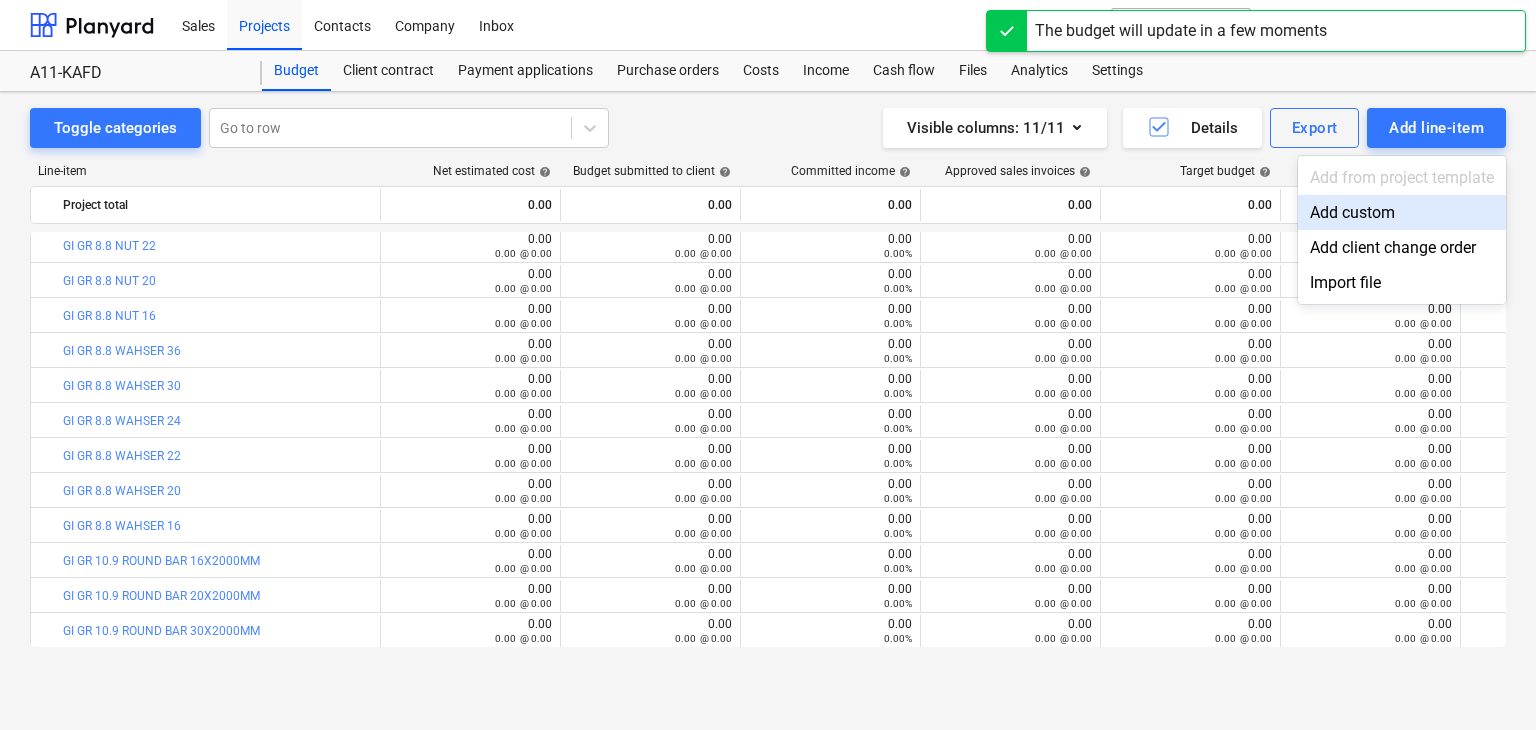 click on "Add custom" at bounding box center [1402, 212] 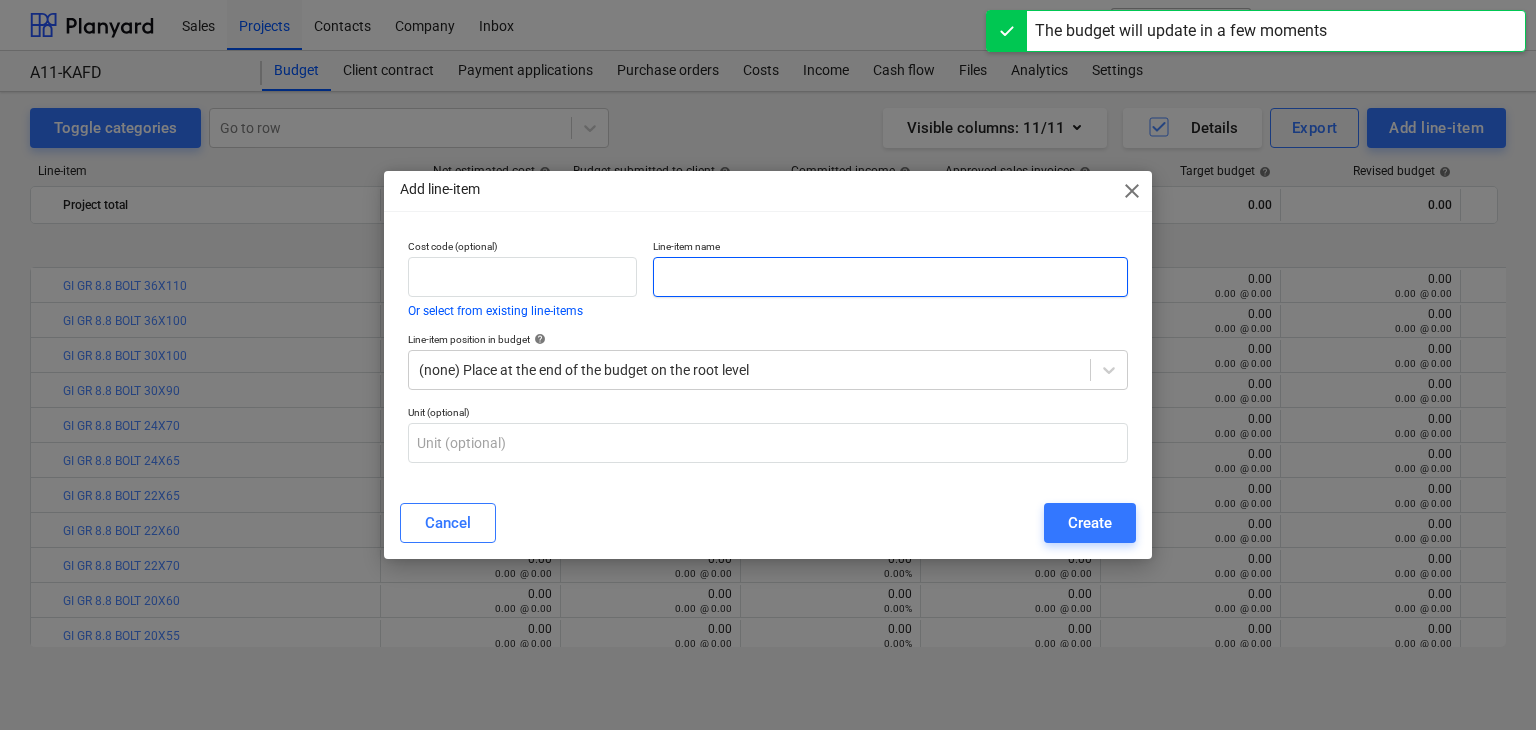 scroll, scrollTop: 740, scrollLeft: 0, axis: vertical 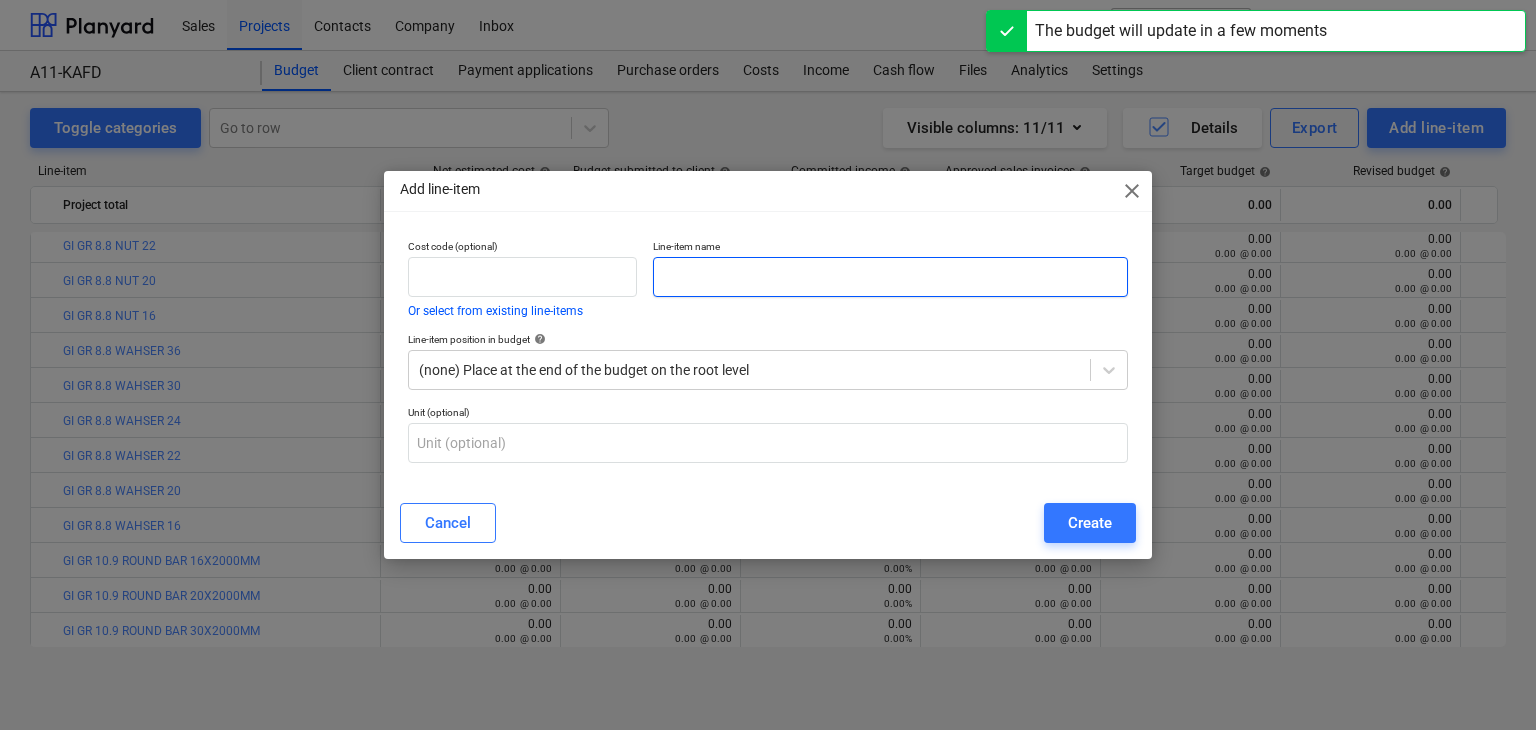 click at bounding box center [890, 277] 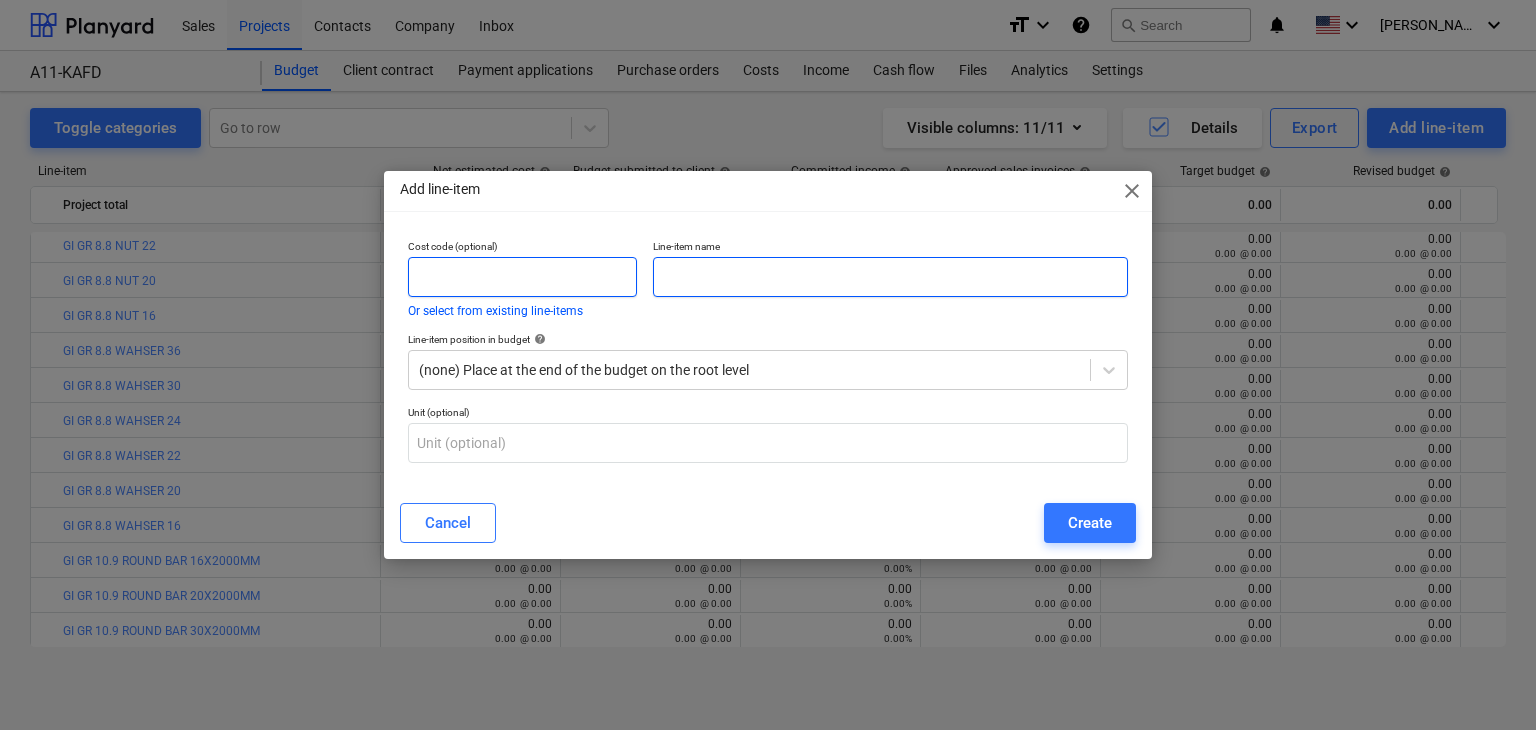 paste on "SHCF 100X100X6MM THK @ 12 MTR LONG S355" 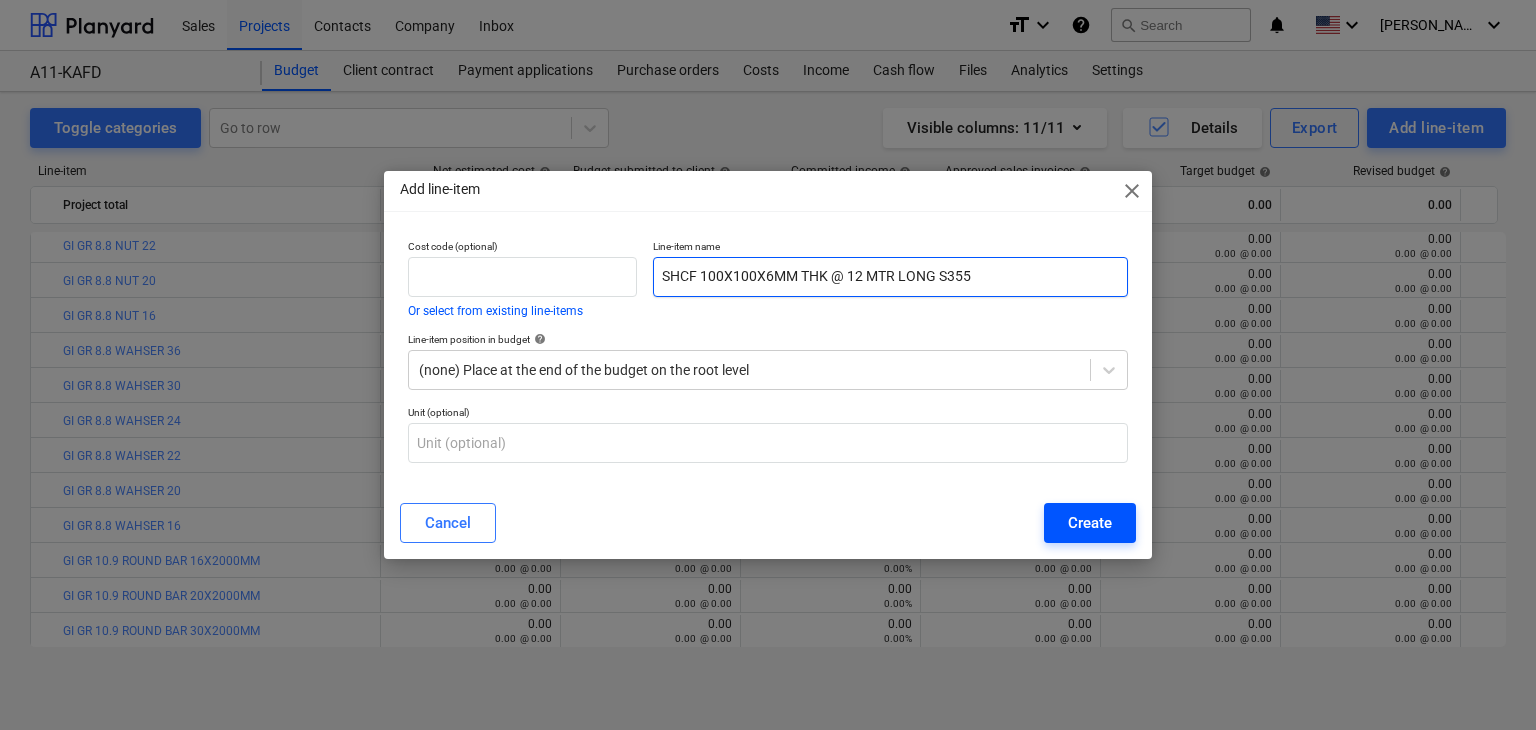 type on "SHCF 100X100X6MM THK @ 12 MTR LONG S355" 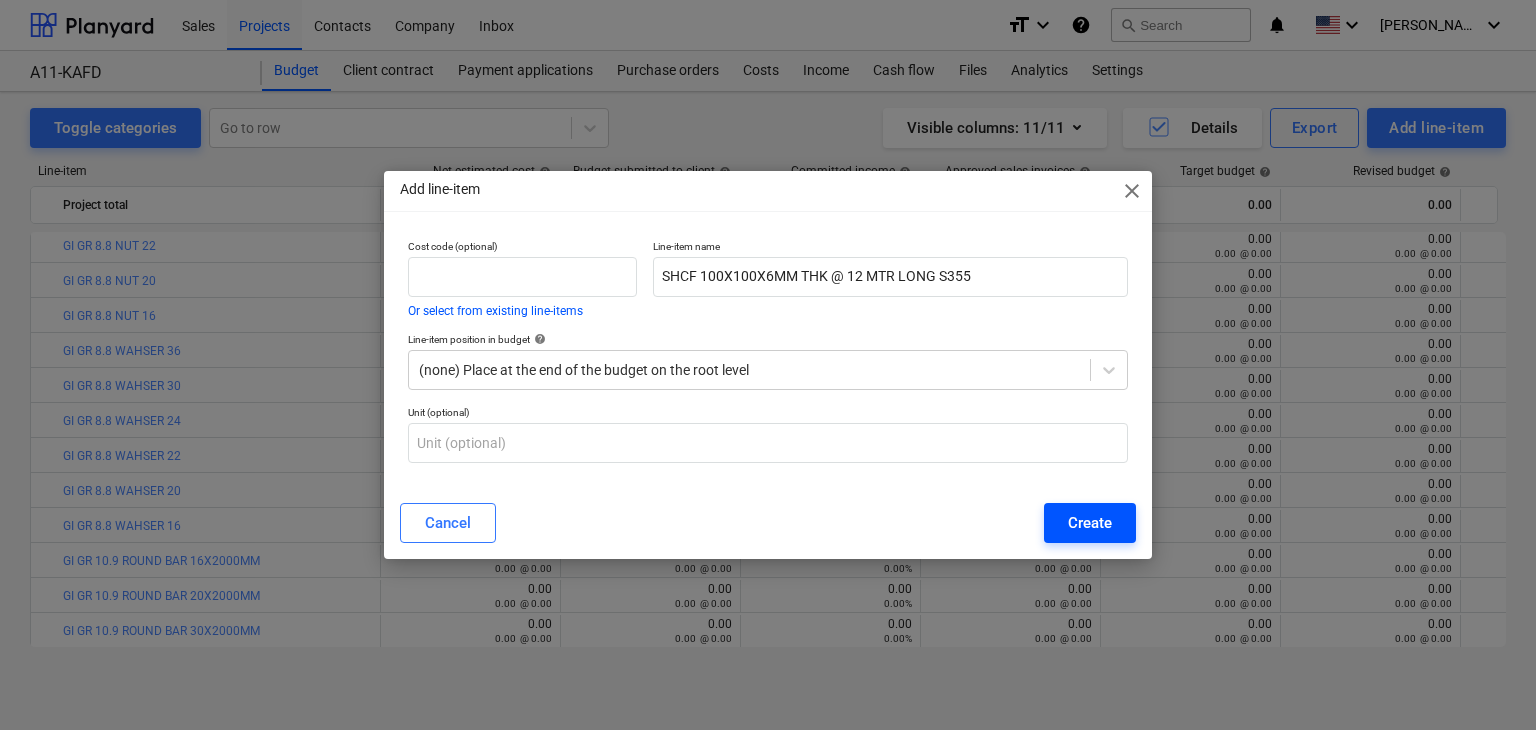 click on "Create" at bounding box center [1090, 523] 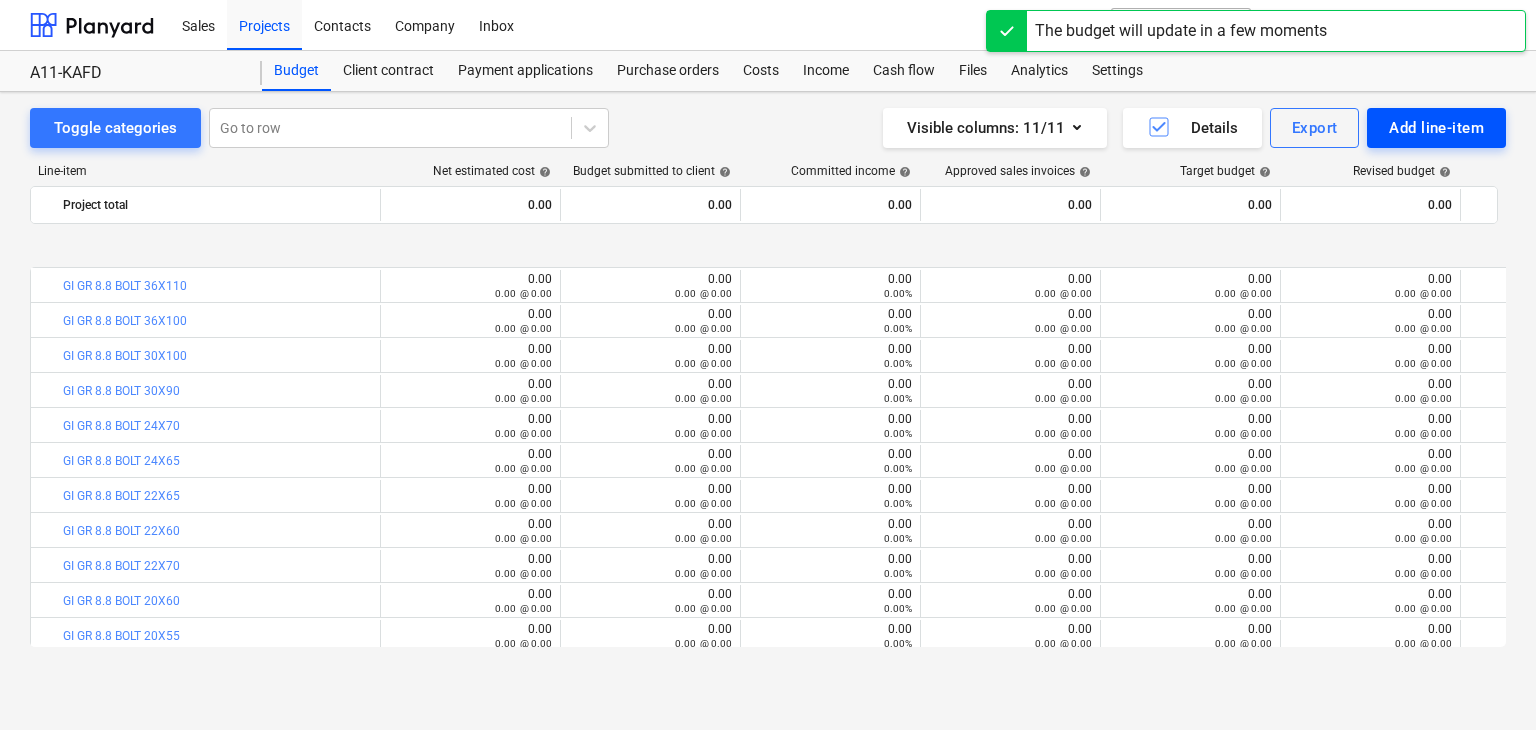 scroll, scrollTop: 740, scrollLeft: 0, axis: vertical 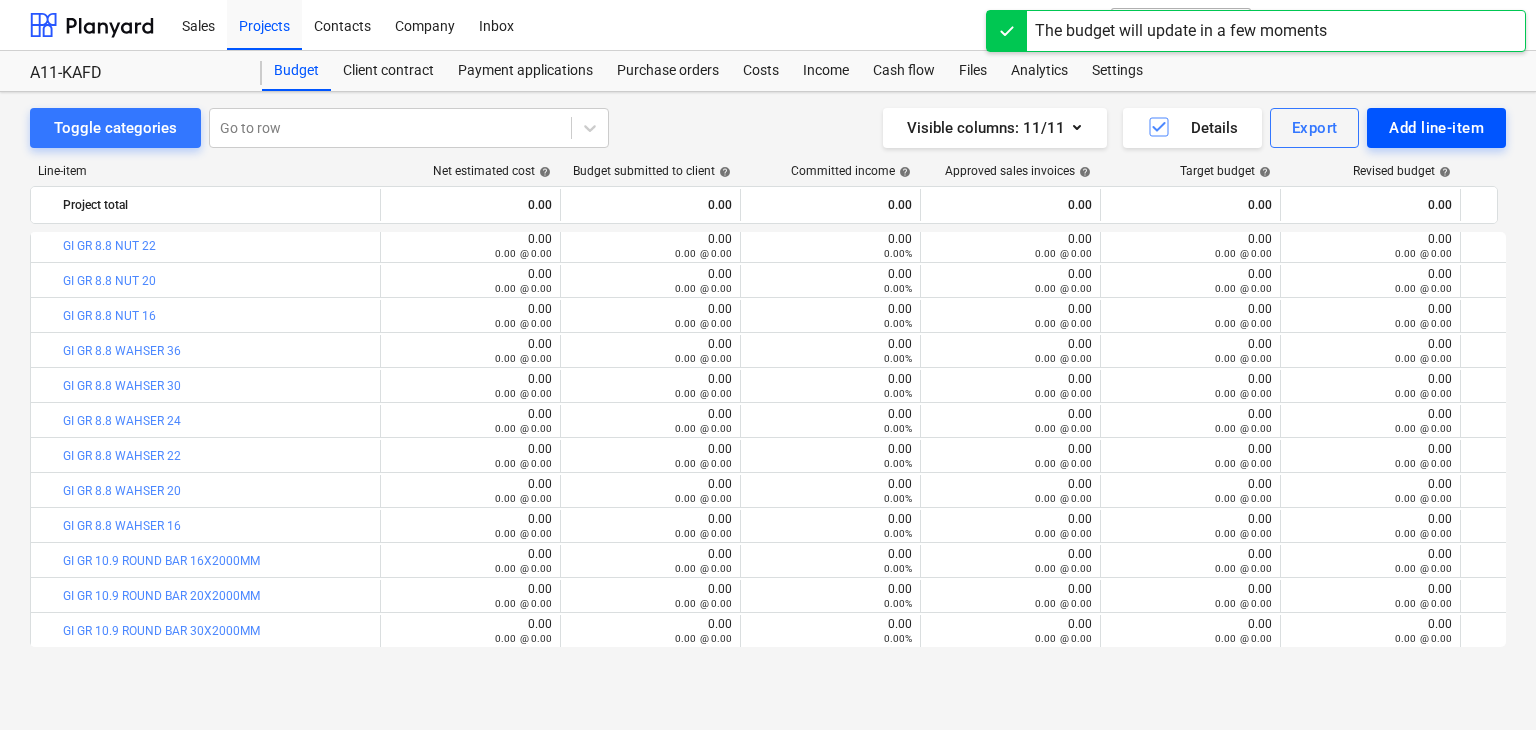 click on "Add line-item" at bounding box center (1436, 128) 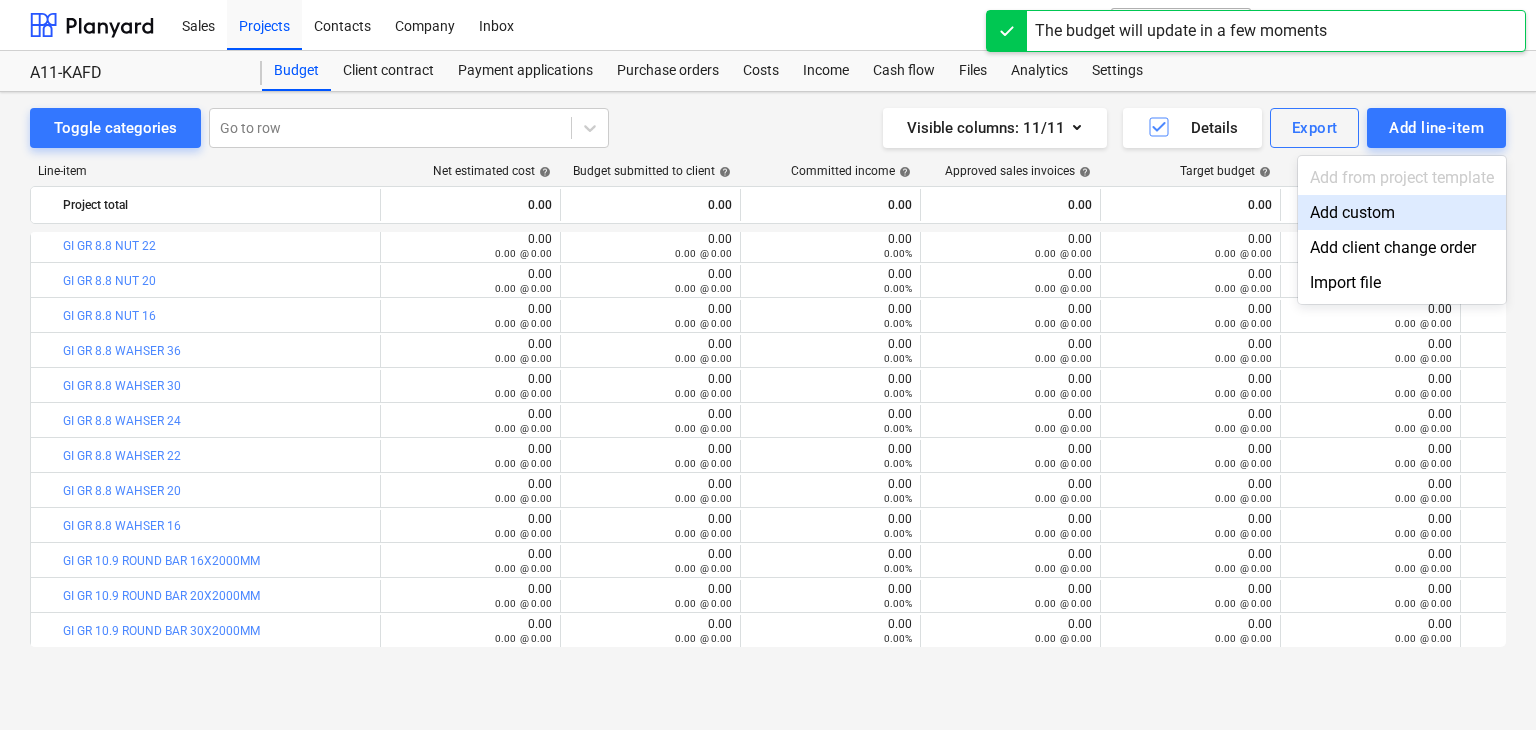 click on "Add custom" at bounding box center (1402, 212) 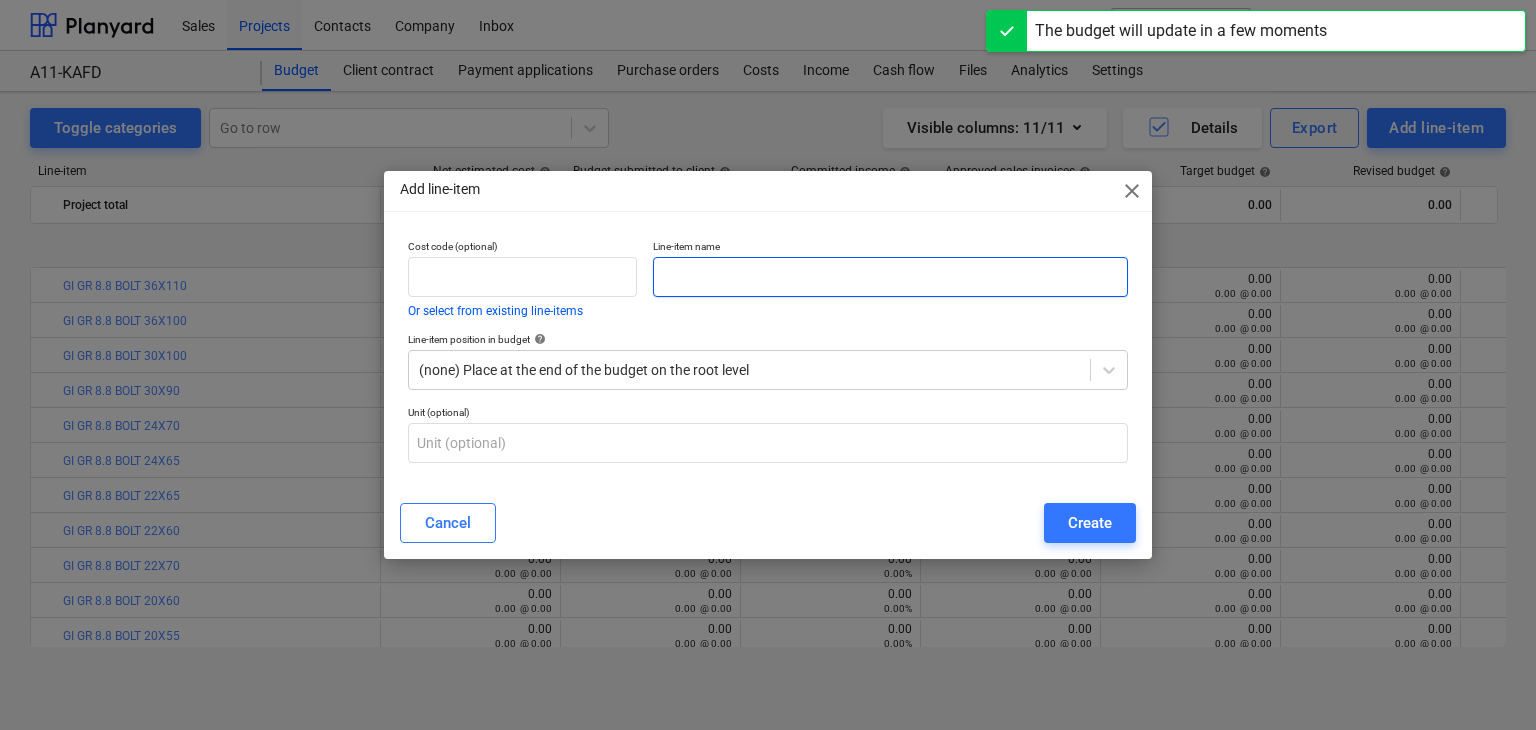 scroll, scrollTop: 740, scrollLeft: 0, axis: vertical 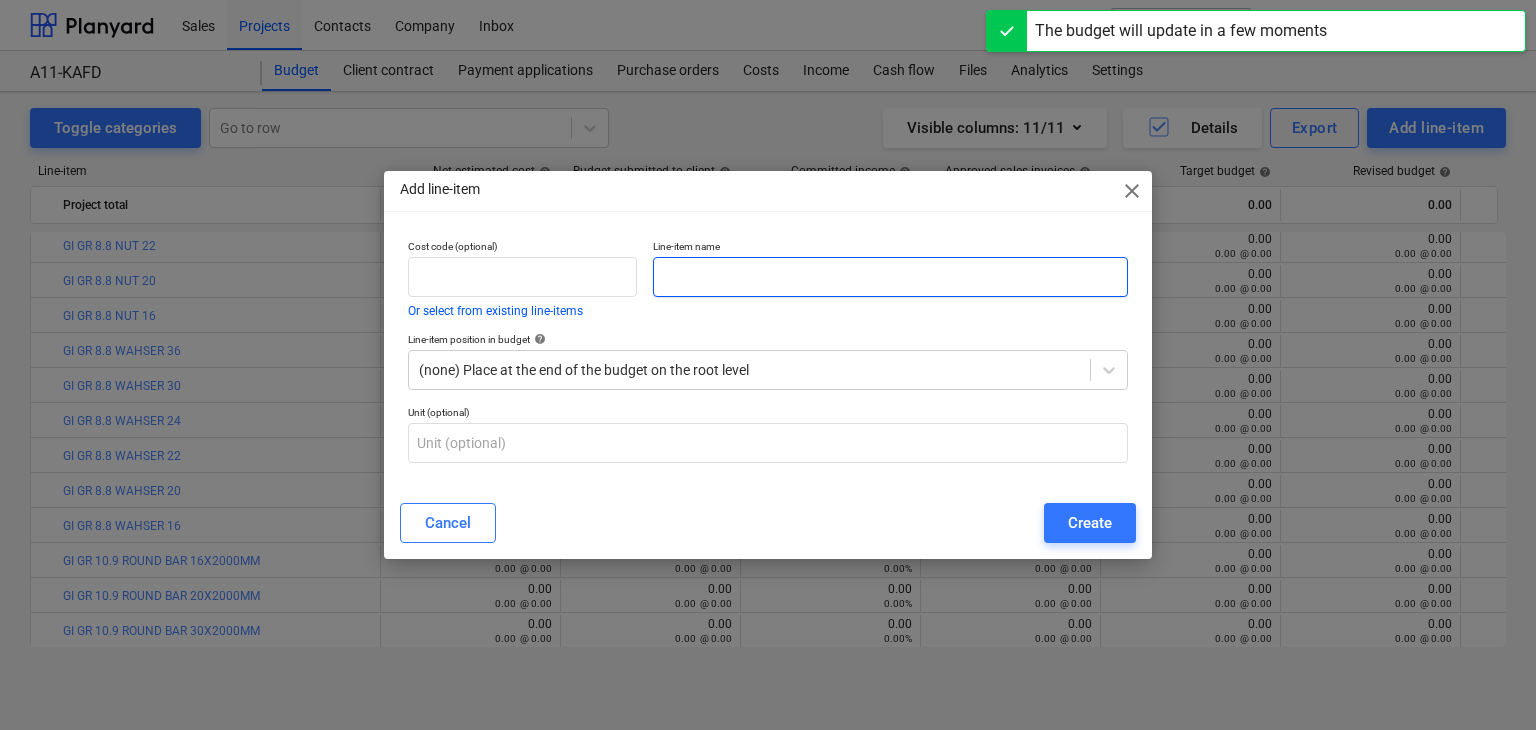 click at bounding box center [890, 277] 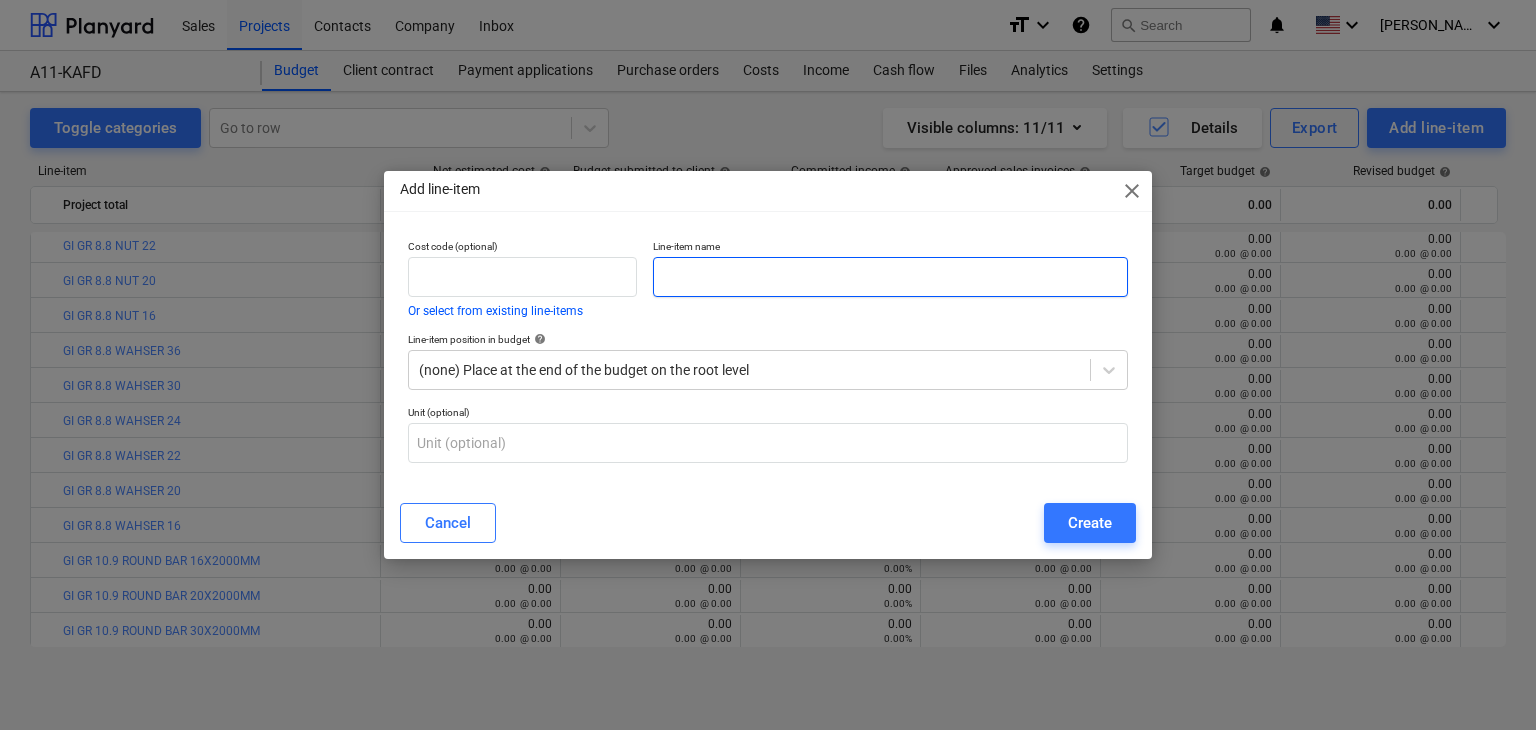 paste on "SHCF 100X100X8MM THK @ 12 MTR LONG S355" 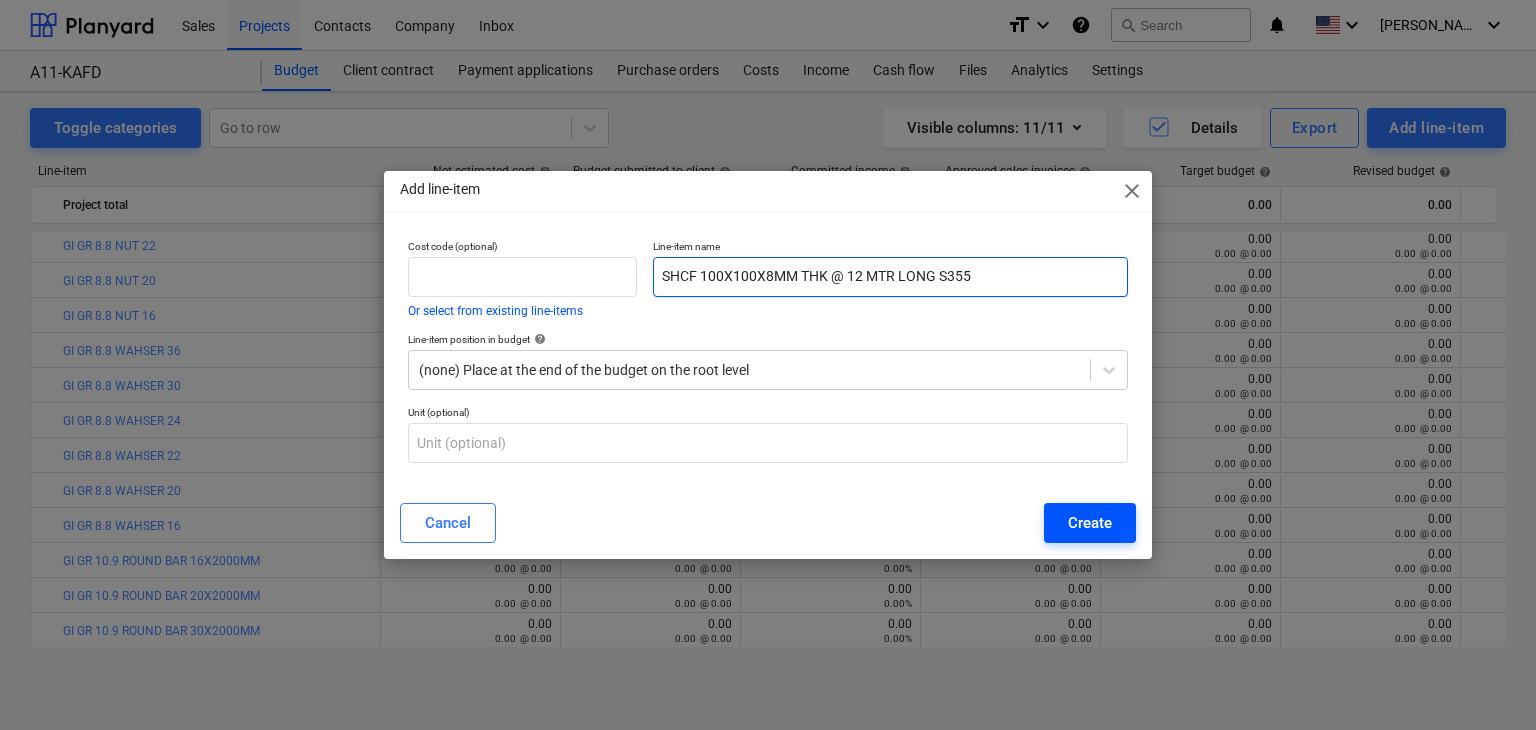 type on "SHCF 100X100X8MM THK @ 12 MTR LONG S355" 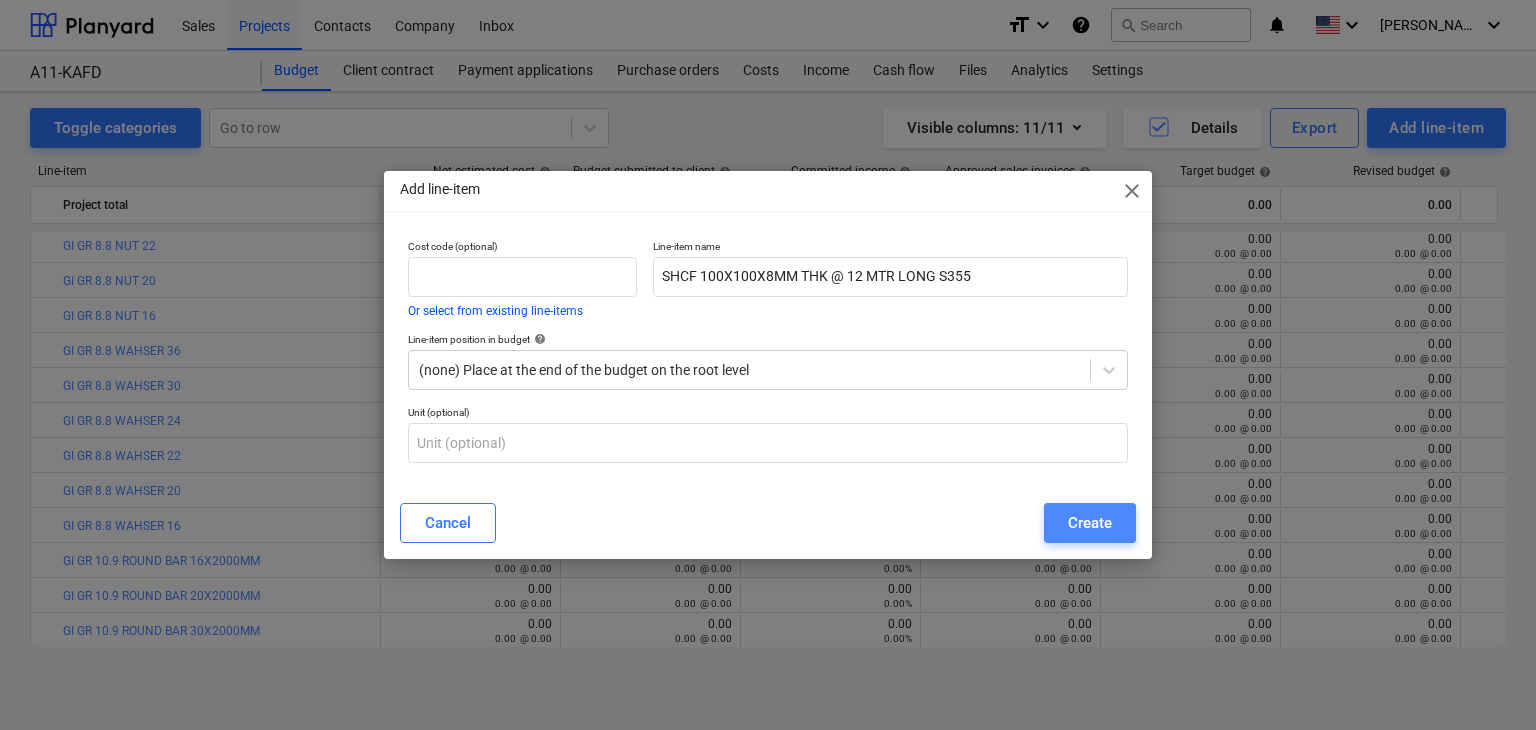 click on "Create" at bounding box center (1090, 523) 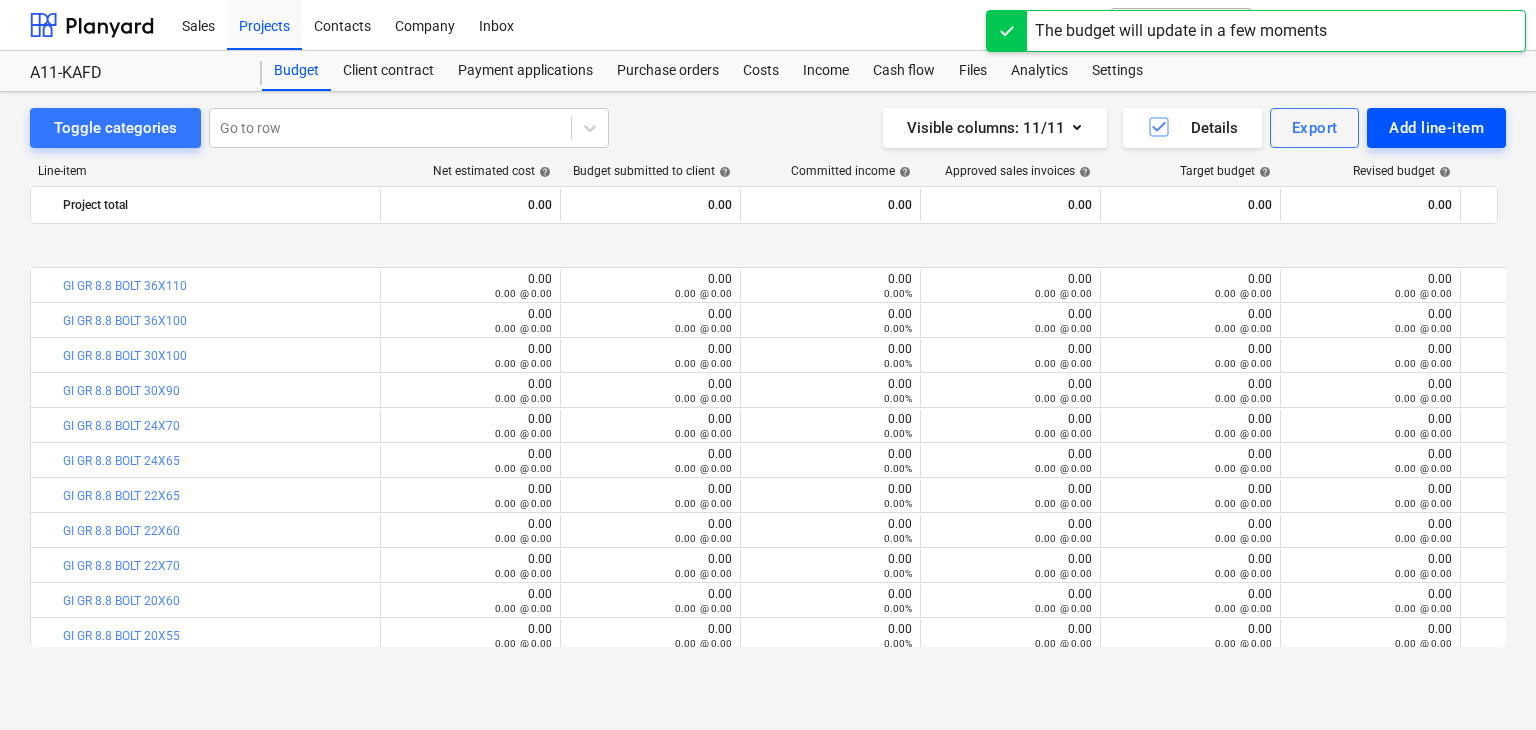 scroll, scrollTop: 740, scrollLeft: 0, axis: vertical 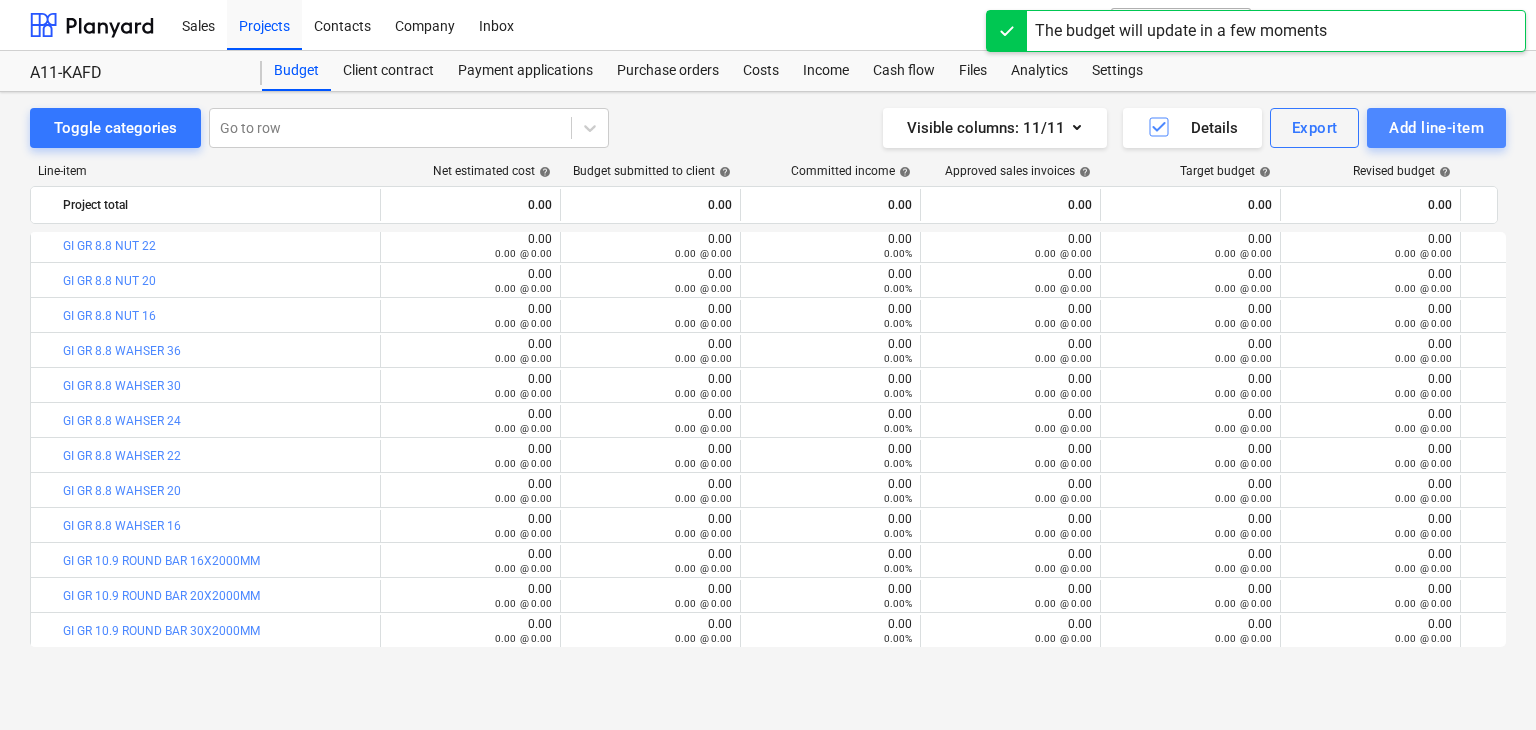 click on "Add line-item" at bounding box center [1436, 128] 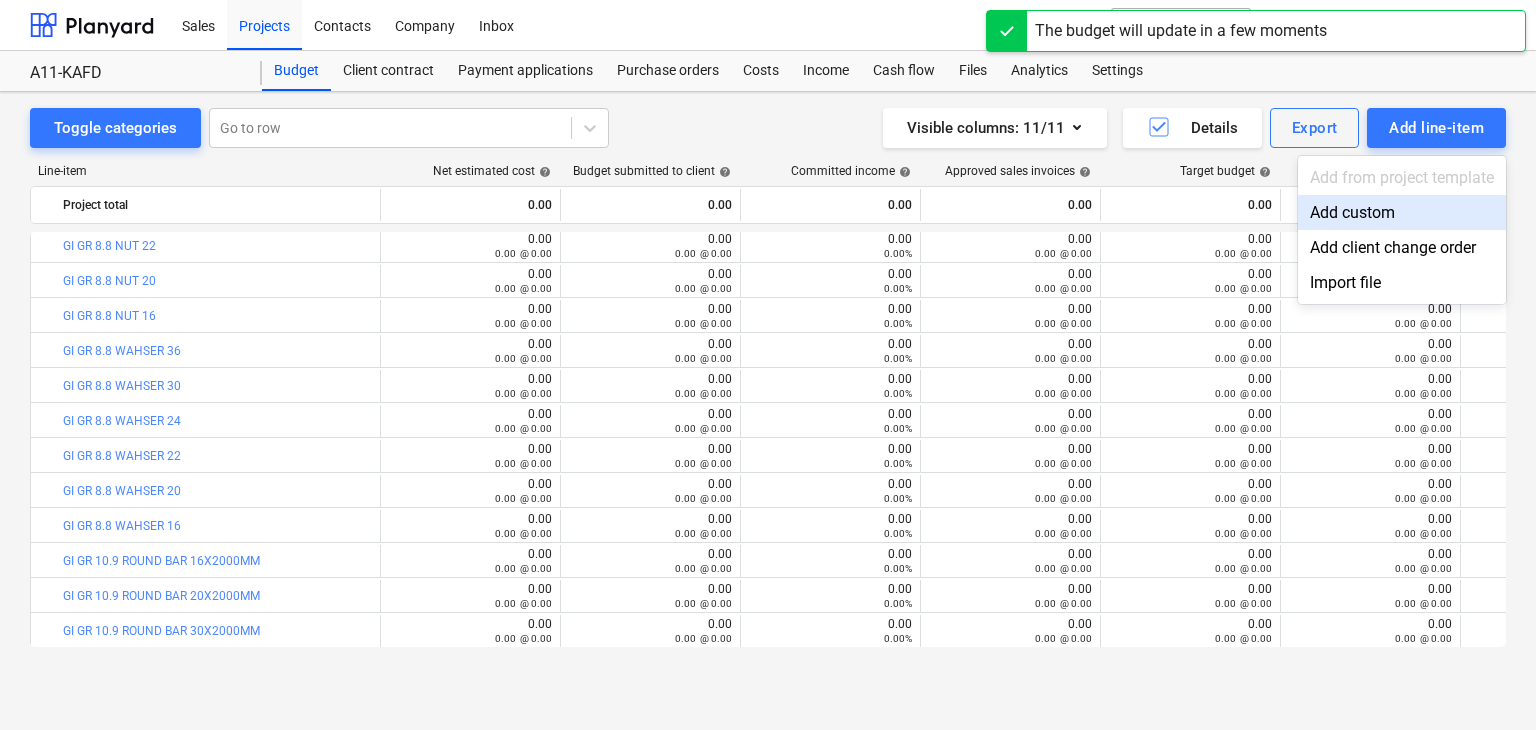 click on "Add custom" at bounding box center (1402, 212) 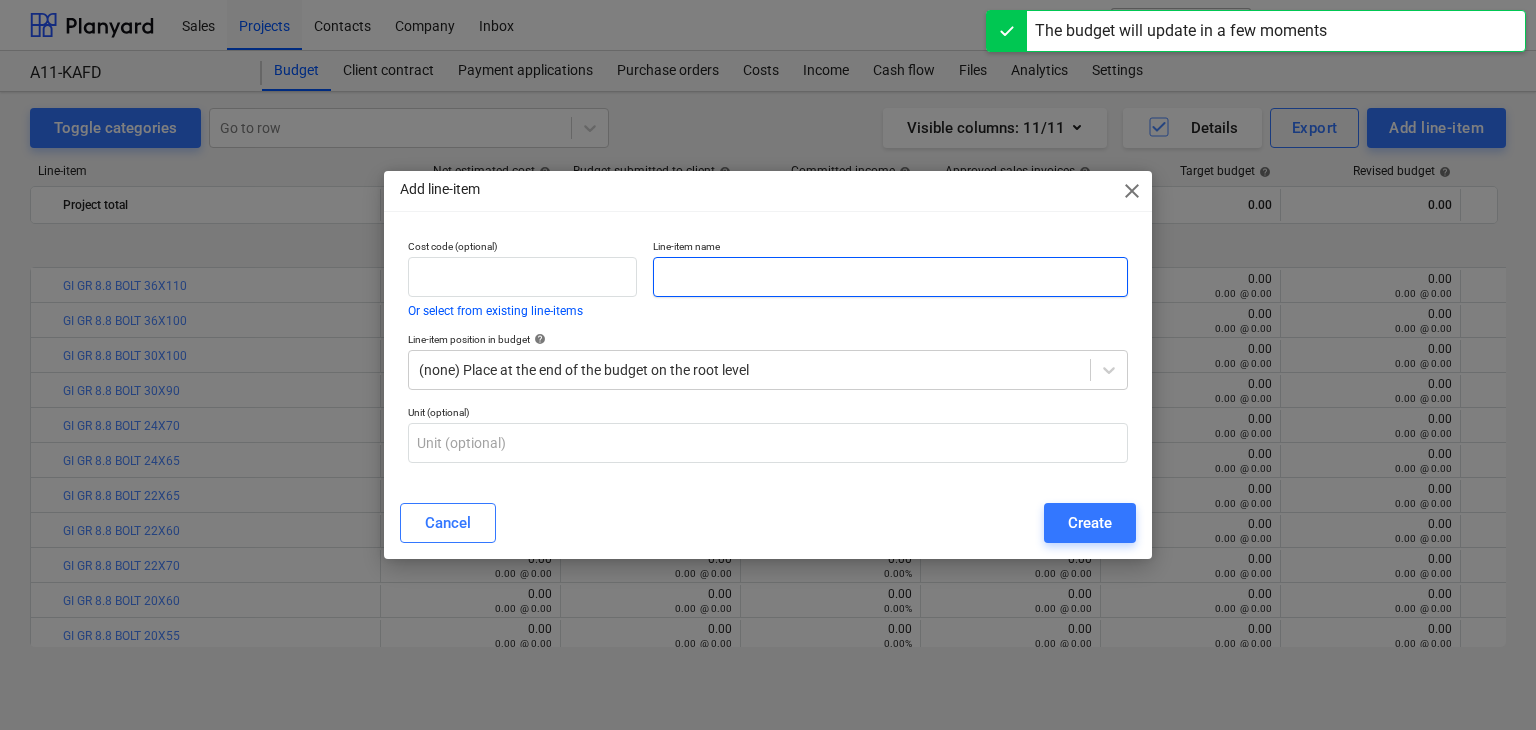 scroll, scrollTop: 740, scrollLeft: 0, axis: vertical 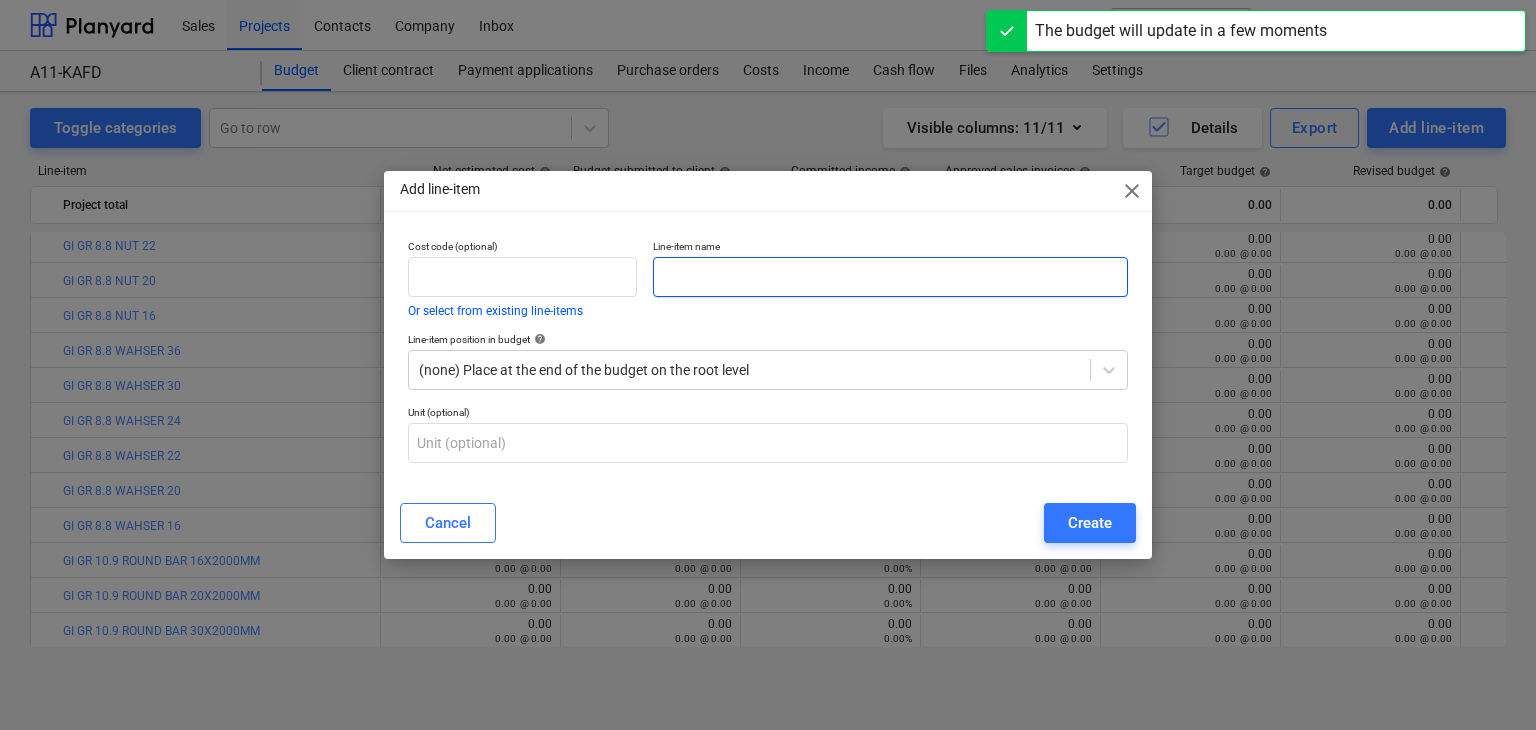 click at bounding box center (890, 277) 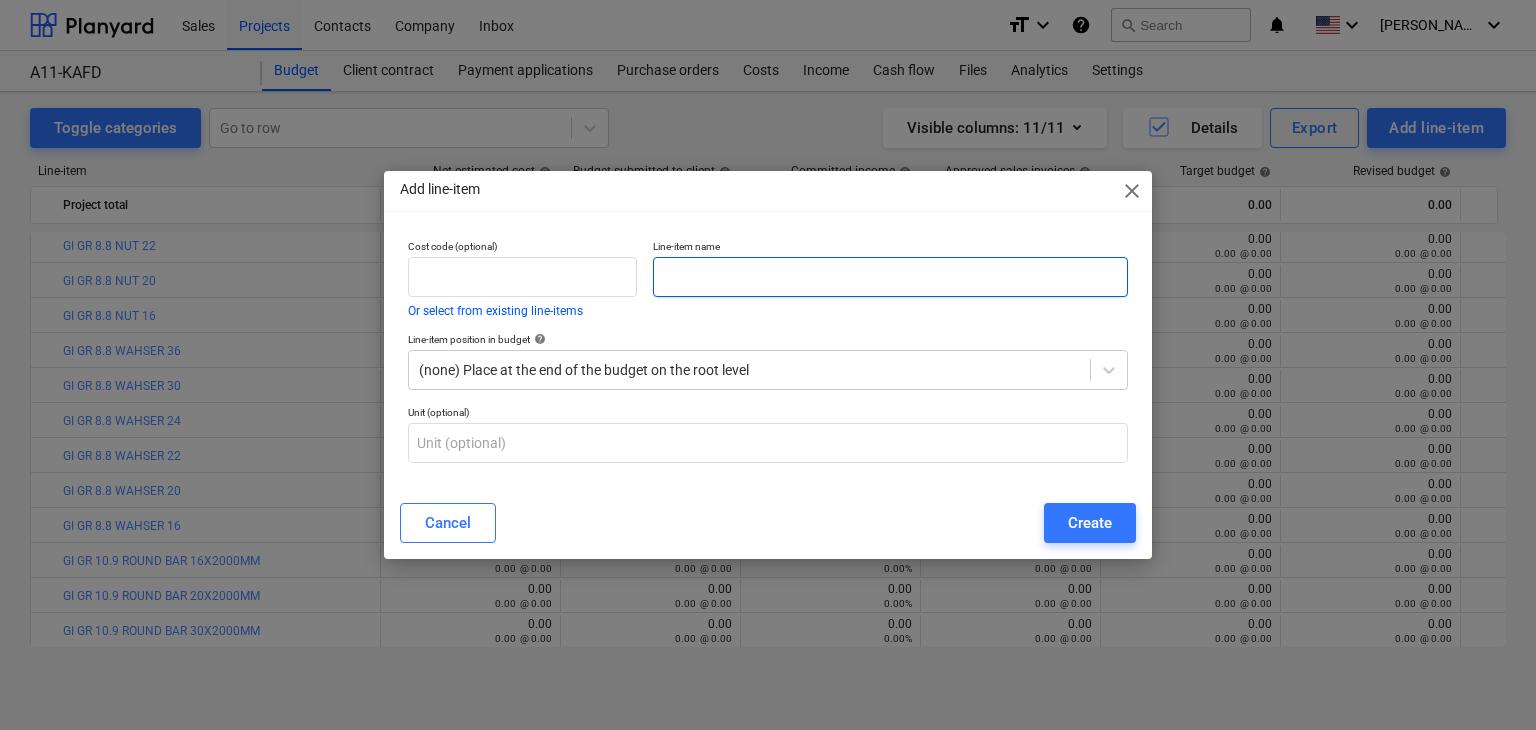 paste on "SHCF 120X120X10MM THK @ 12 MTR LONG S355" 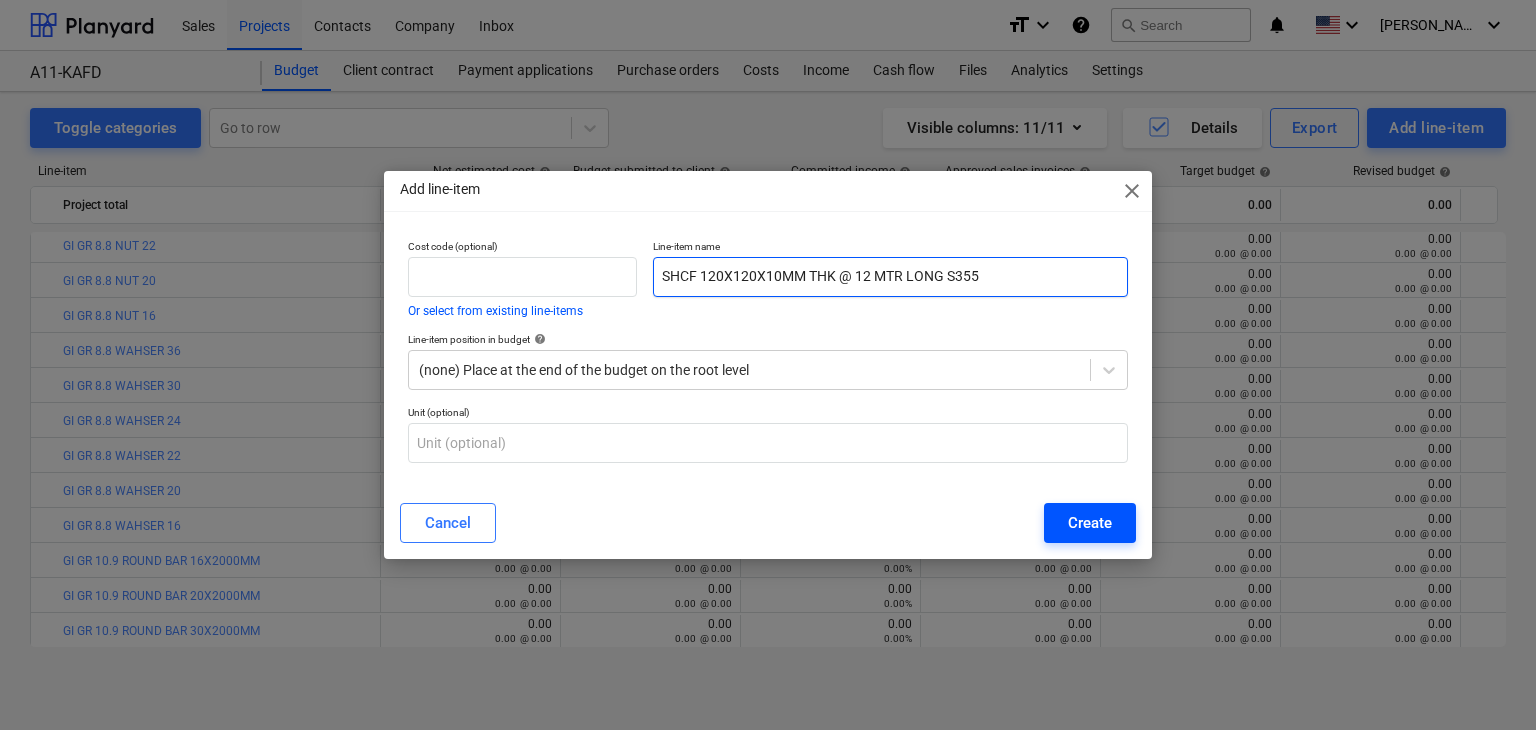 type on "SHCF 120X120X10MM THK @ 12 MTR LONG S355" 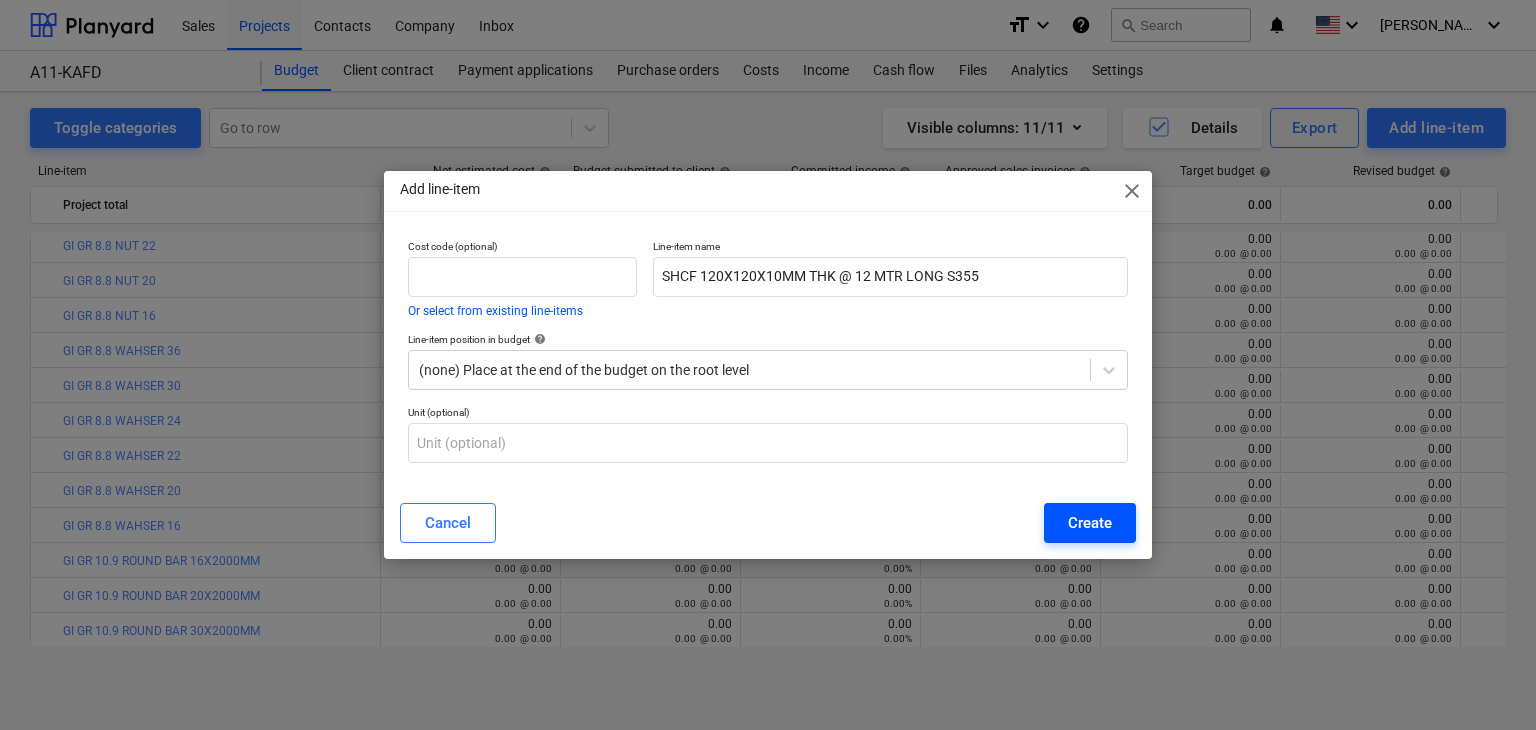 click on "Create" at bounding box center [1090, 523] 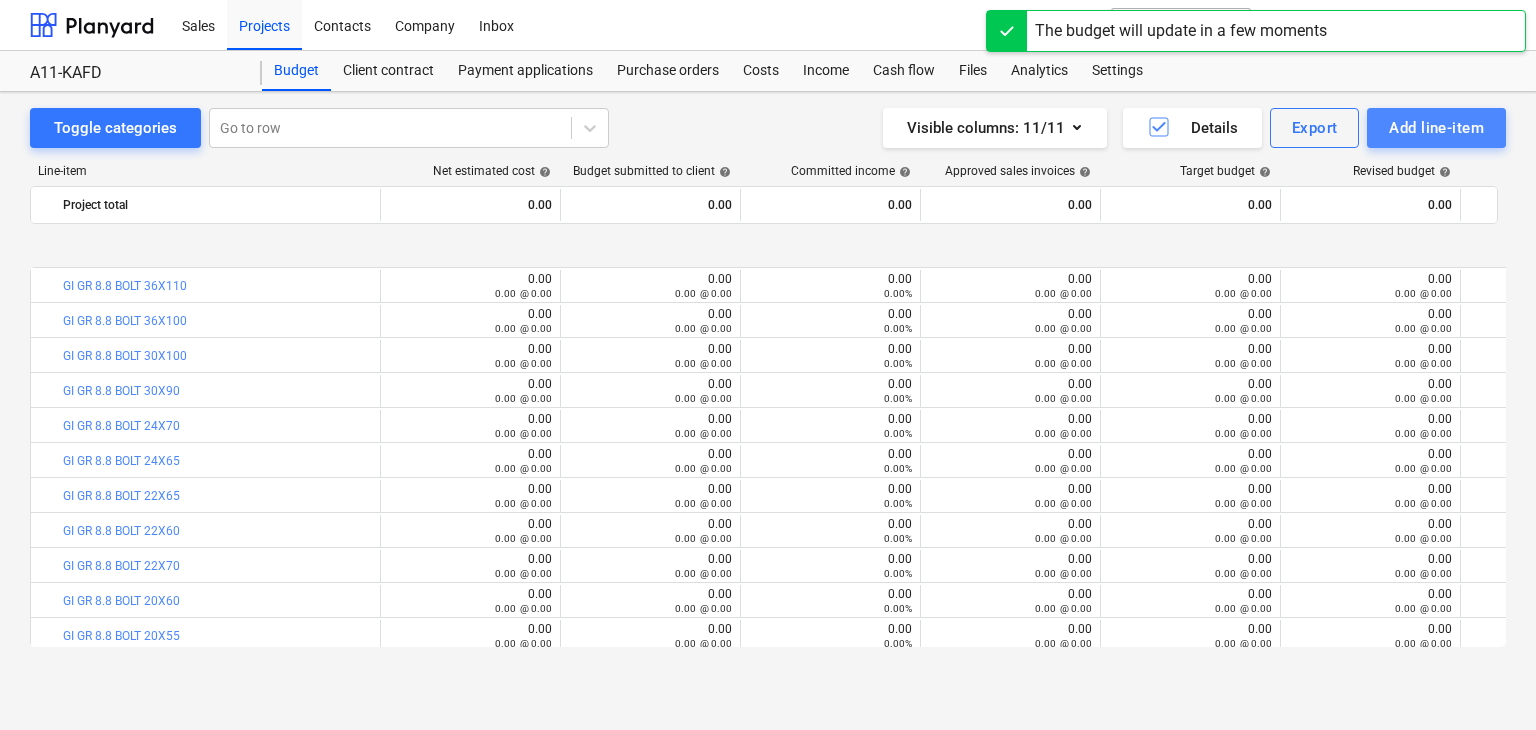 click on "Add line-item" at bounding box center [1436, 128] 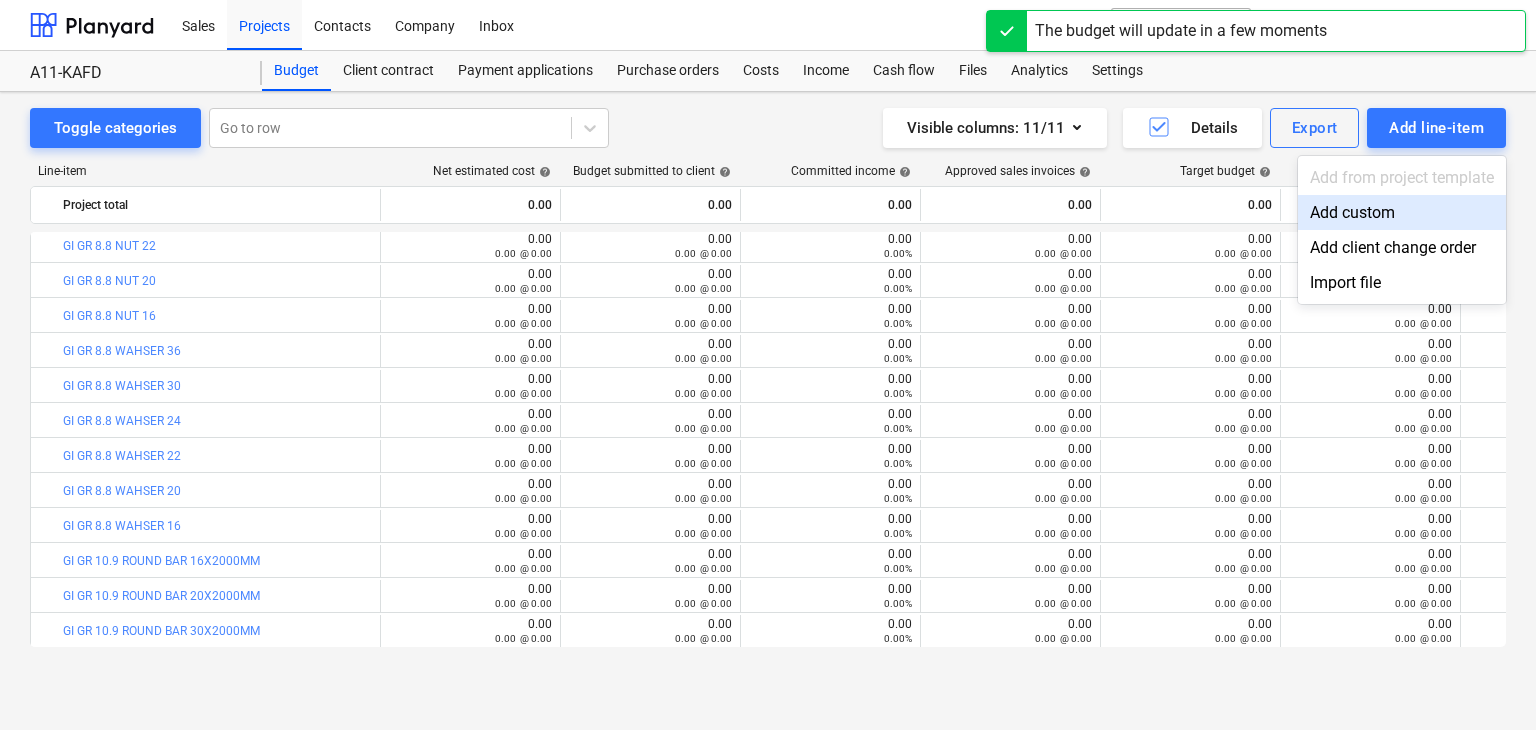 click on "Add custom" at bounding box center (1402, 212) 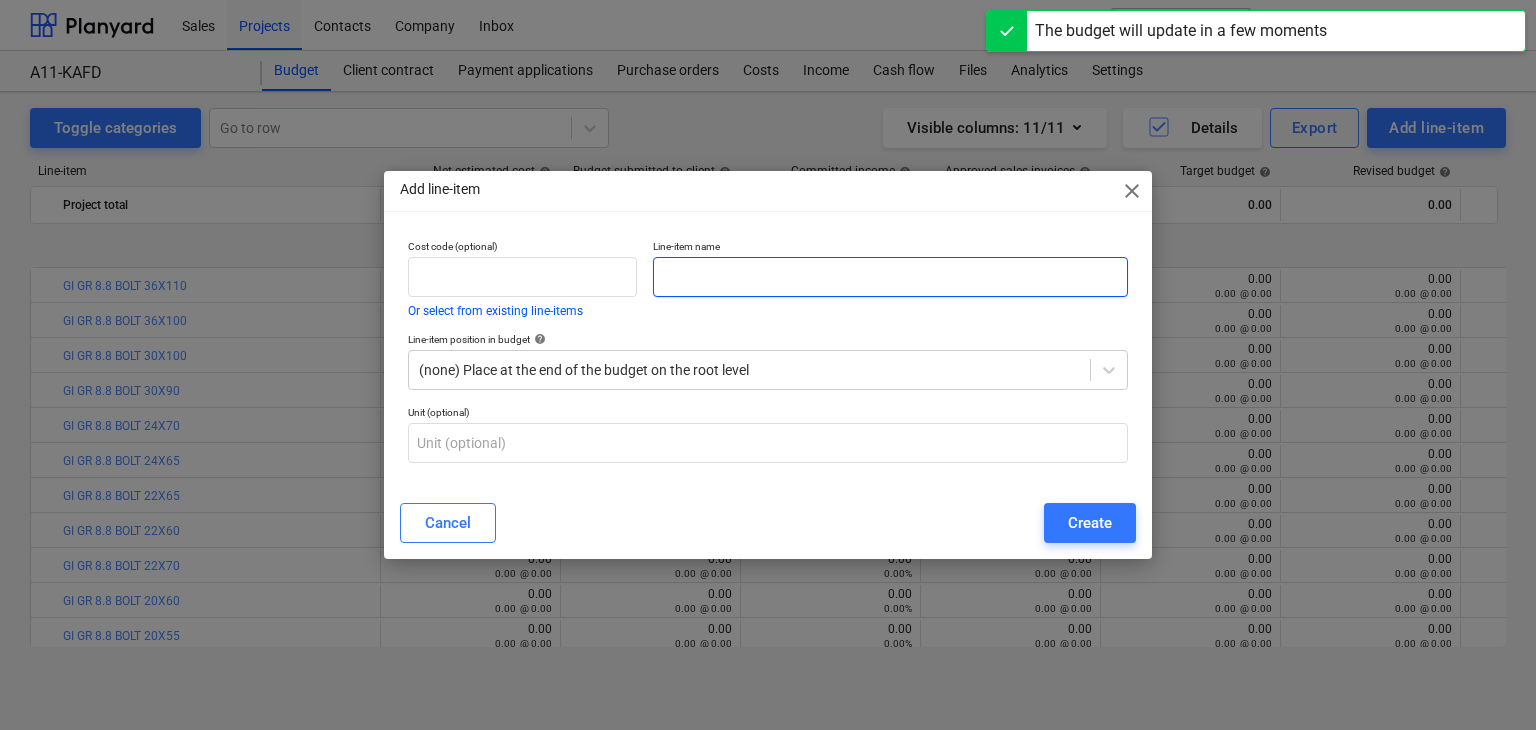 scroll, scrollTop: 740, scrollLeft: 0, axis: vertical 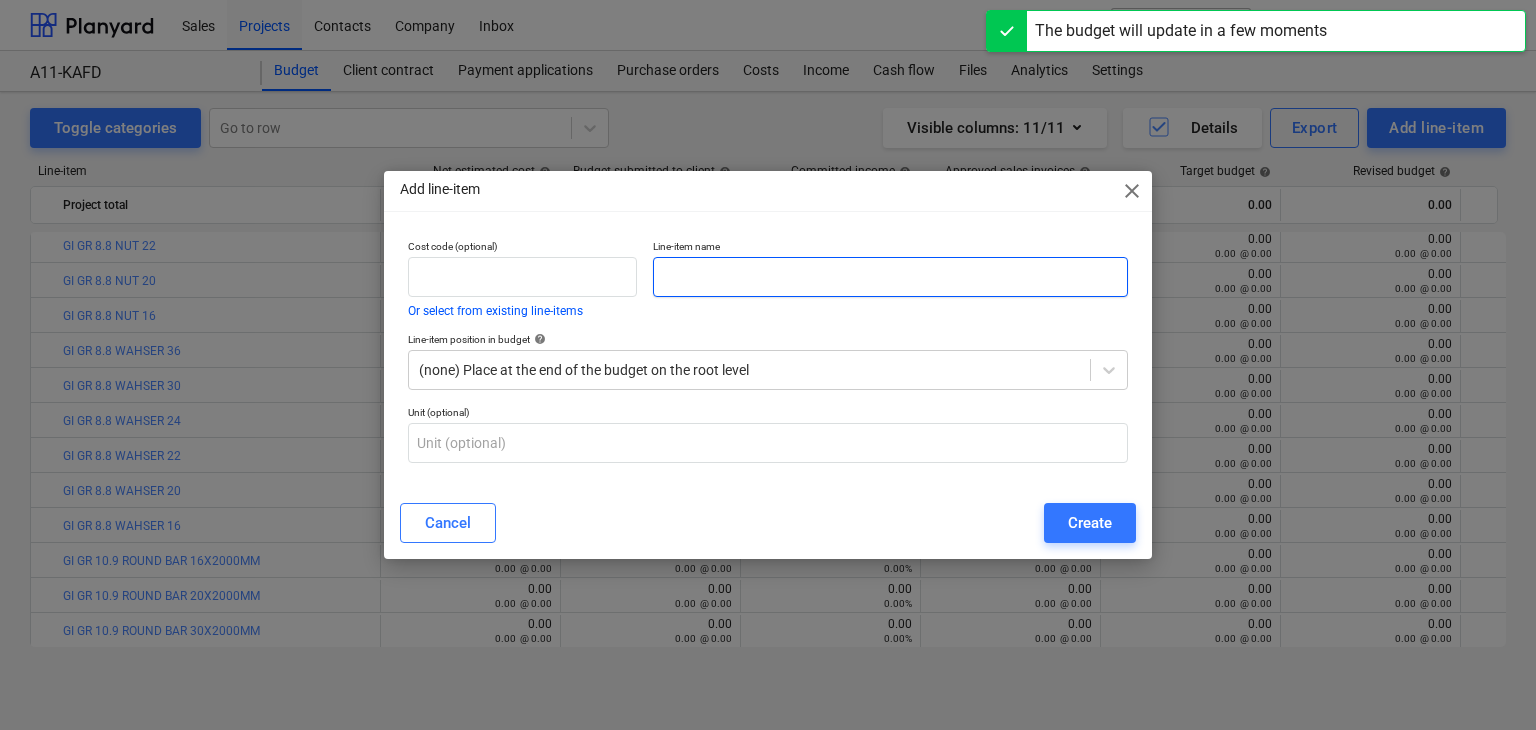 click at bounding box center [890, 277] 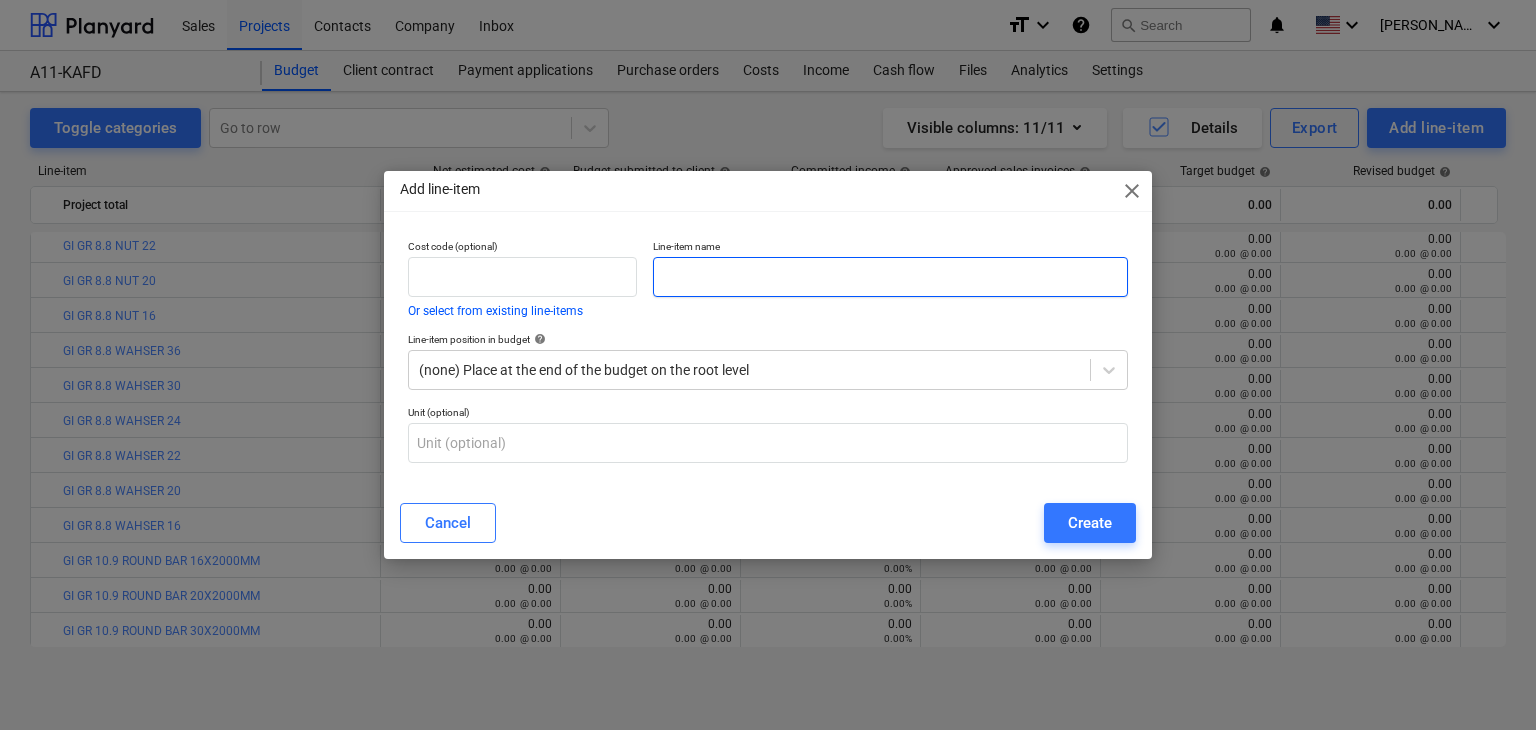 paste on "SHHF 300X300X16MM THK @ 12 MTR LONG S355" 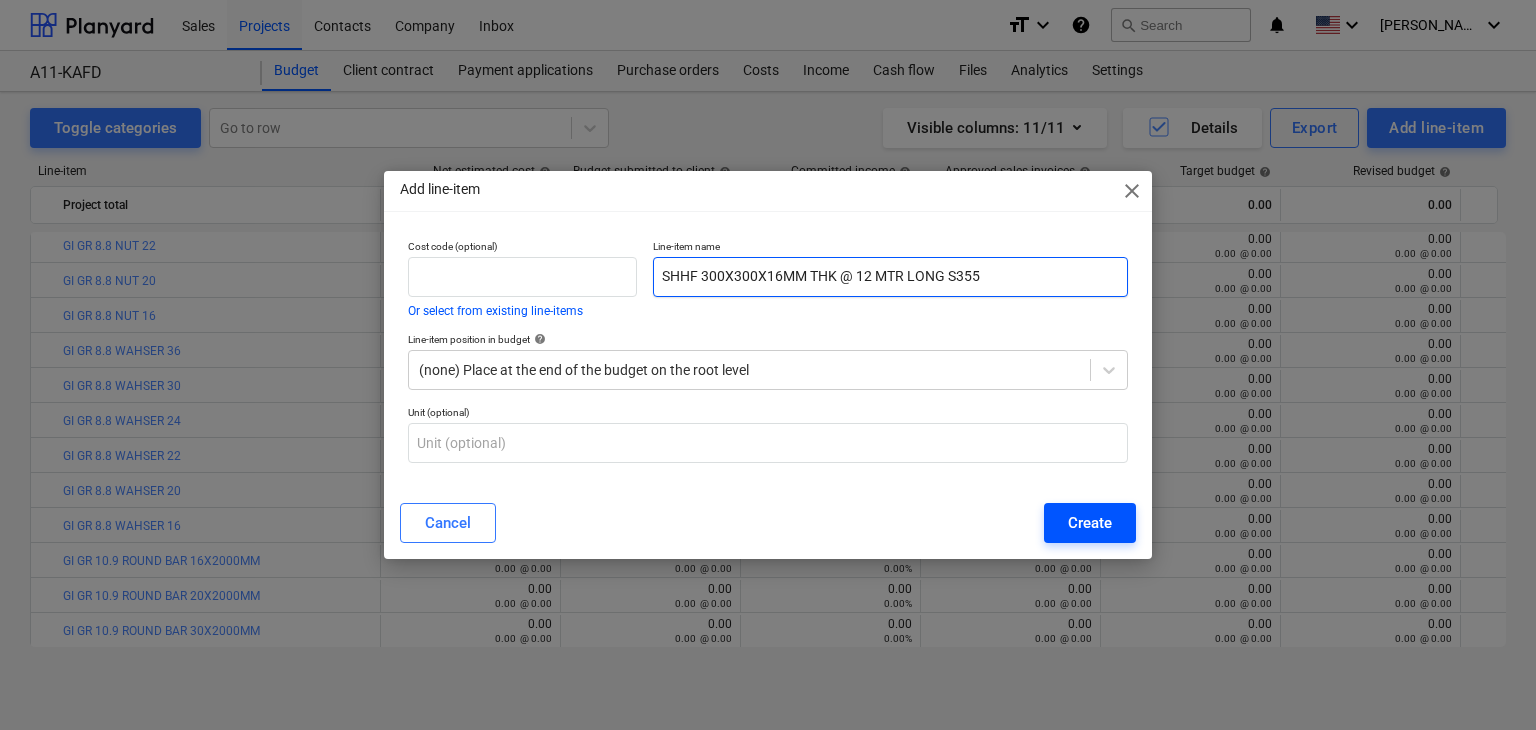 type on "SHHF 300X300X16MM THK @ 12 MTR LONG S355" 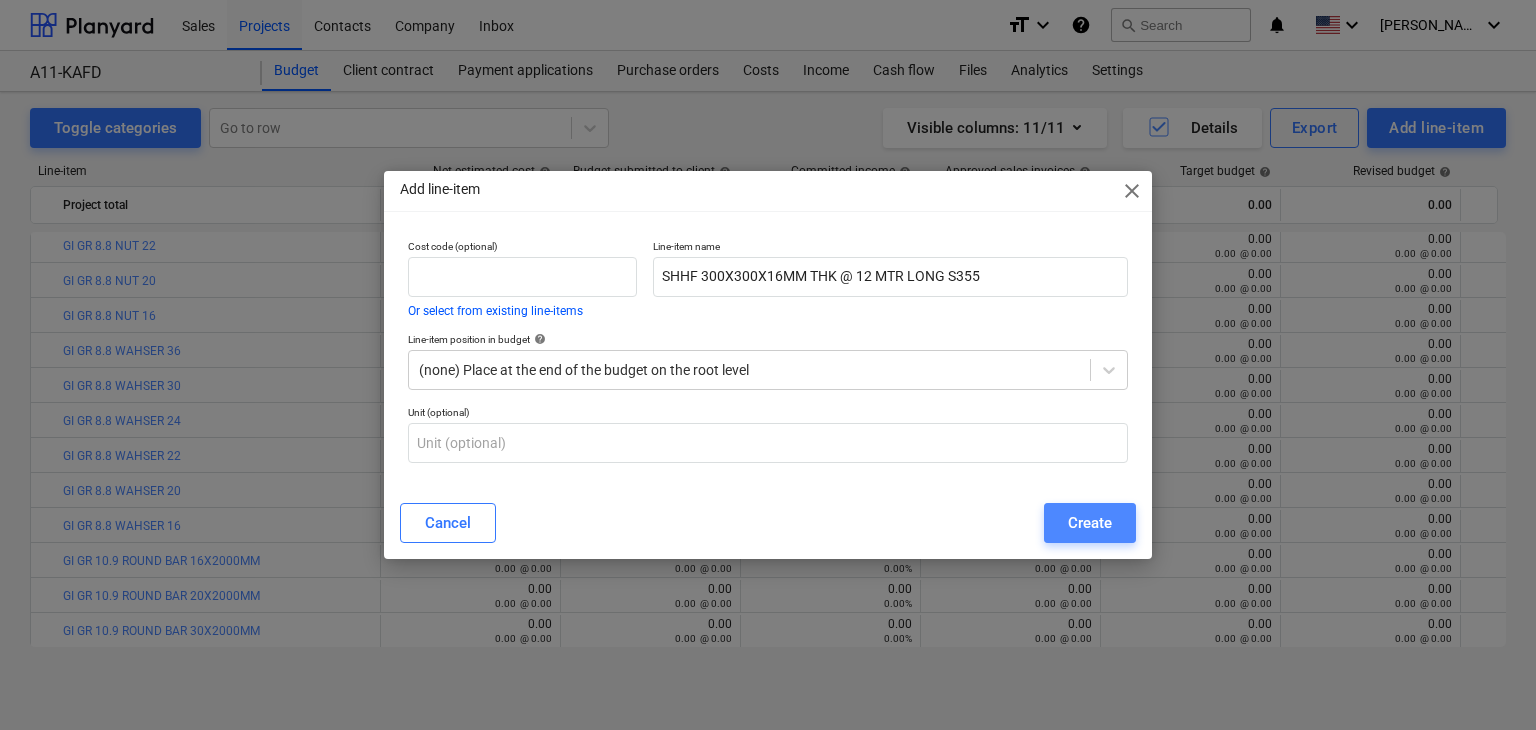 click on "Create" at bounding box center (1090, 523) 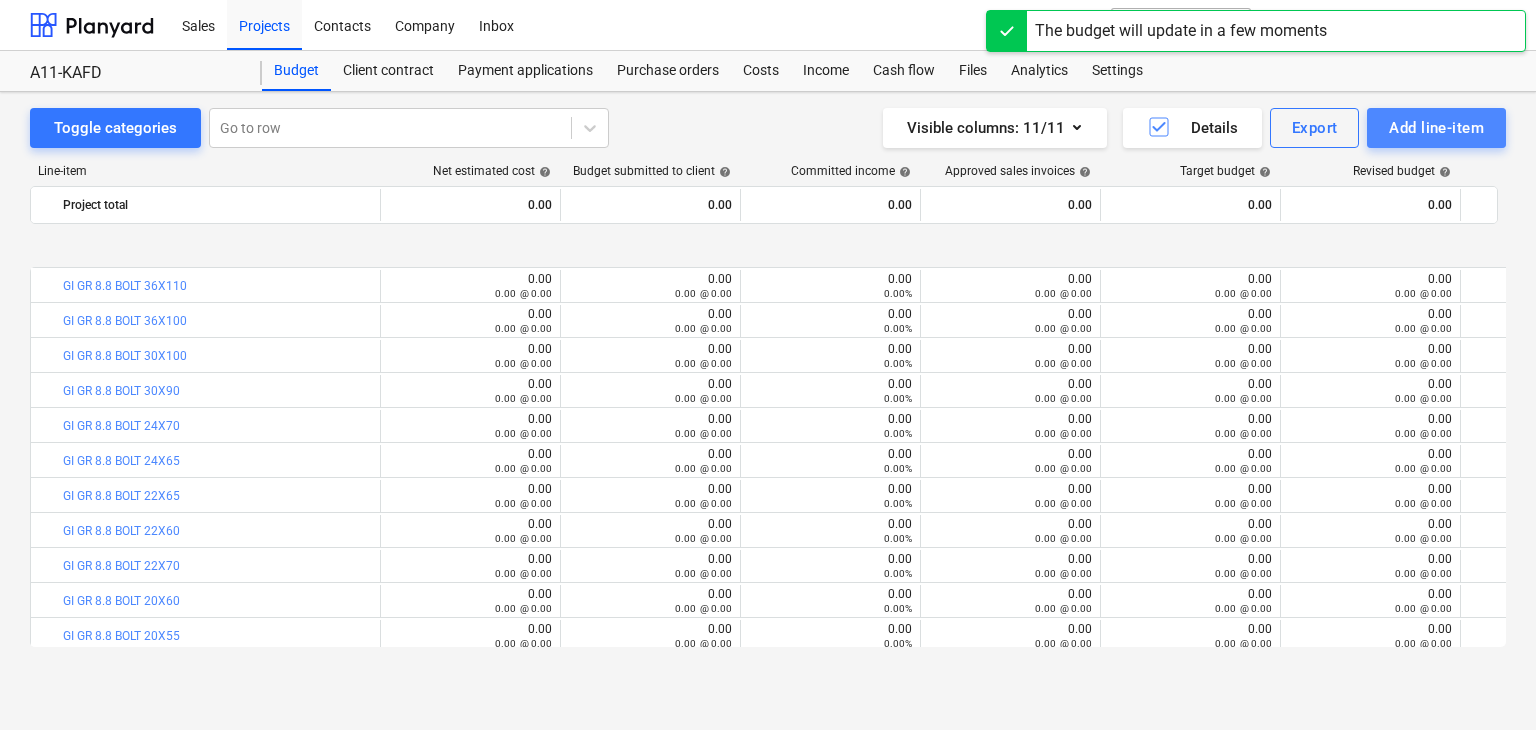 click on "Add line-item" at bounding box center [1436, 128] 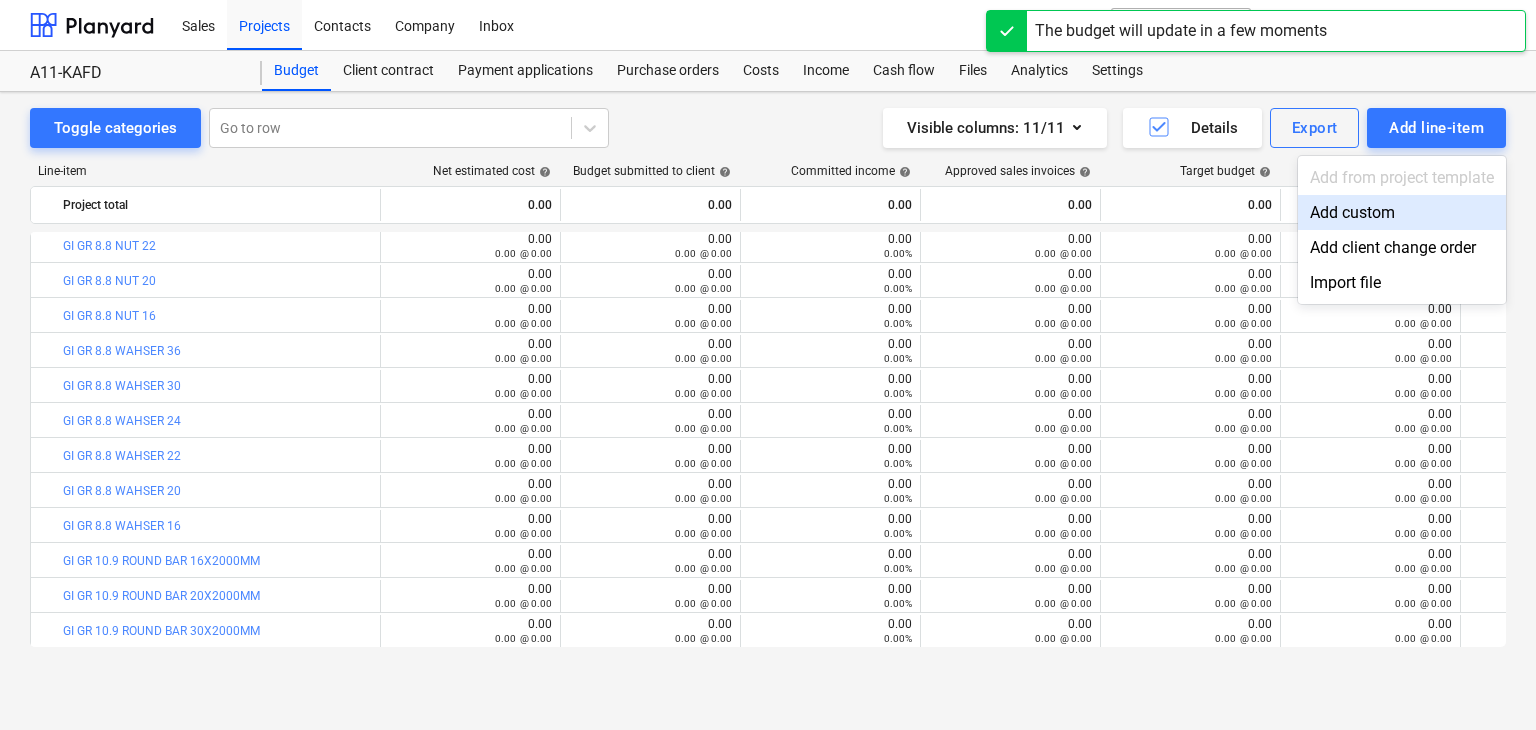 click on "Add custom" at bounding box center [1402, 212] 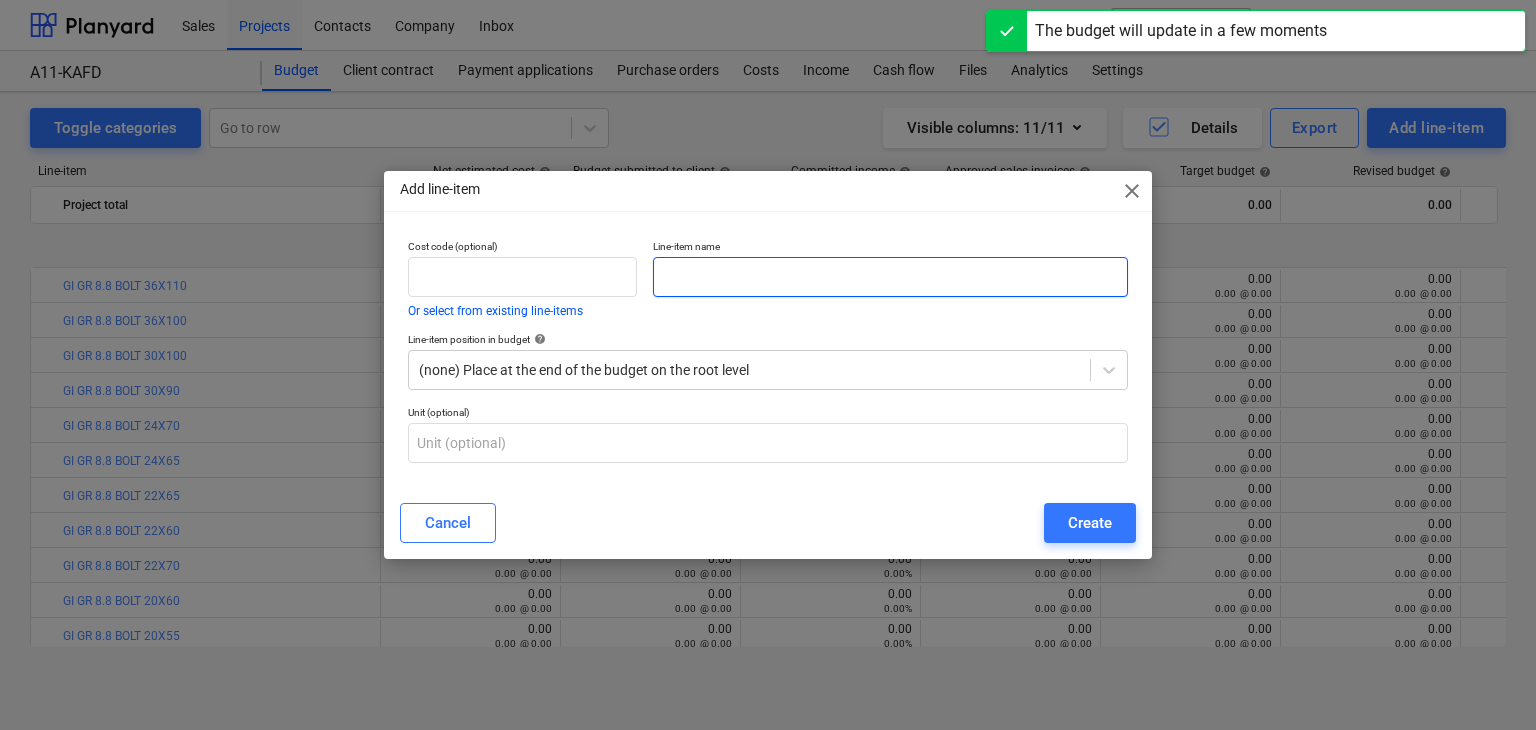 click at bounding box center (890, 277) 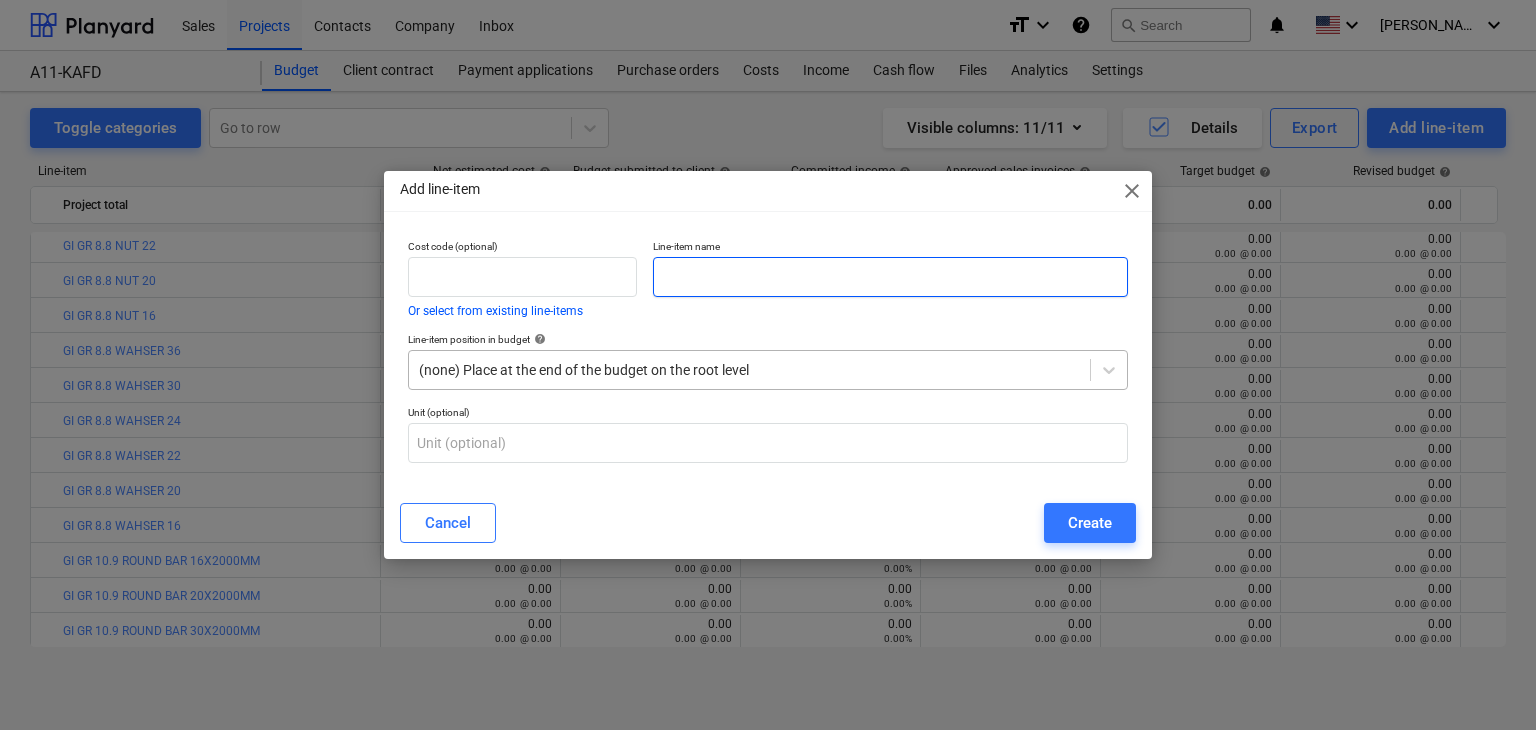 paste on "IPE 400 @ 12 MTR LONG S355" 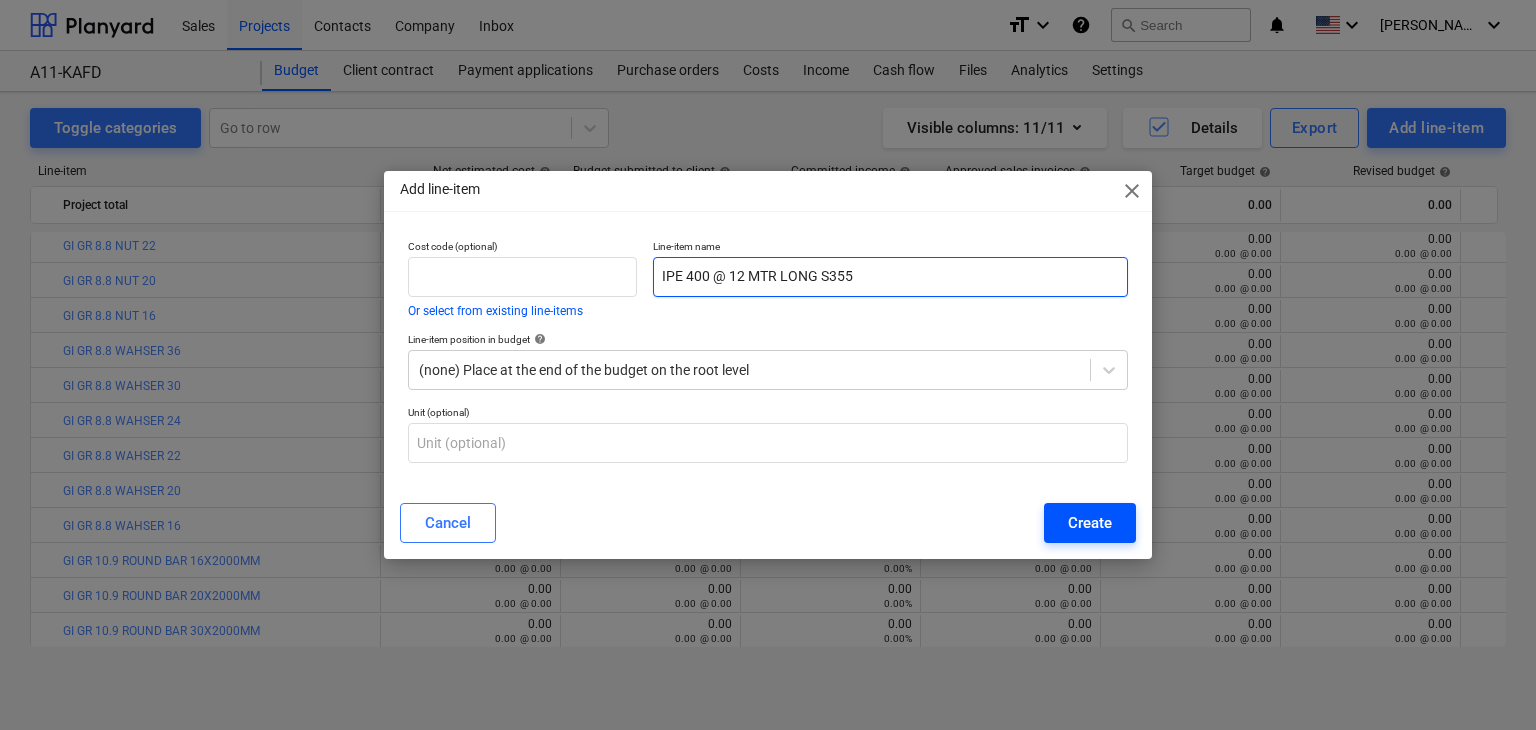 type on "IPE 400 @ 12 MTR LONG S355" 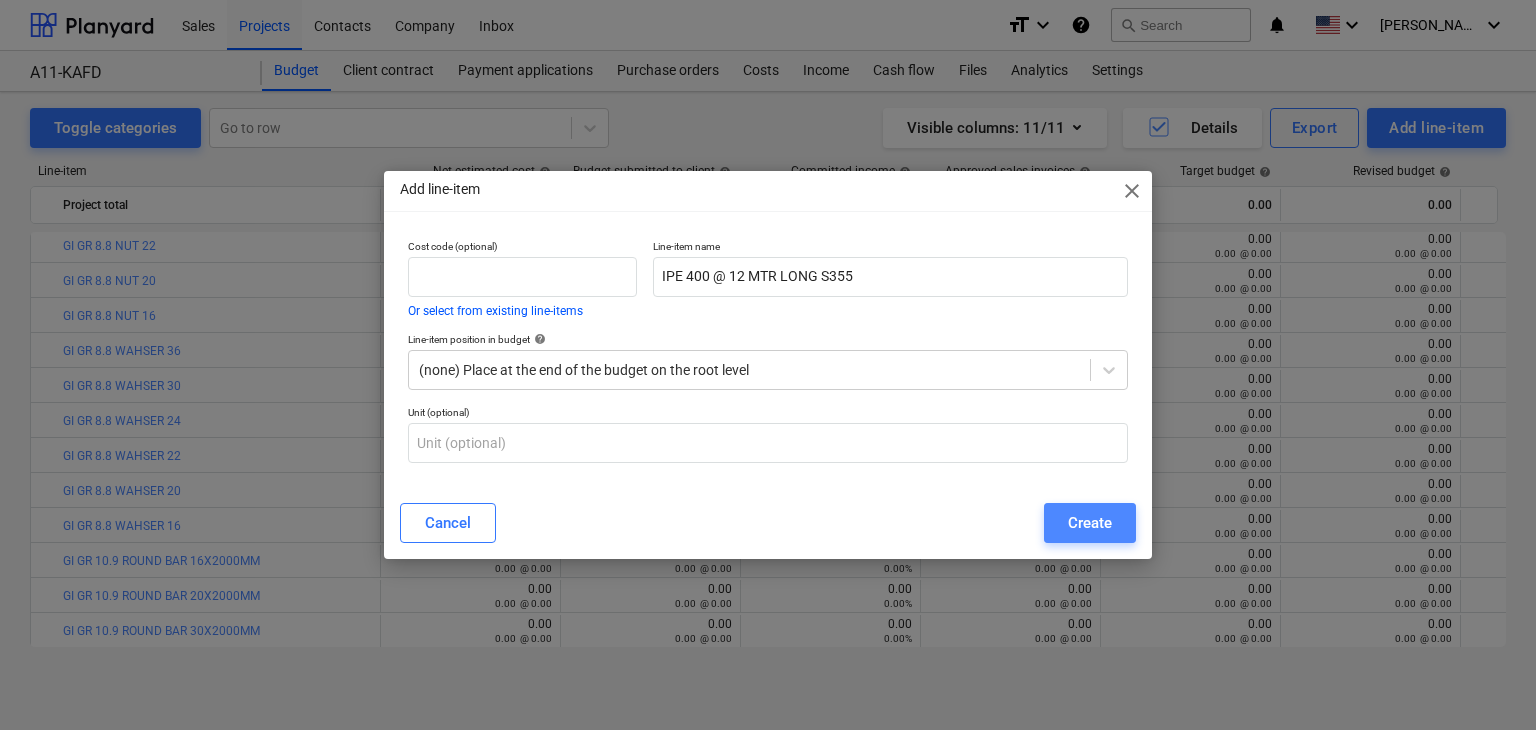 click on "Create" at bounding box center [1090, 523] 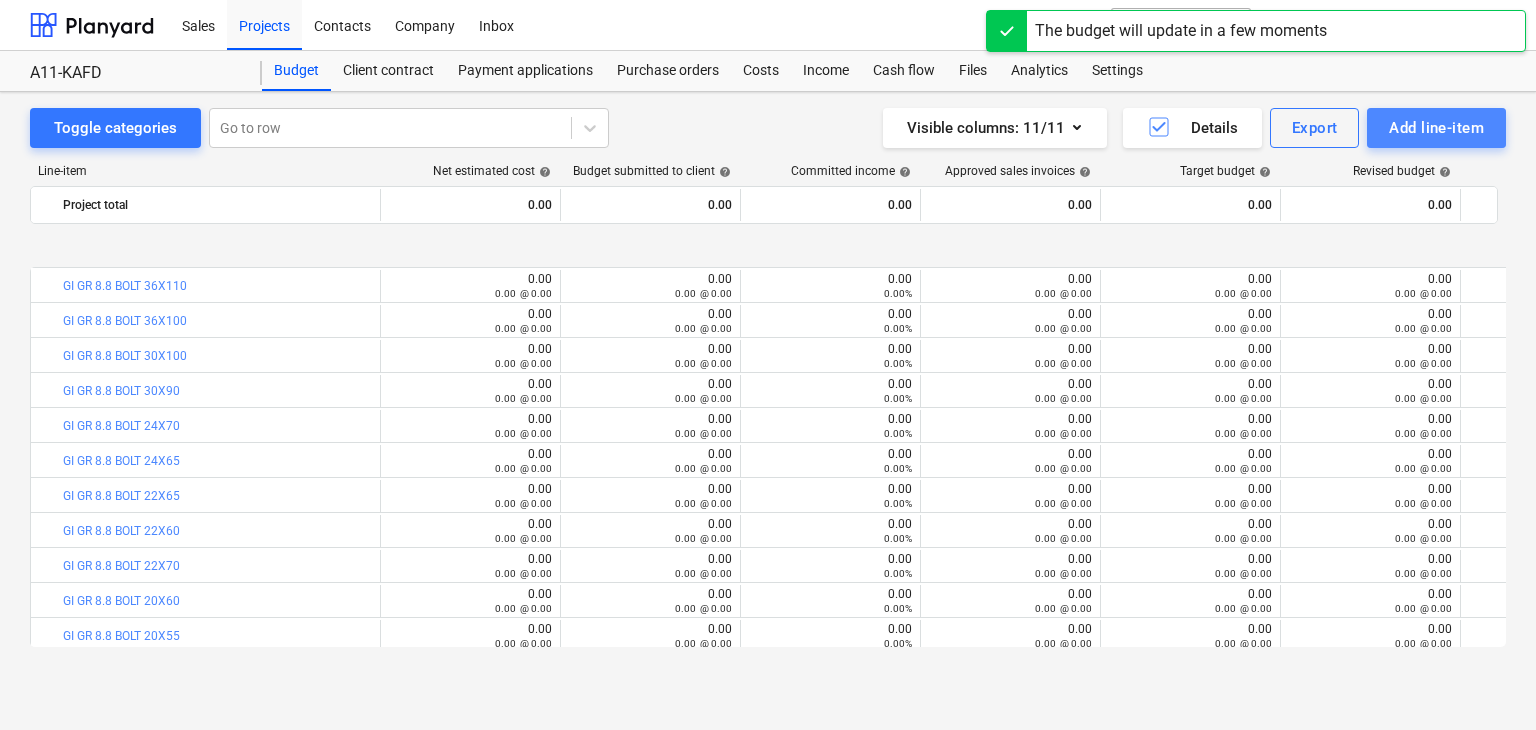 click on "Add line-item" at bounding box center (1436, 128) 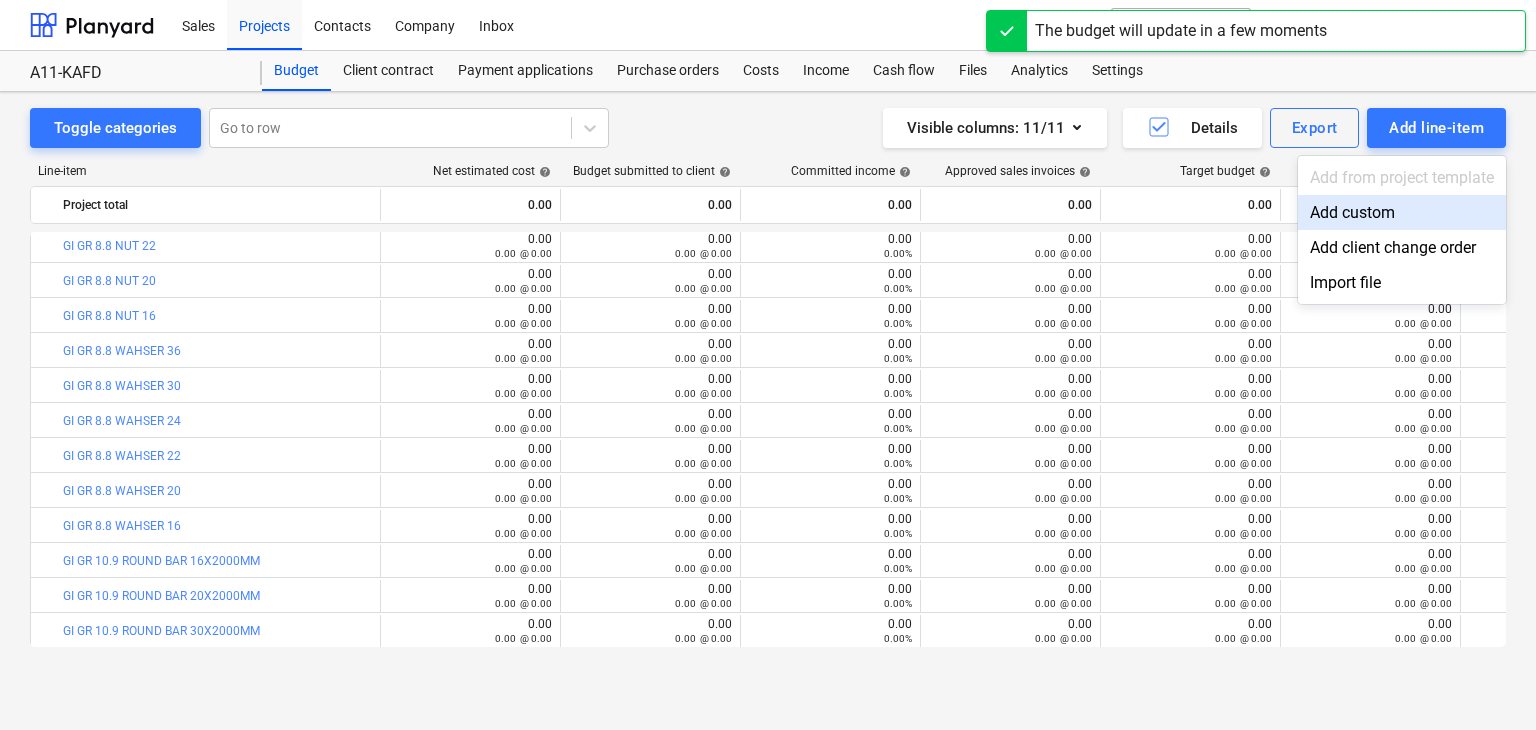 click on "Add custom" at bounding box center [1402, 212] 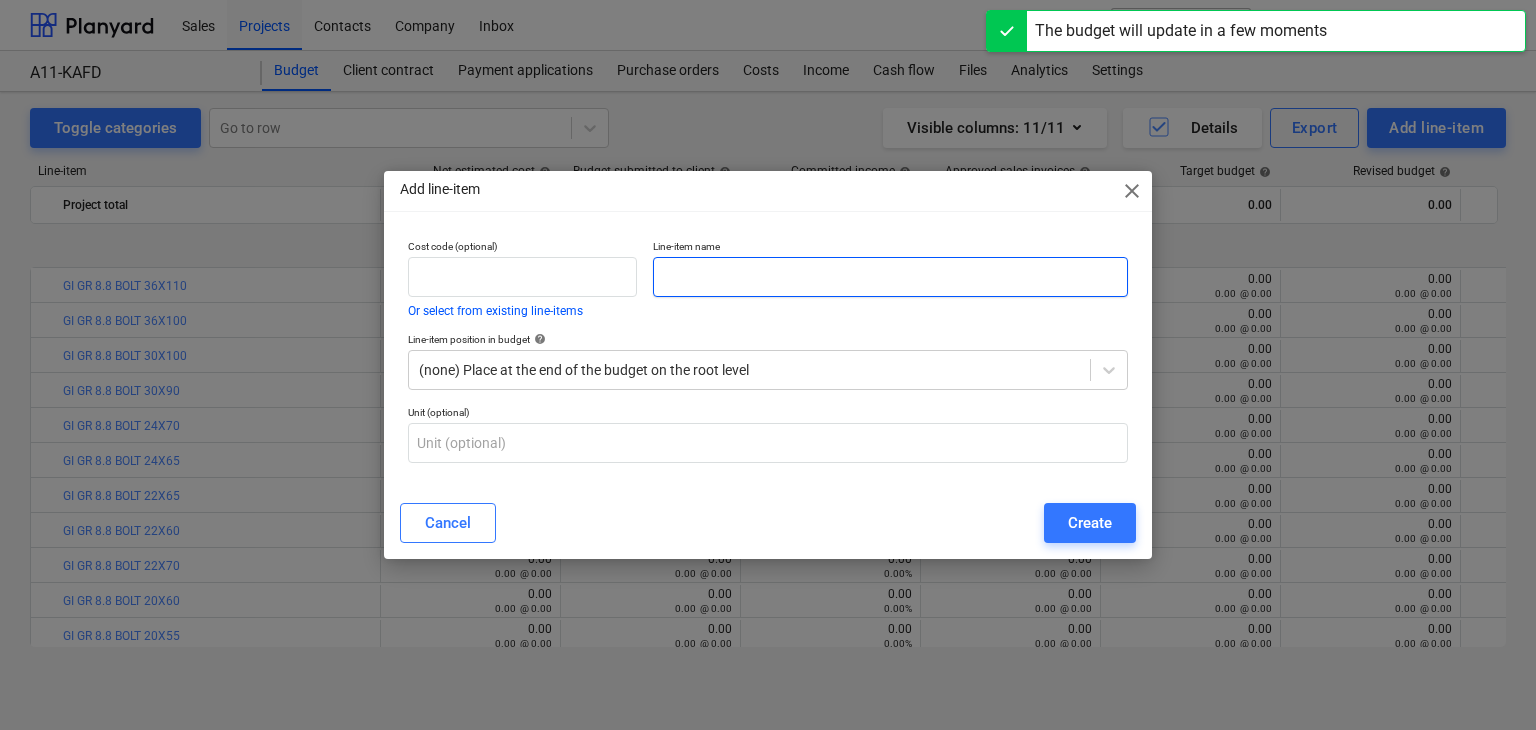 click at bounding box center (890, 277) 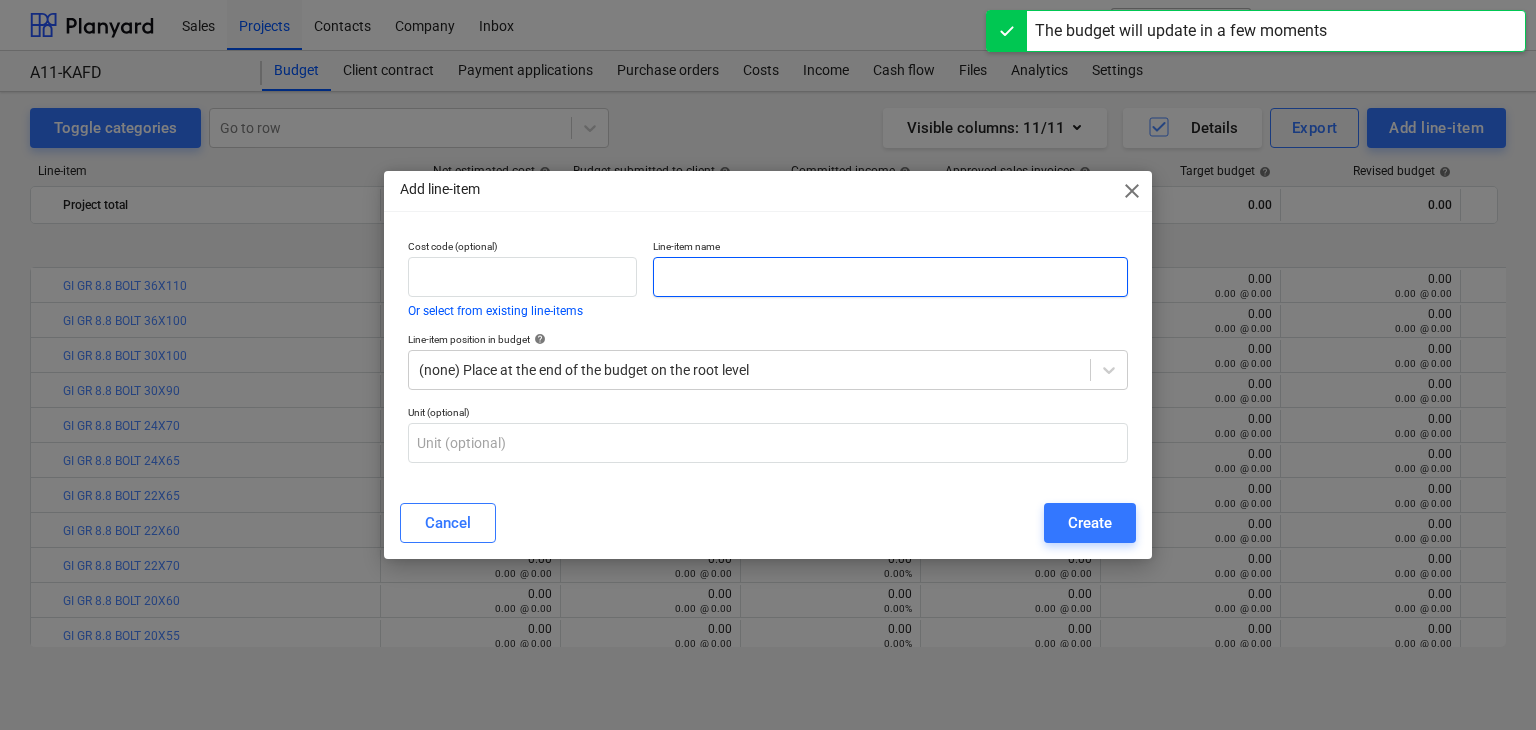 scroll, scrollTop: 740, scrollLeft: 0, axis: vertical 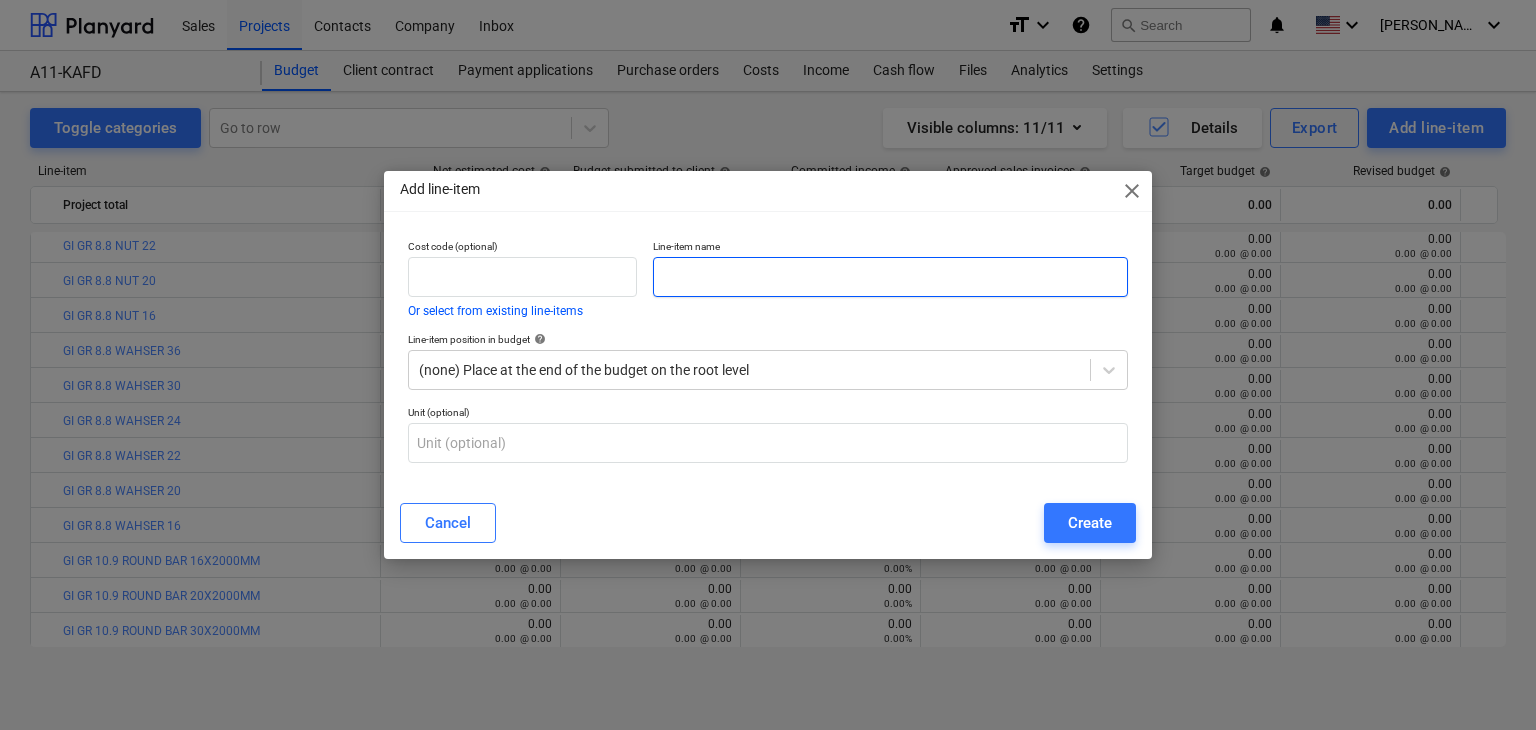 paste on "IPE 450 @ 12 MTR LONG S355" 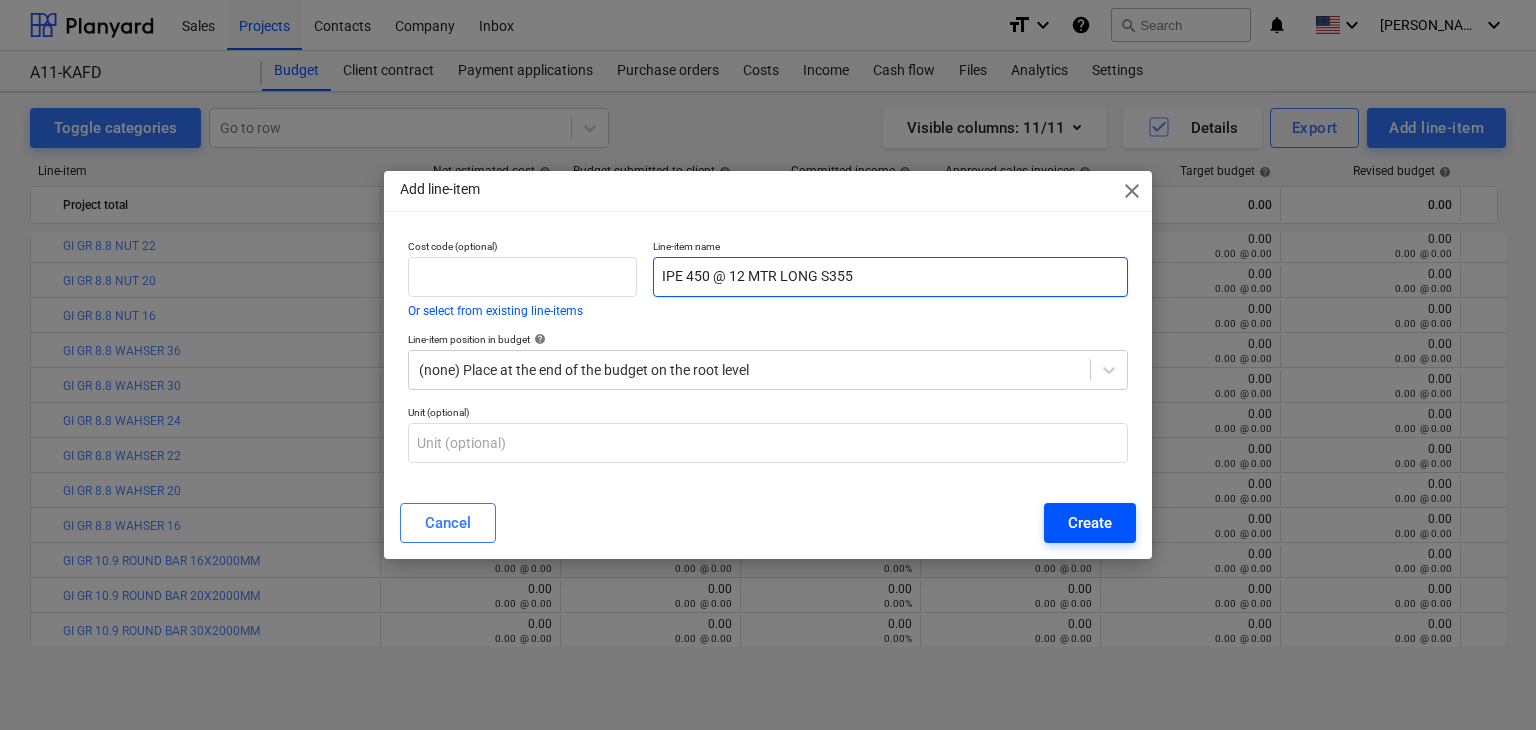 type on "IPE 450 @ 12 MTR LONG S355" 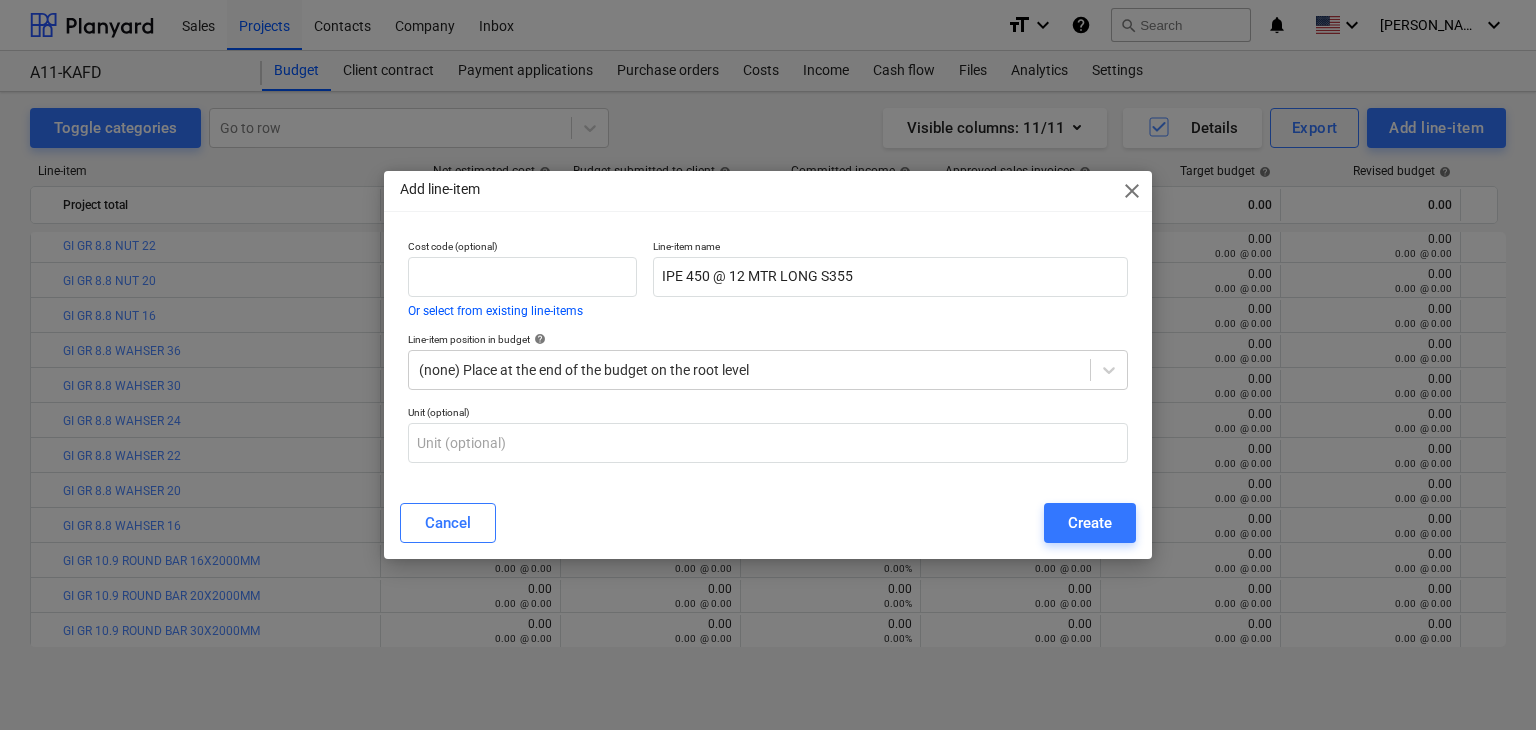 click on "Create" at bounding box center (1090, 523) 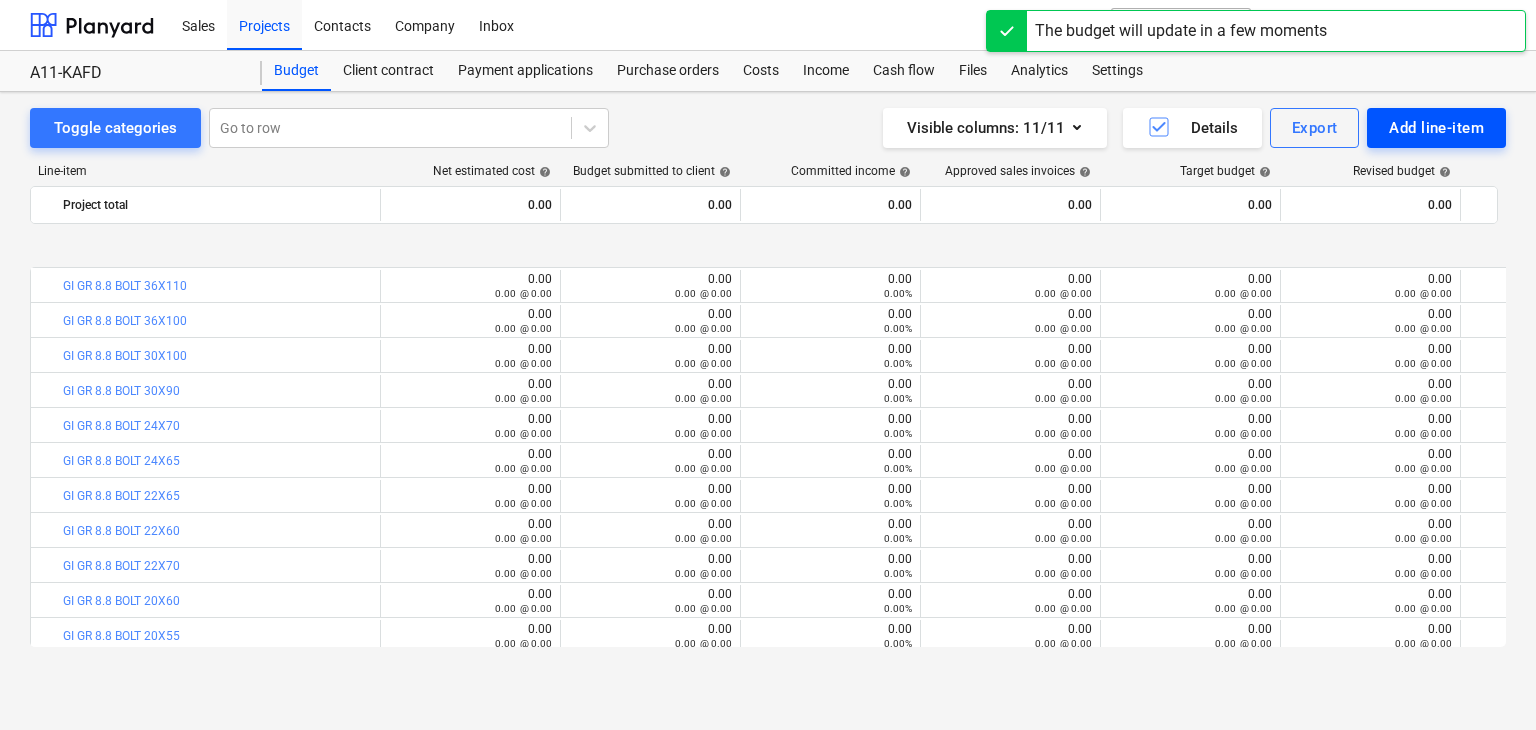 scroll, scrollTop: 740, scrollLeft: 0, axis: vertical 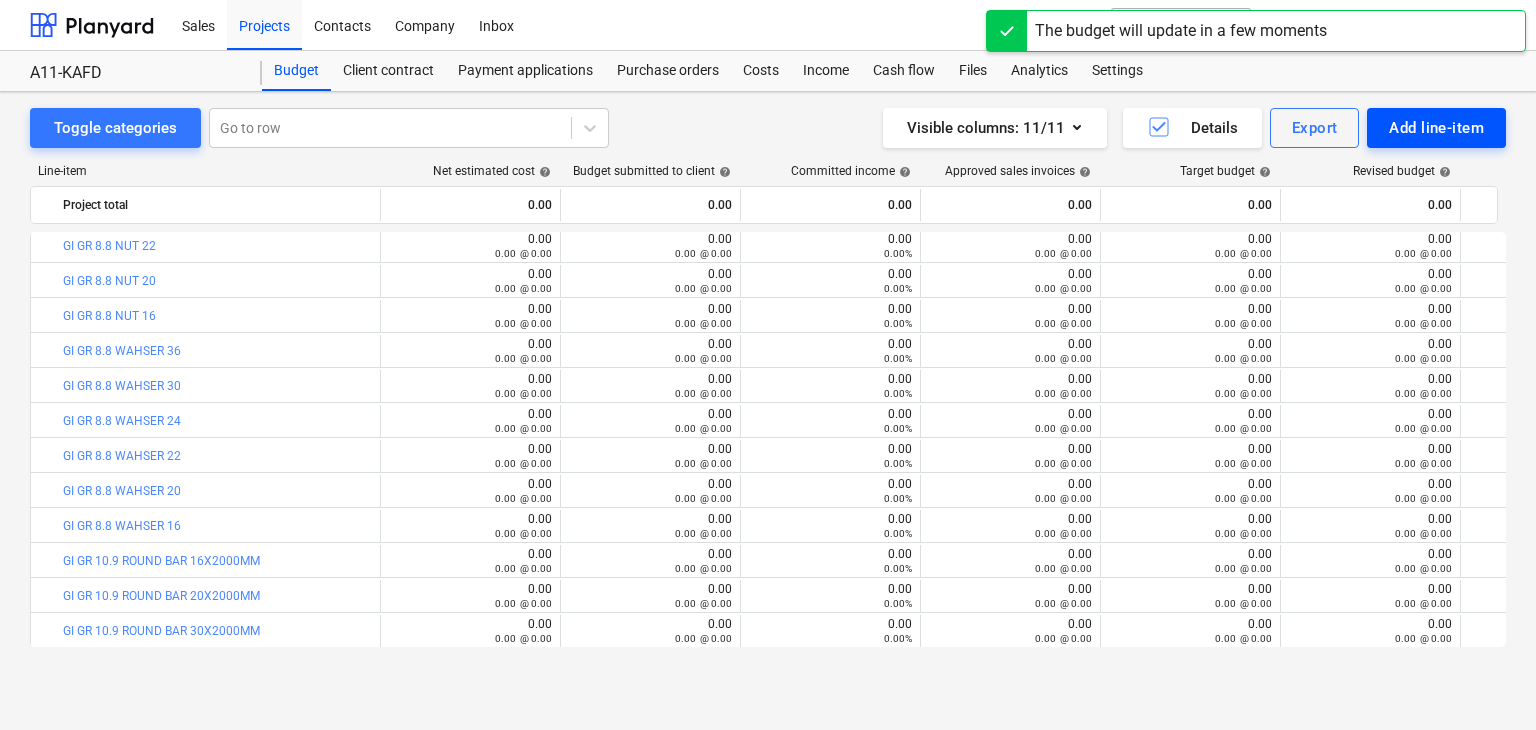 click on "Add line-item" at bounding box center (1436, 128) 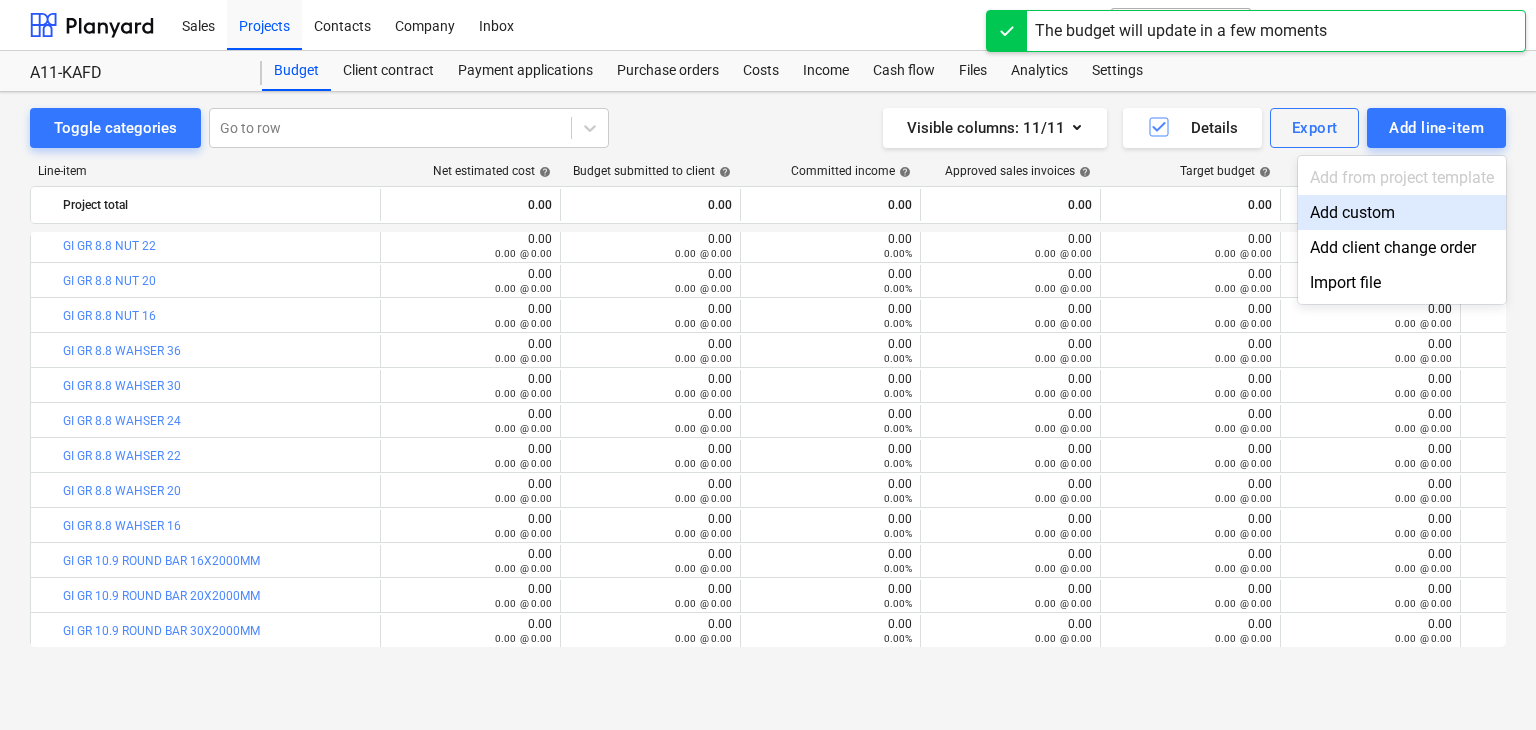 click on "Add custom" at bounding box center [1402, 212] 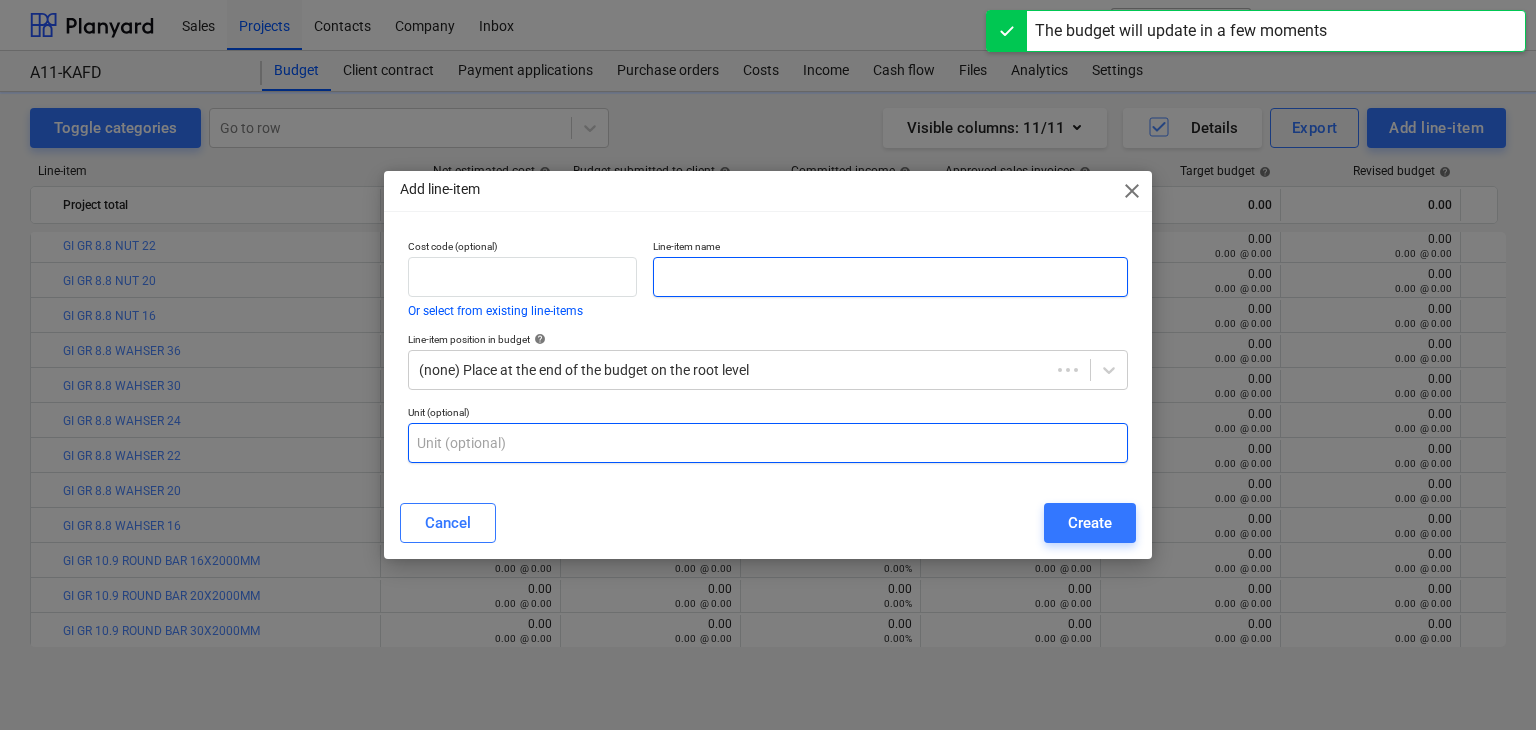 drag, startPoint x: 664, startPoint y: 281, endPoint x: 591, endPoint y: 423, distance: 159.66527 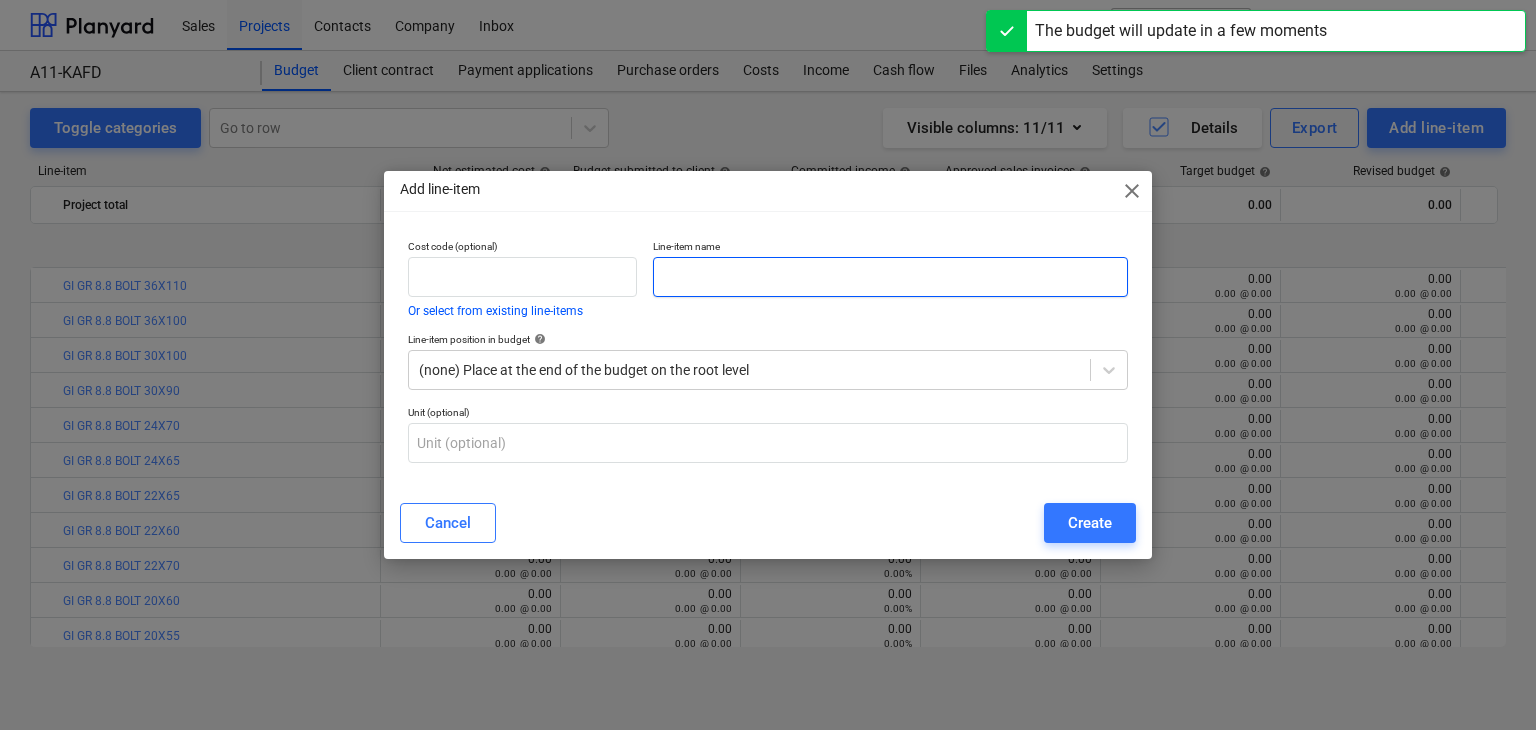 scroll, scrollTop: 740, scrollLeft: 0, axis: vertical 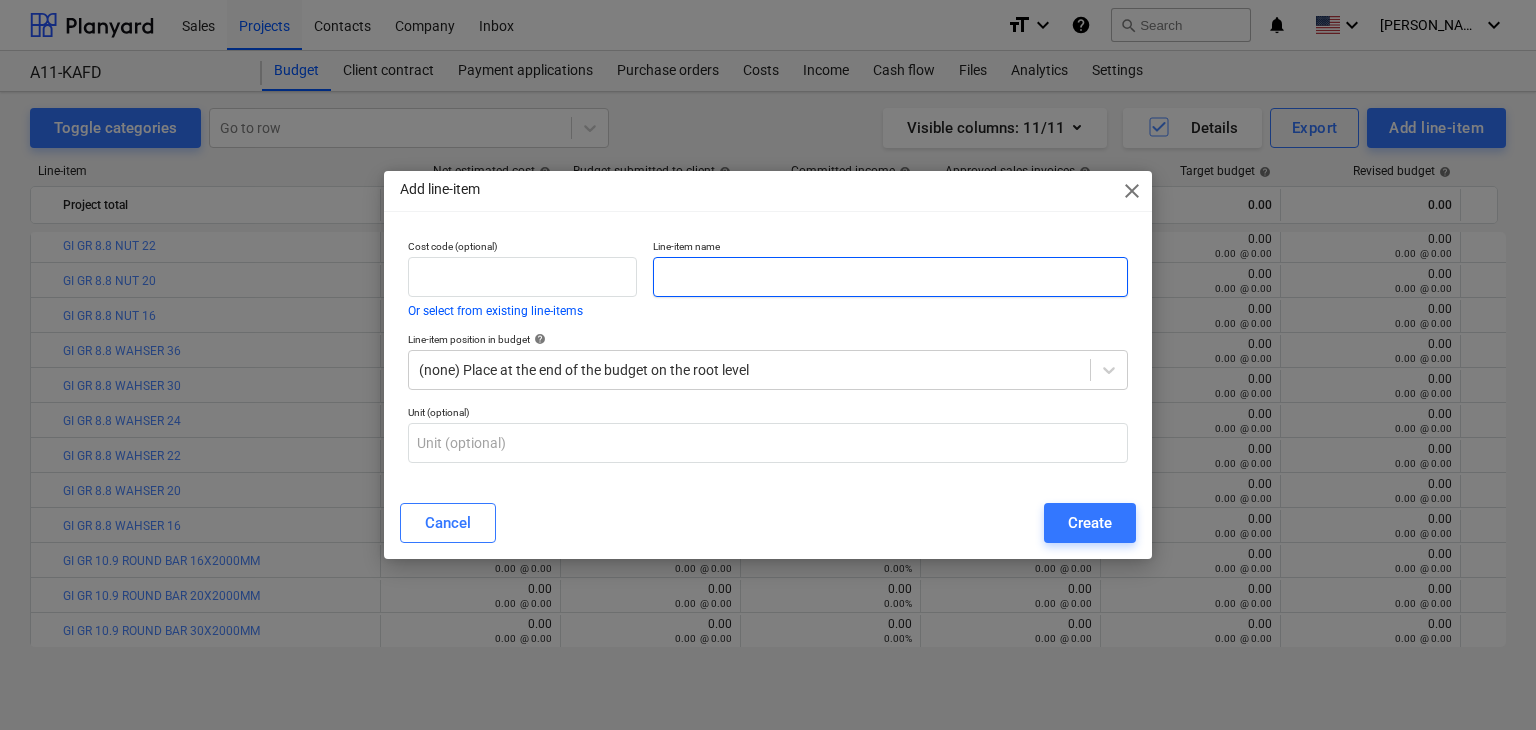 paste on "IPE 500 @ 12 MTR LONG S355" 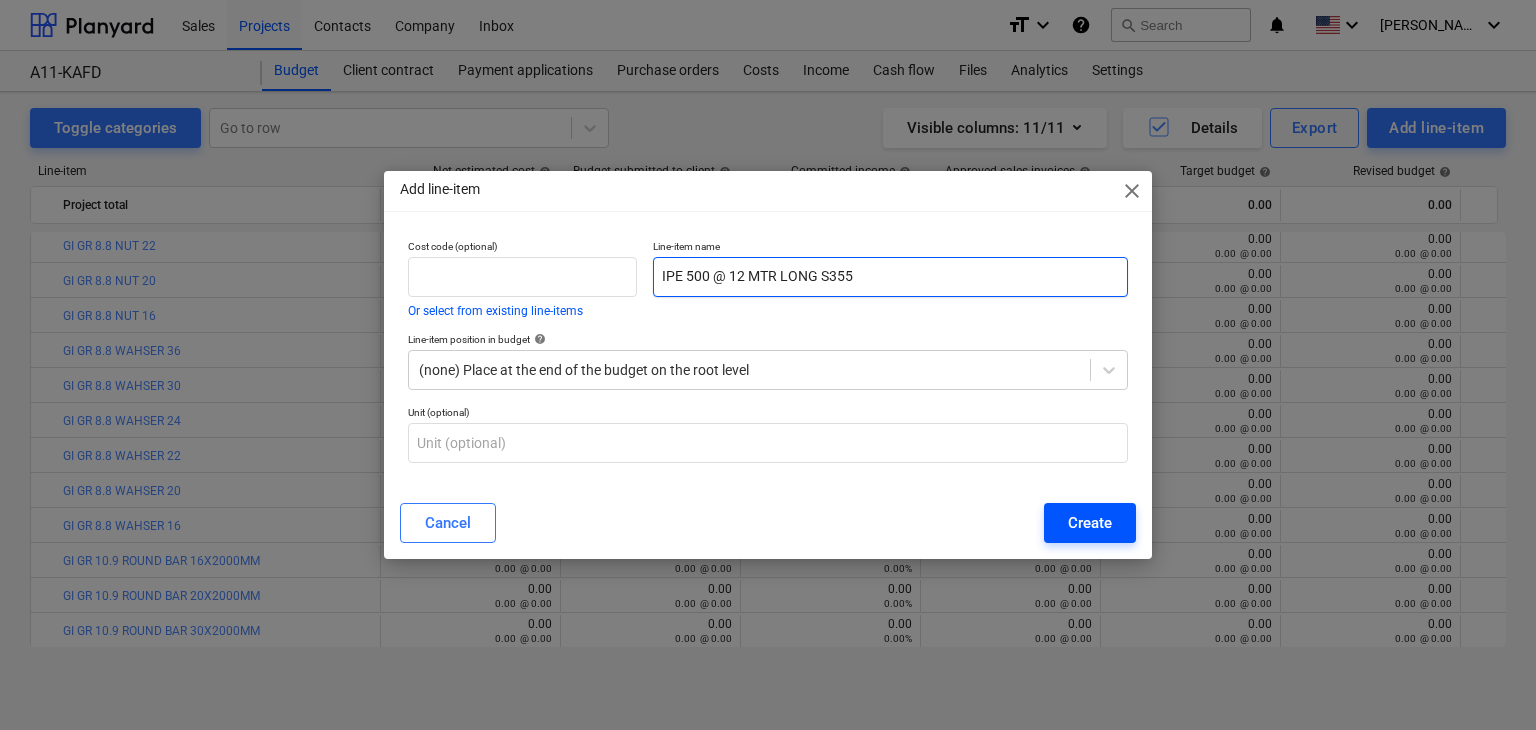 type on "IPE 500 @ 12 MTR LONG S355" 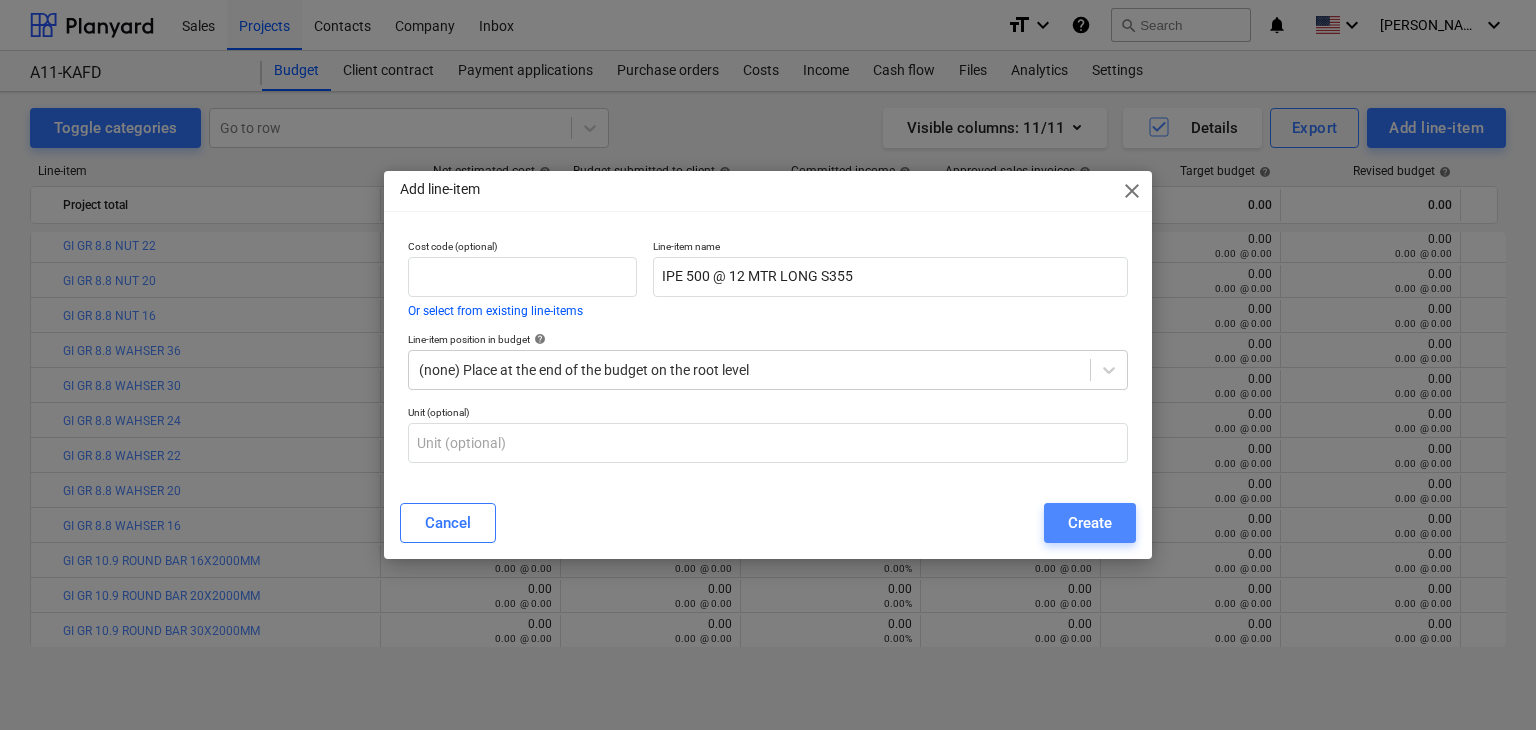 click on "Create" at bounding box center [1090, 523] 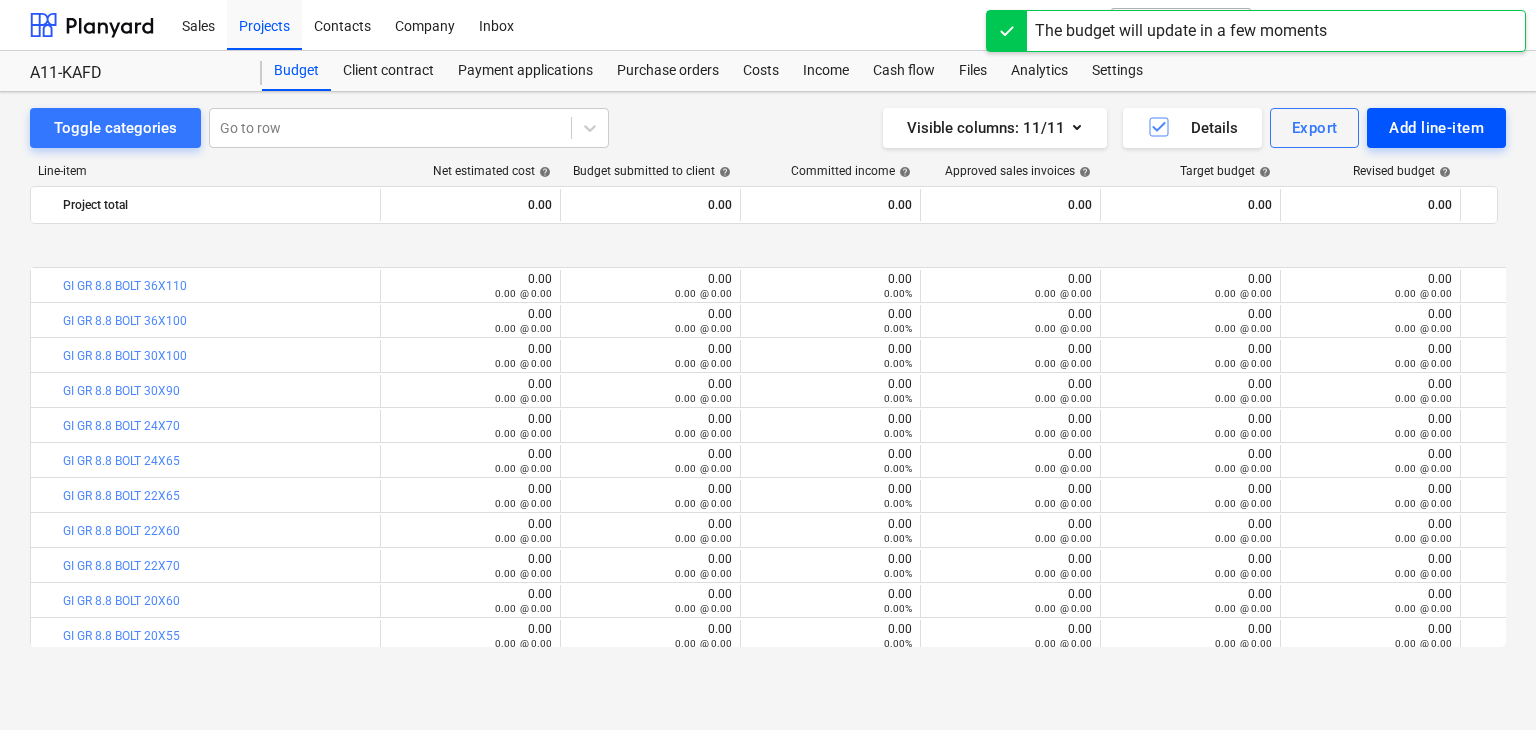 scroll, scrollTop: 740, scrollLeft: 0, axis: vertical 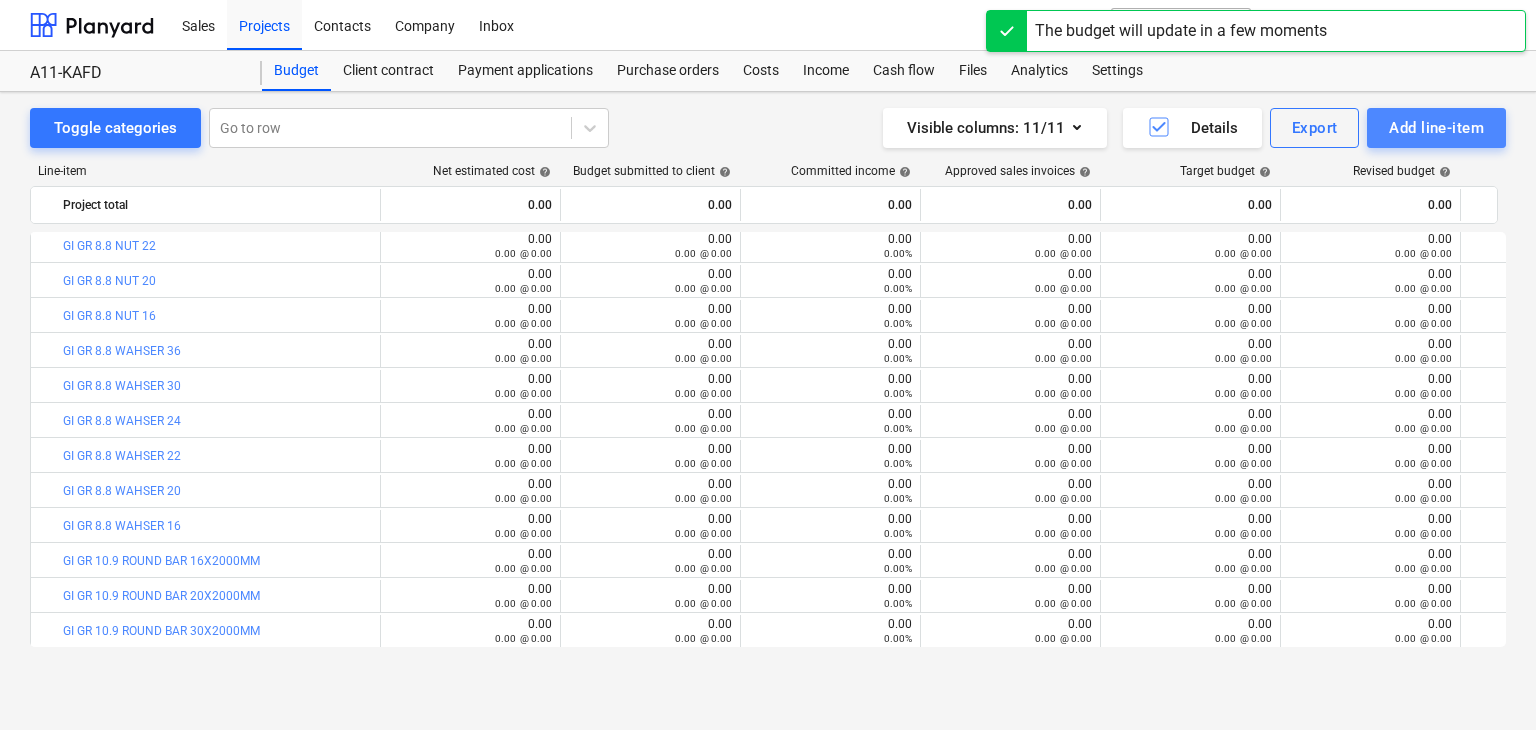 click on "Add line-item" at bounding box center [1436, 128] 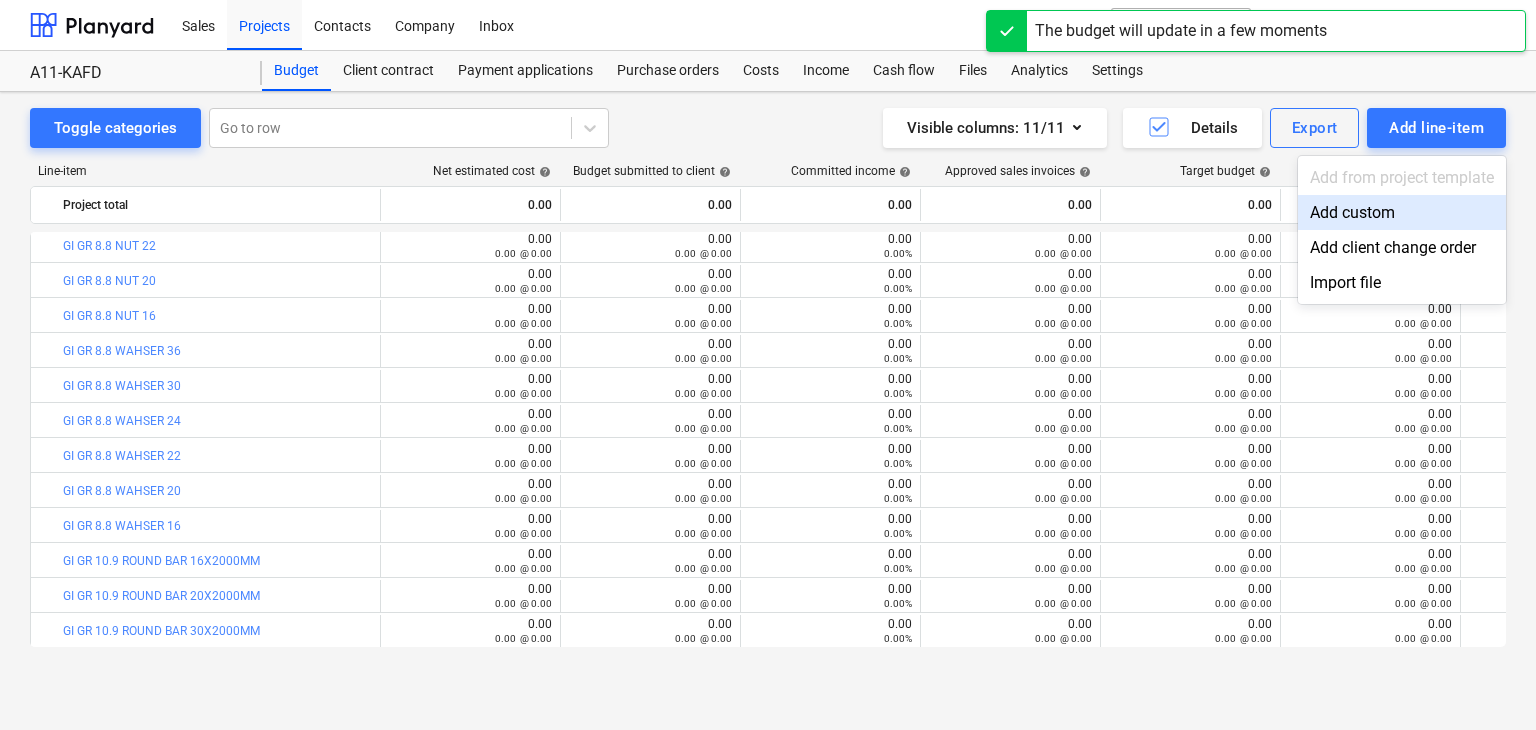 click on "Add custom" at bounding box center (1402, 212) 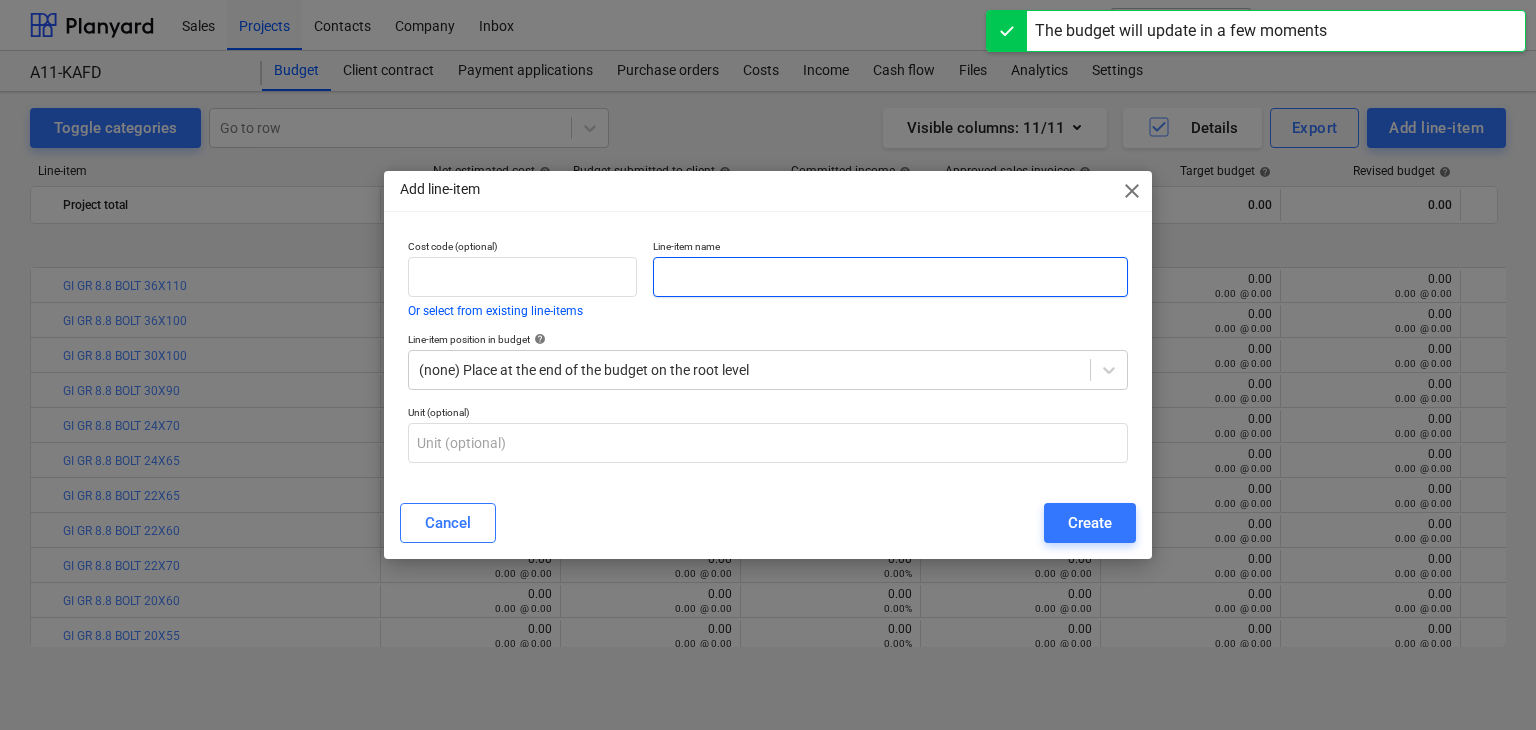 scroll, scrollTop: 740, scrollLeft: 0, axis: vertical 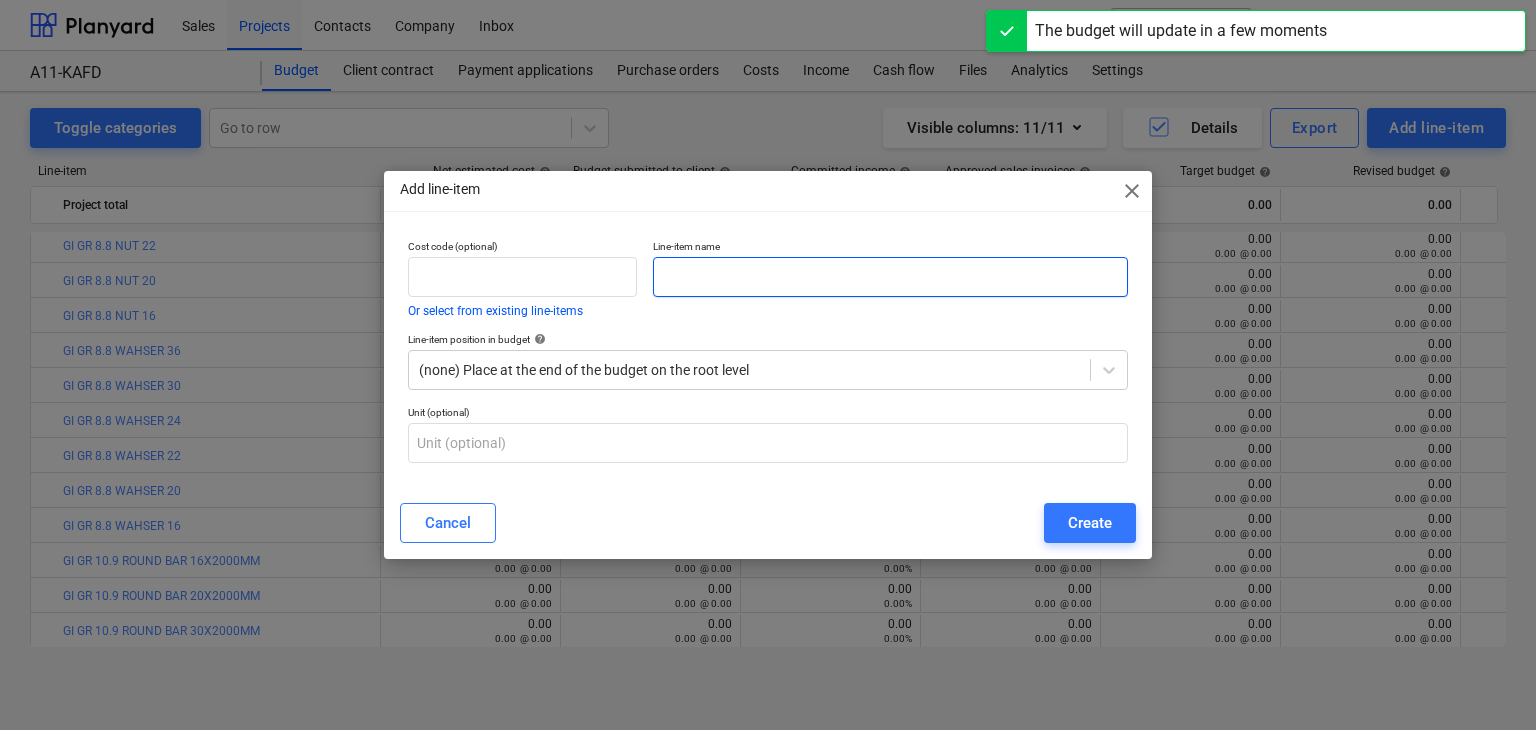 click at bounding box center (890, 277) 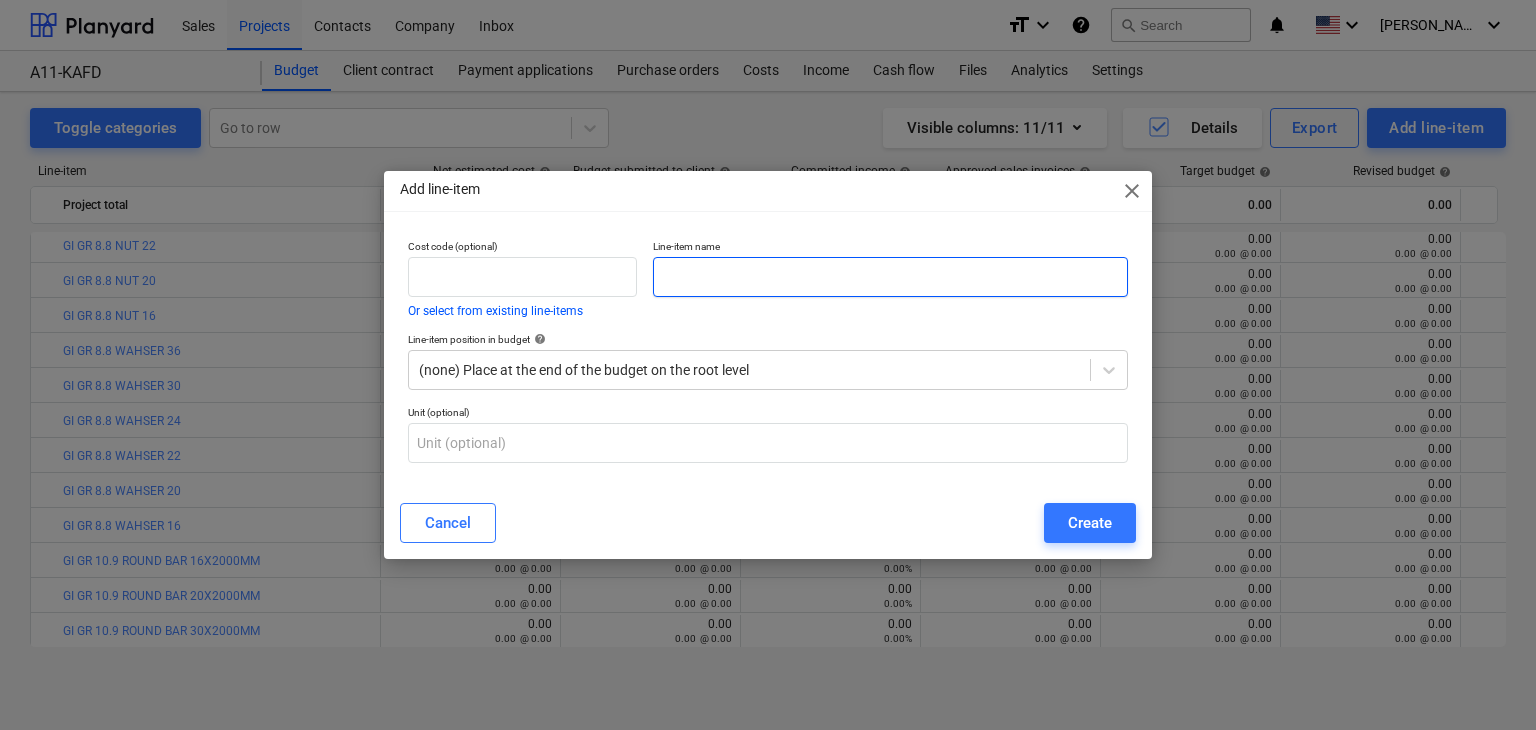 paste on "IPE 550 @ 12 MTR LONG S355" 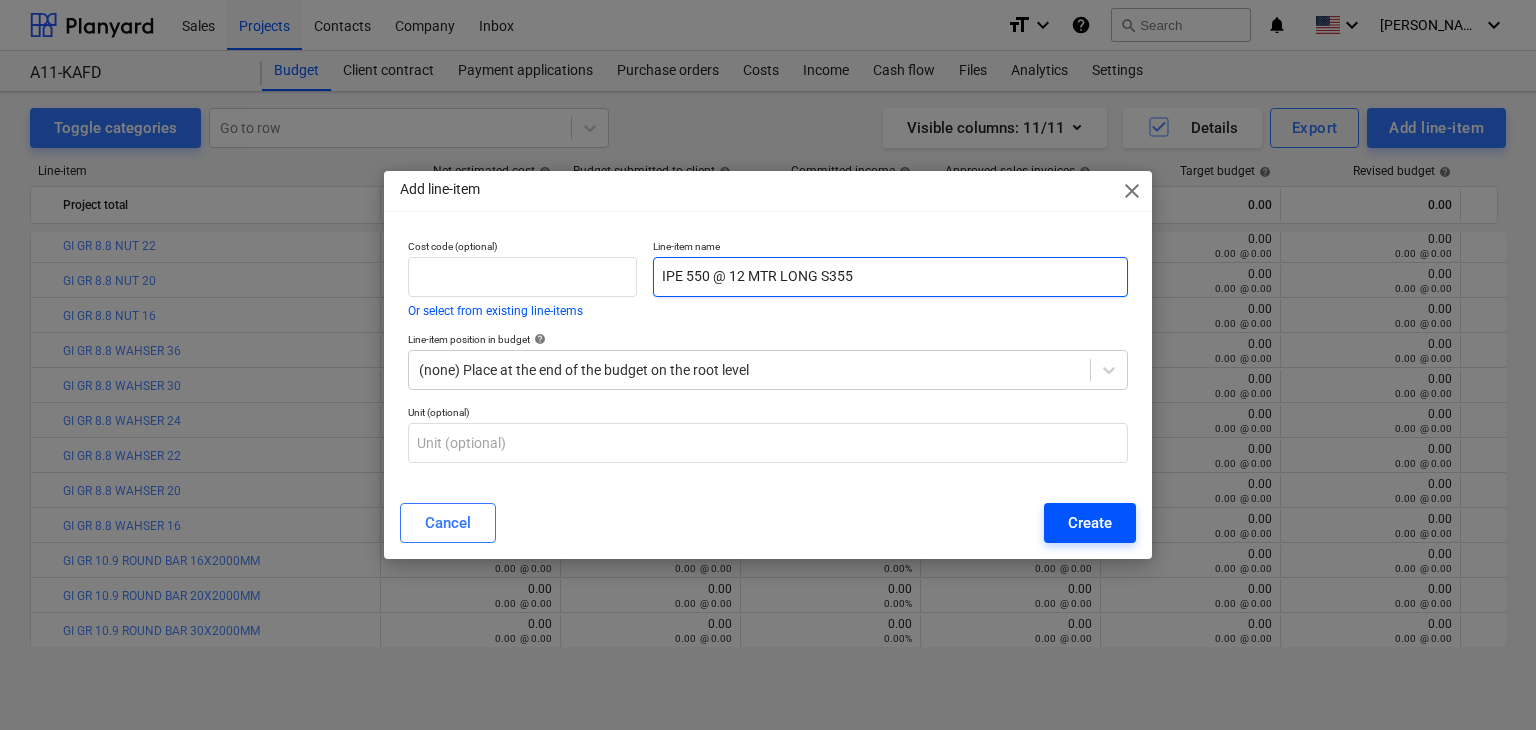 type on "IPE 550 @ 12 MTR LONG S355" 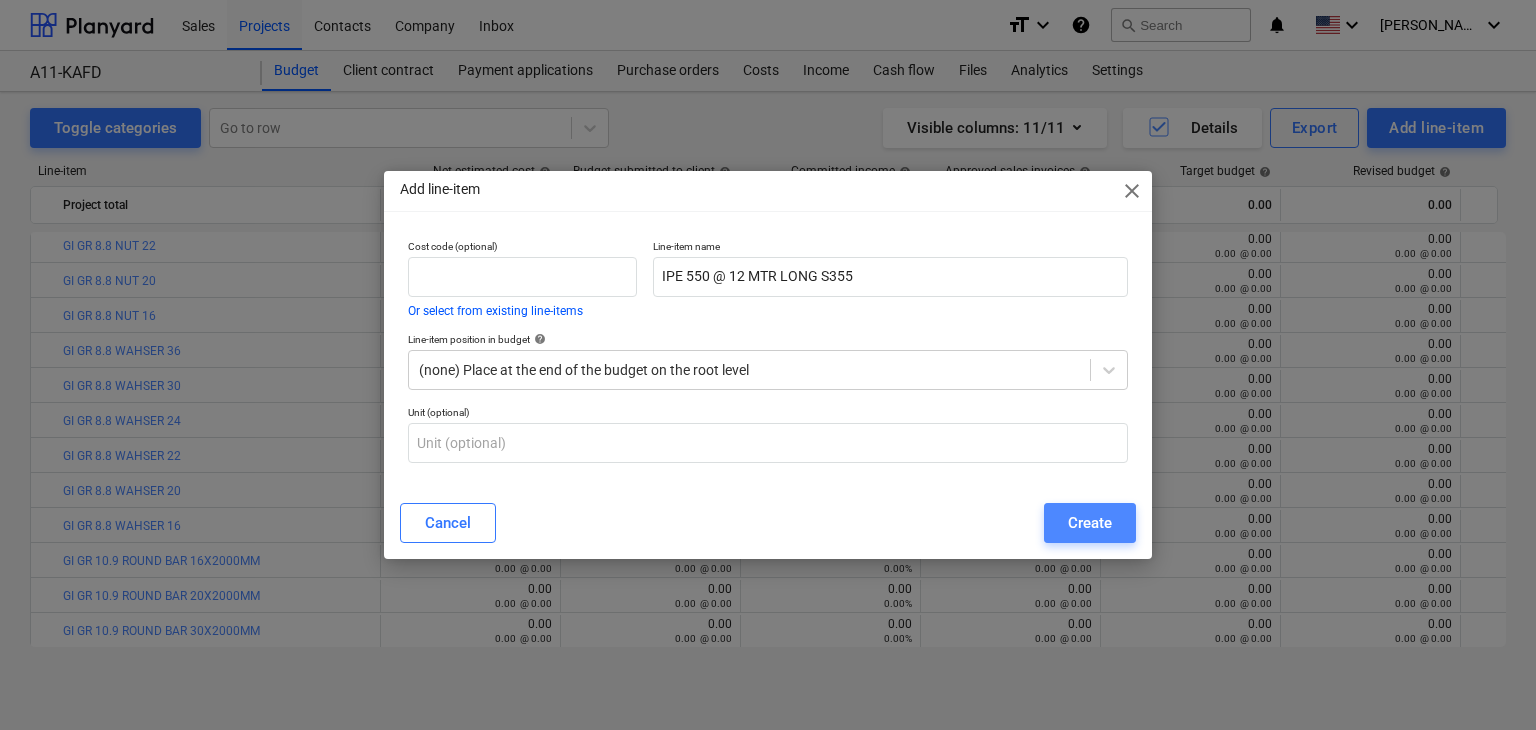 click on "Create" at bounding box center (1090, 523) 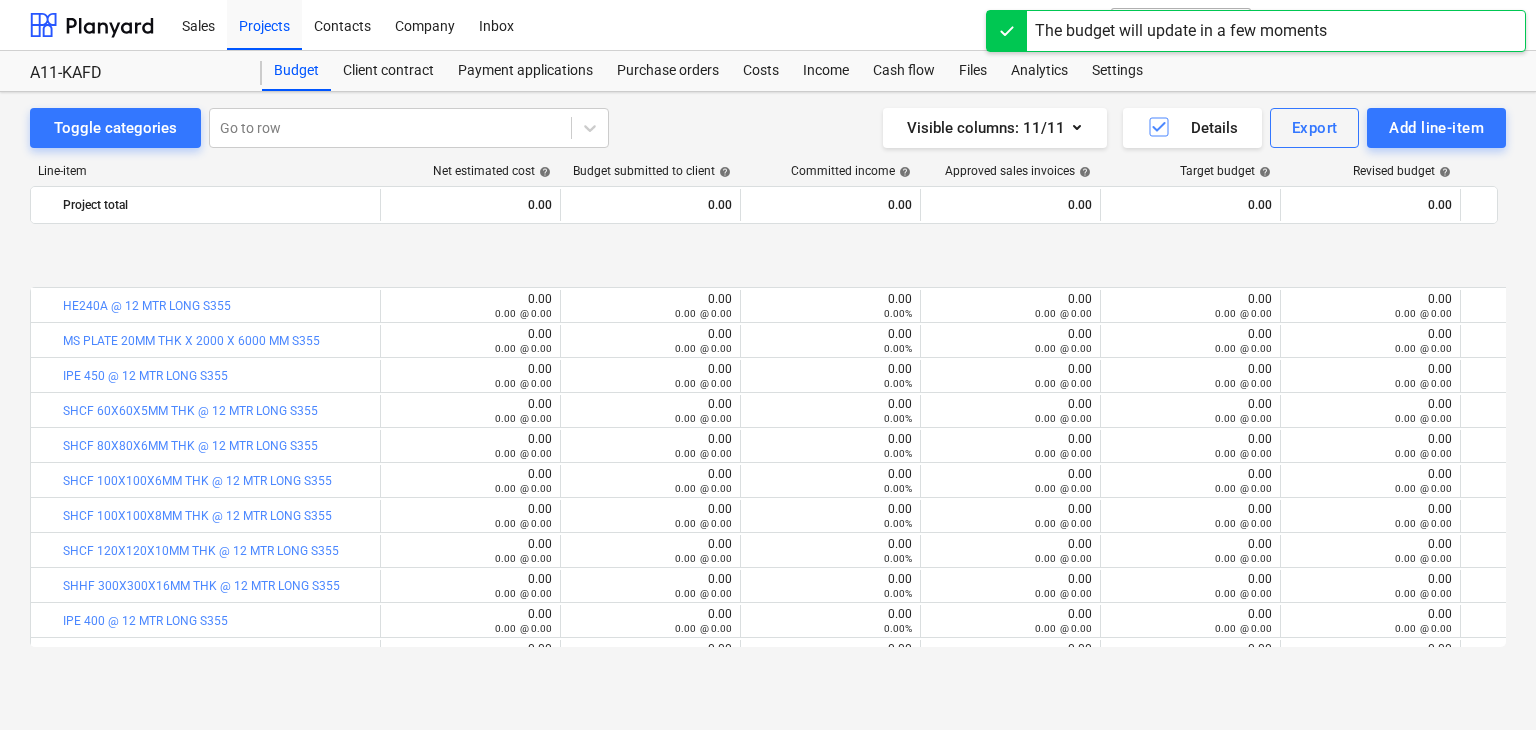 scroll, scrollTop: 1475, scrollLeft: 0, axis: vertical 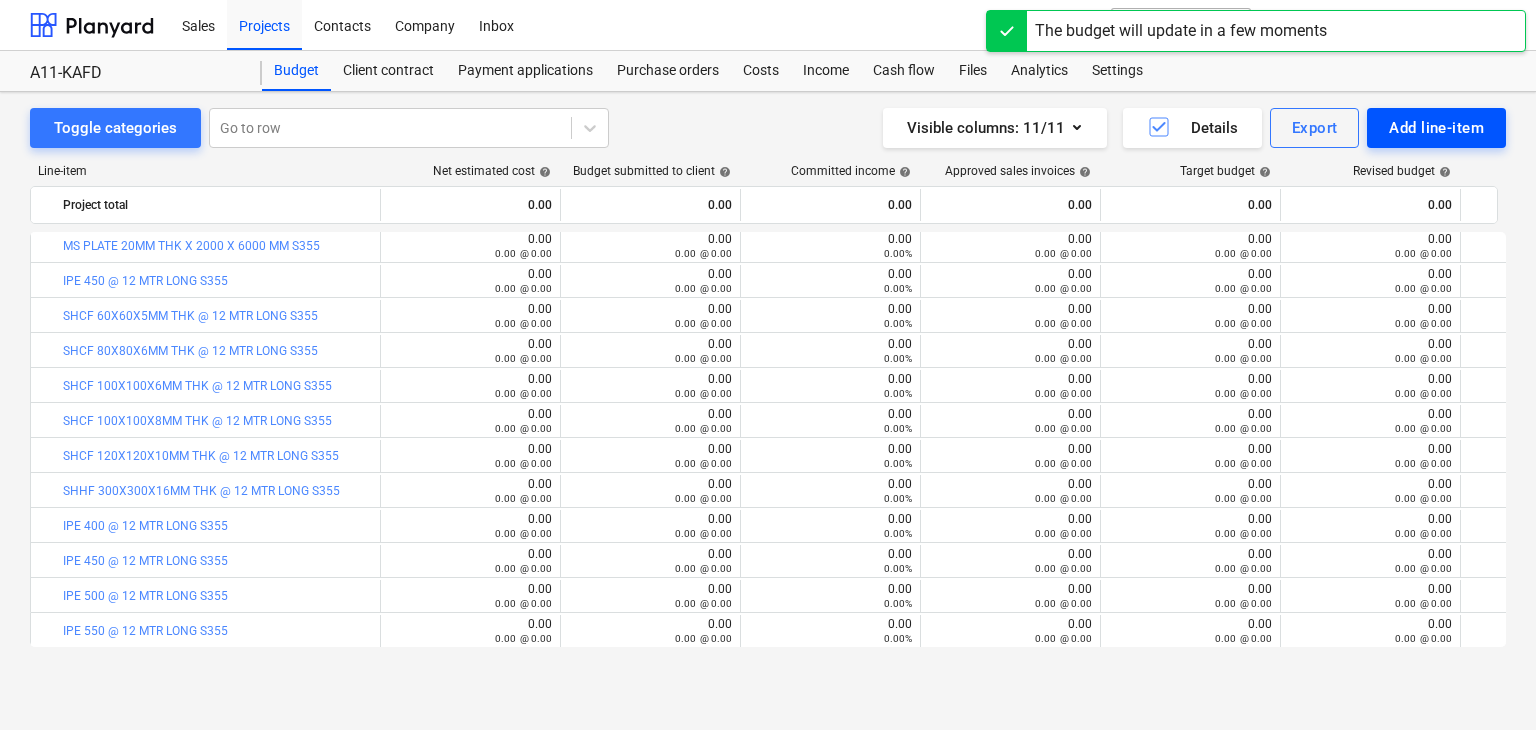 click on "Add line-item" at bounding box center (1436, 128) 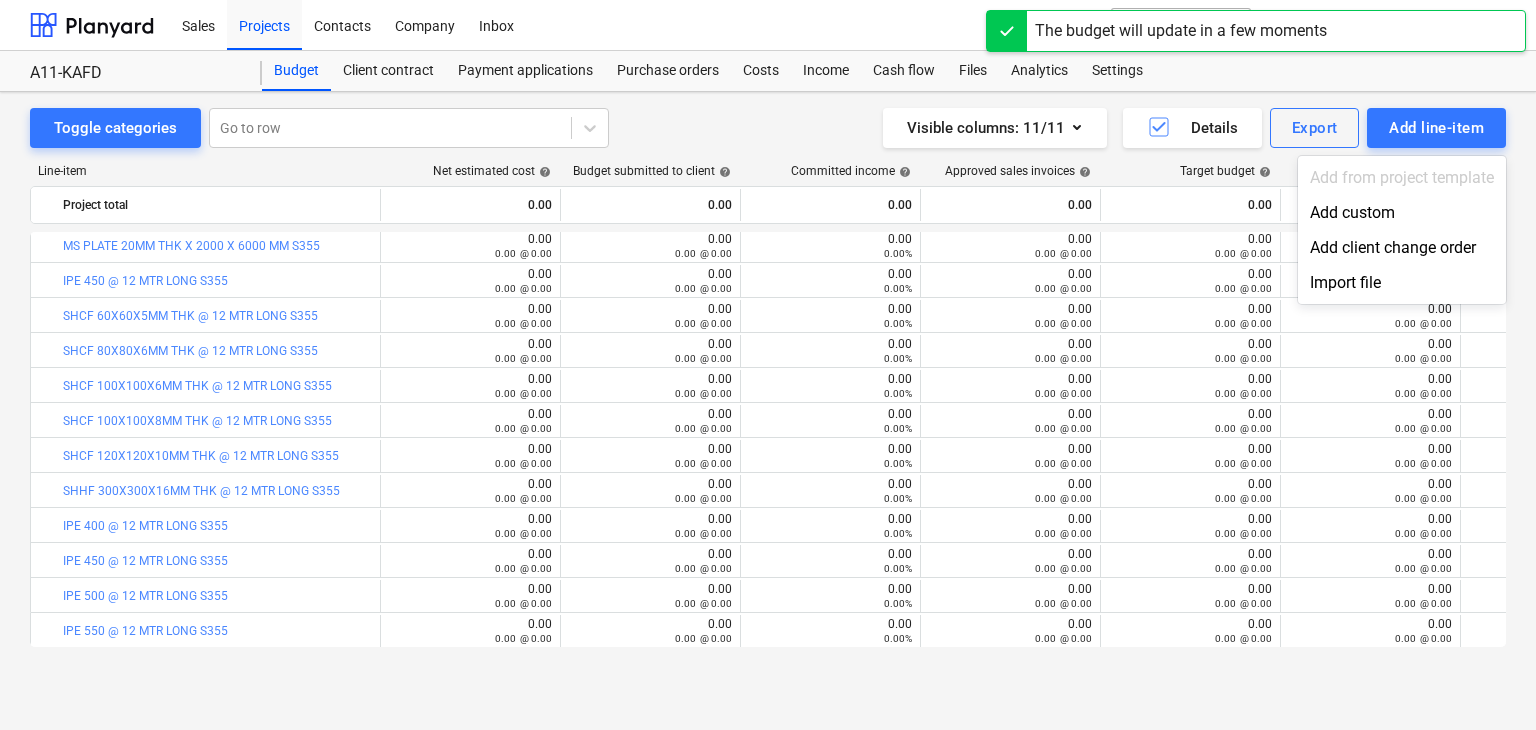 click on "Add custom" at bounding box center [1402, 212] 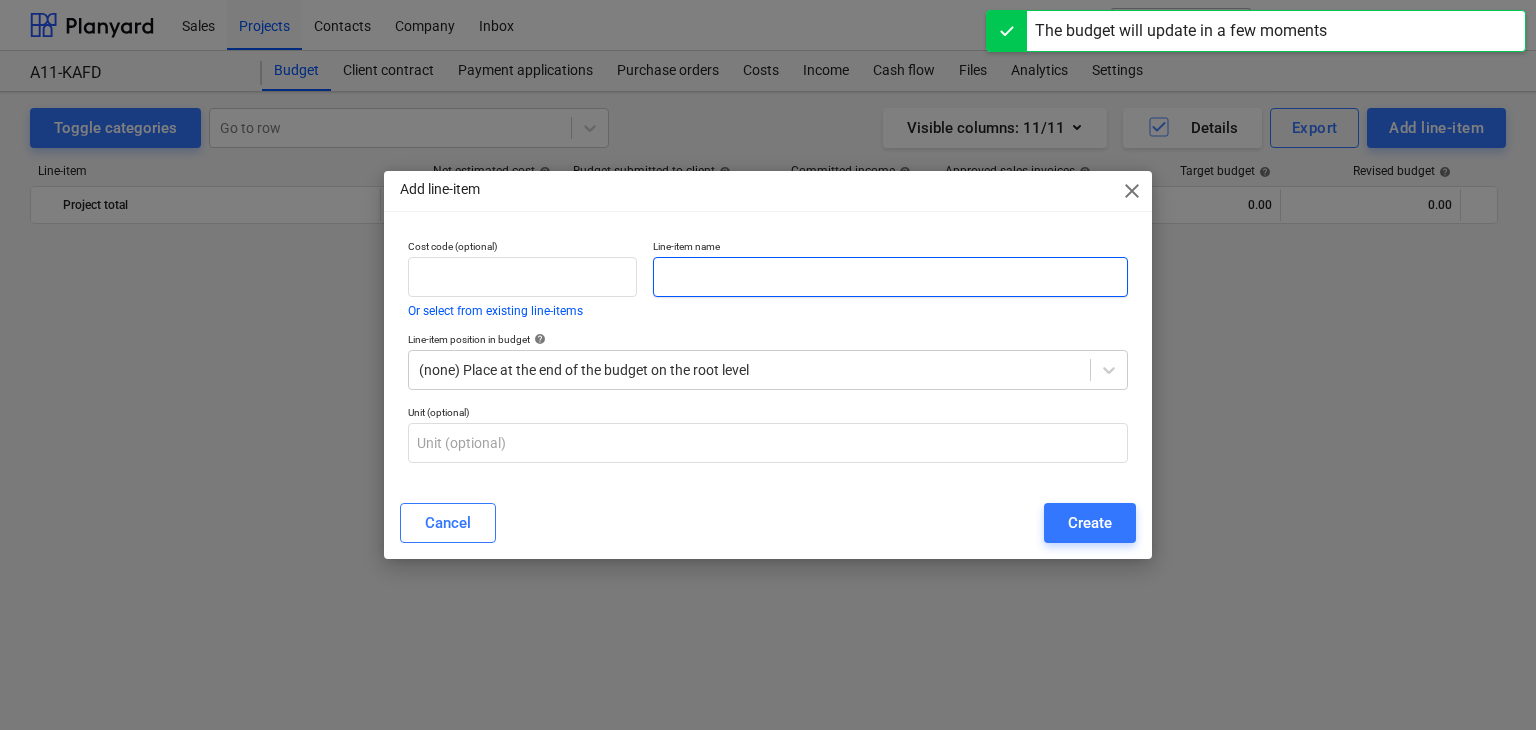scroll, scrollTop: 1475, scrollLeft: 0, axis: vertical 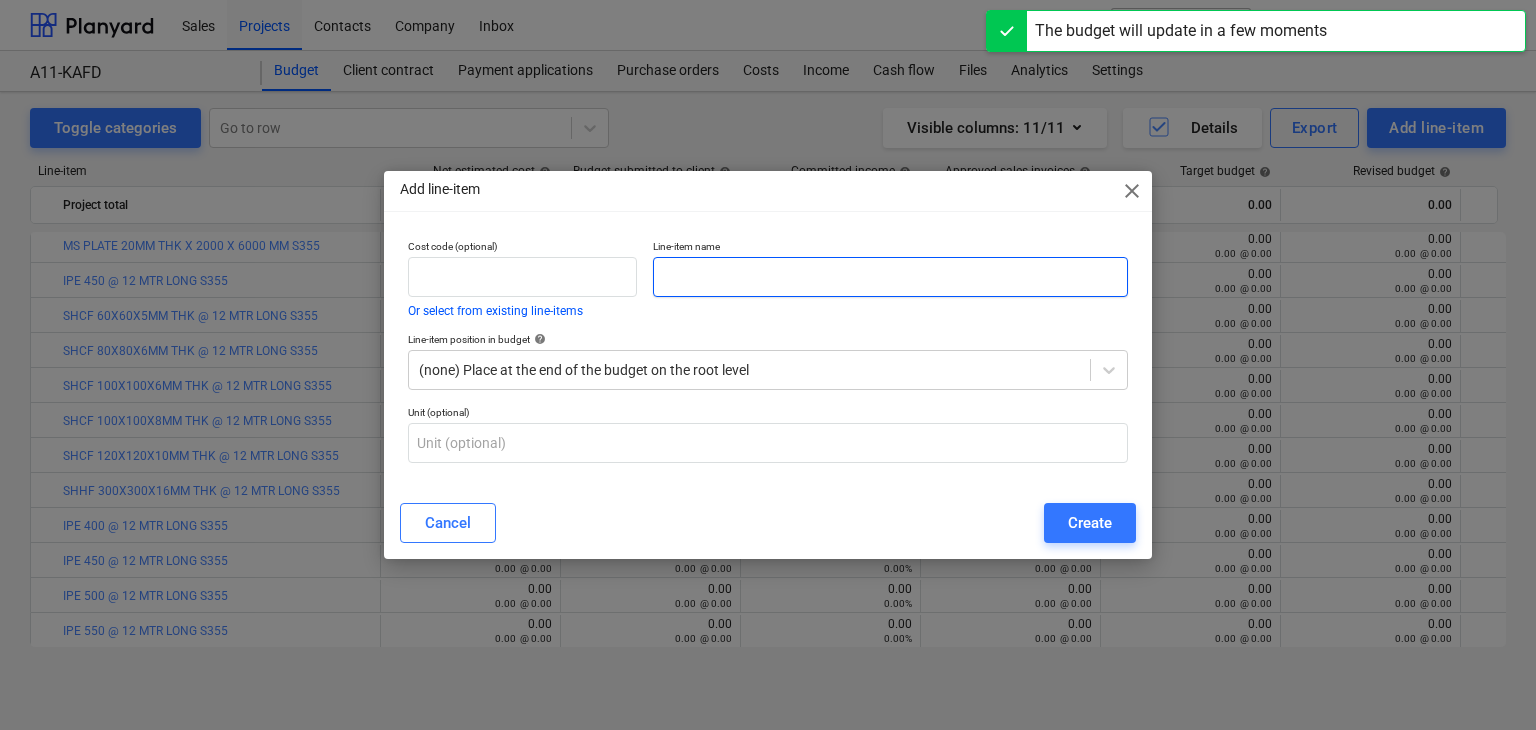 click at bounding box center [890, 277] 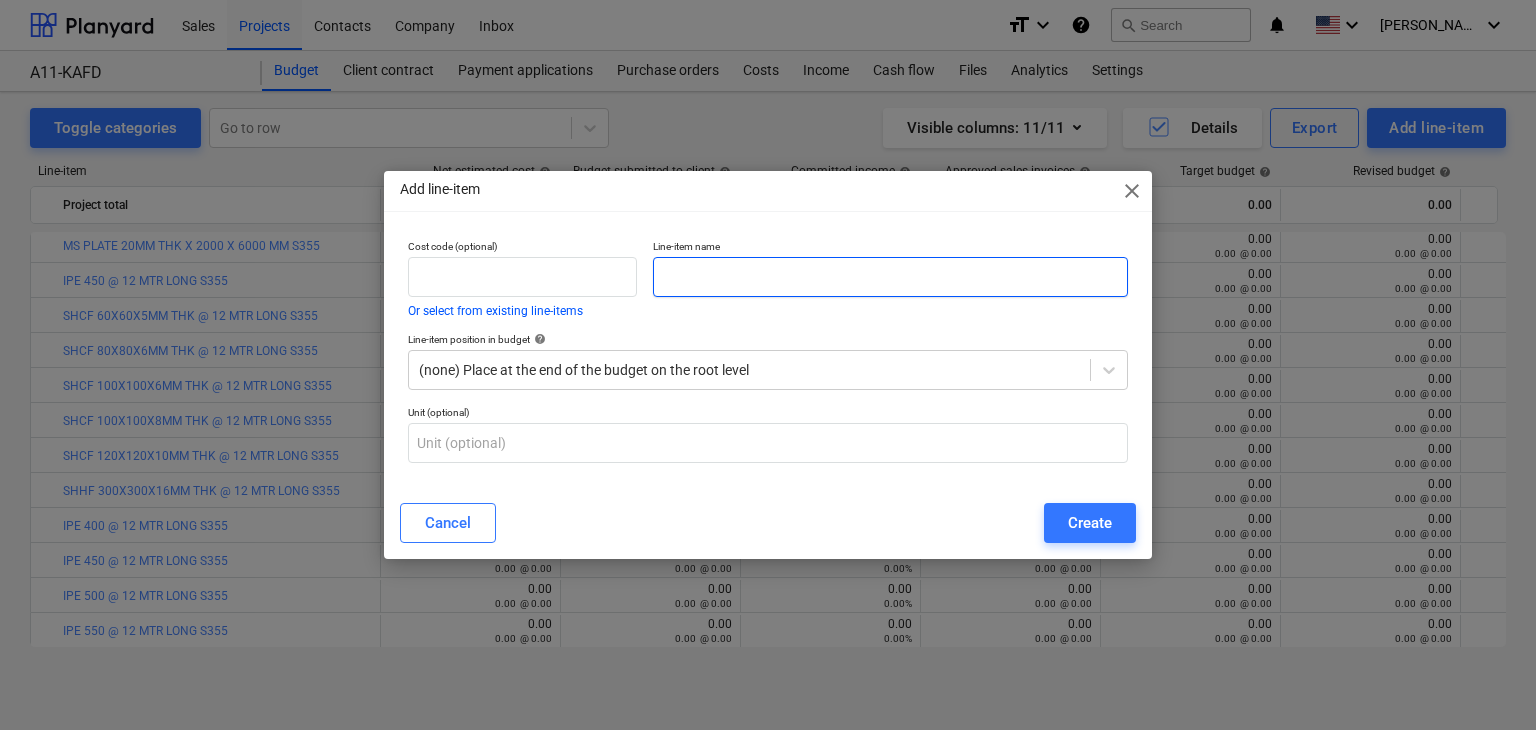 paste on "IPE 600 @ 12 MTR LONG S355" 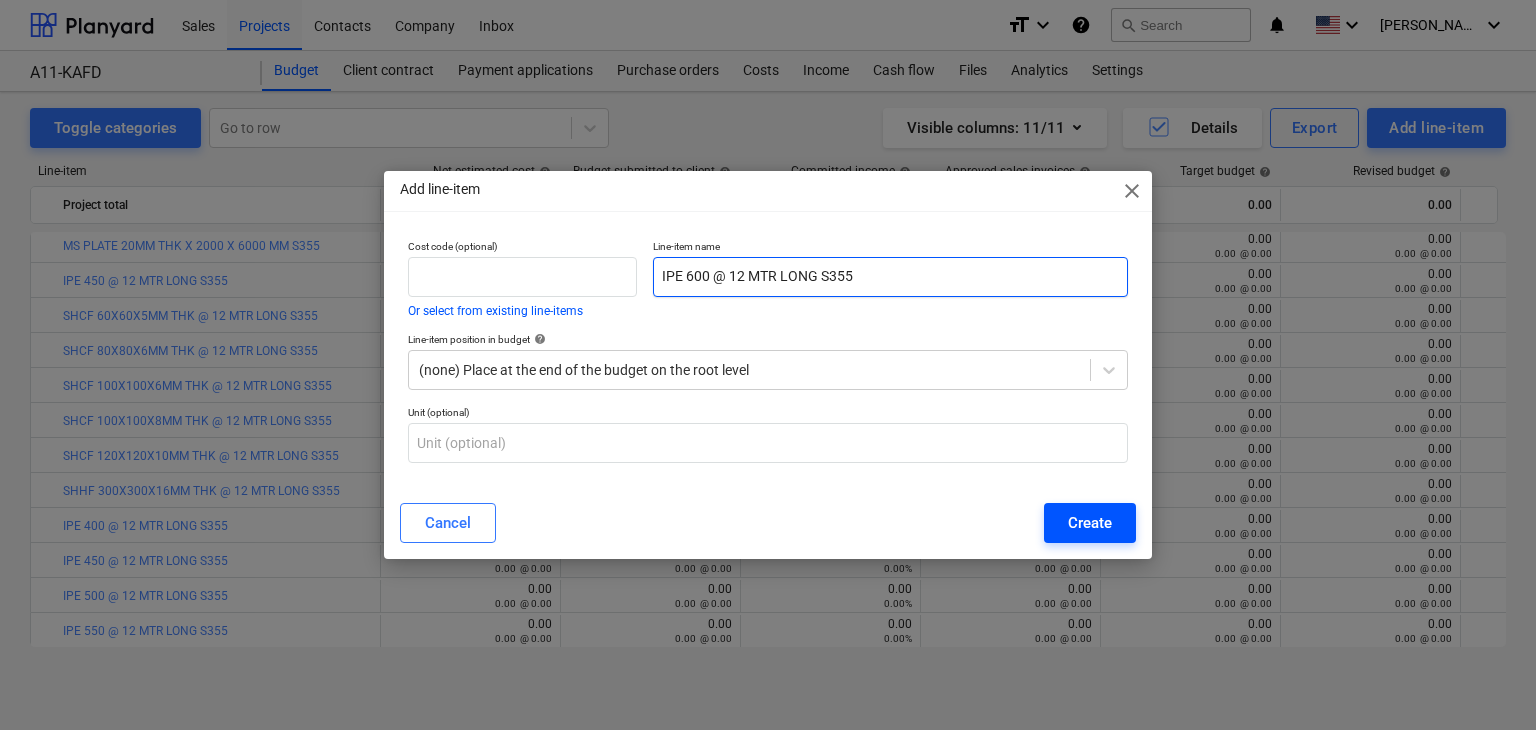 type on "IPE 600 @ 12 MTR LONG S355" 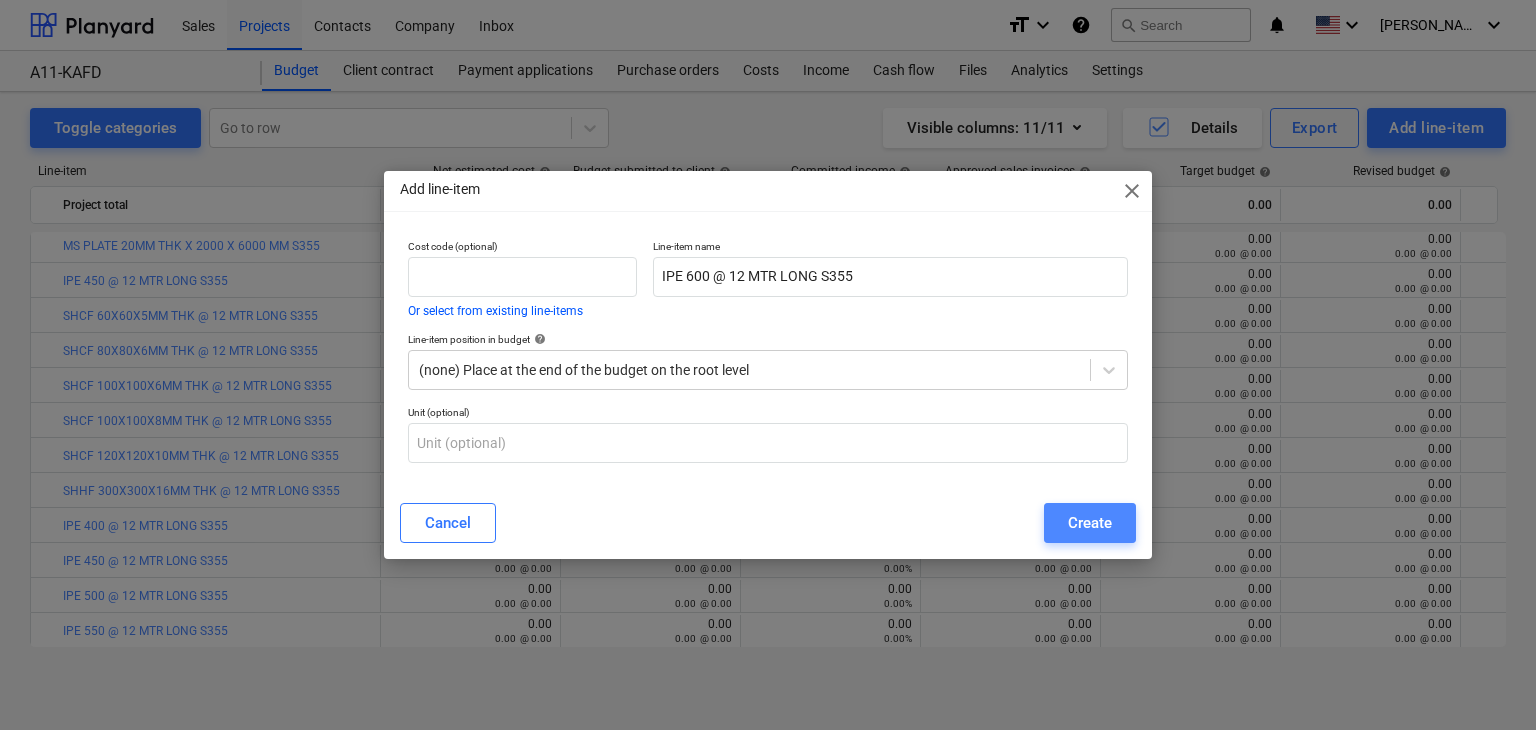 click on "Create" at bounding box center (1090, 523) 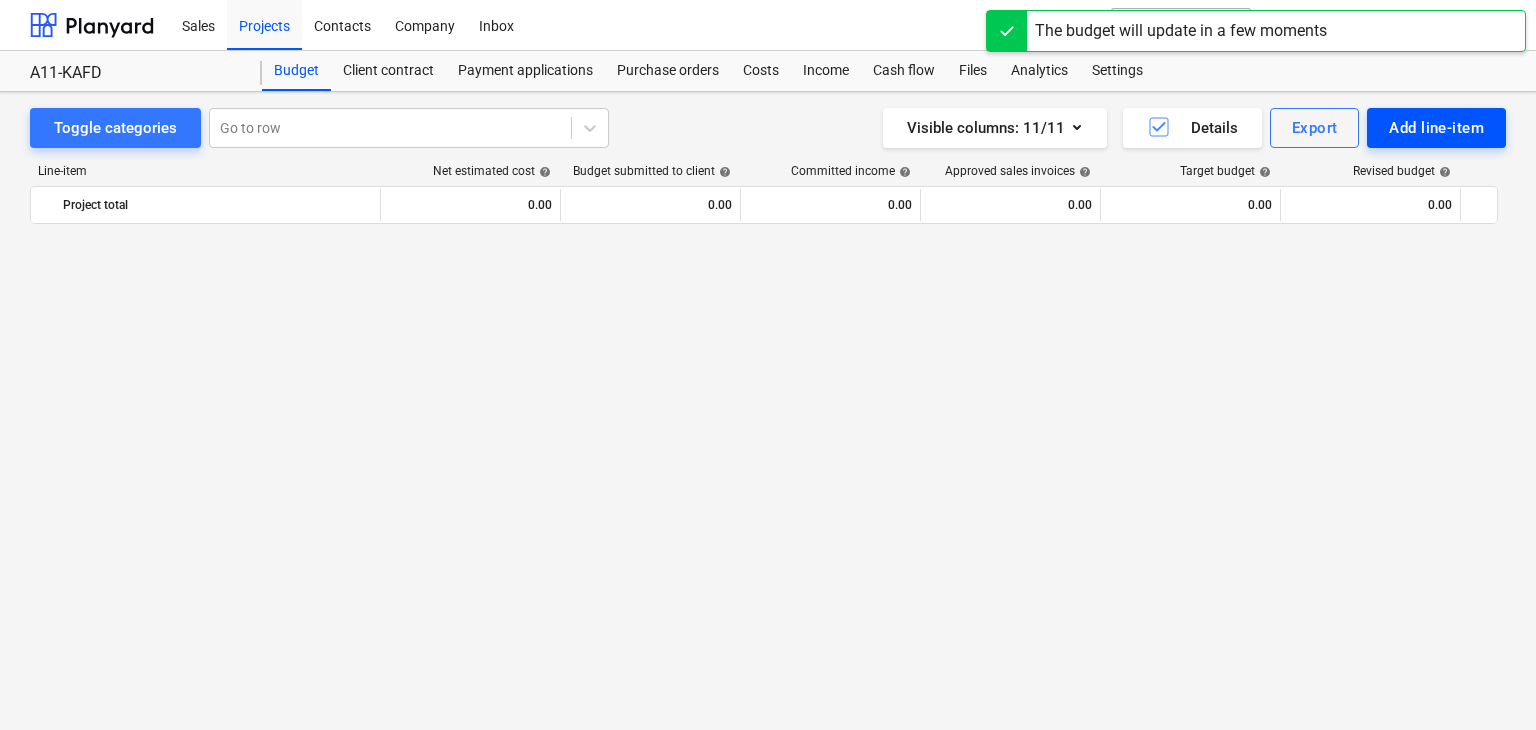 scroll, scrollTop: 1475, scrollLeft: 0, axis: vertical 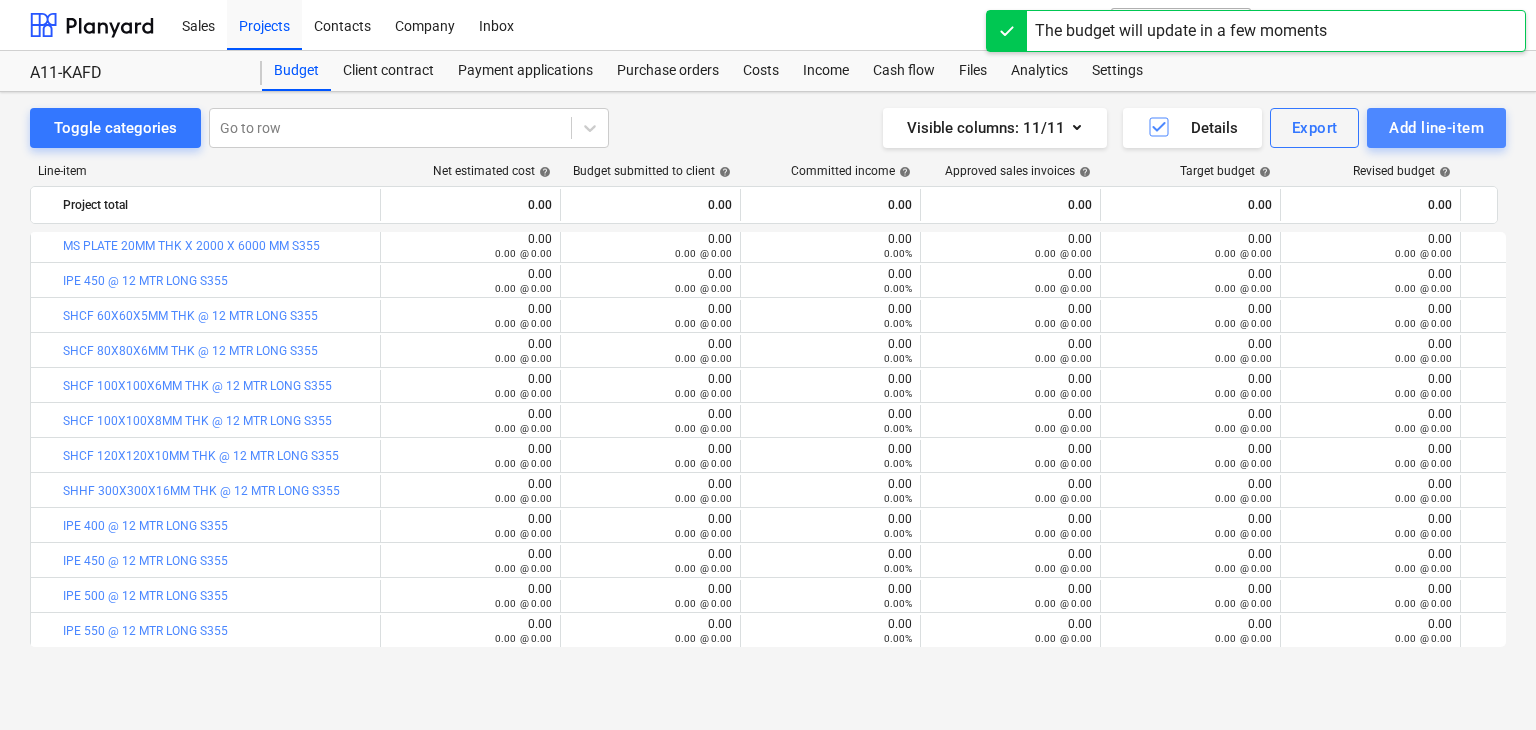click on "Add line-item" at bounding box center [1436, 128] 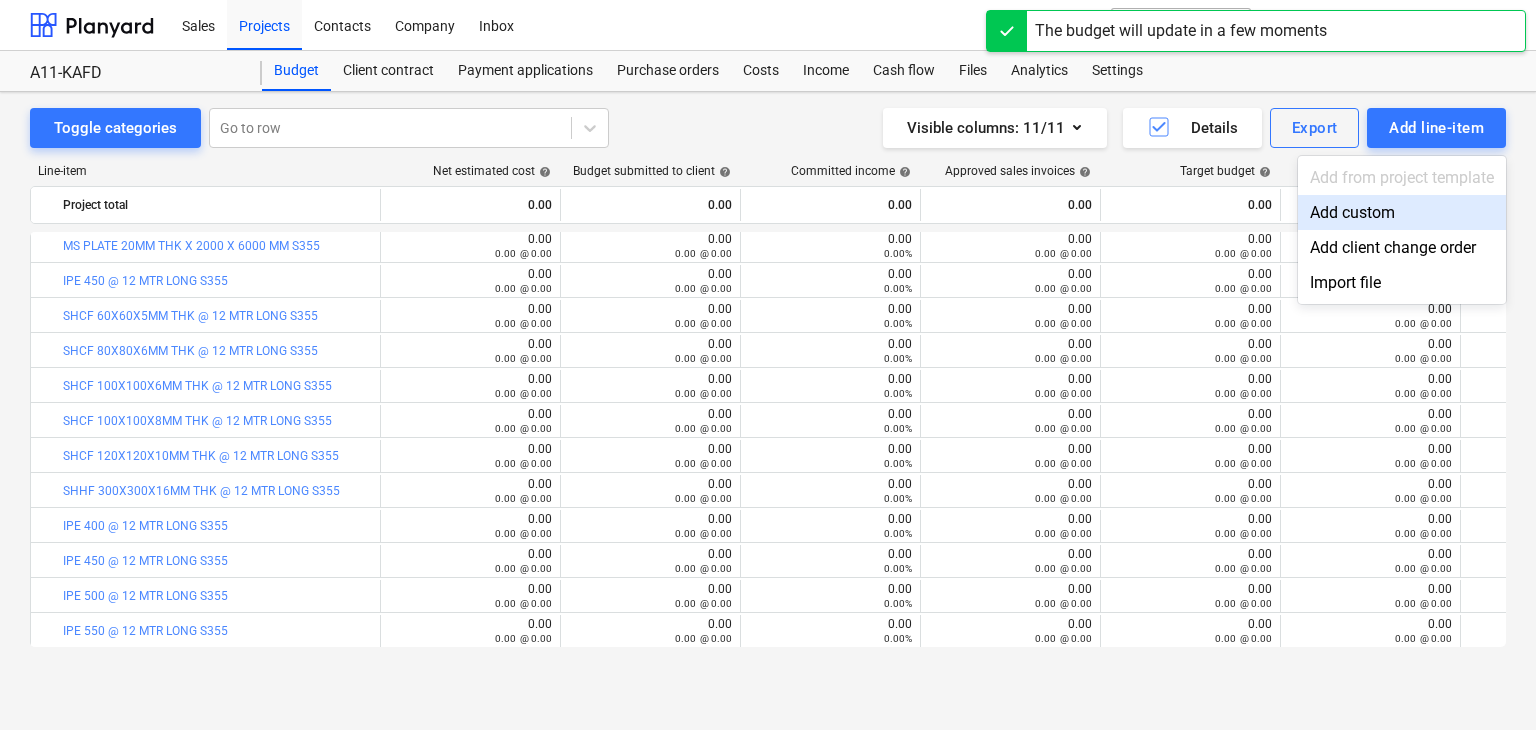click on "Add custom" at bounding box center [1402, 212] 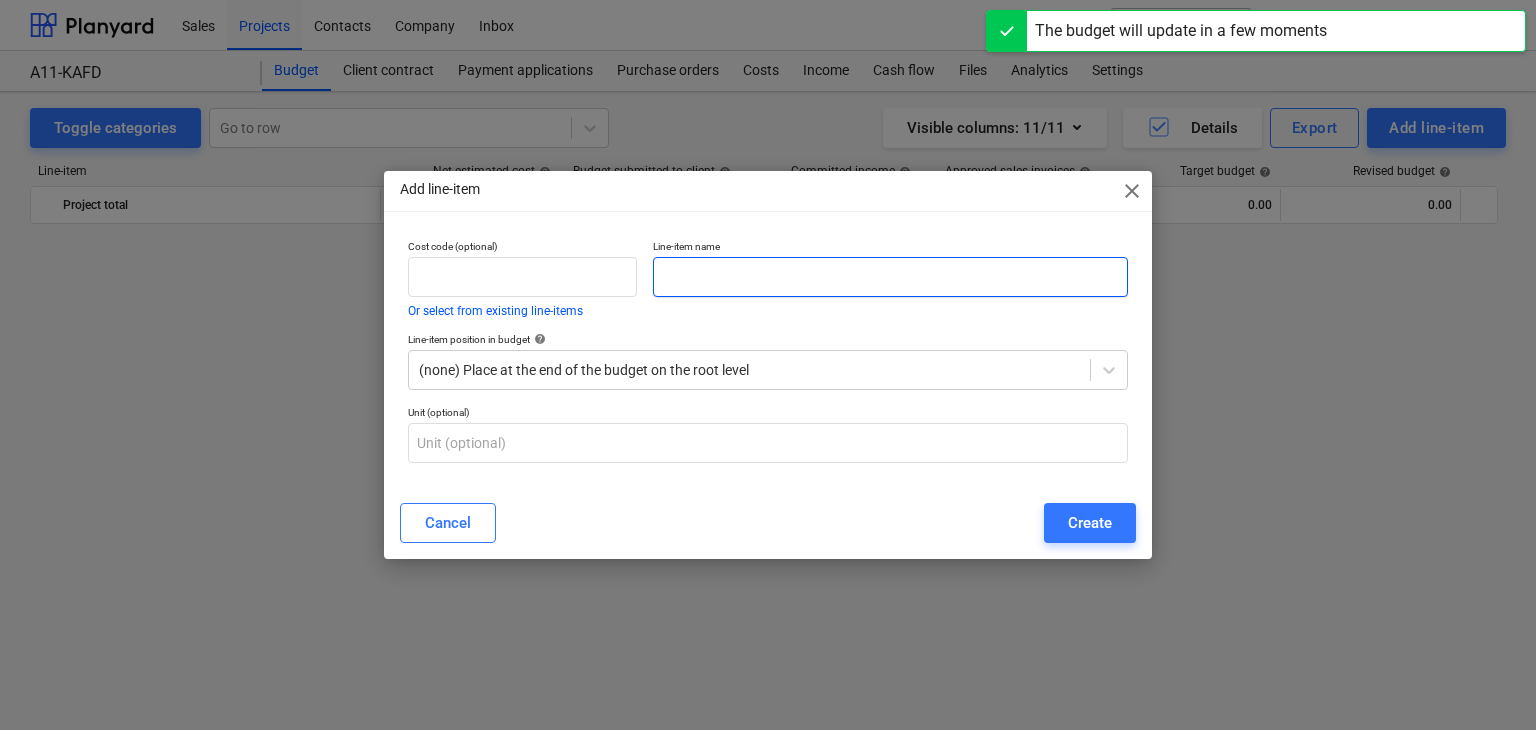 scroll, scrollTop: 1475, scrollLeft: 0, axis: vertical 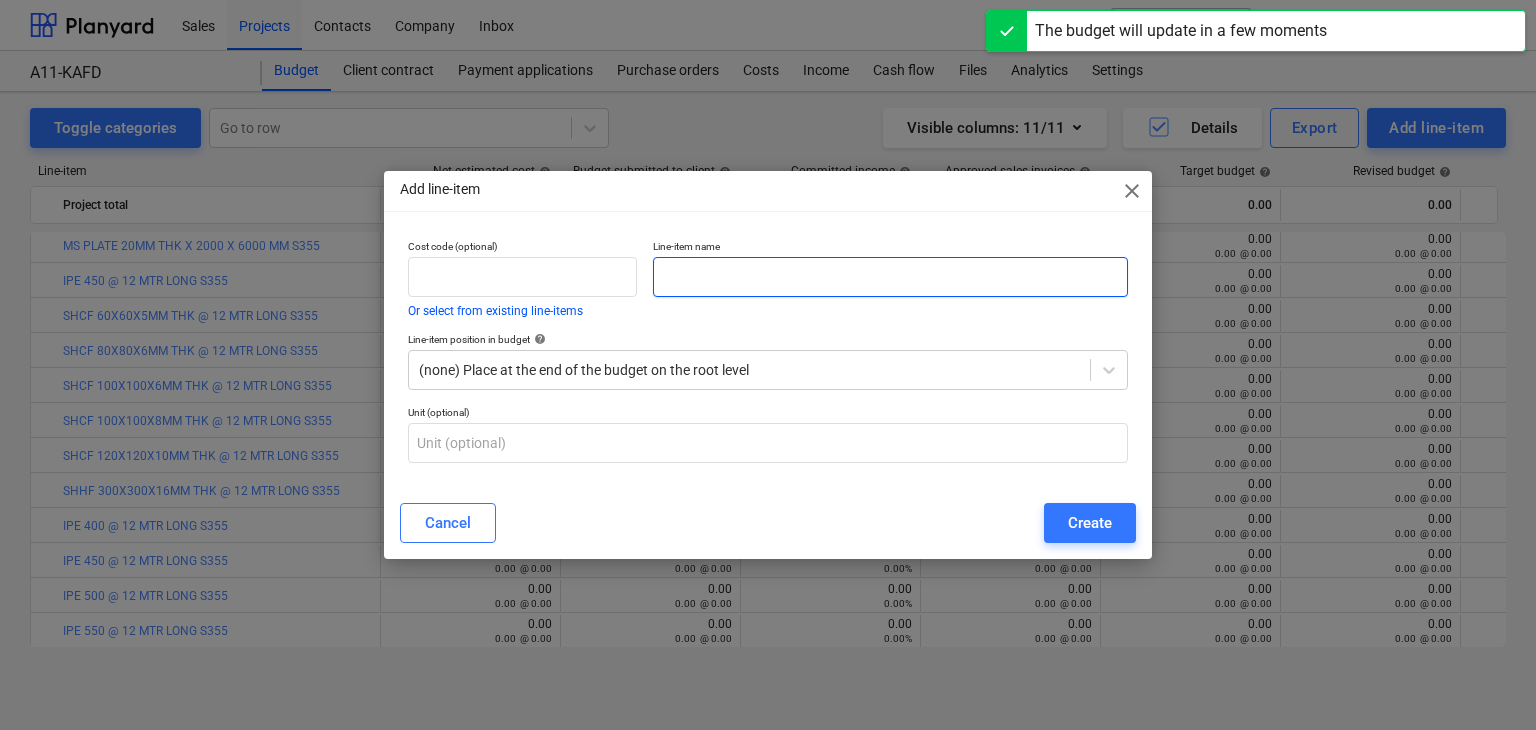 click at bounding box center (890, 277) 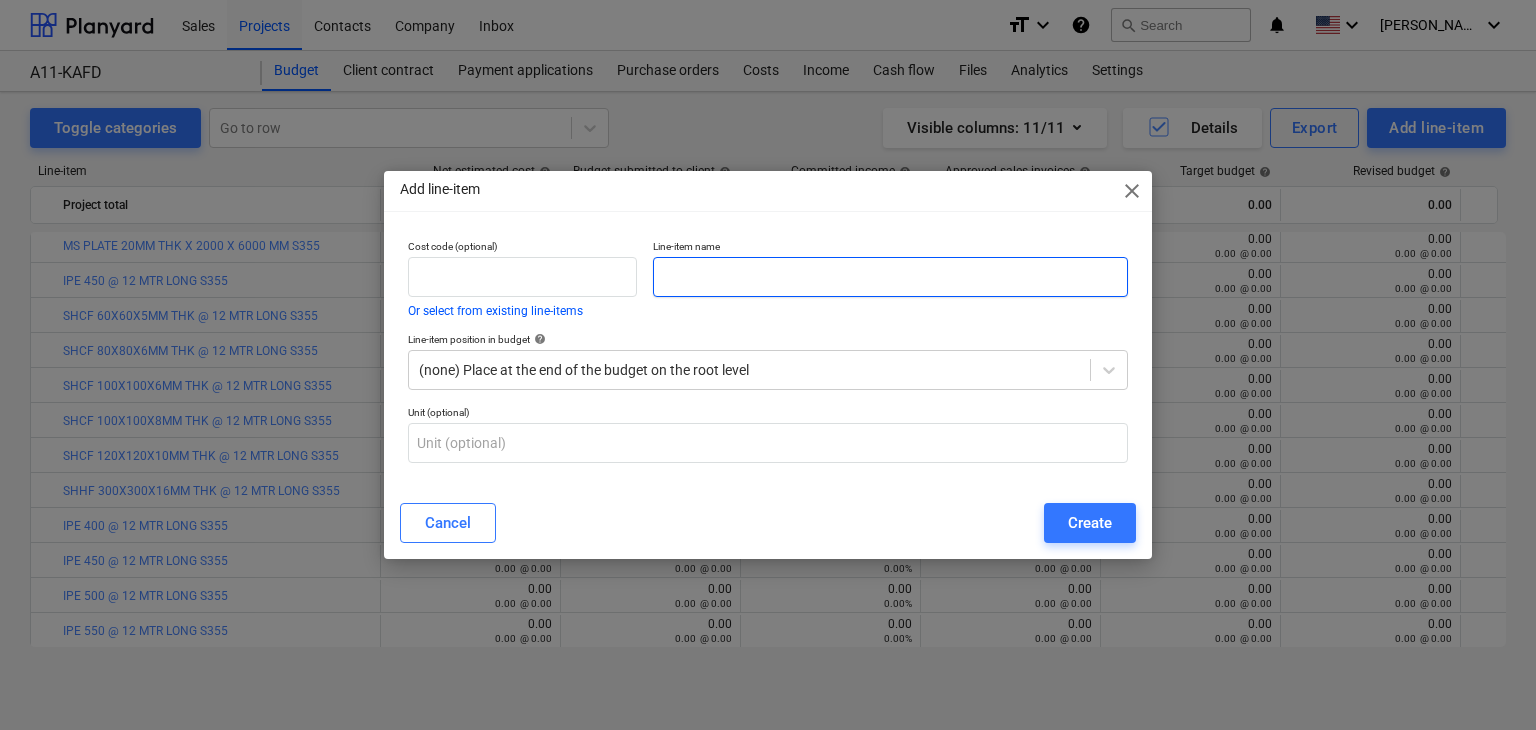 paste on "HE 200A @ 12 MTR LONG S355" 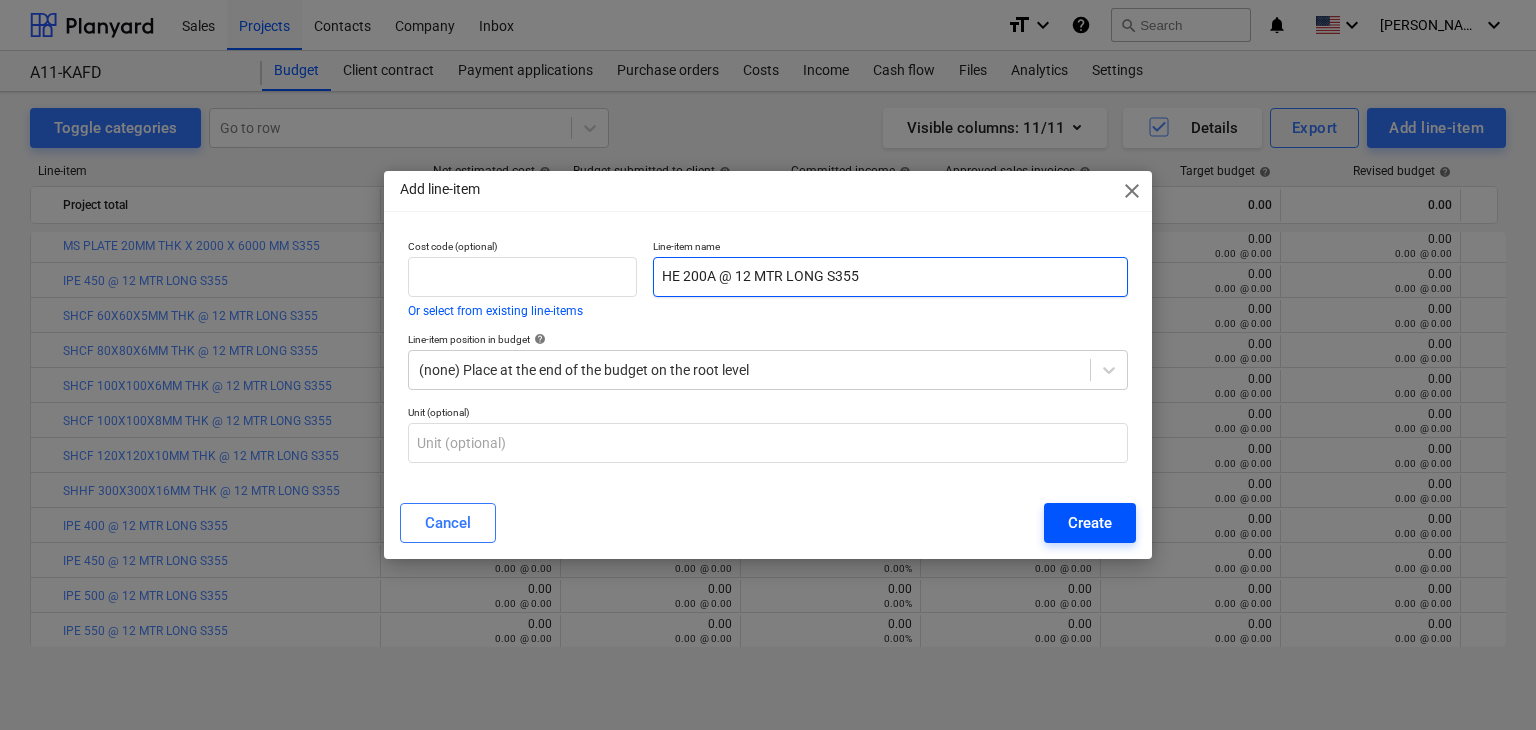 type on "HE 200A @ 12 MTR LONG S355" 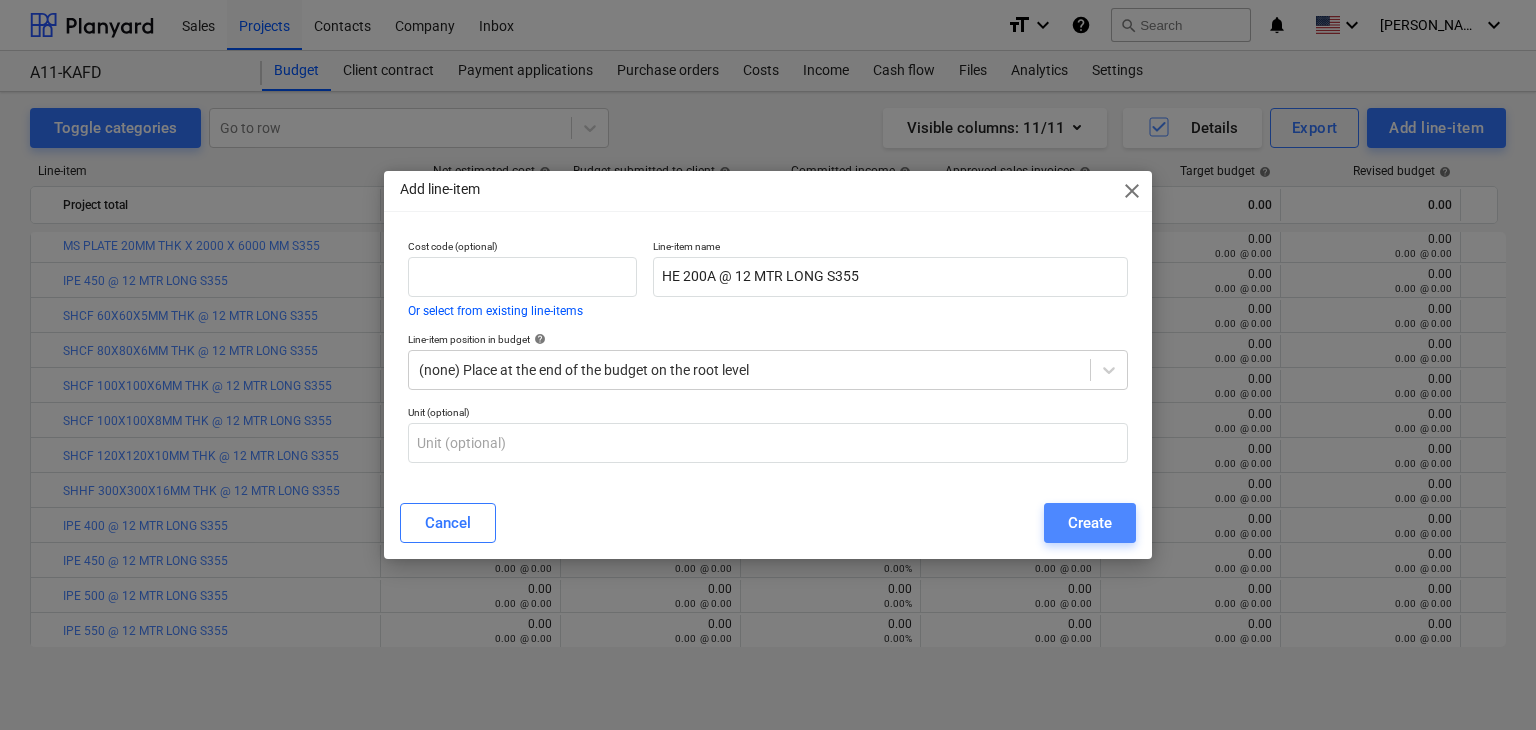 click on "Create" at bounding box center [1090, 523] 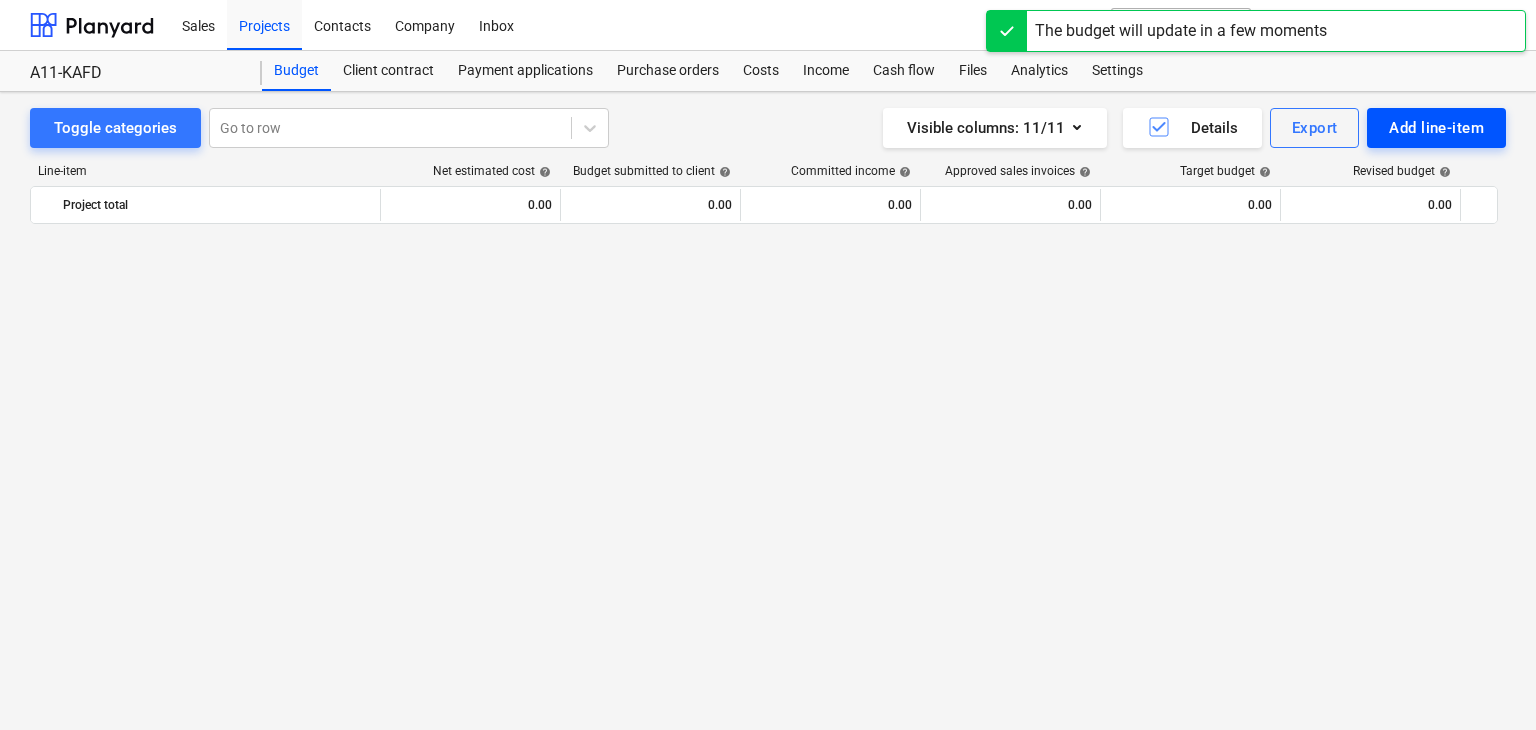 scroll, scrollTop: 1475, scrollLeft: 0, axis: vertical 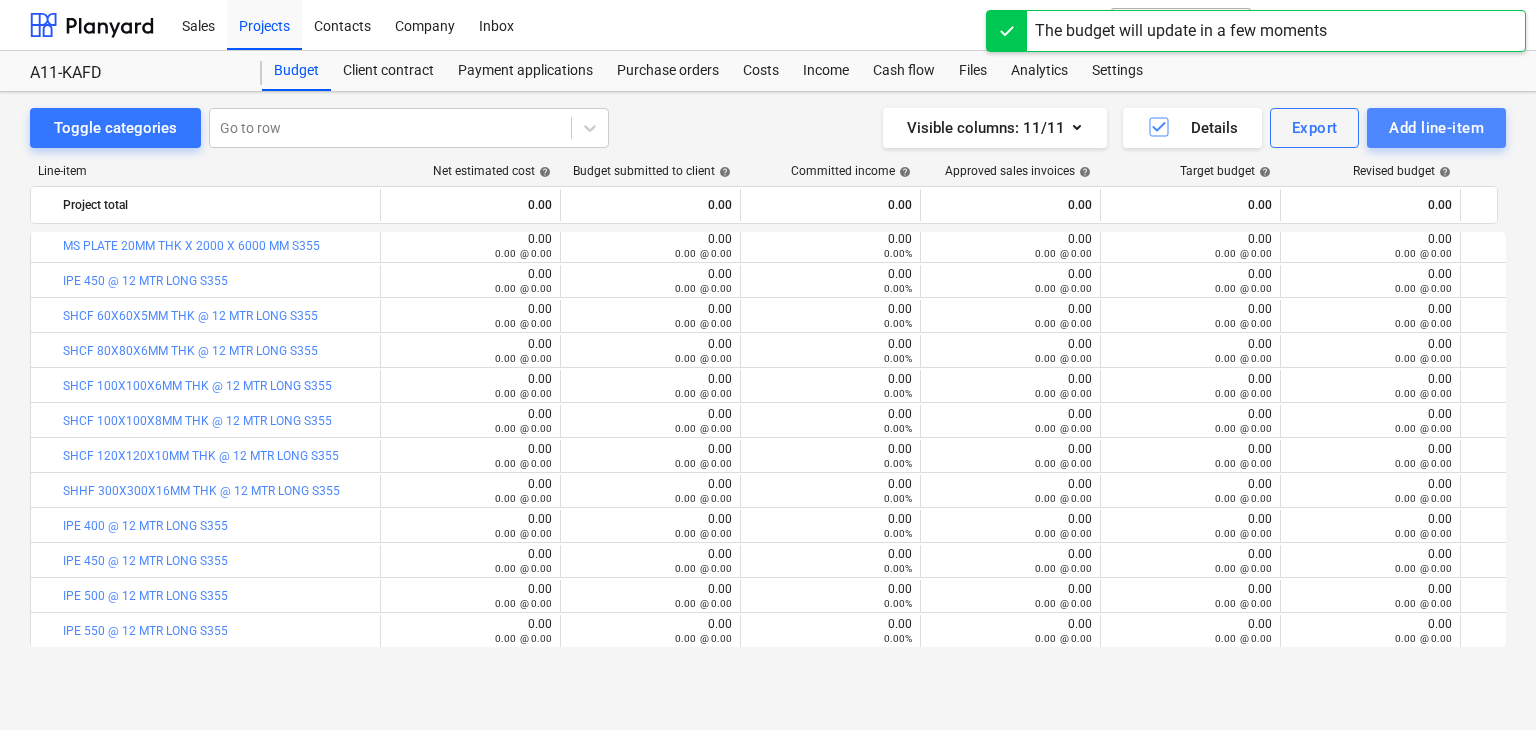 click on "Add line-item" at bounding box center (1436, 128) 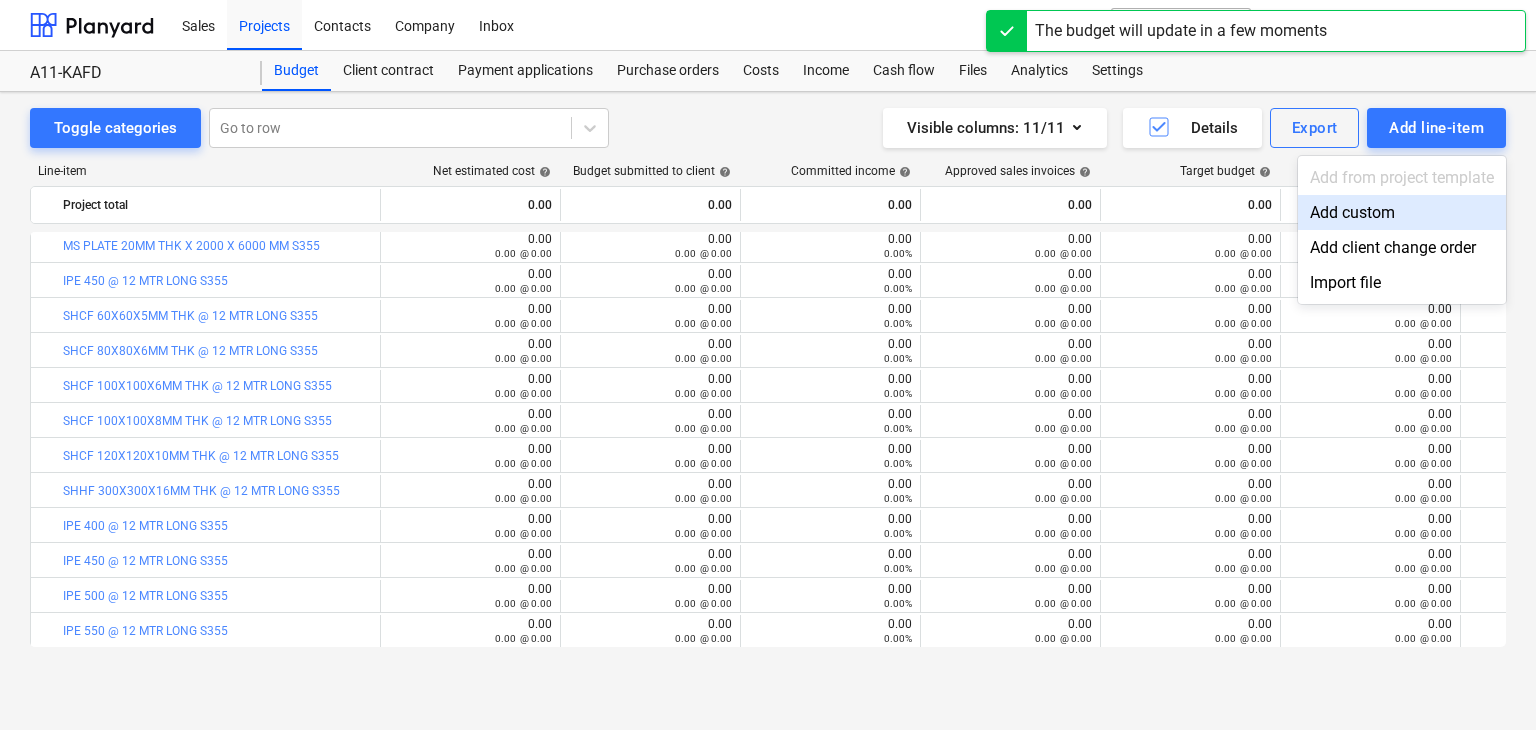 click on "Add custom" at bounding box center (1402, 212) 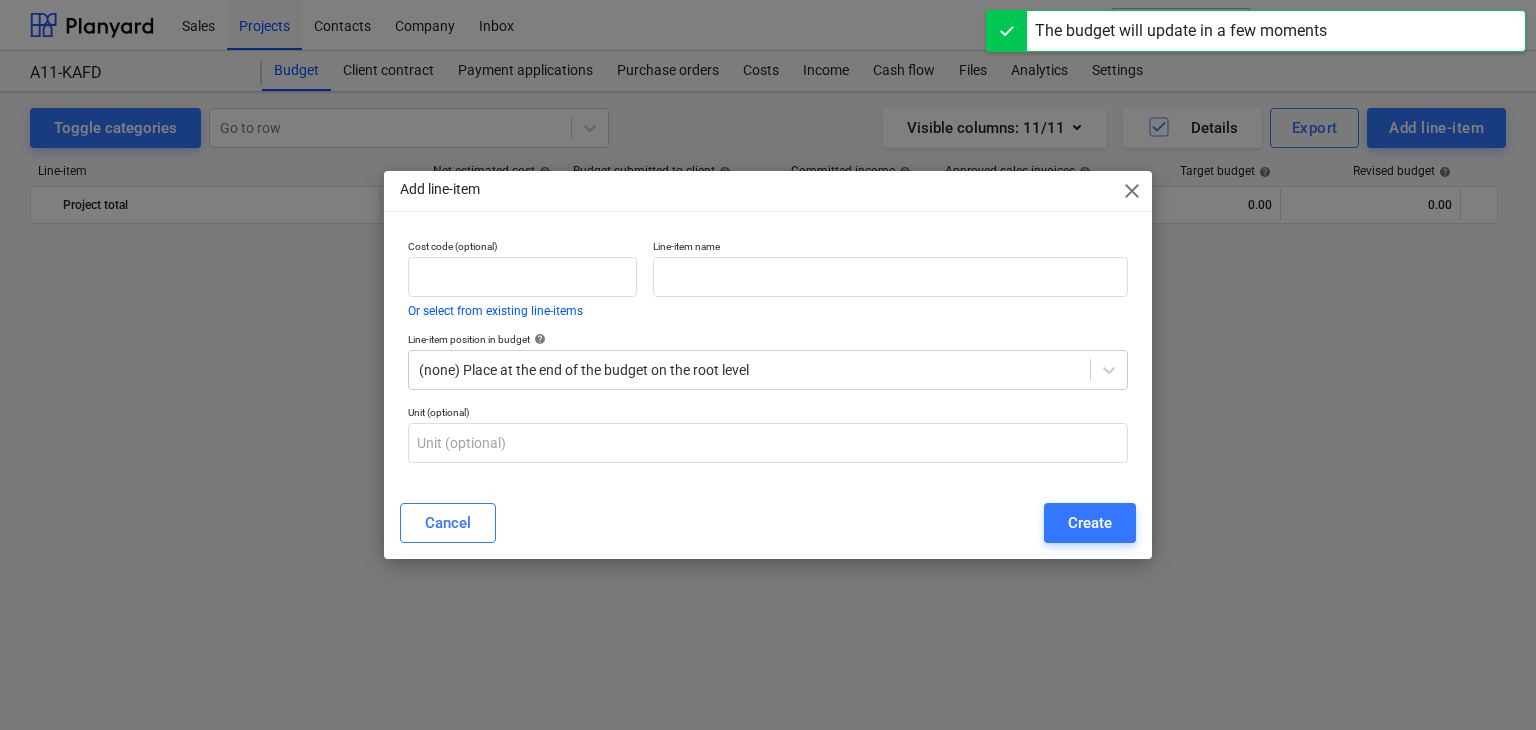 scroll, scrollTop: 1475, scrollLeft: 0, axis: vertical 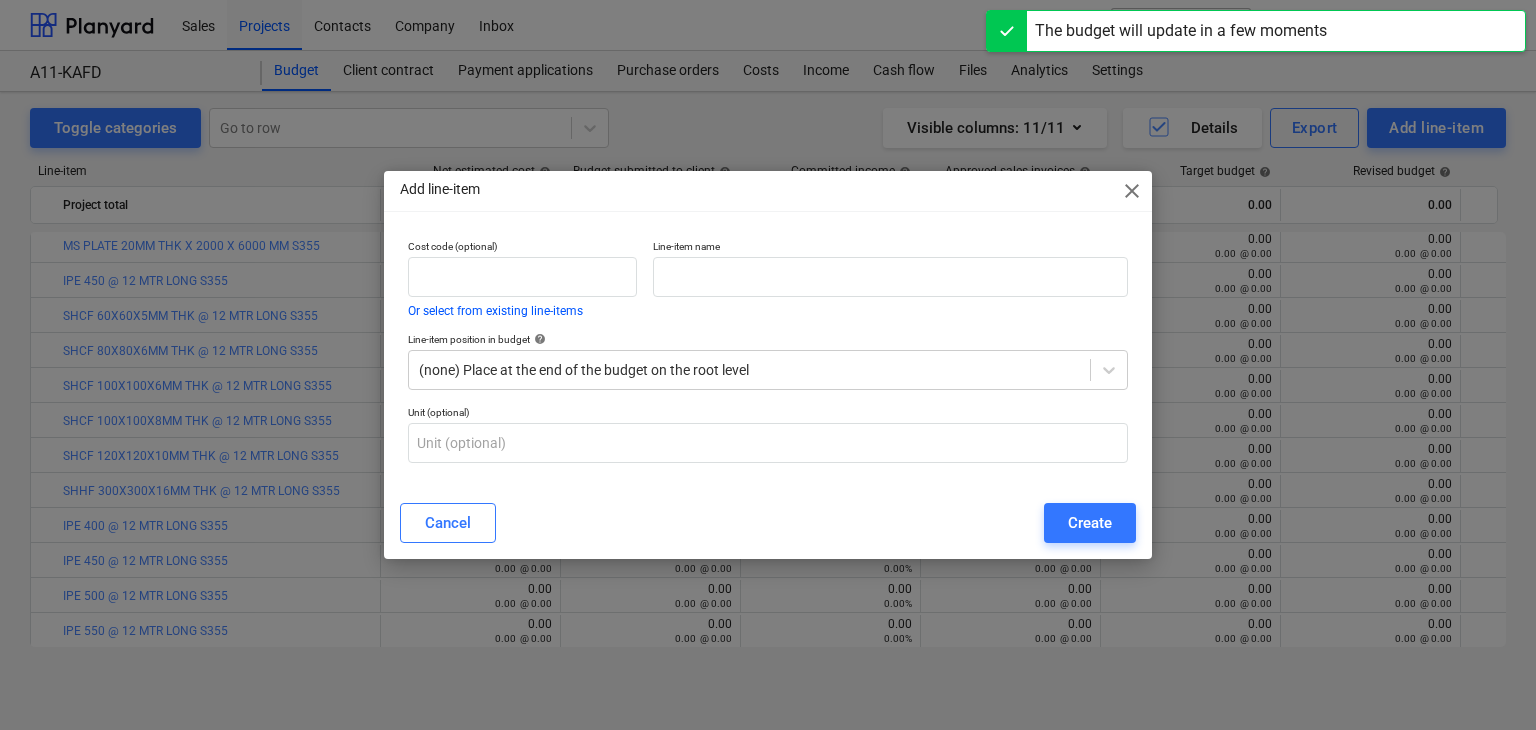 click on "Line-item name" at bounding box center [890, 248] 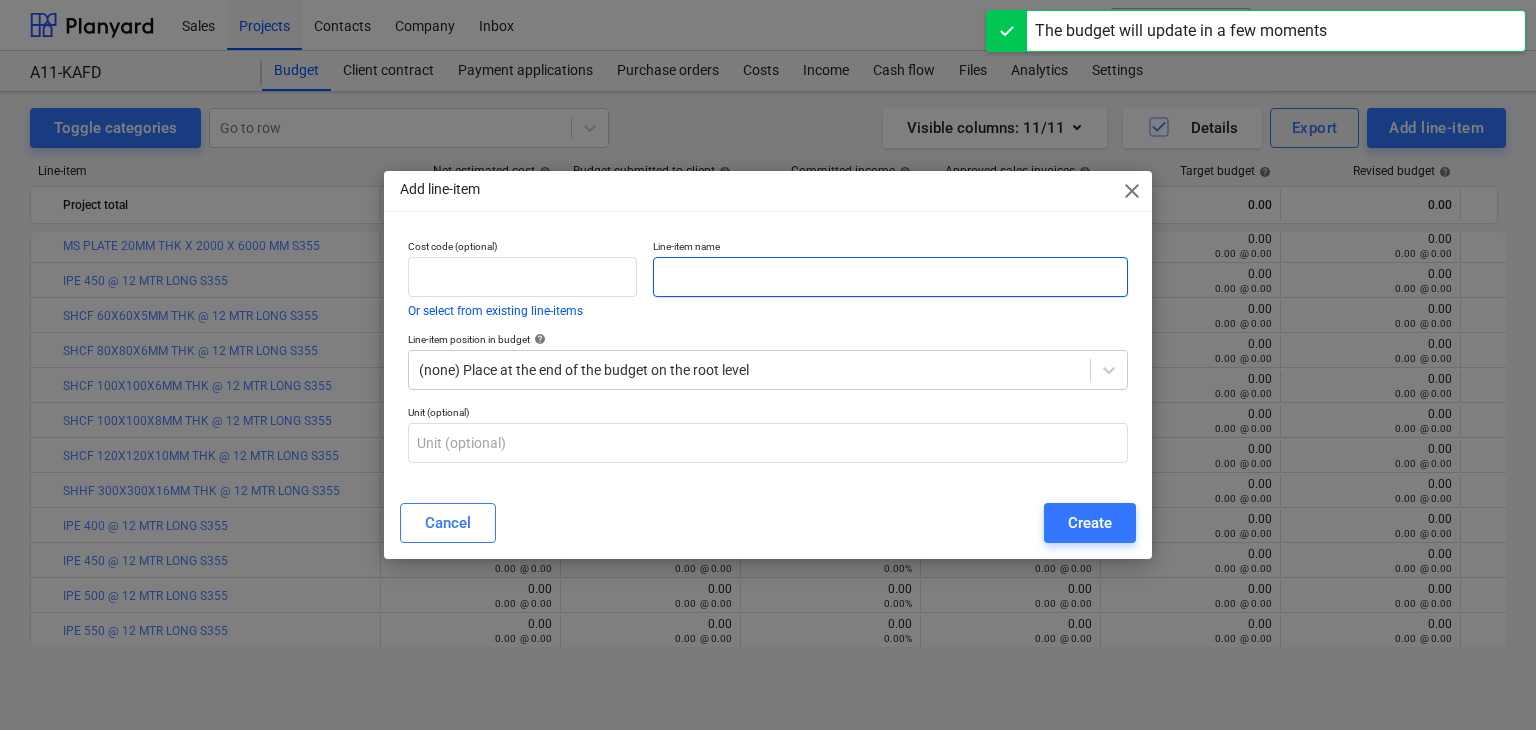 click at bounding box center [890, 277] 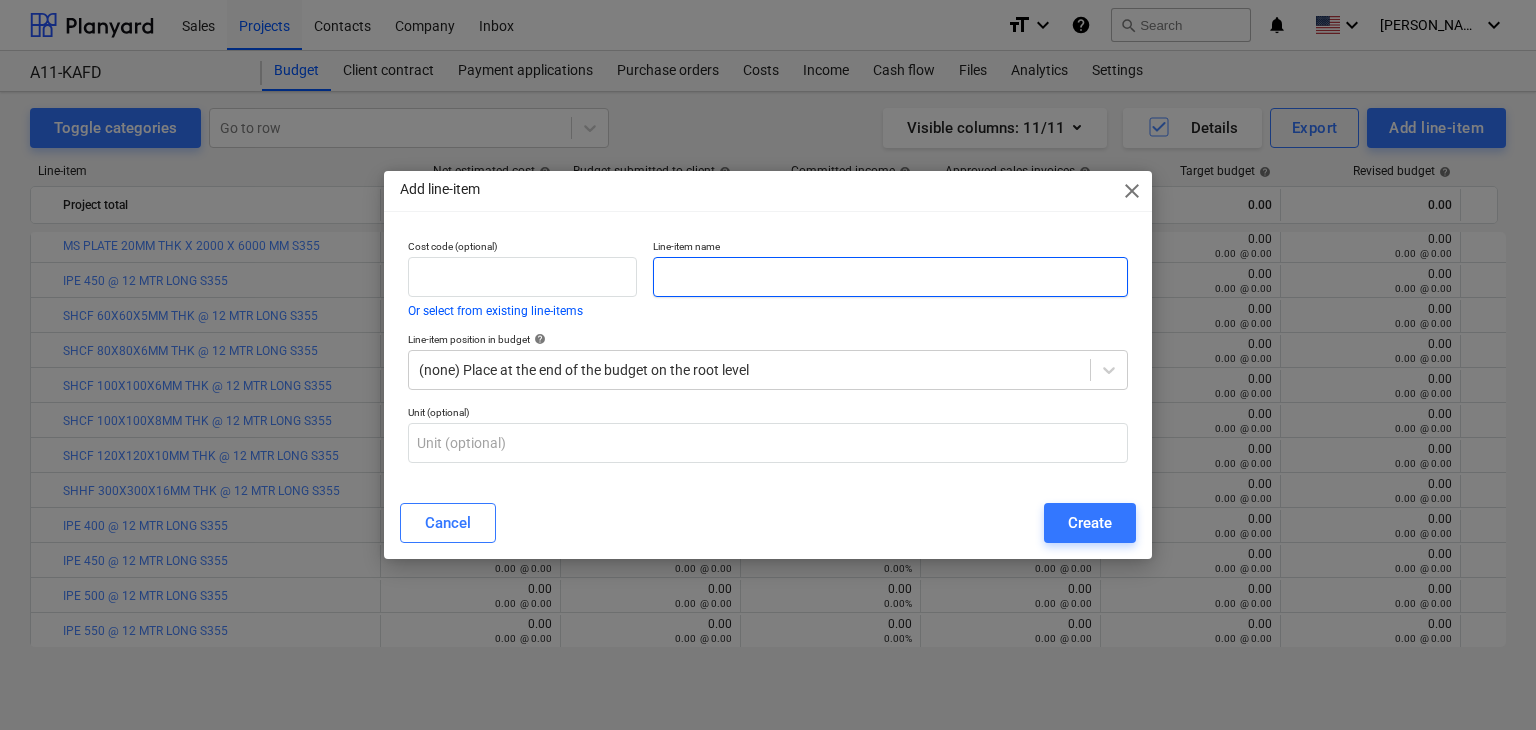 paste on "HE 200B @ 12 MTR LONG S355" 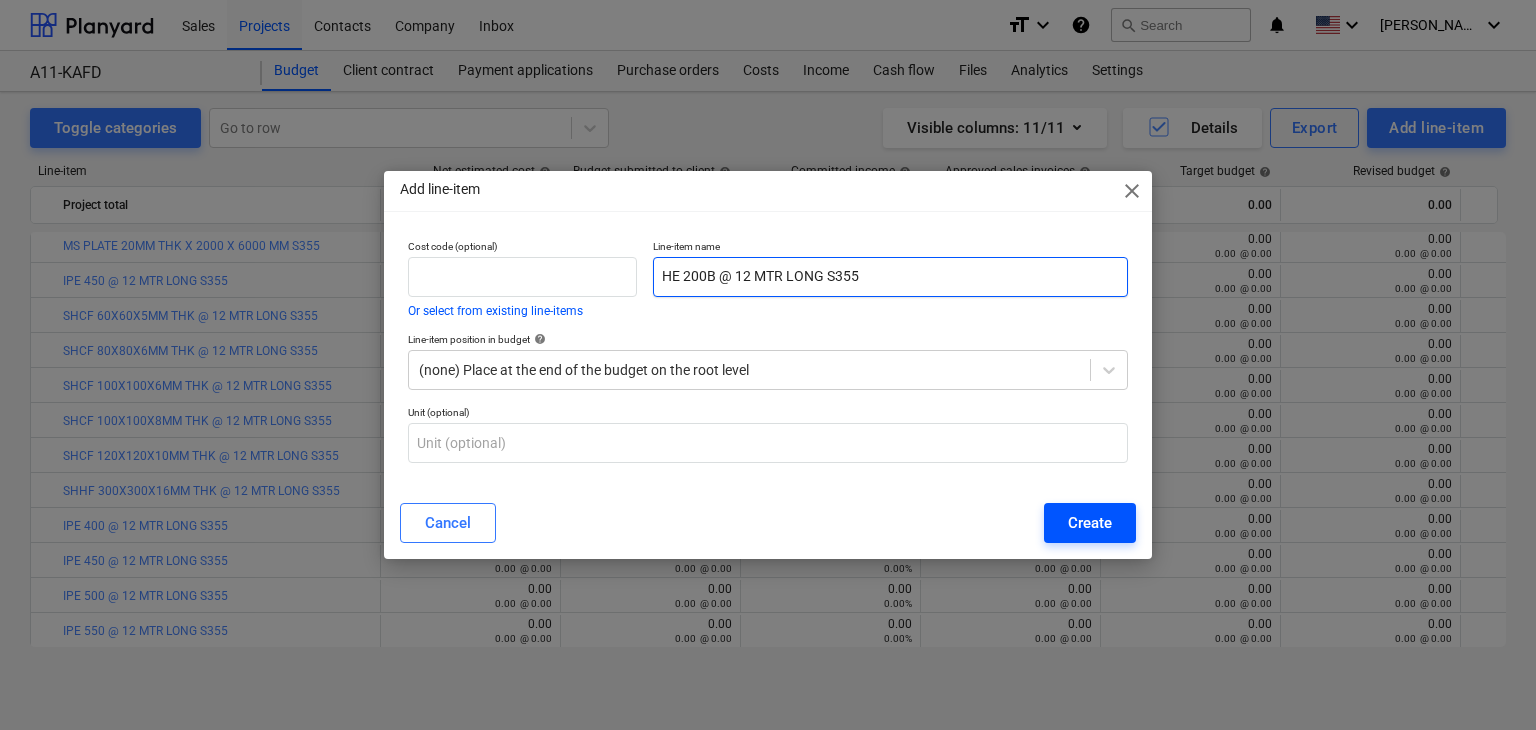 type on "HE 200B @ 12 MTR LONG S355" 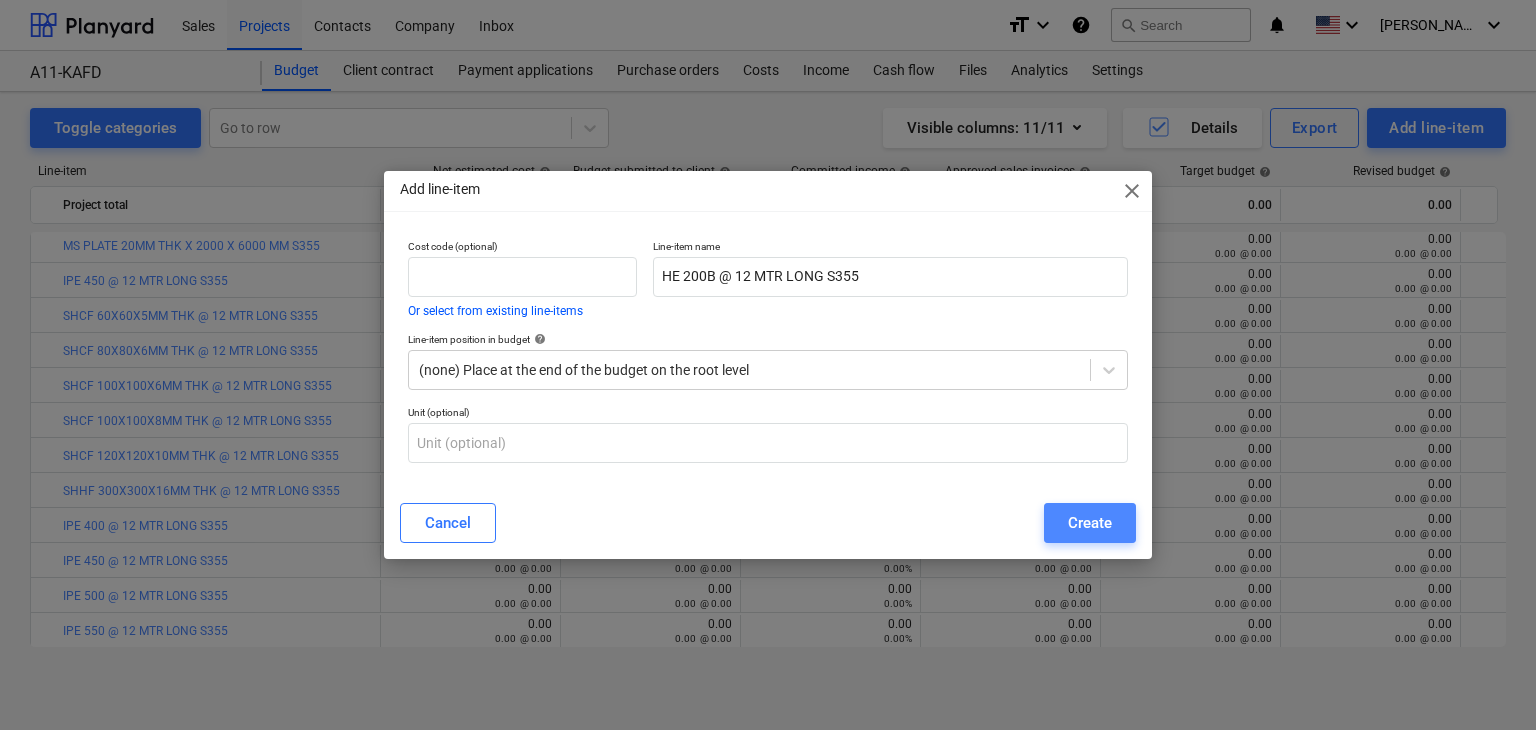click on "Create" at bounding box center (1090, 523) 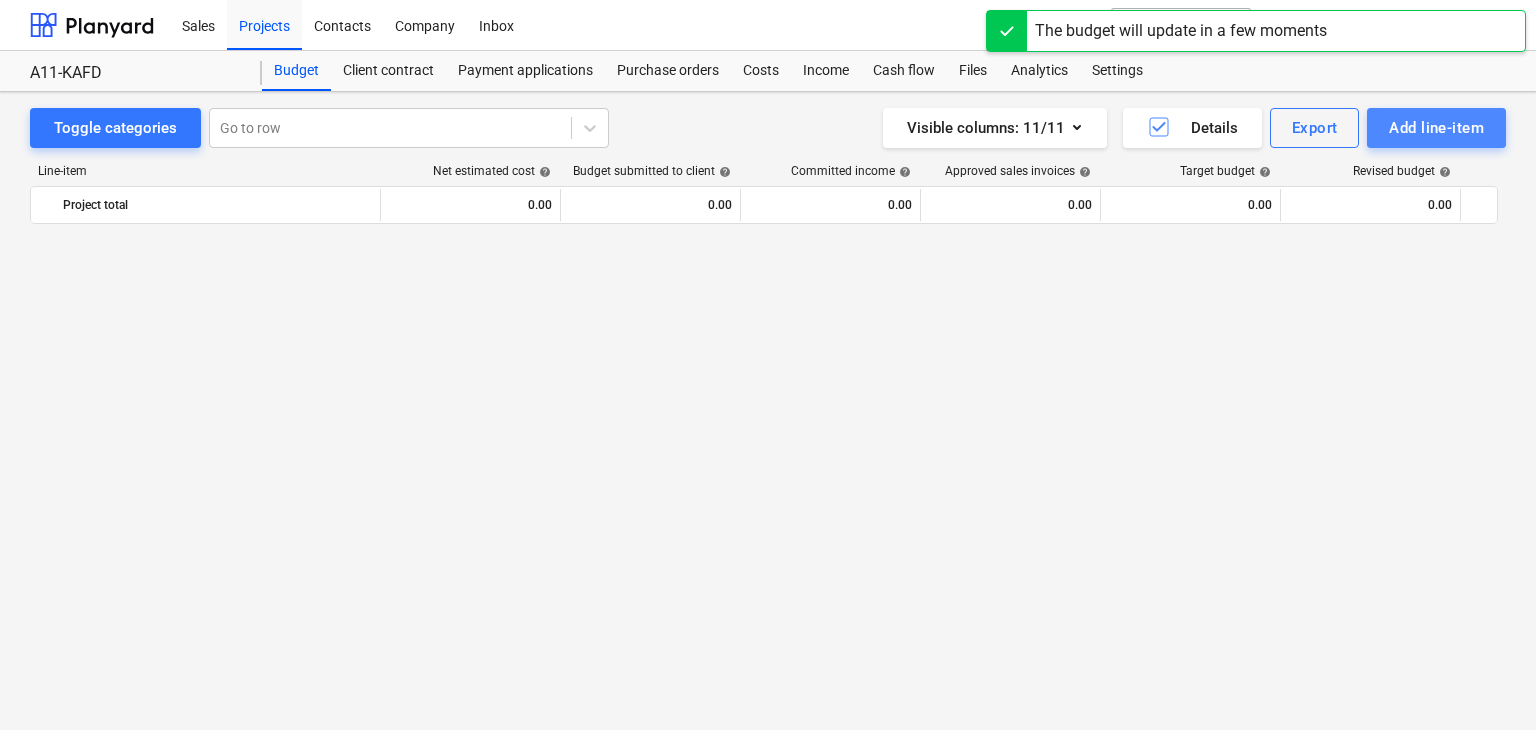 scroll, scrollTop: 1475, scrollLeft: 0, axis: vertical 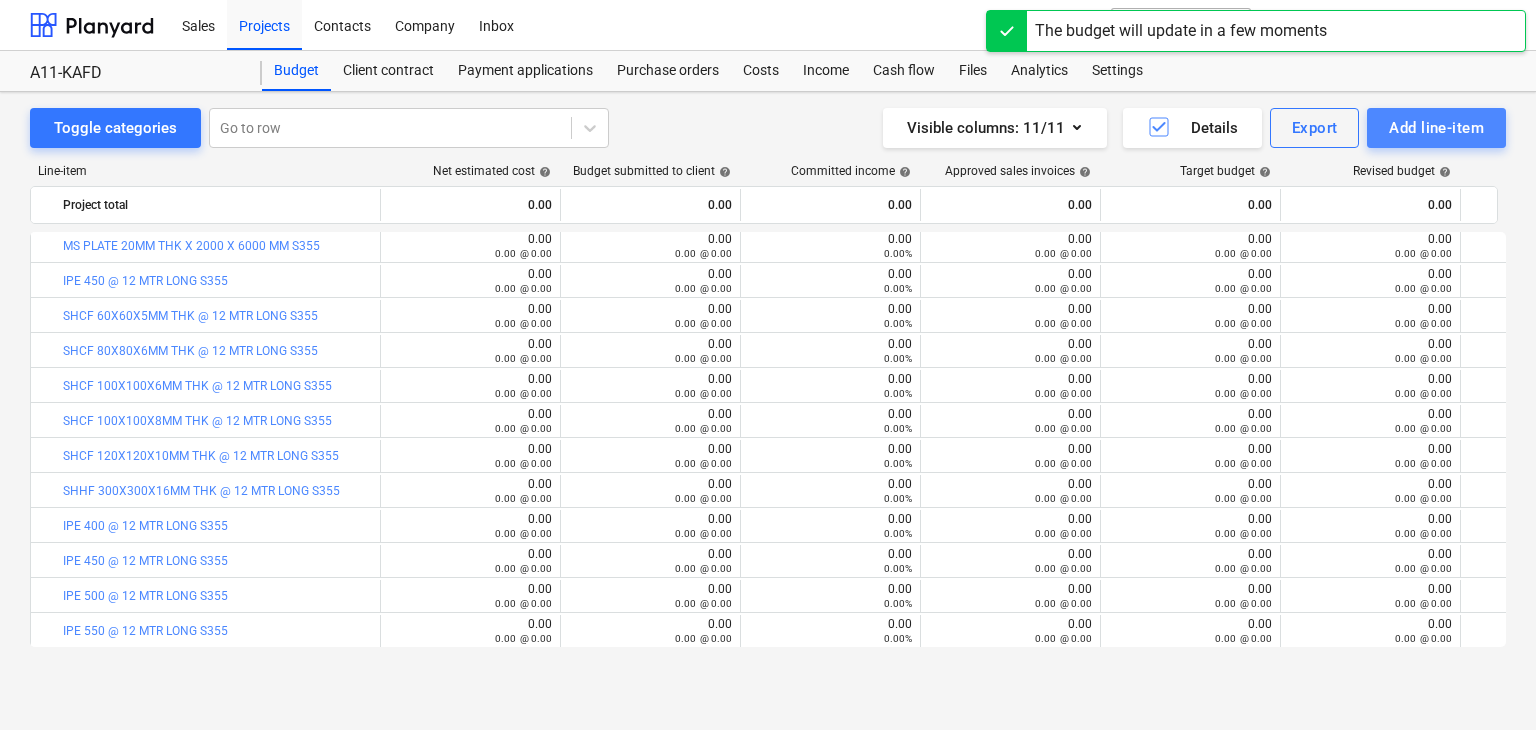 click on "Add line-item" at bounding box center [1436, 128] 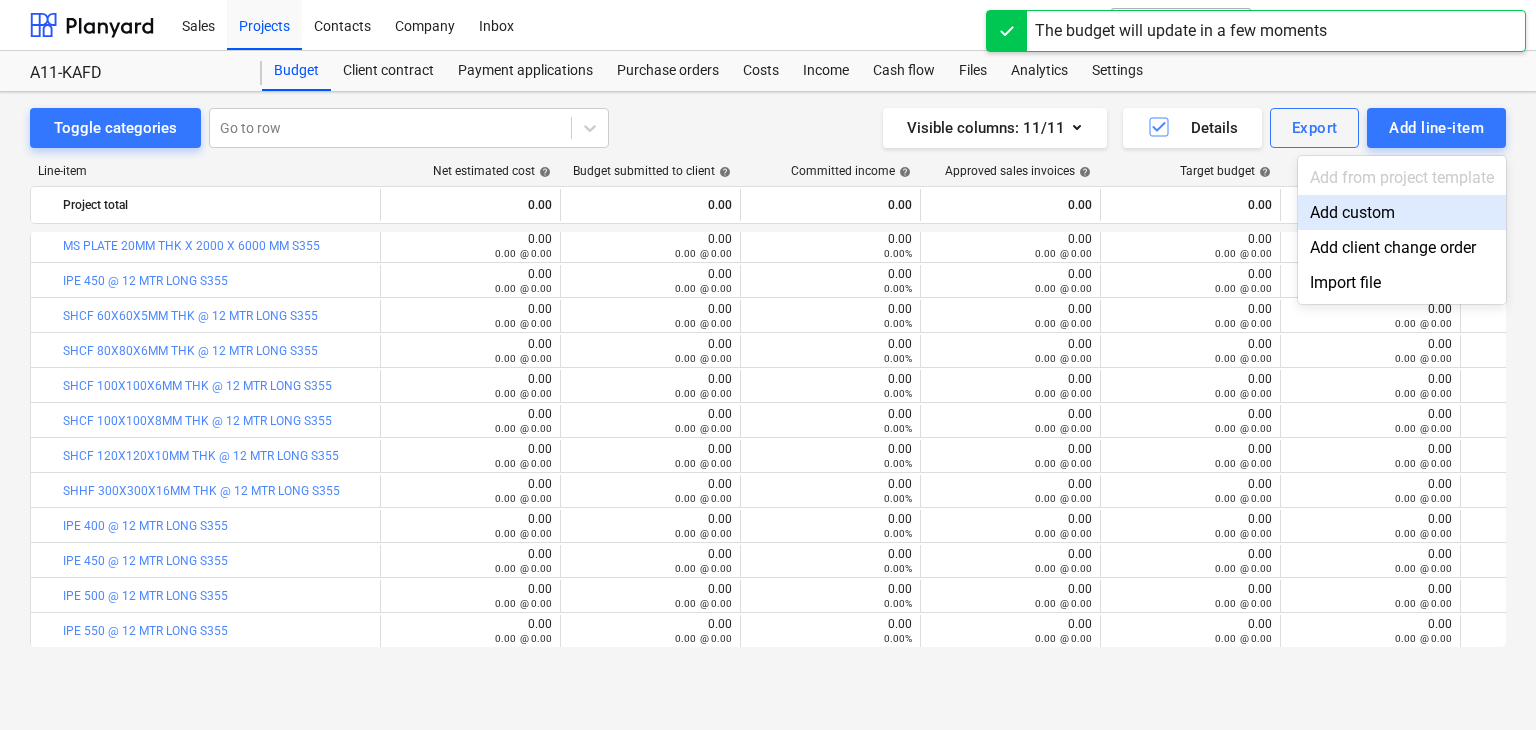 click on "Add custom" at bounding box center [1402, 212] 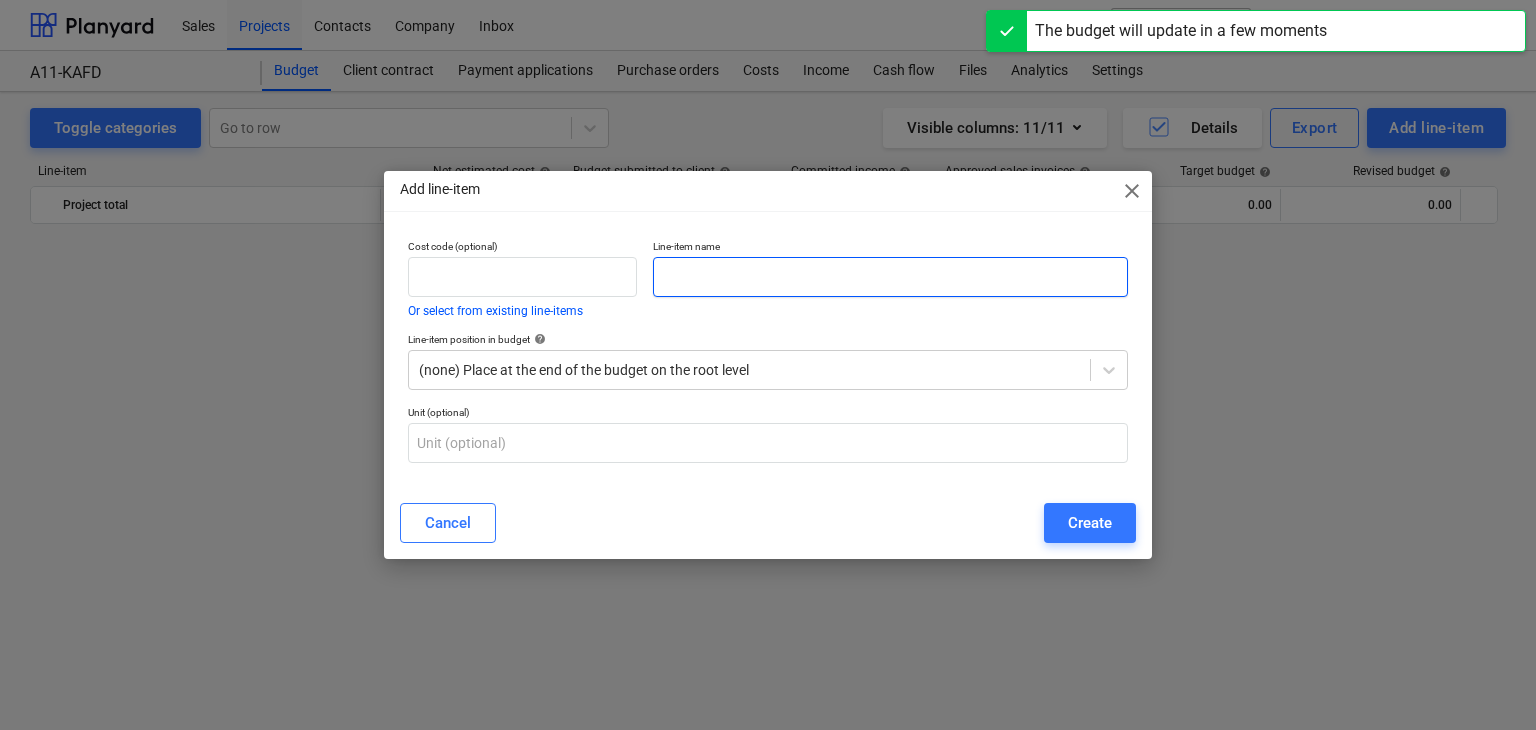 scroll, scrollTop: 1475, scrollLeft: 0, axis: vertical 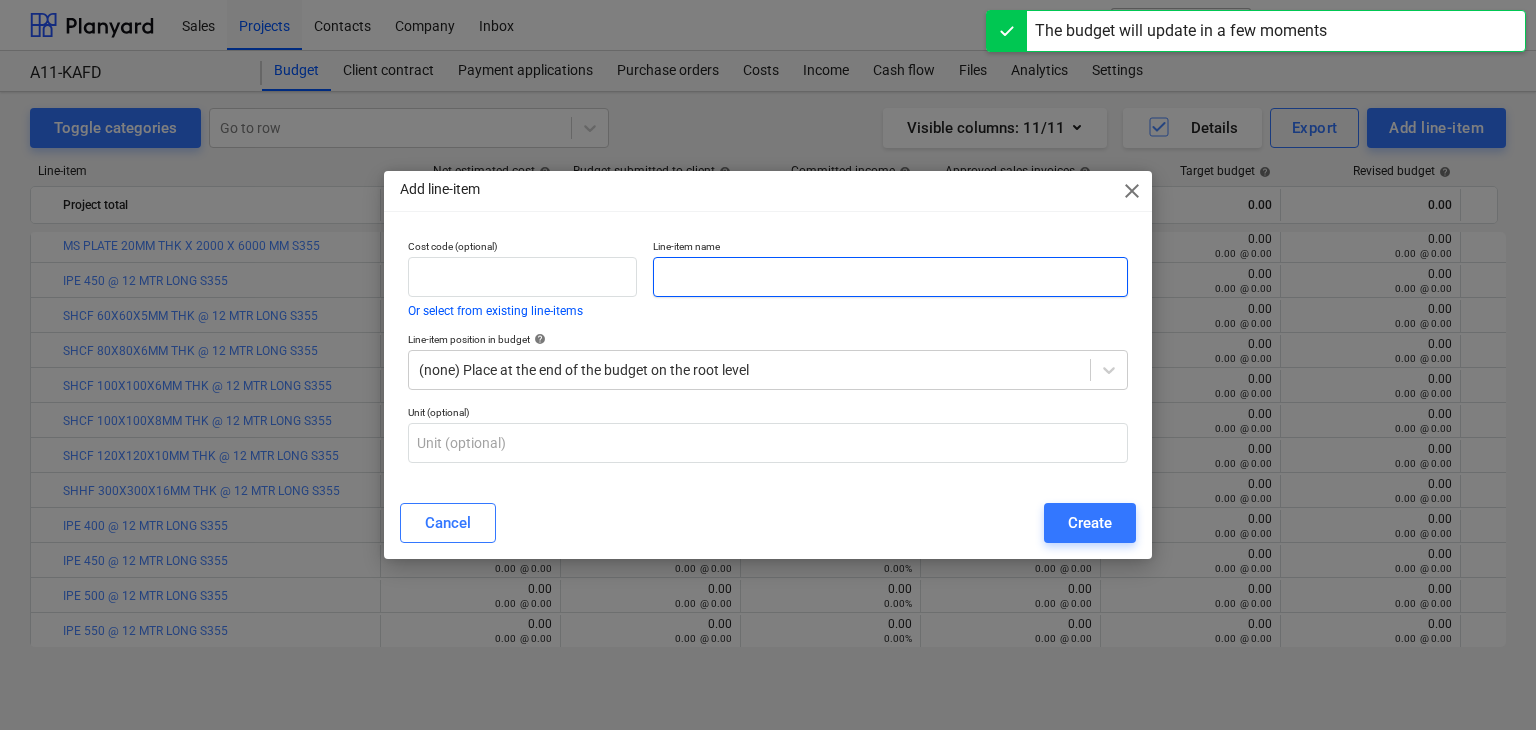 click at bounding box center (890, 277) 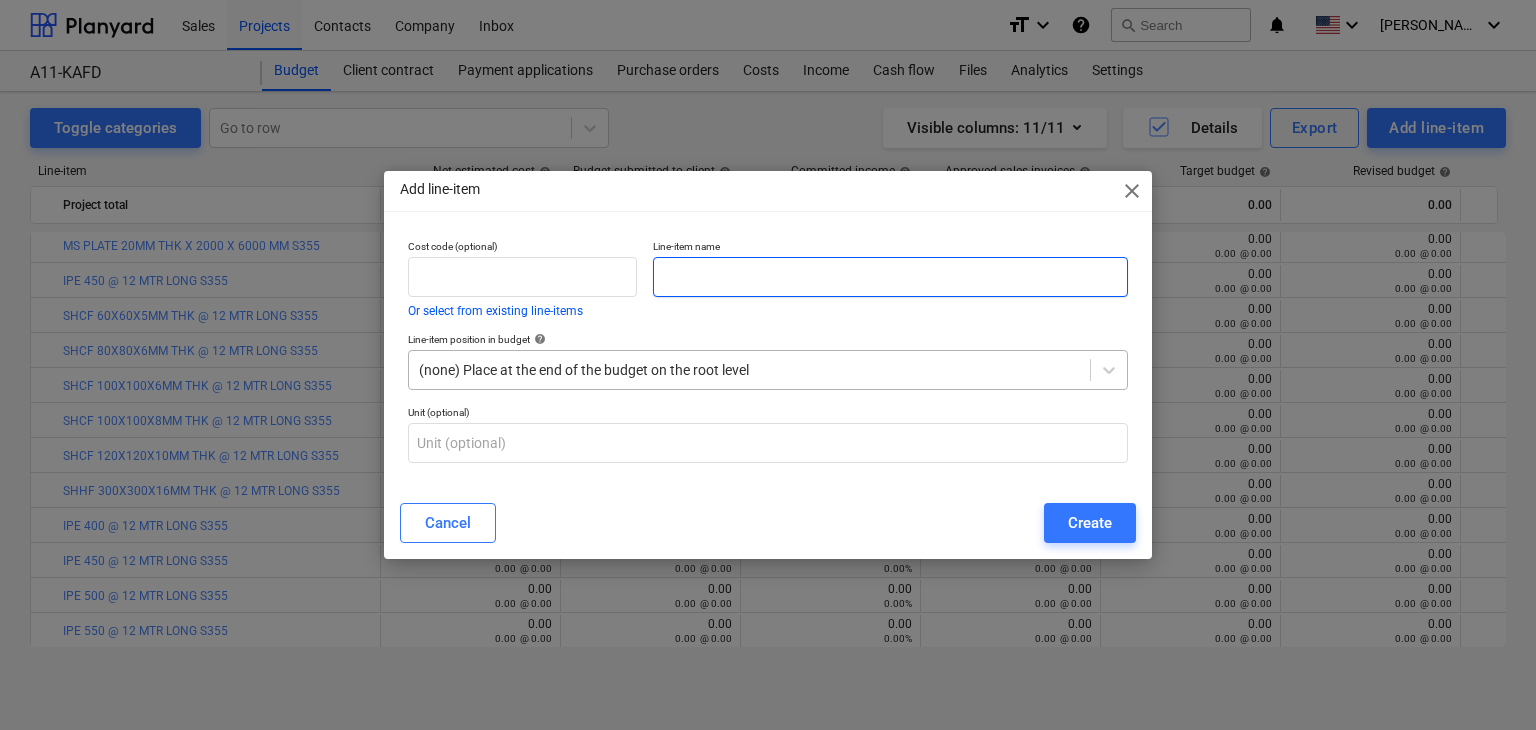 paste on "HE 220B @ 12 MTR LONG S355" 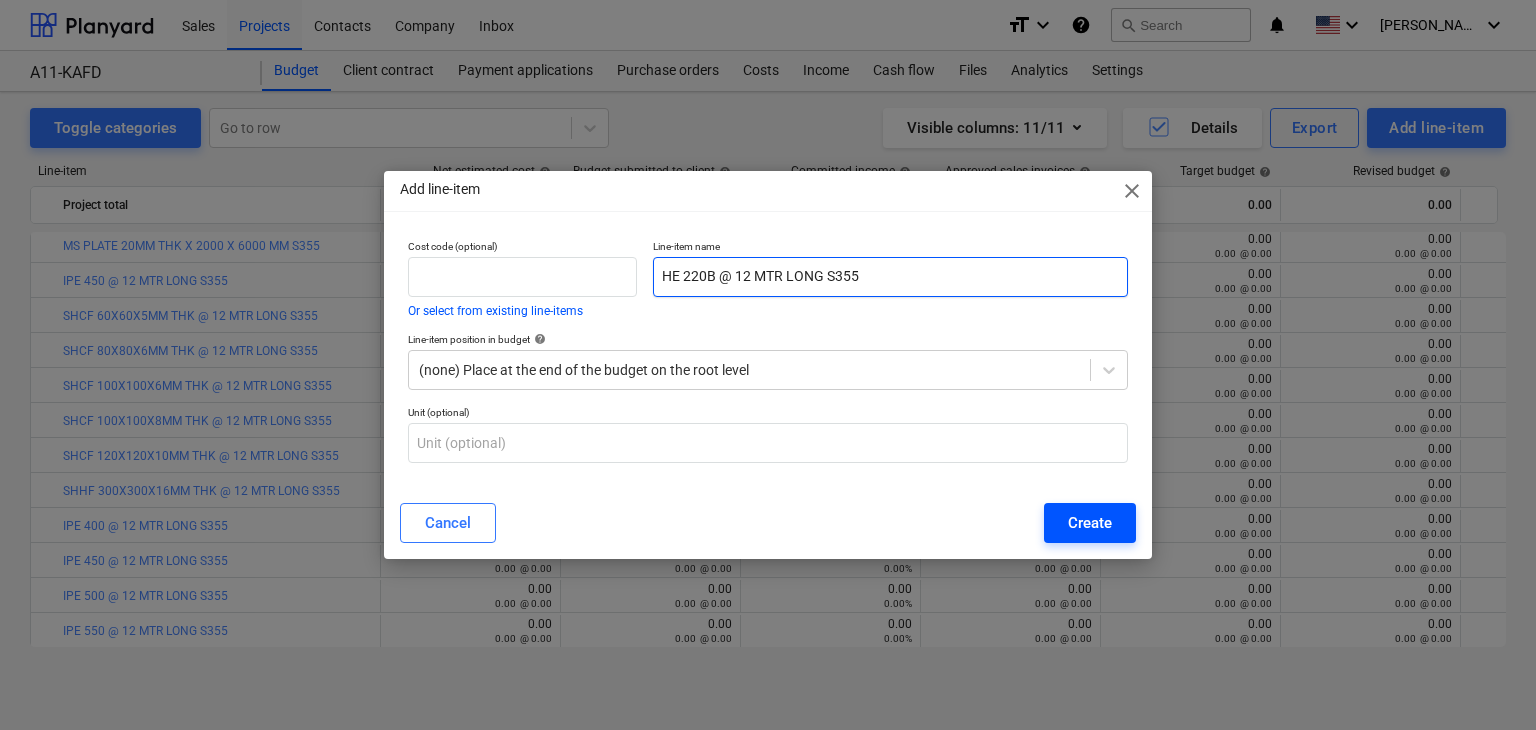 type on "HE 220B @ 12 MTR LONG S355" 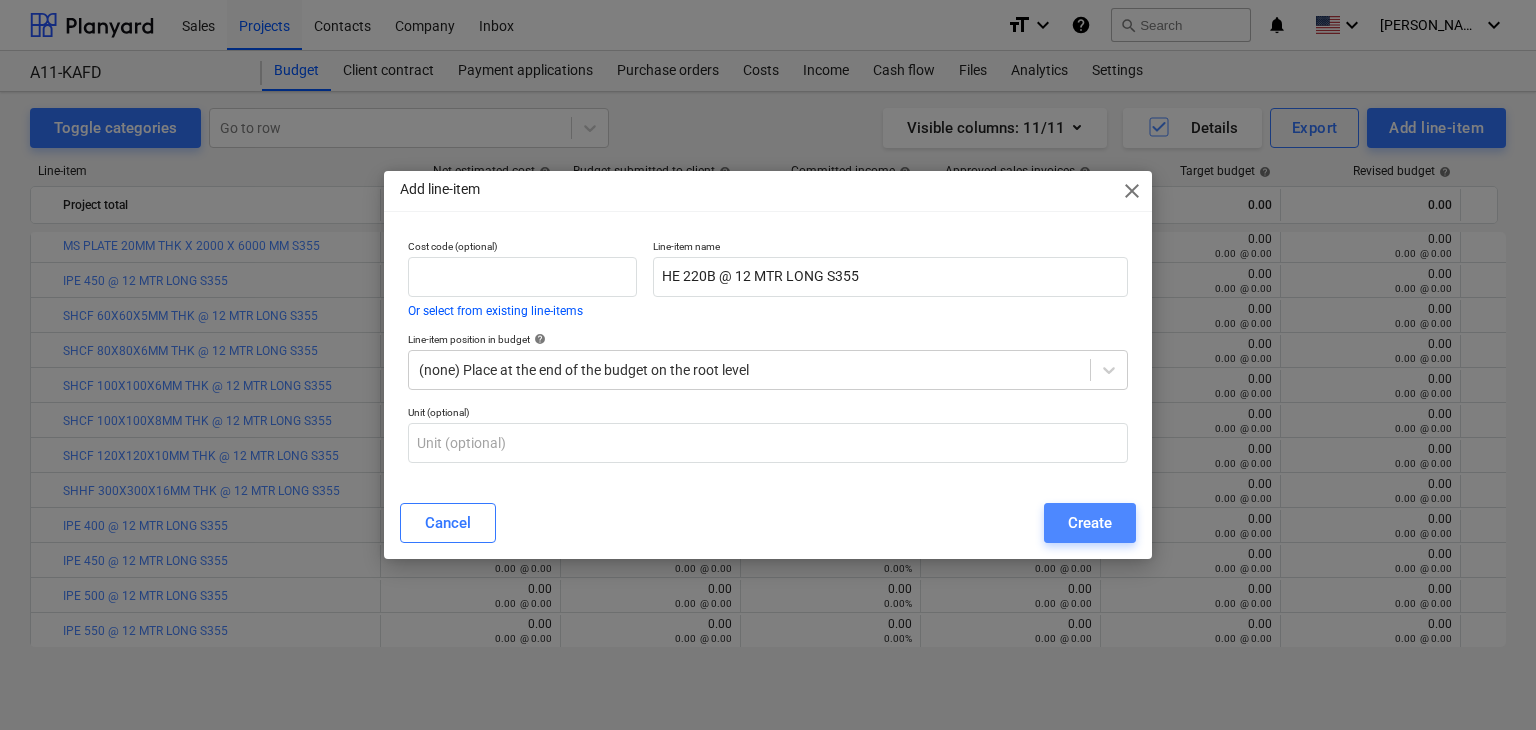 click on "Create" at bounding box center (1090, 523) 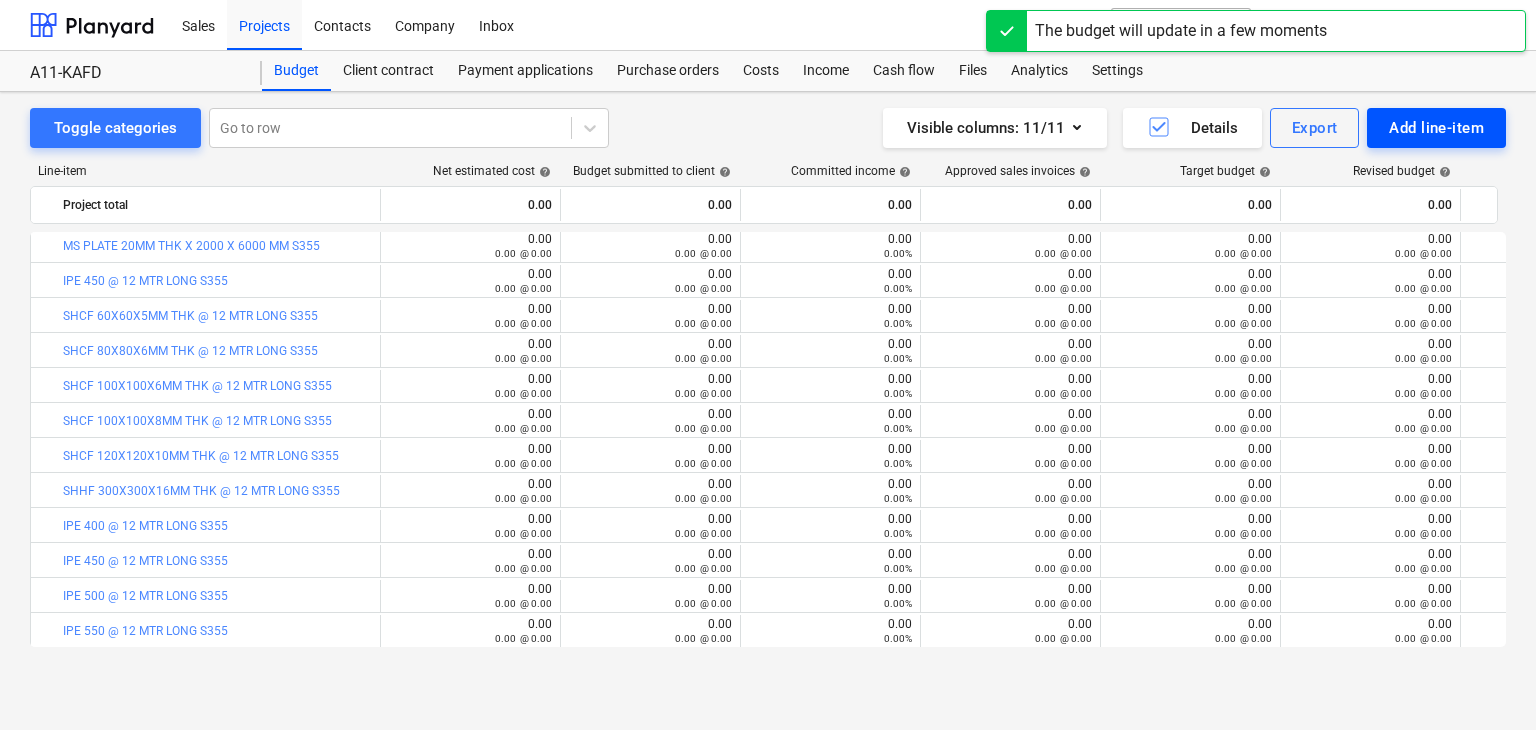 click on "Add line-item" at bounding box center [1436, 128] 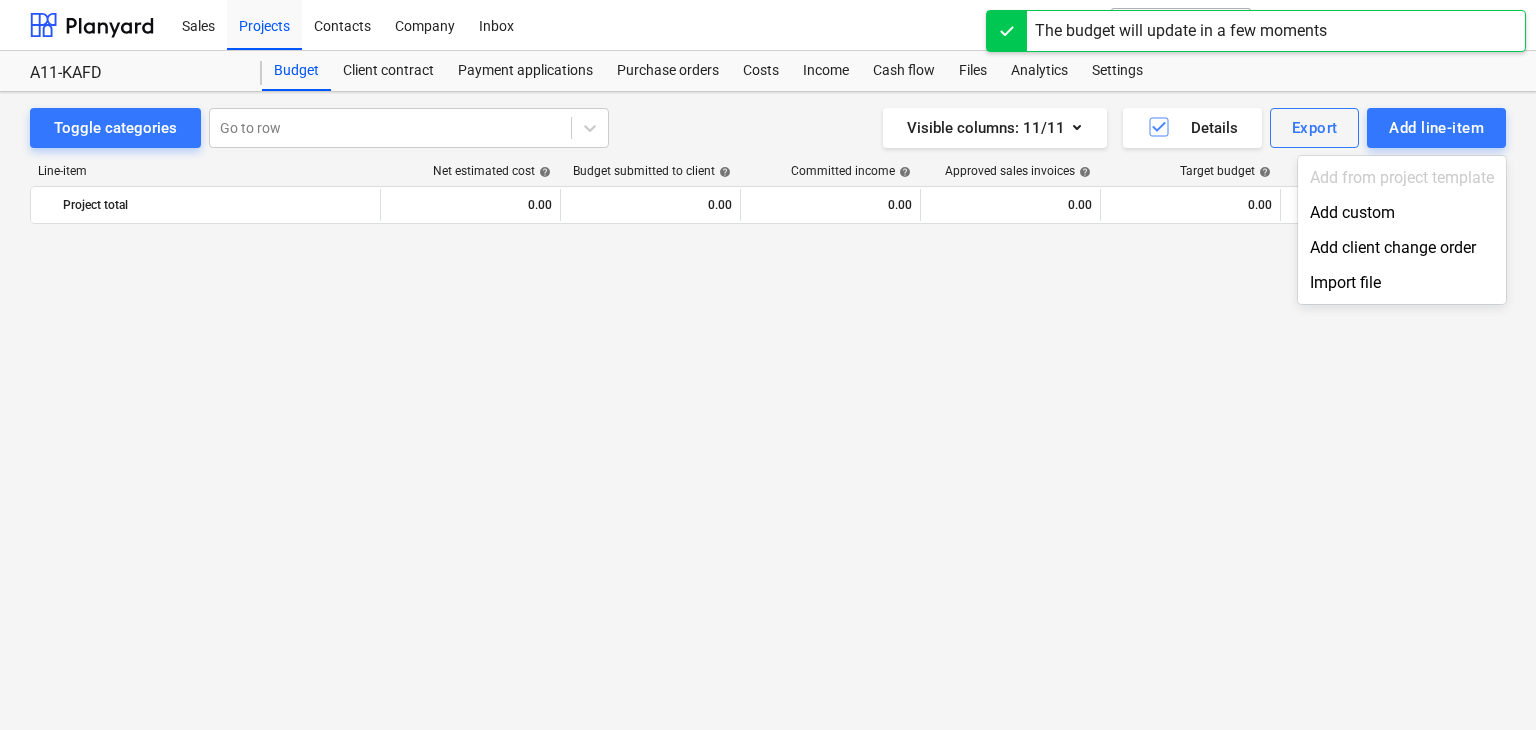 scroll, scrollTop: 1475, scrollLeft: 0, axis: vertical 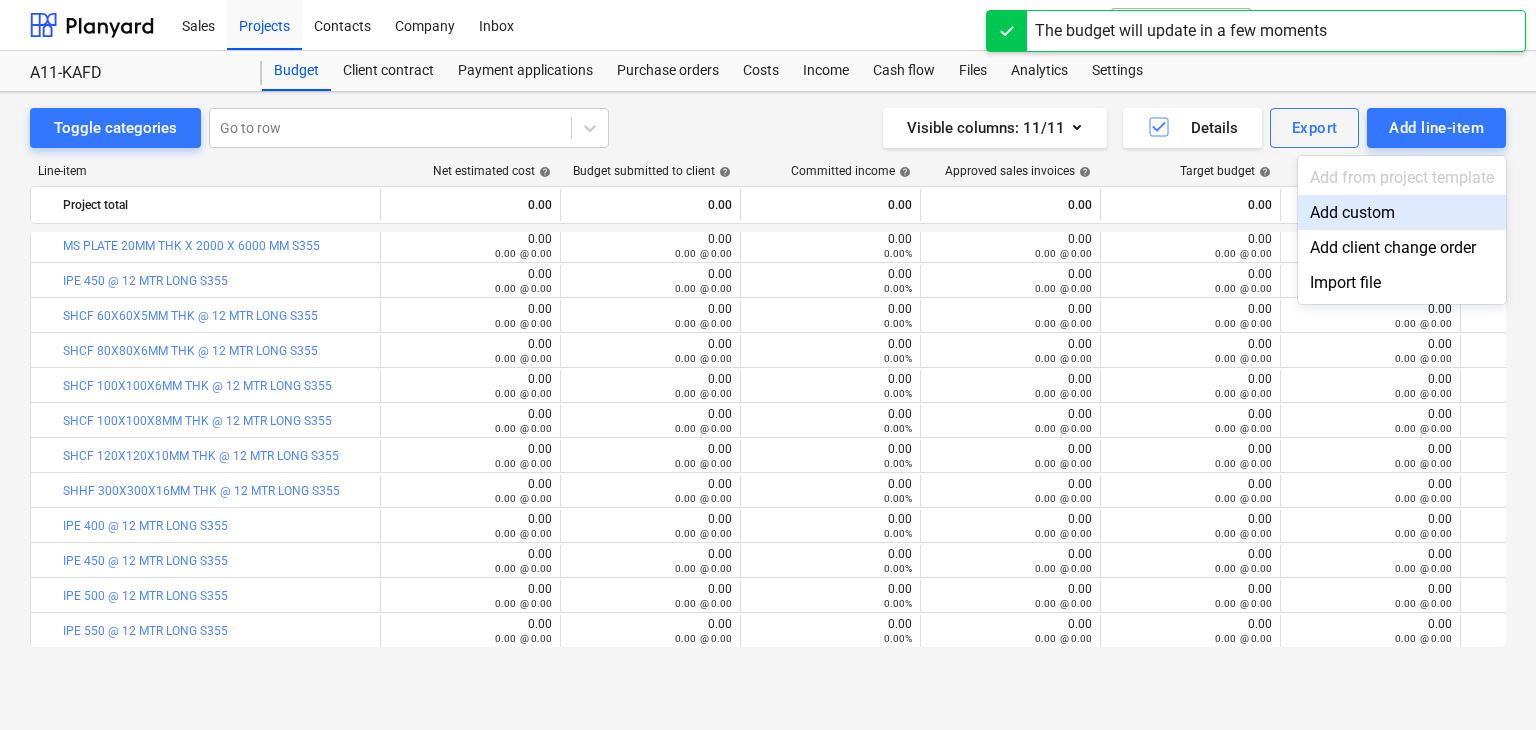 click on "Add custom" at bounding box center [1402, 212] 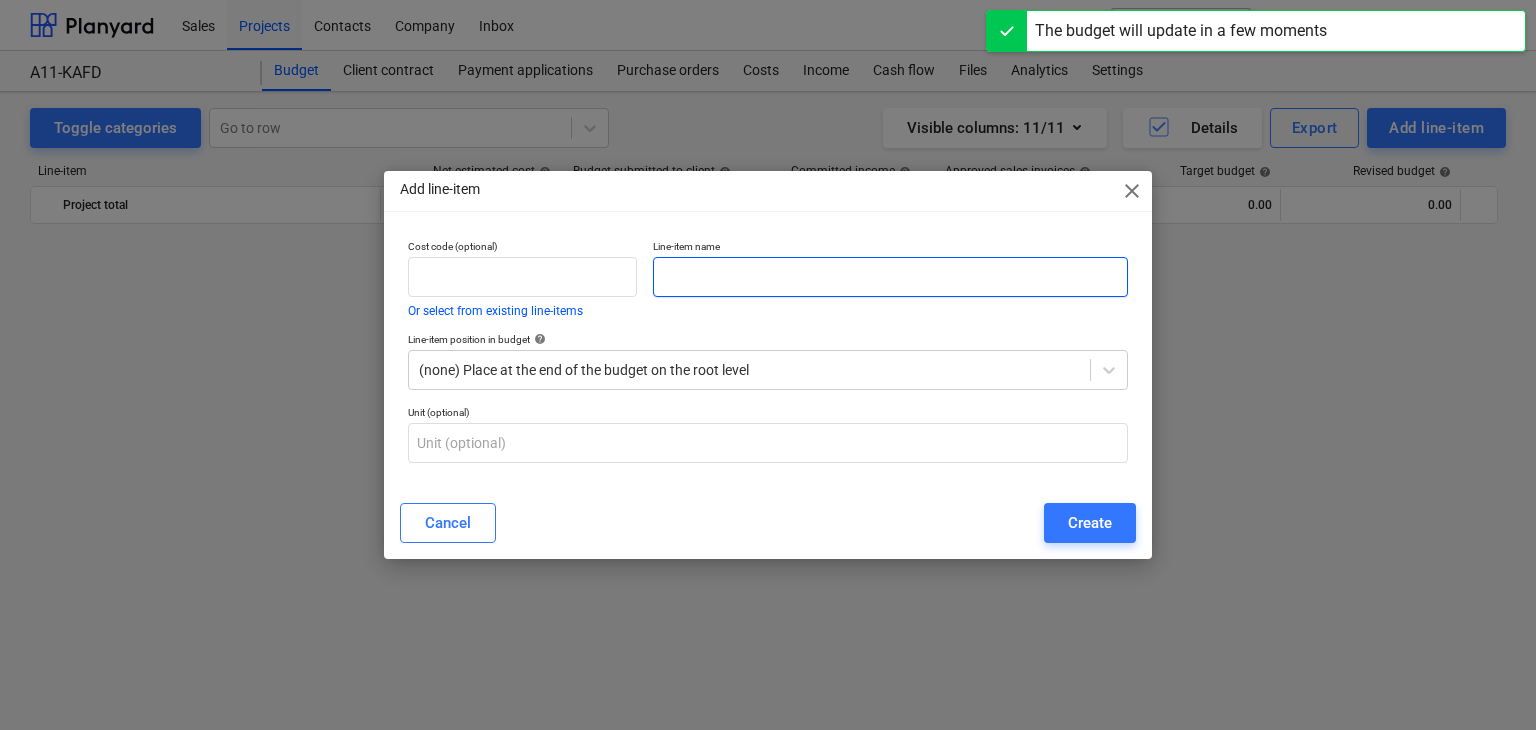 scroll, scrollTop: 1475, scrollLeft: 0, axis: vertical 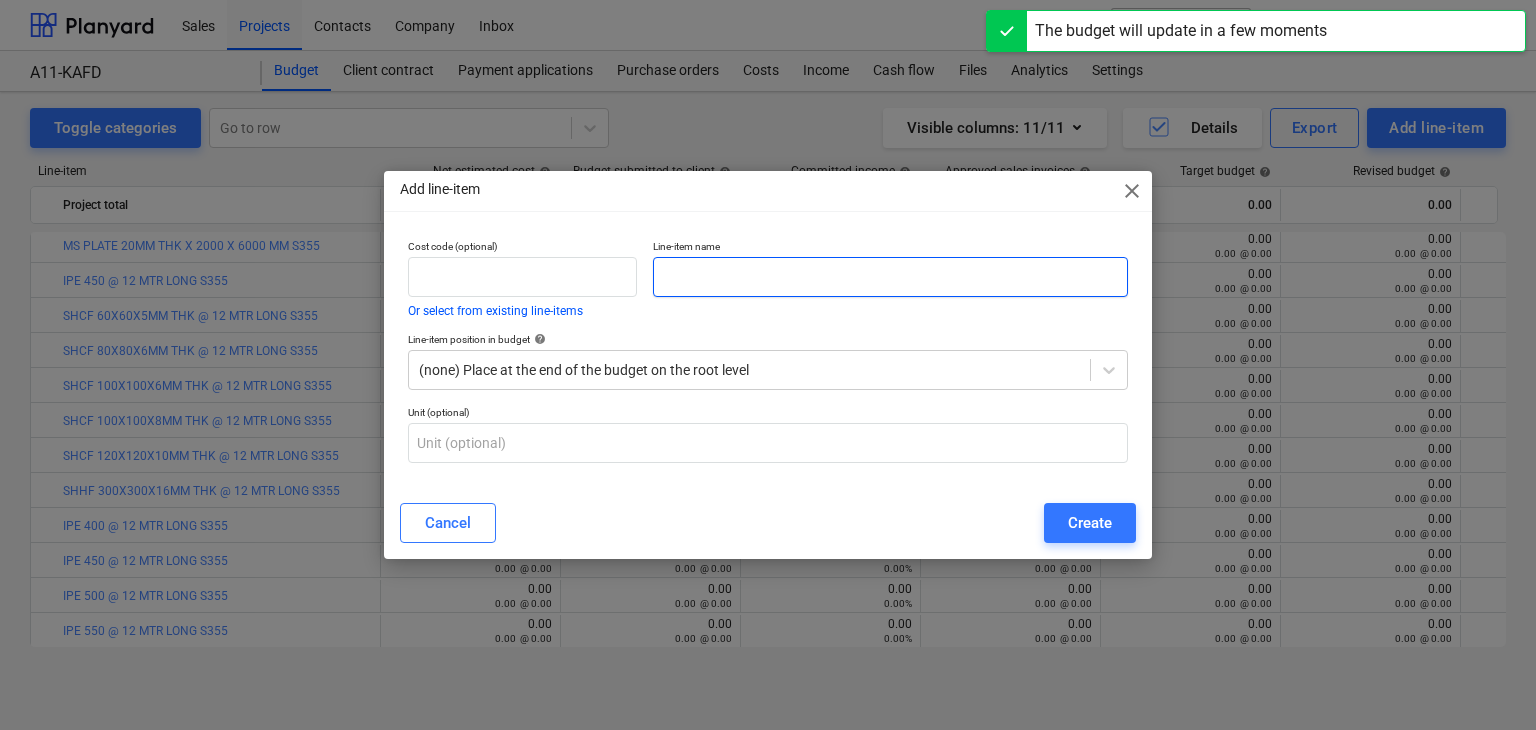 click at bounding box center [890, 277] 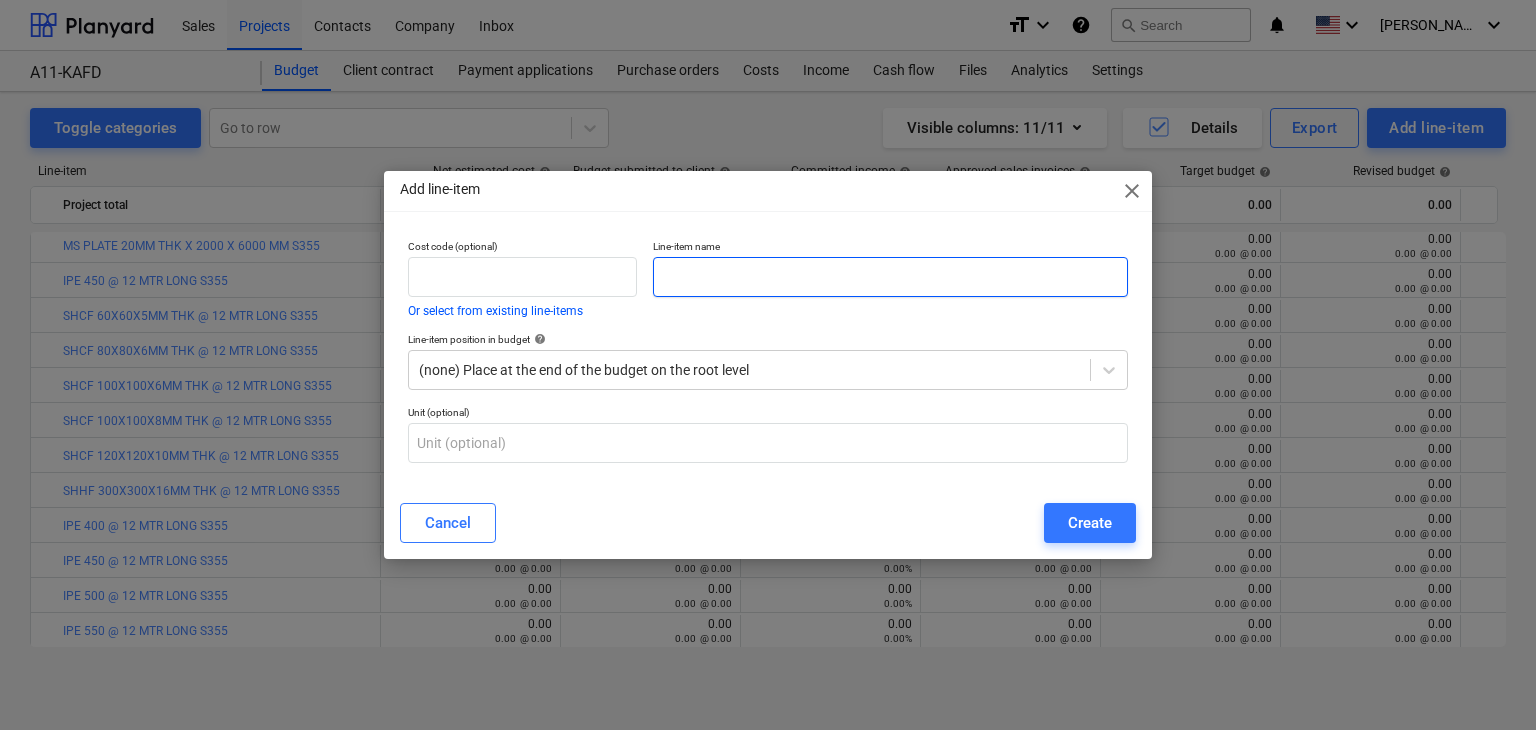 click at bounding box center [890, 277] 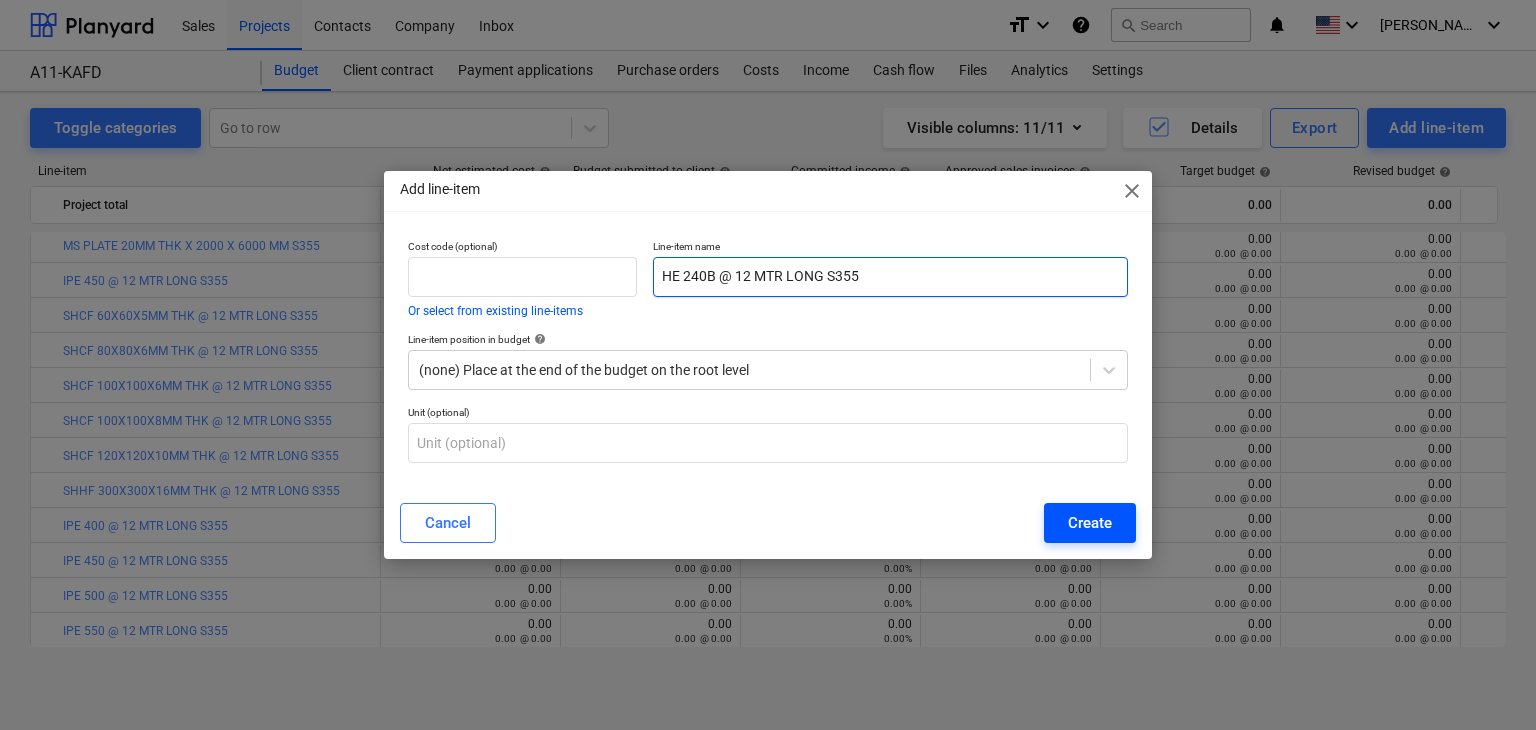 type on "HE 240B @ 12 MTR LONG S355" 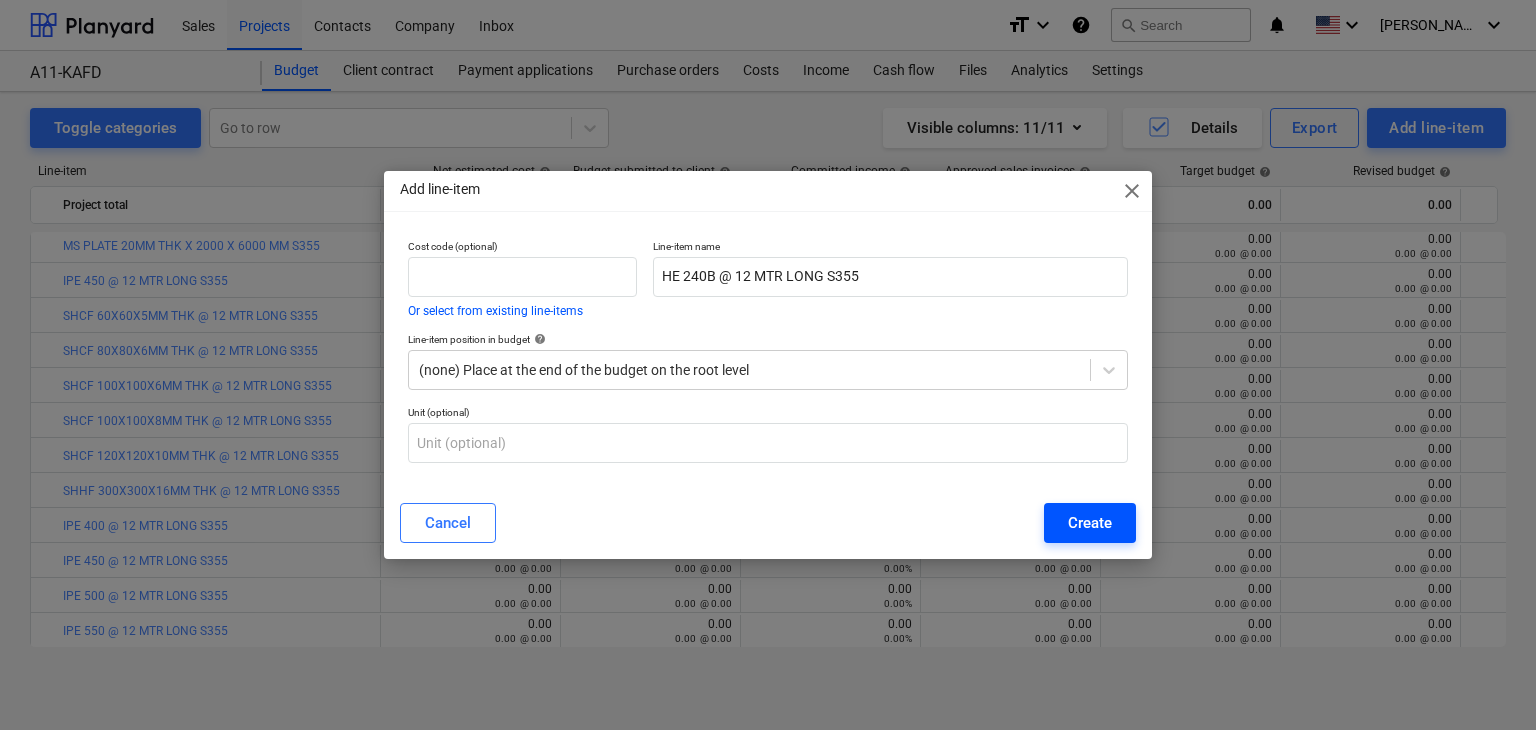 click on "Create" at bounding box center (1090, 523) 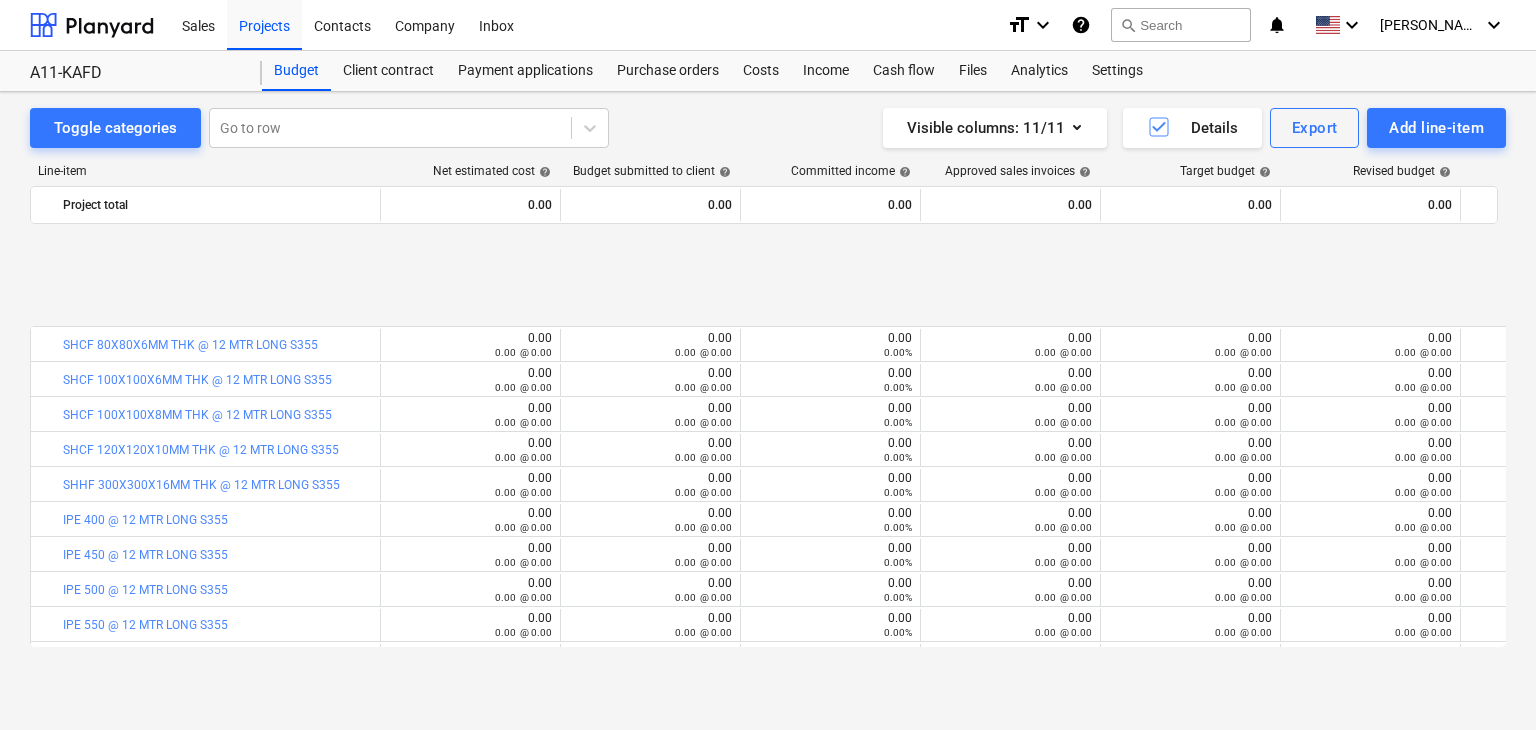 scroll, scrollTop: 1649, scrollLeft: 0, axis: vertical 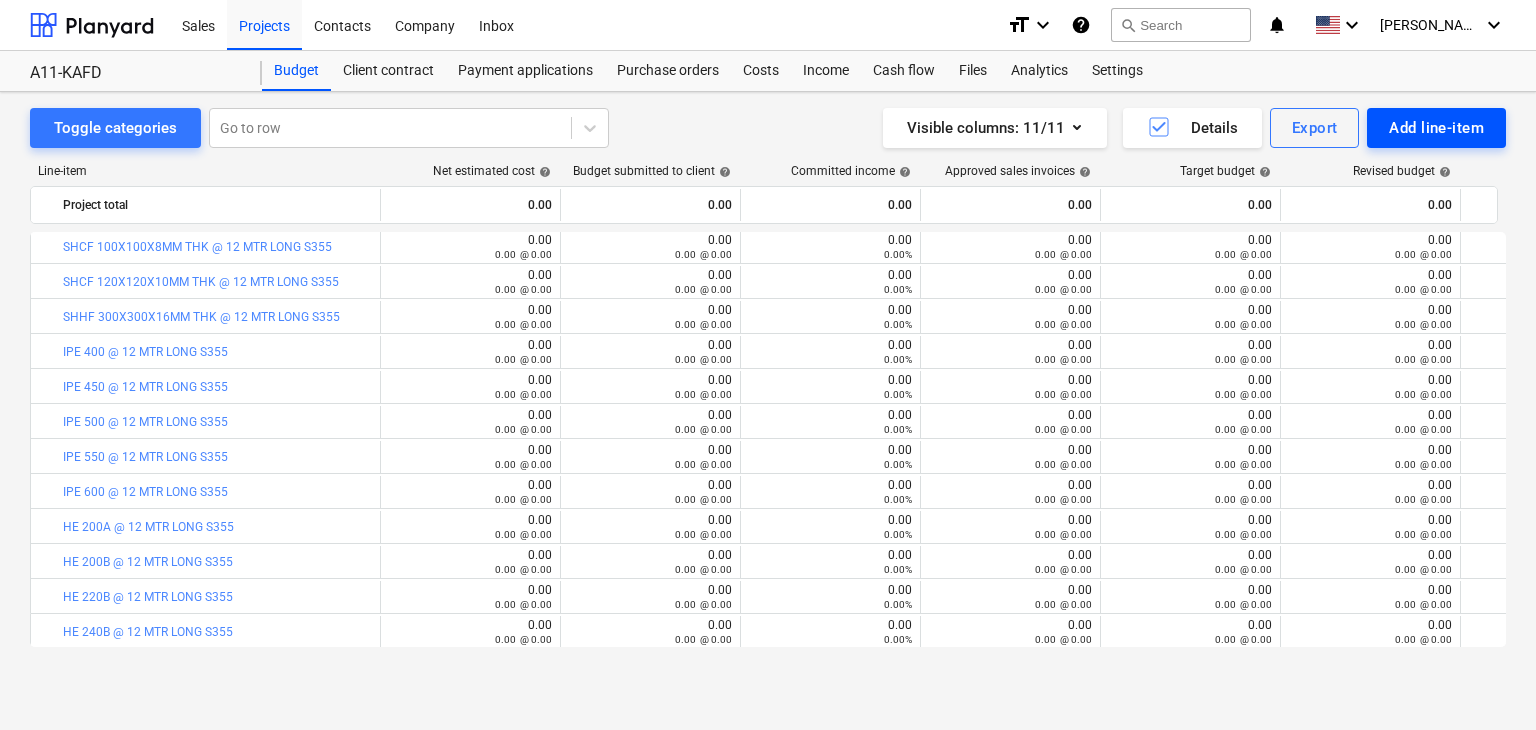 click on "Add line-item" at bounding box center (1436, 128) 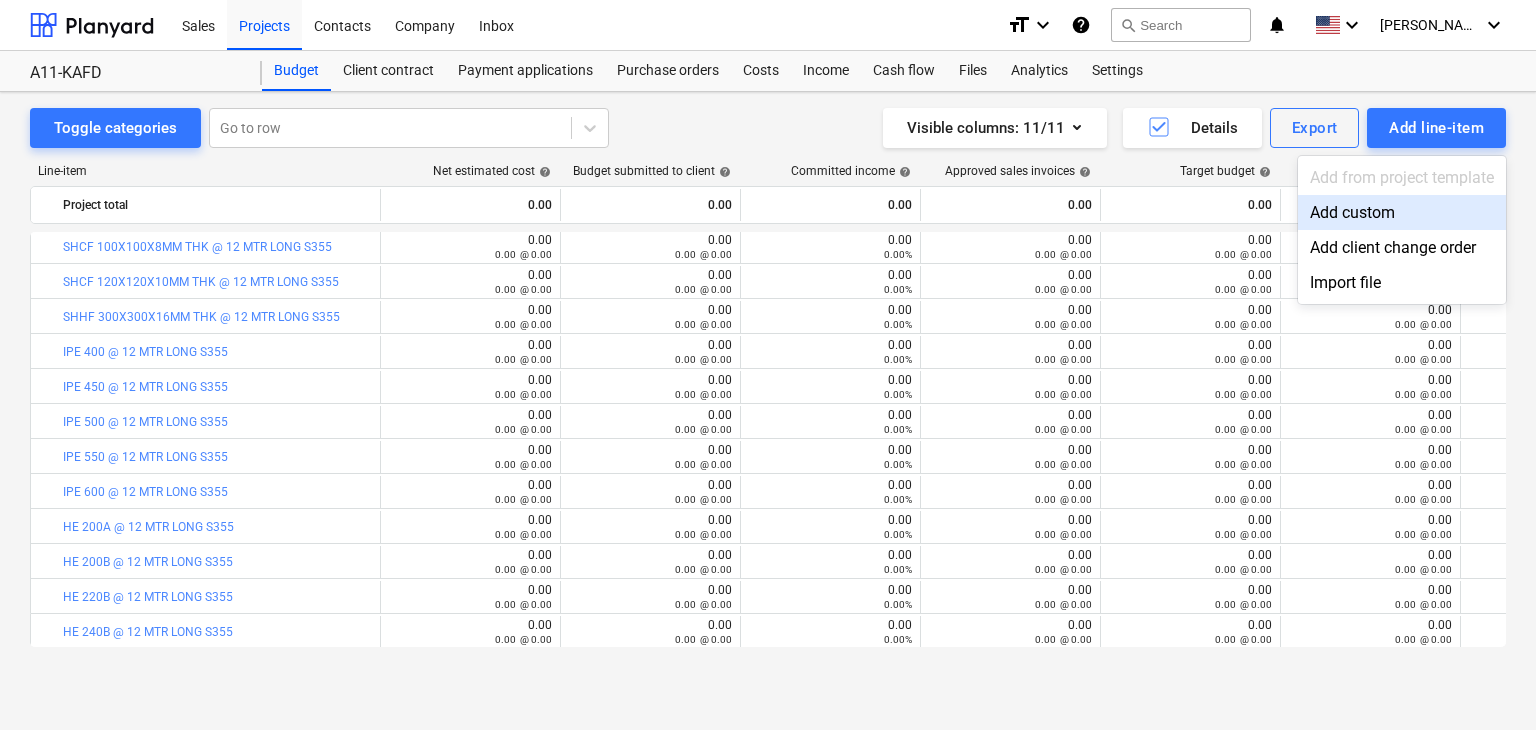 click on "Add custom" at bounding box center (1402, 212) 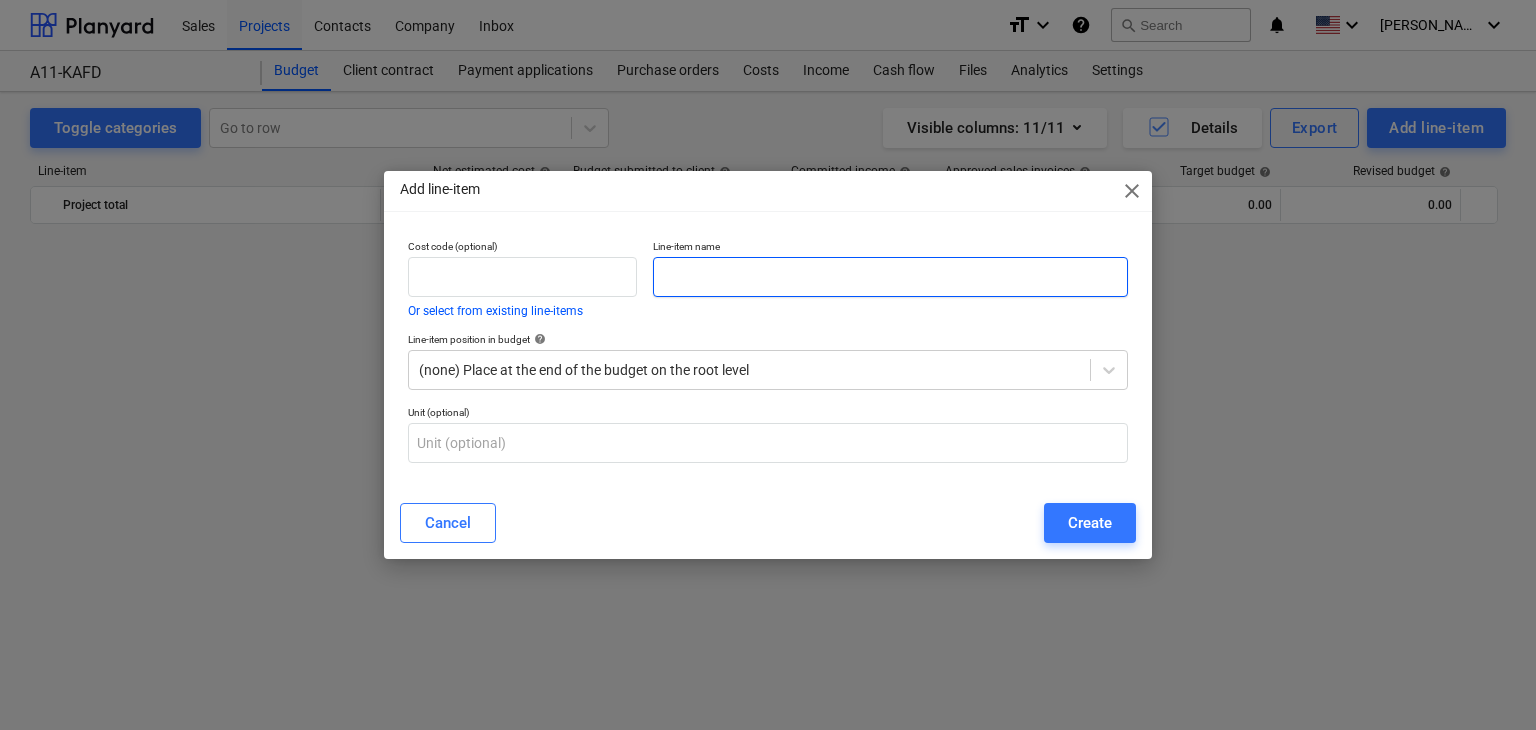 click at bounding box center (890, 277) 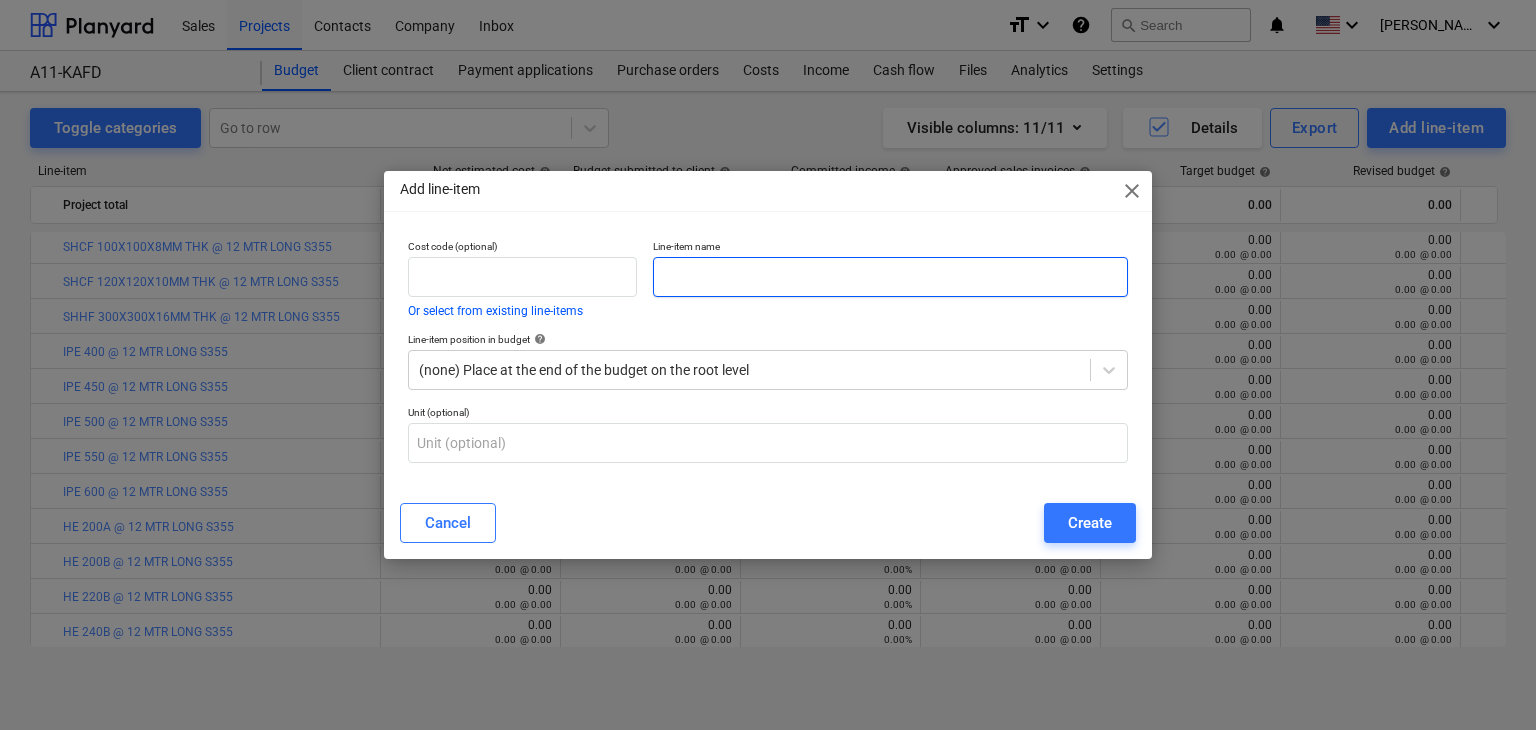 paste on "HE 260A @ 12 MTR LONG S355" 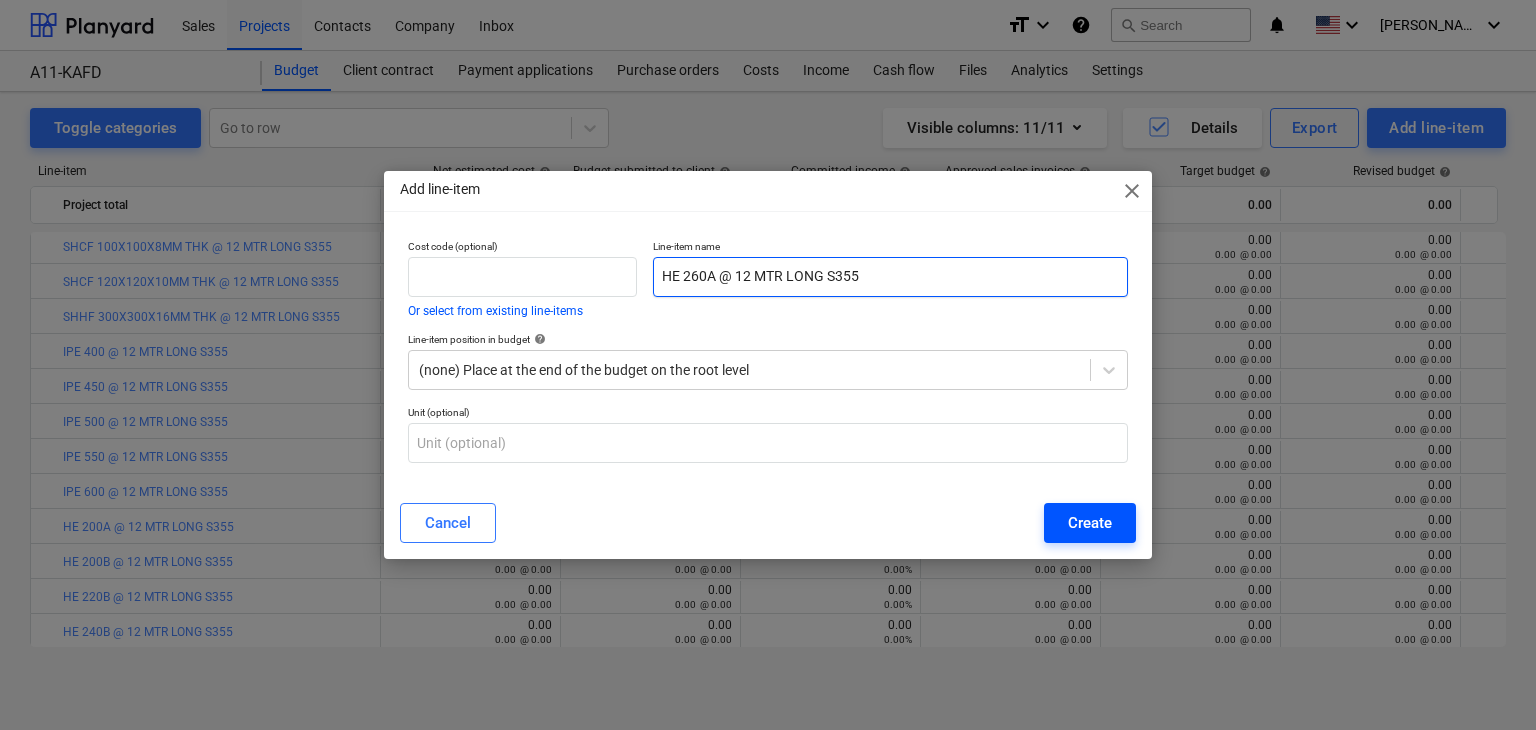 type on "HE 260A @ 12 MTR LONG S355" 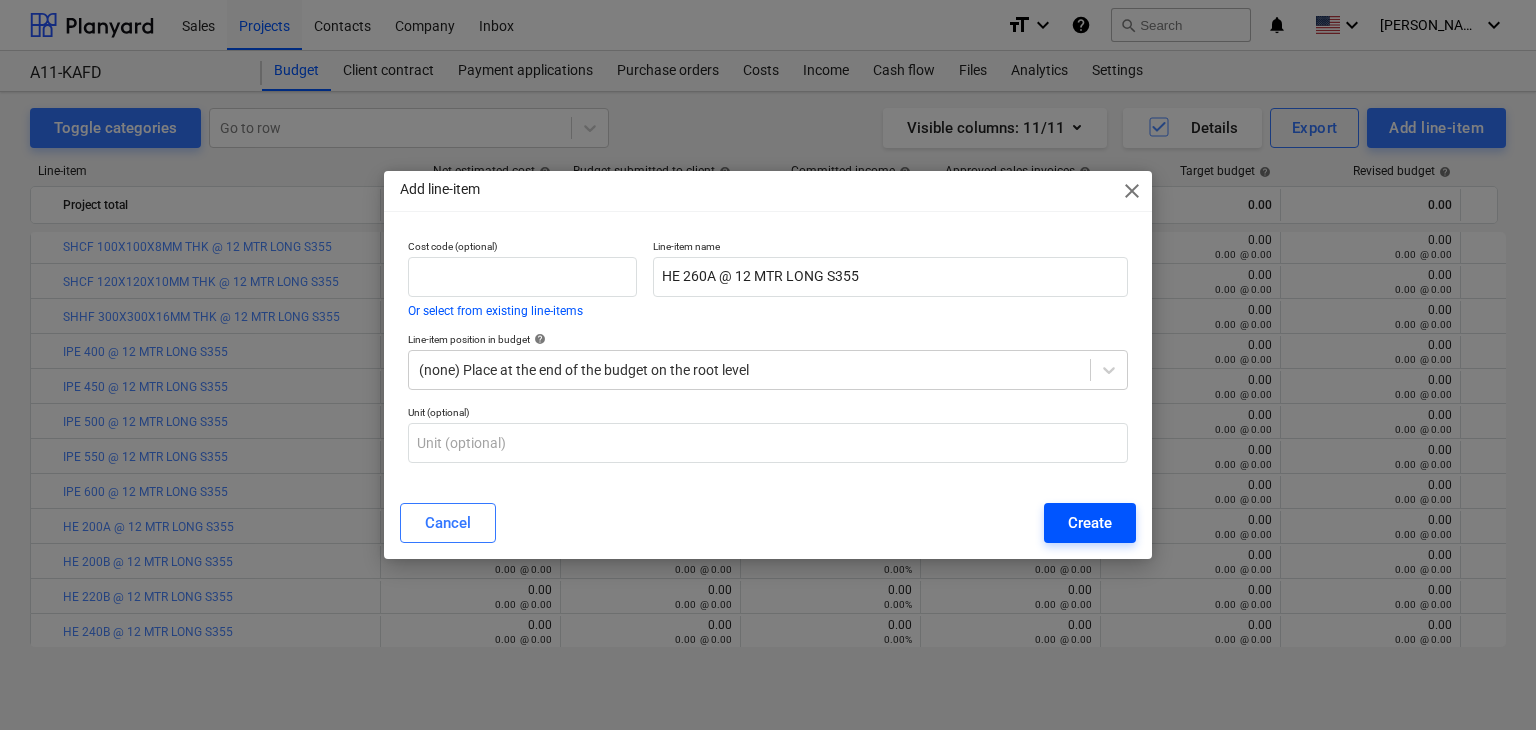 click on "Create" at bounding box center [1090, 523] 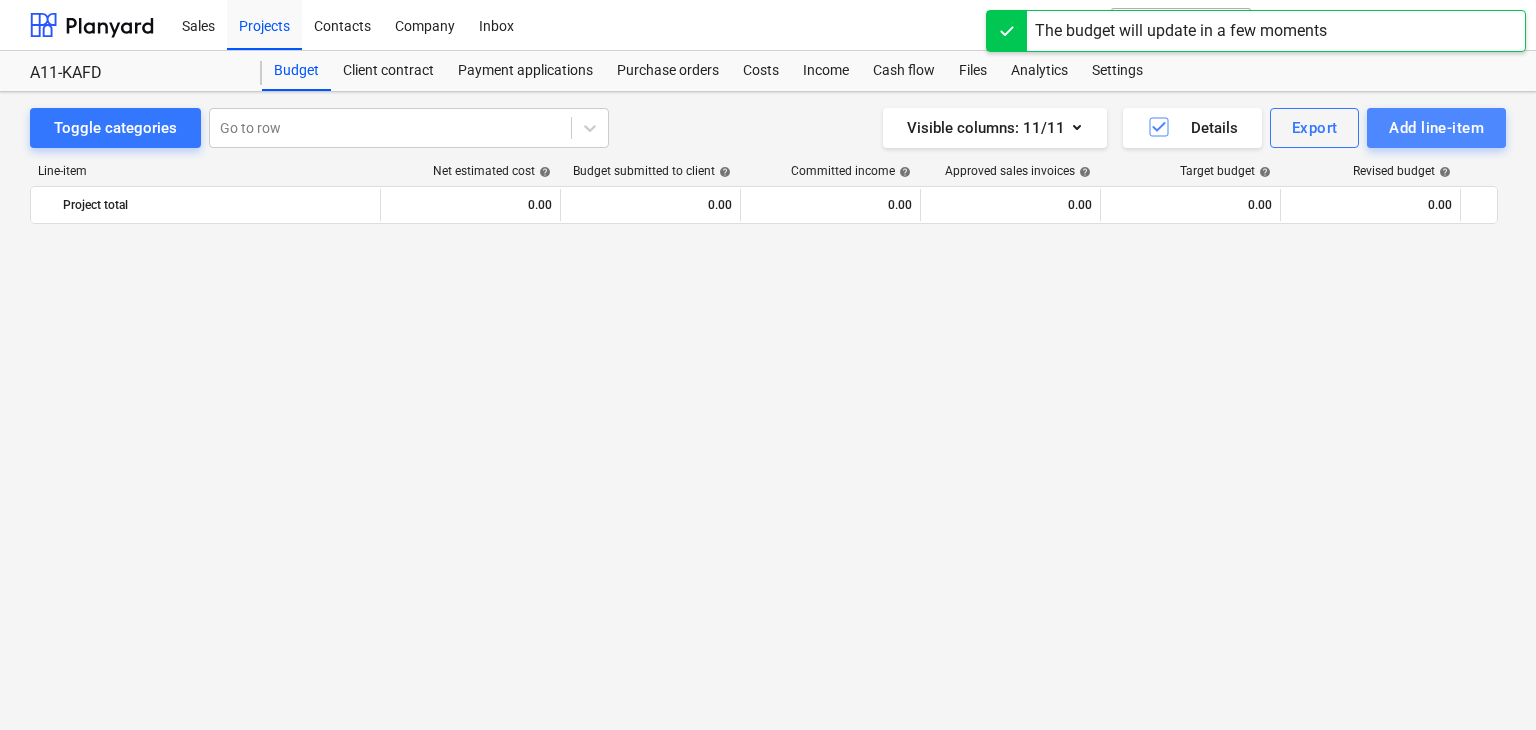 click on "Add line-item" at bounding box center [1436, 128] 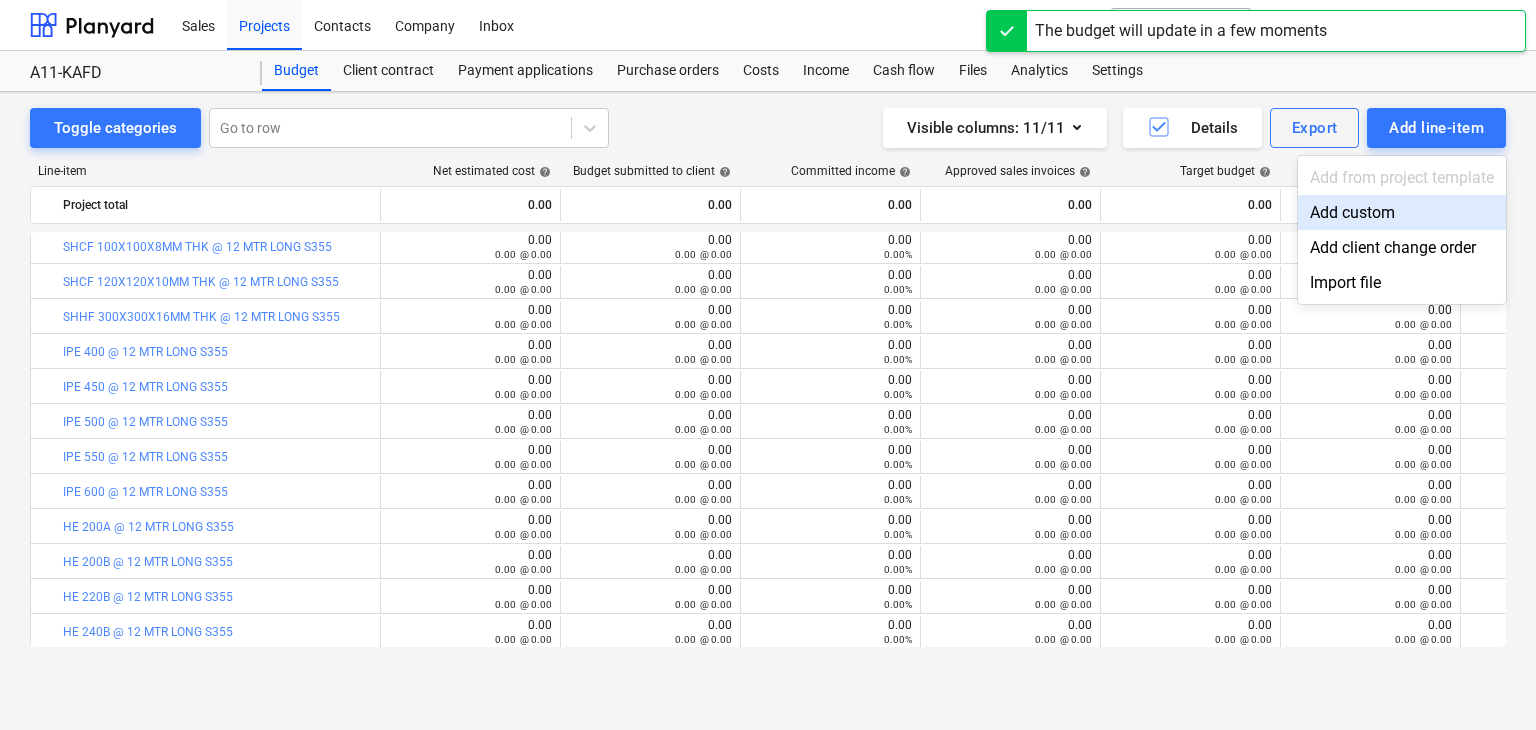 click on "Add custom" at bounding box center [1402, 212] 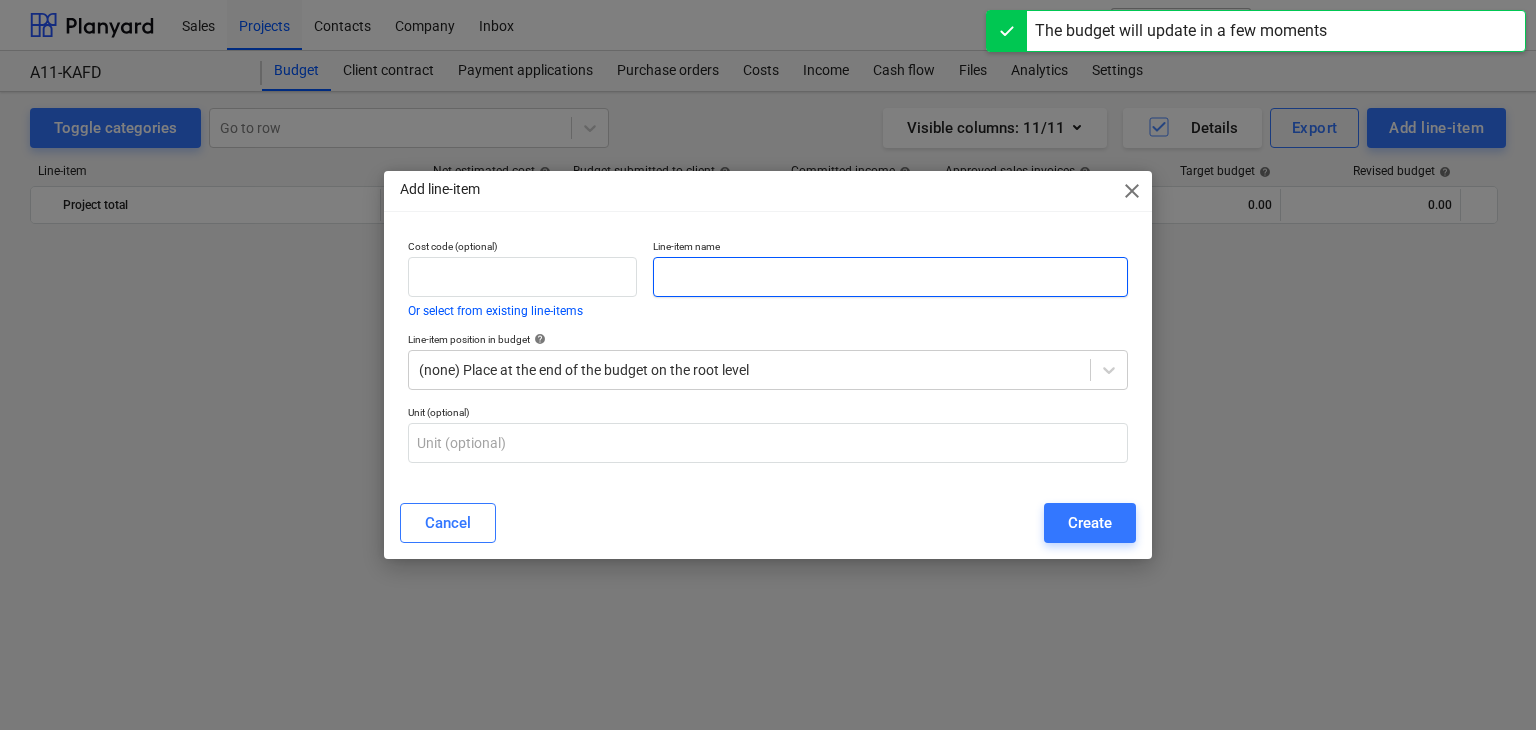 click at bounding box center [890, 277] 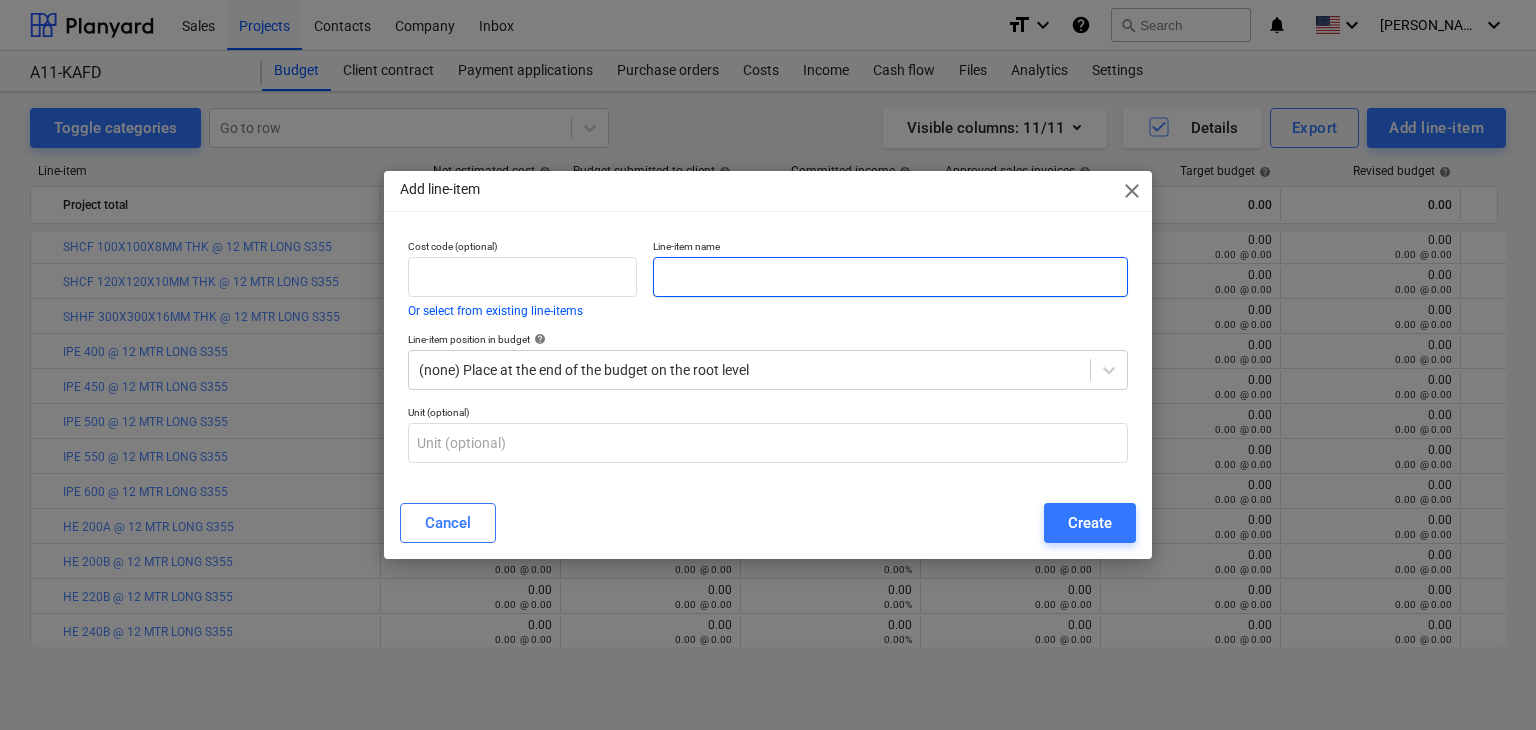 paste on "HE 260B @ 12 MTR LONG S355" 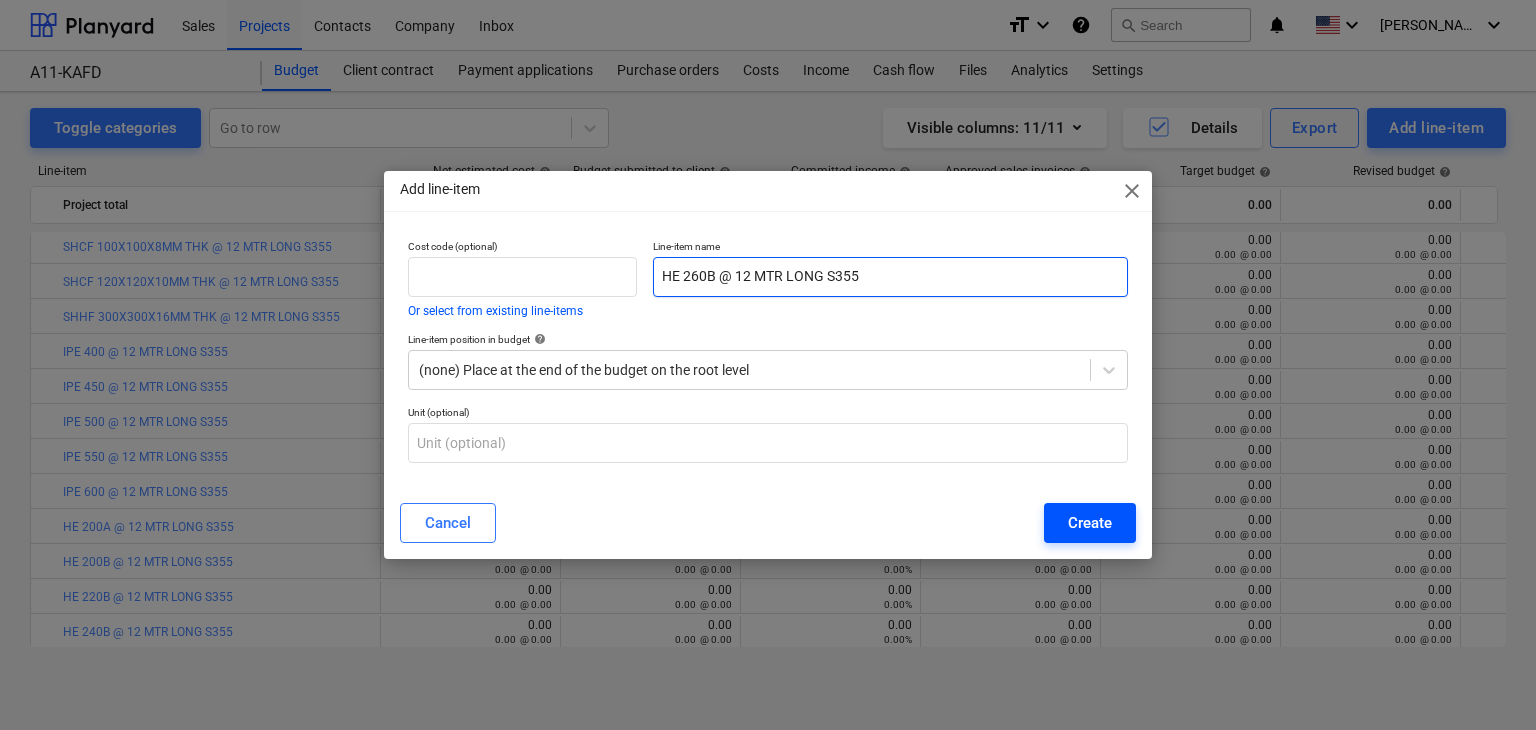 type on "HE 260B @ 12 MTR LONG S355" 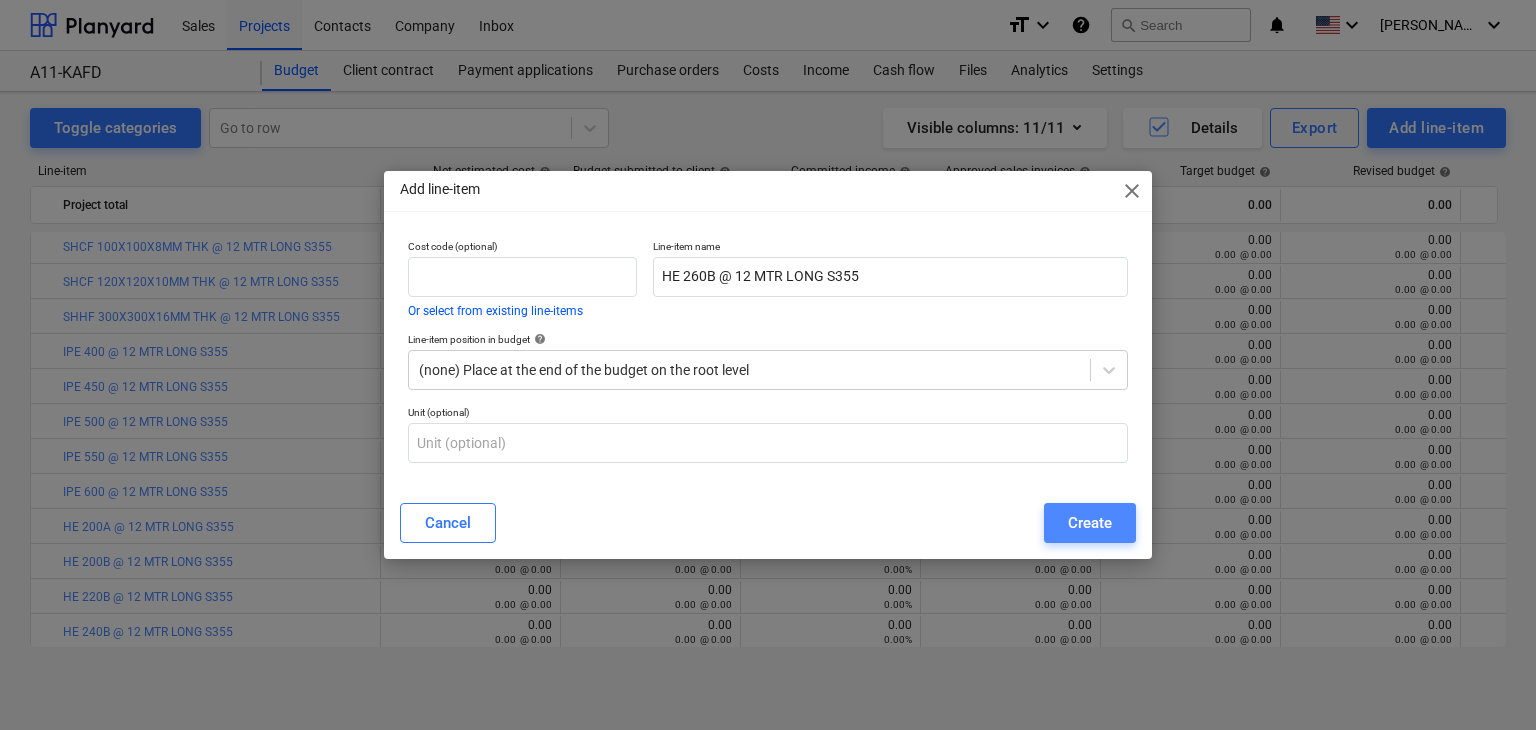 click on "Create" at bounding box center [1090, 523] 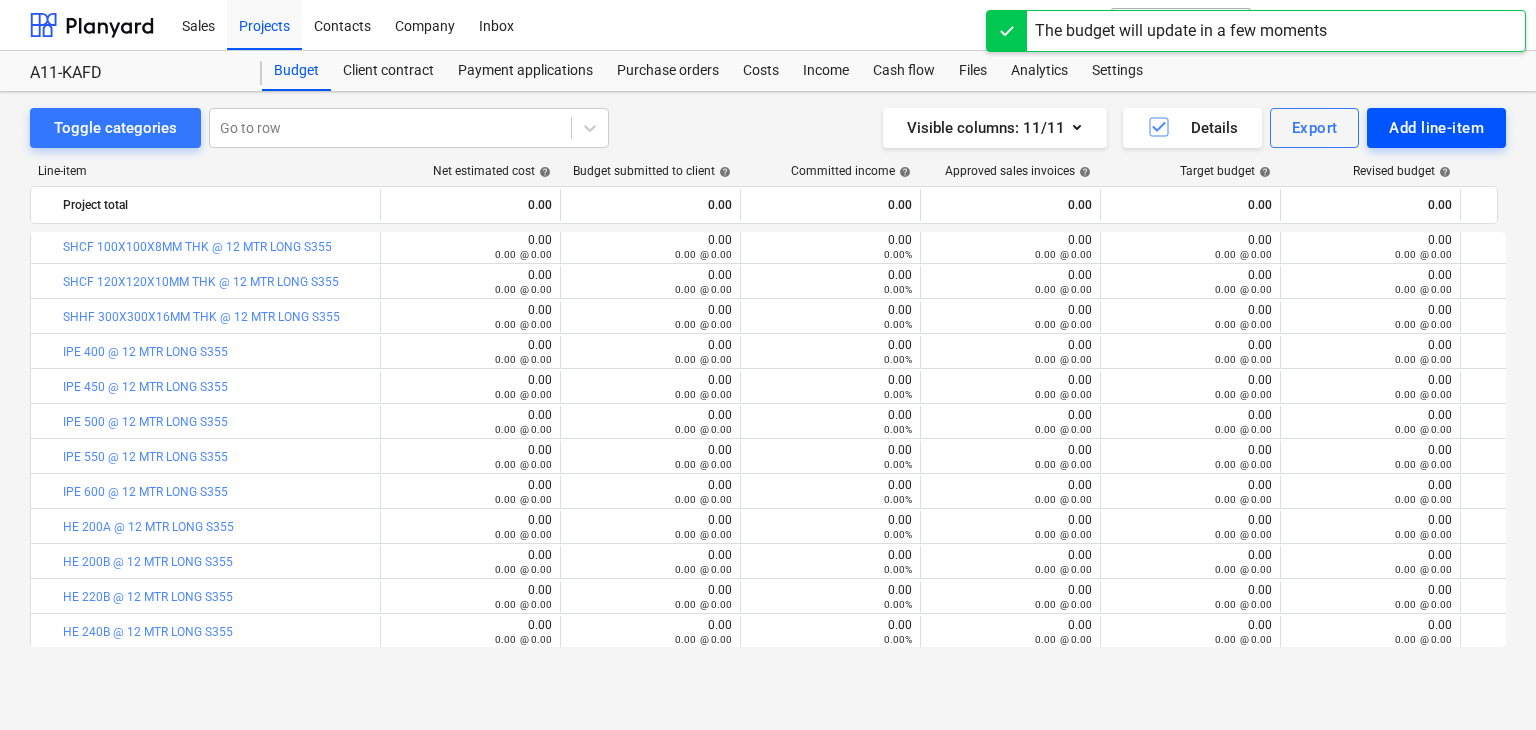 click on "Add line-item" at bounding box center [1436, 128] 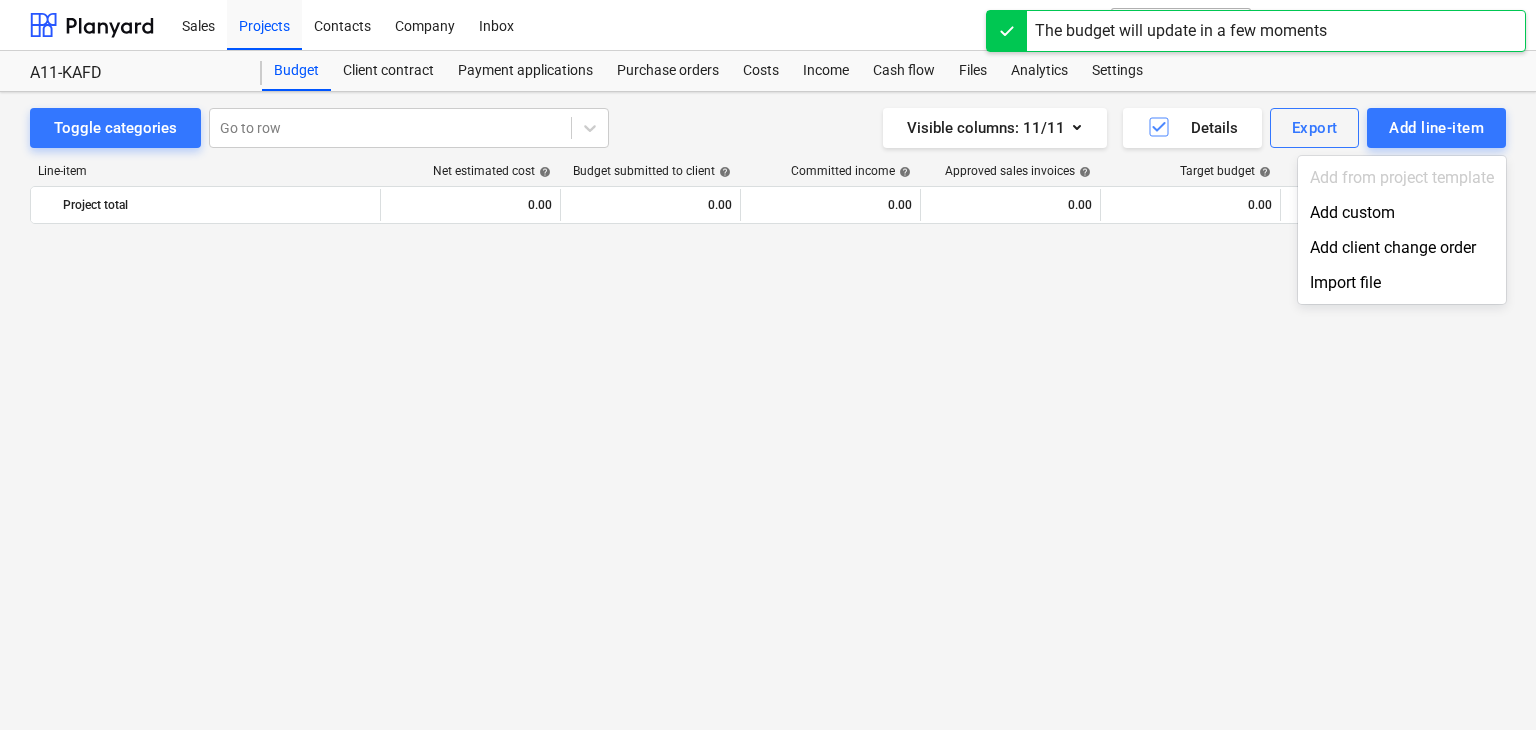 scroll, scrollTop: 1649, scrollLeft: 0, axis: vertical 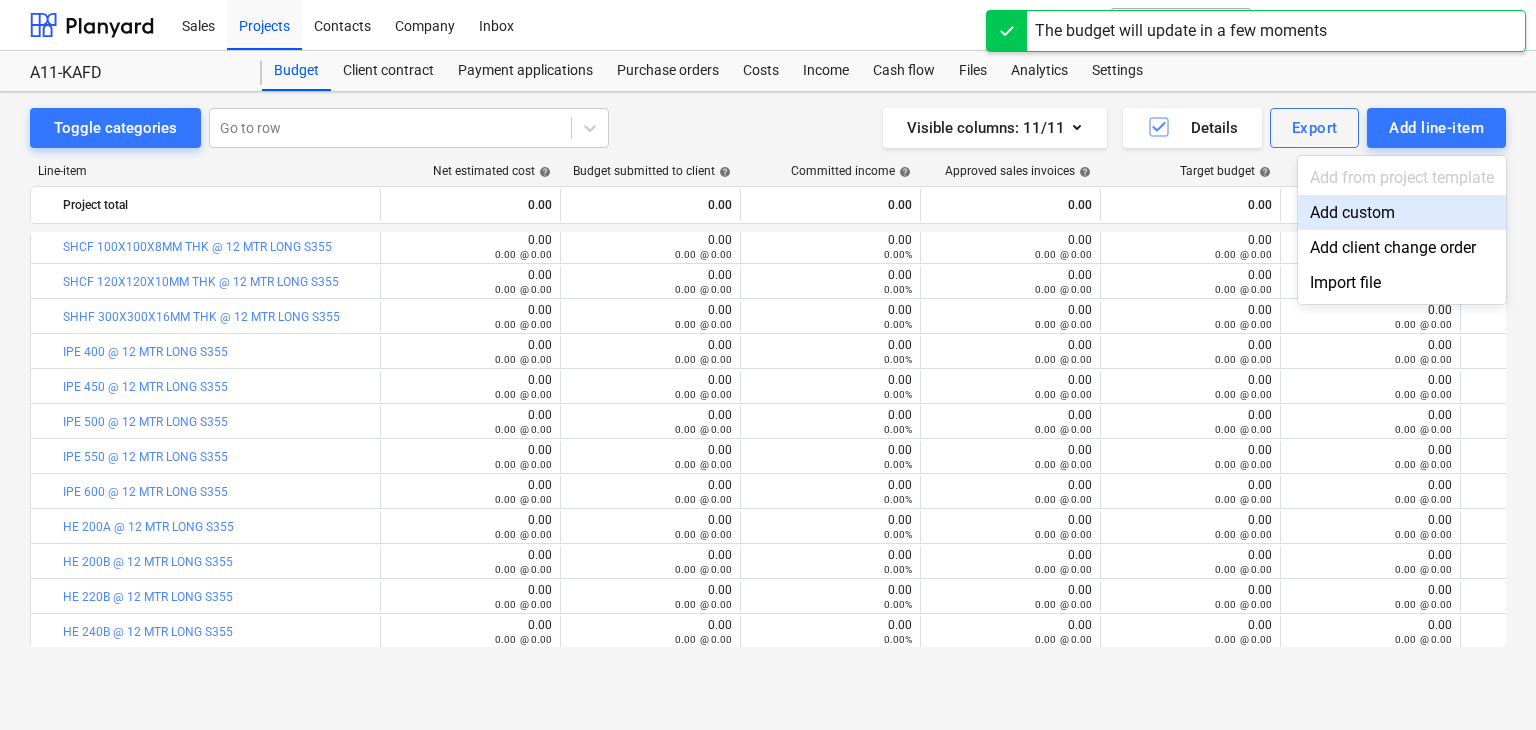 click on "Add custom" at bounding box center (1402, 212) 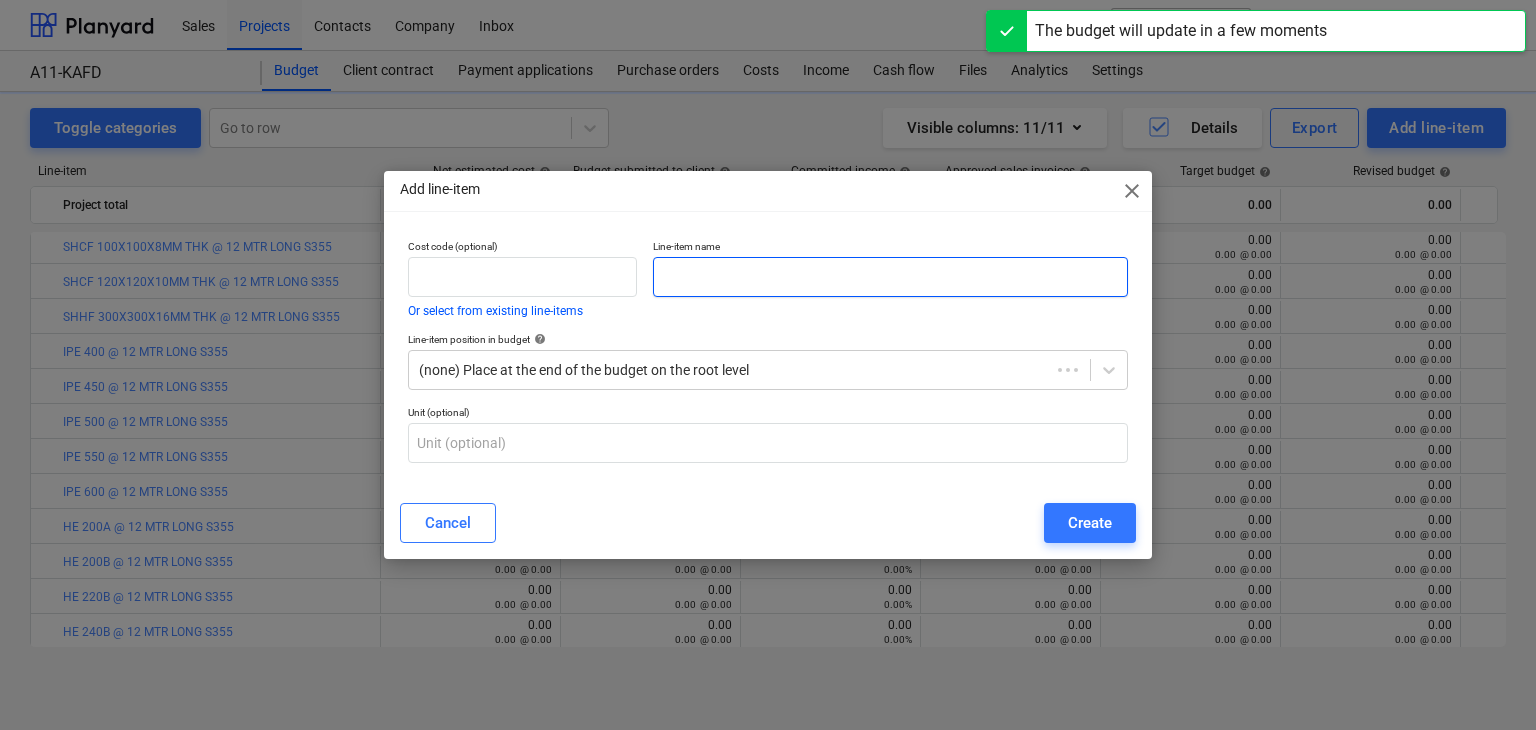 click at bounding box center [890, 277] 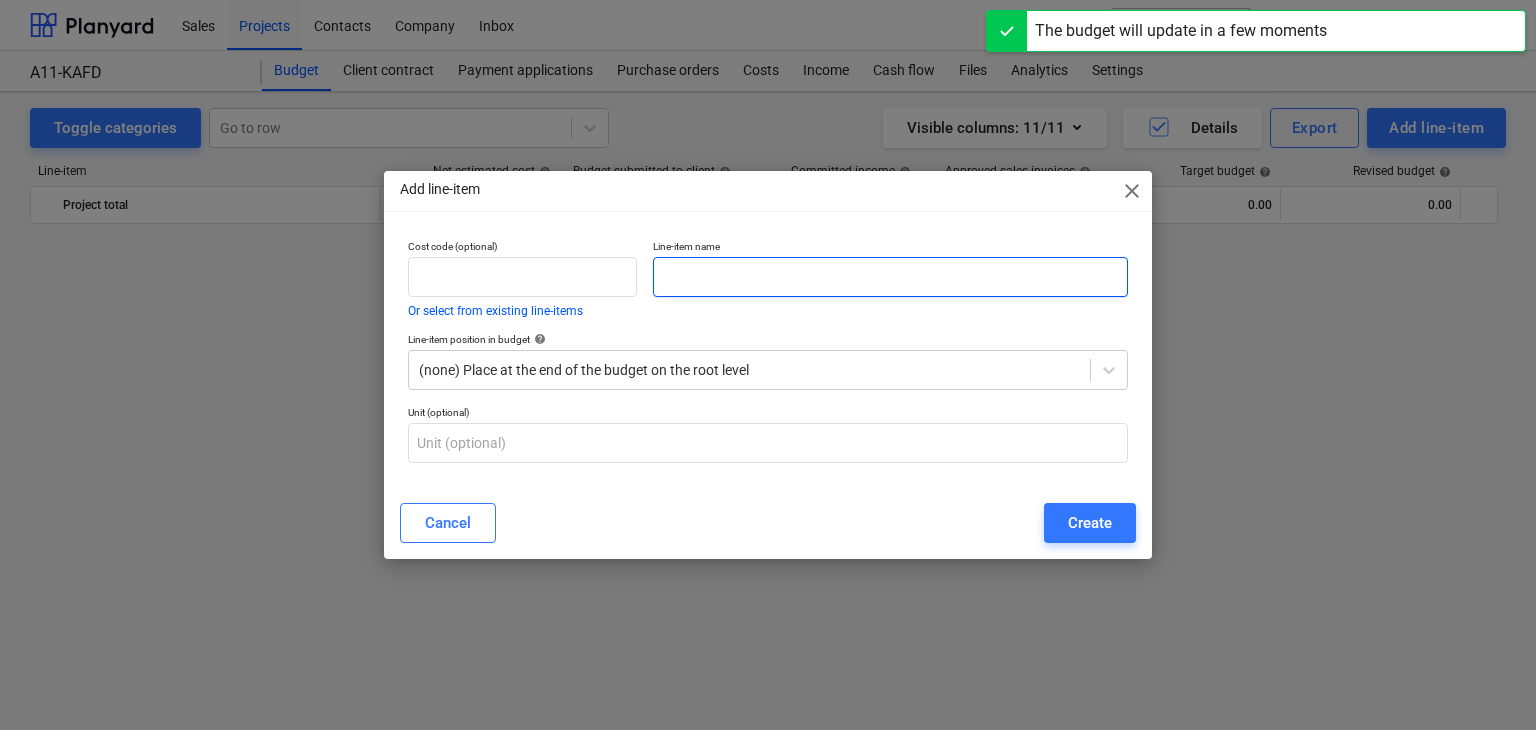 scroll, scrollTop: 1649, scrollLeft: 0, axis: vertical 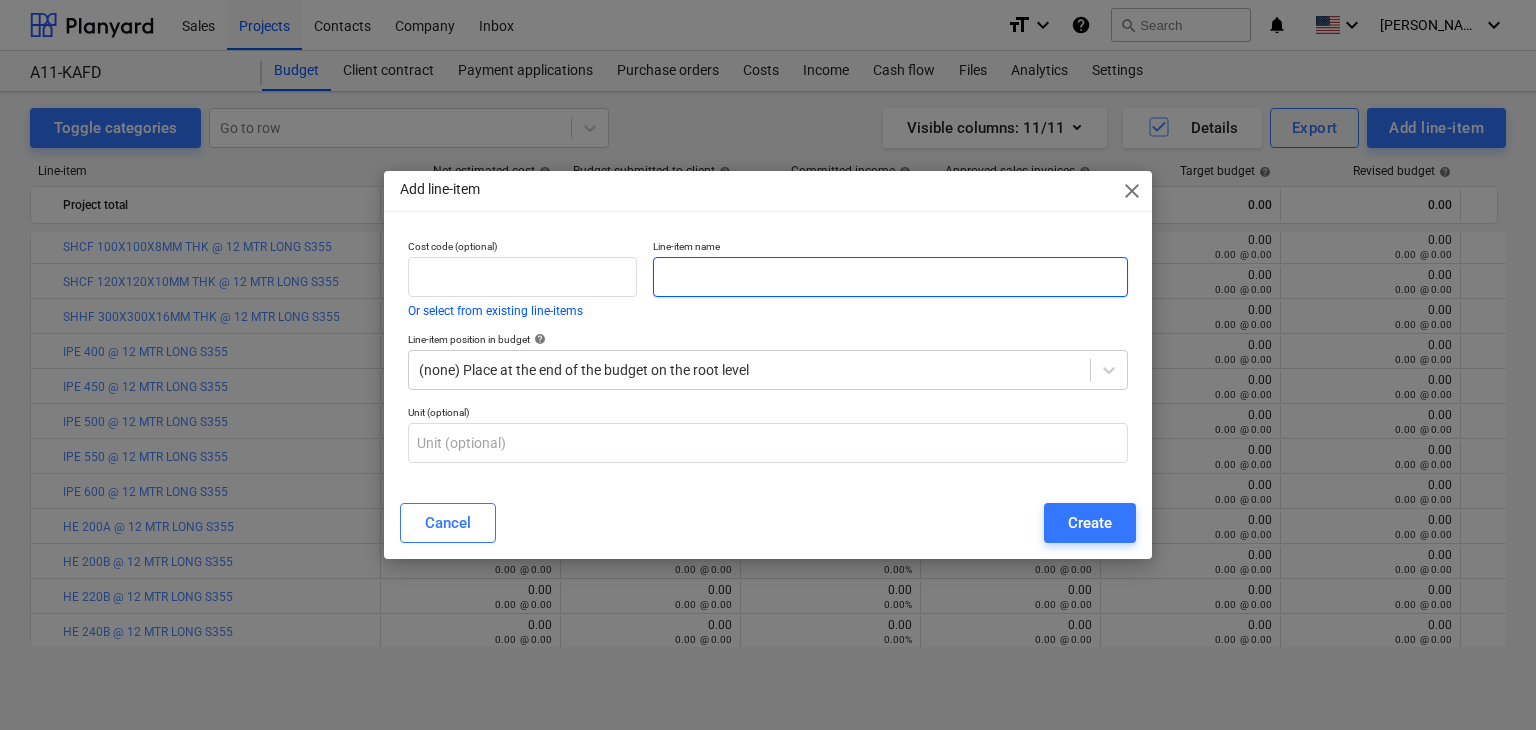 paste on "CHS 406.4X25MM @ 12 MTR LONG S355" 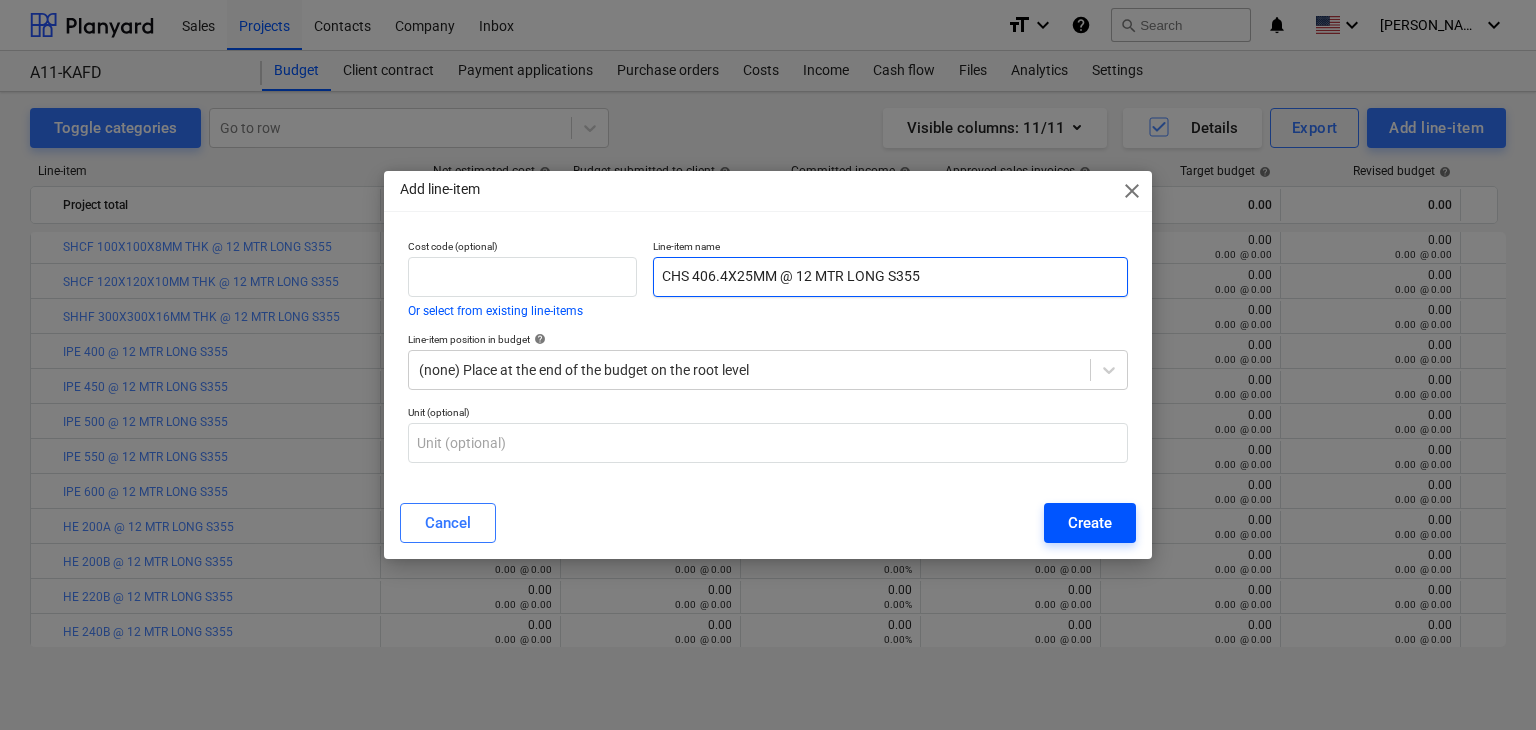 type on "CHS 406.4X25MM @ 12 MTR LONG S355" 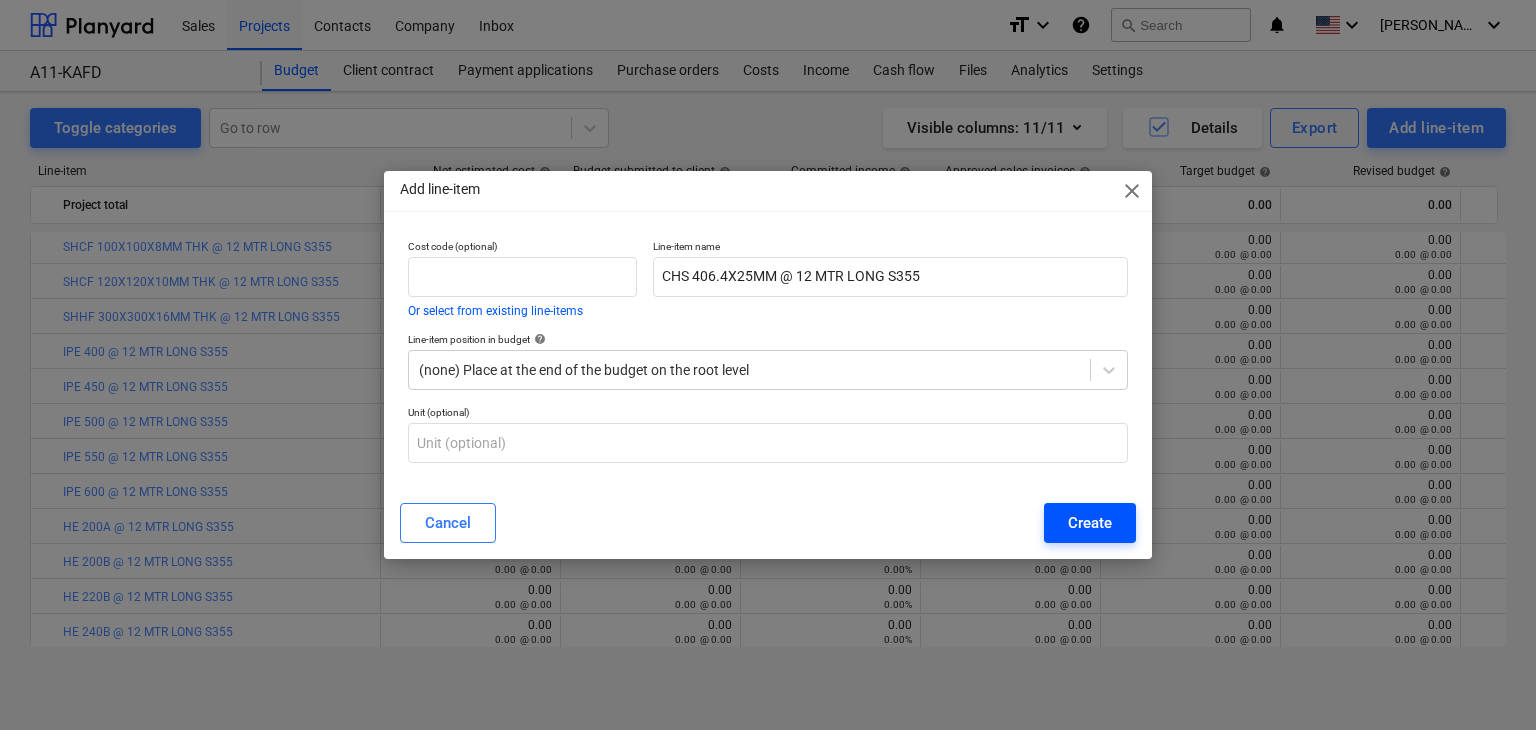 click on "Create" at bounding box center [1090, 523] 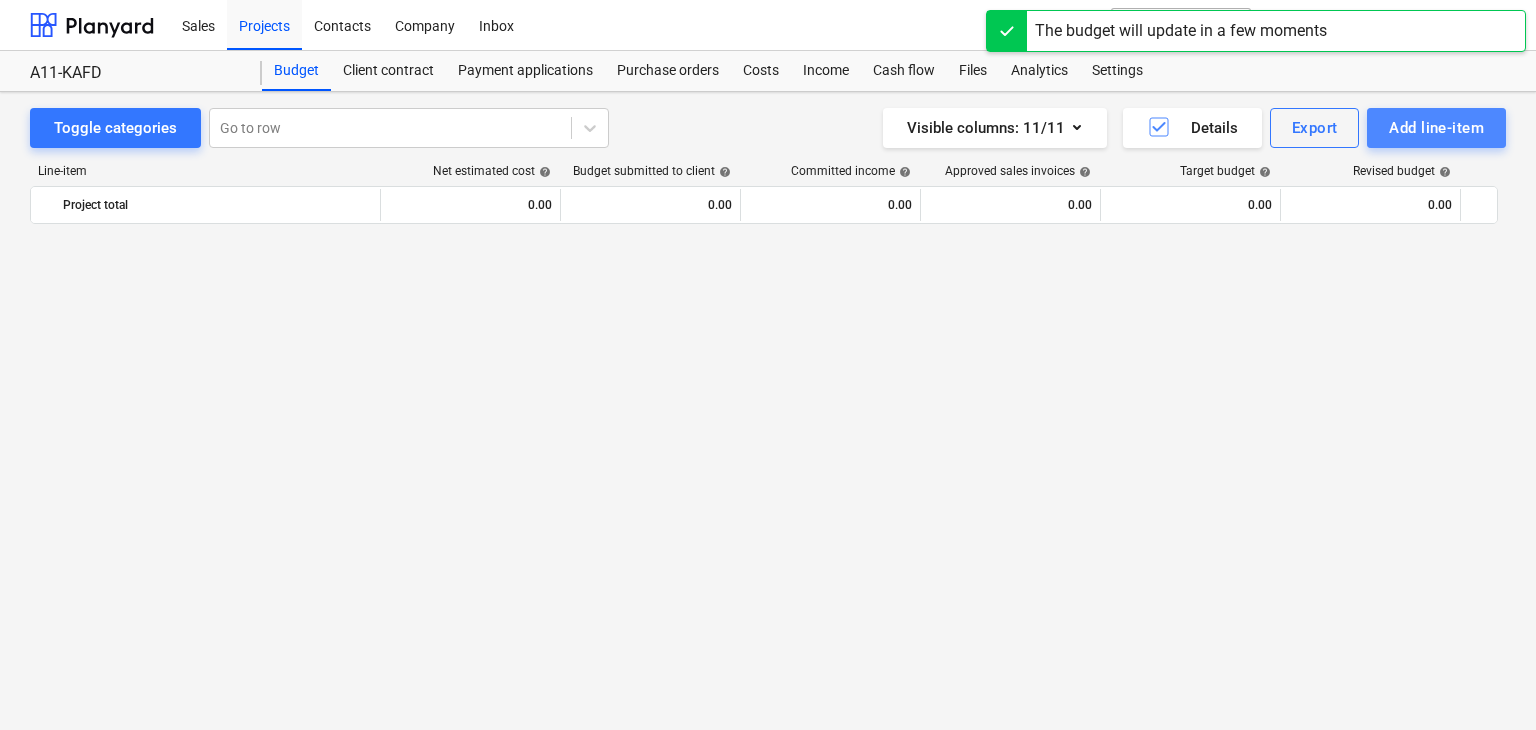 click on "Add line-item" at bounding box center [1436, 128] 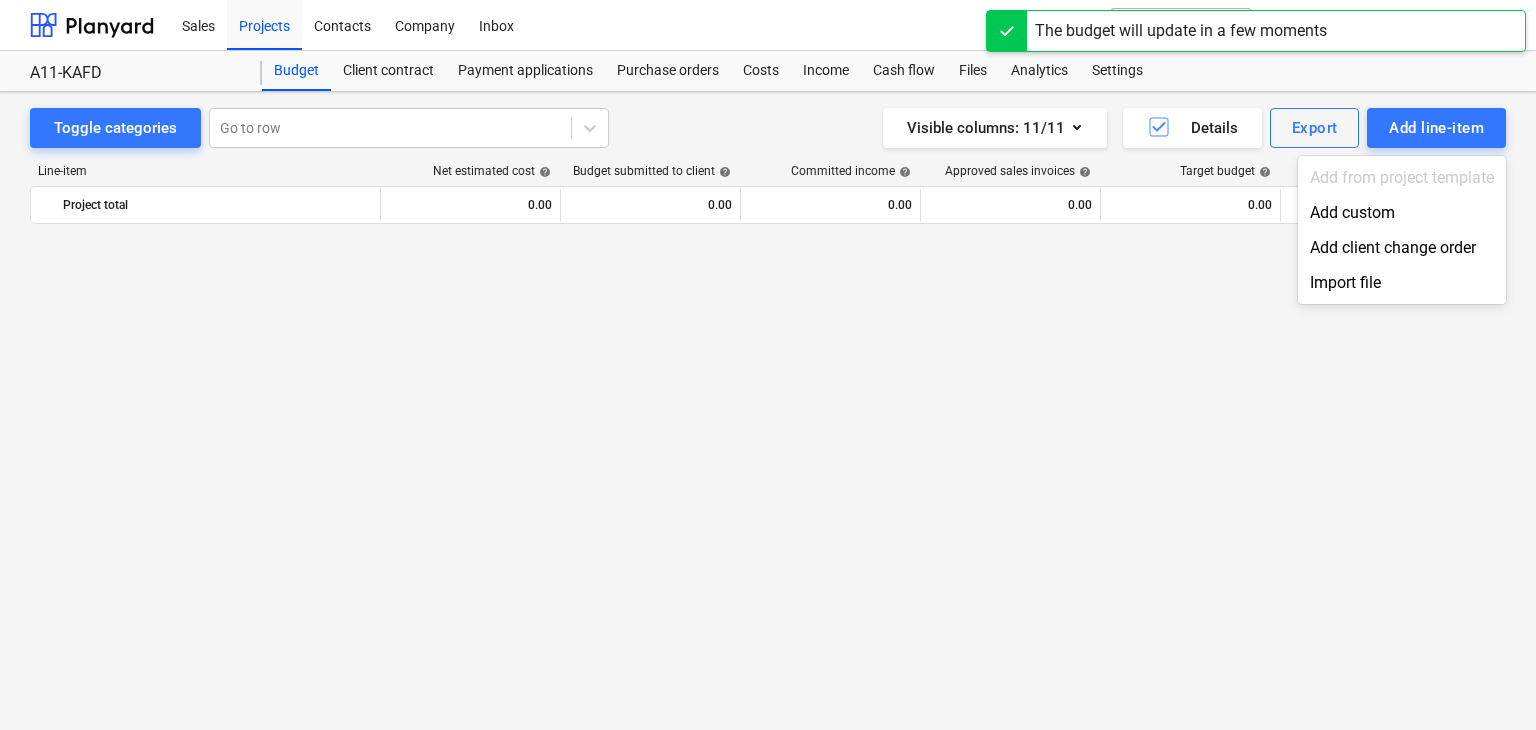 scroll, scrollTop: 1649, scrollLeft: 0, axis: vertical 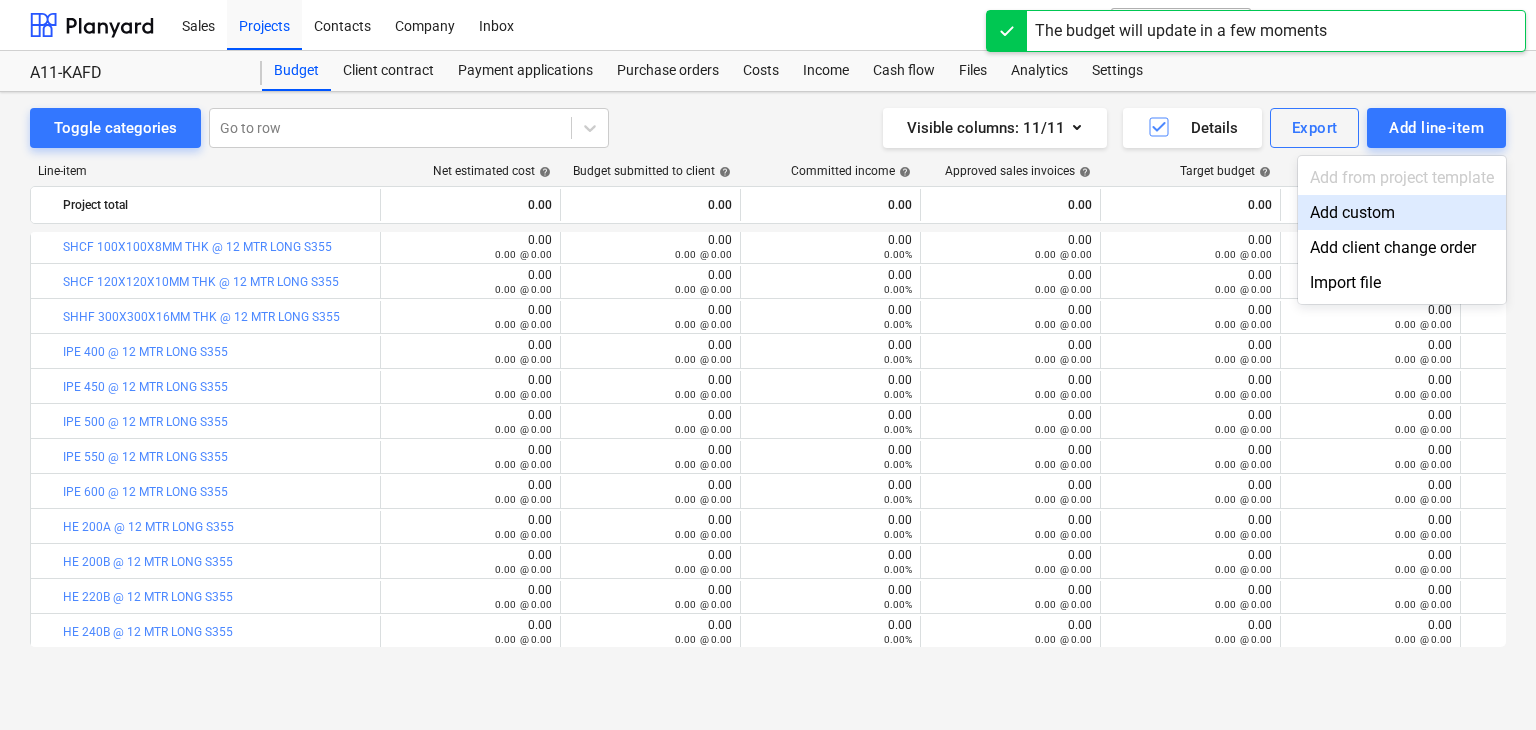 click on "Add custom" at bounding box center (1402, 212) 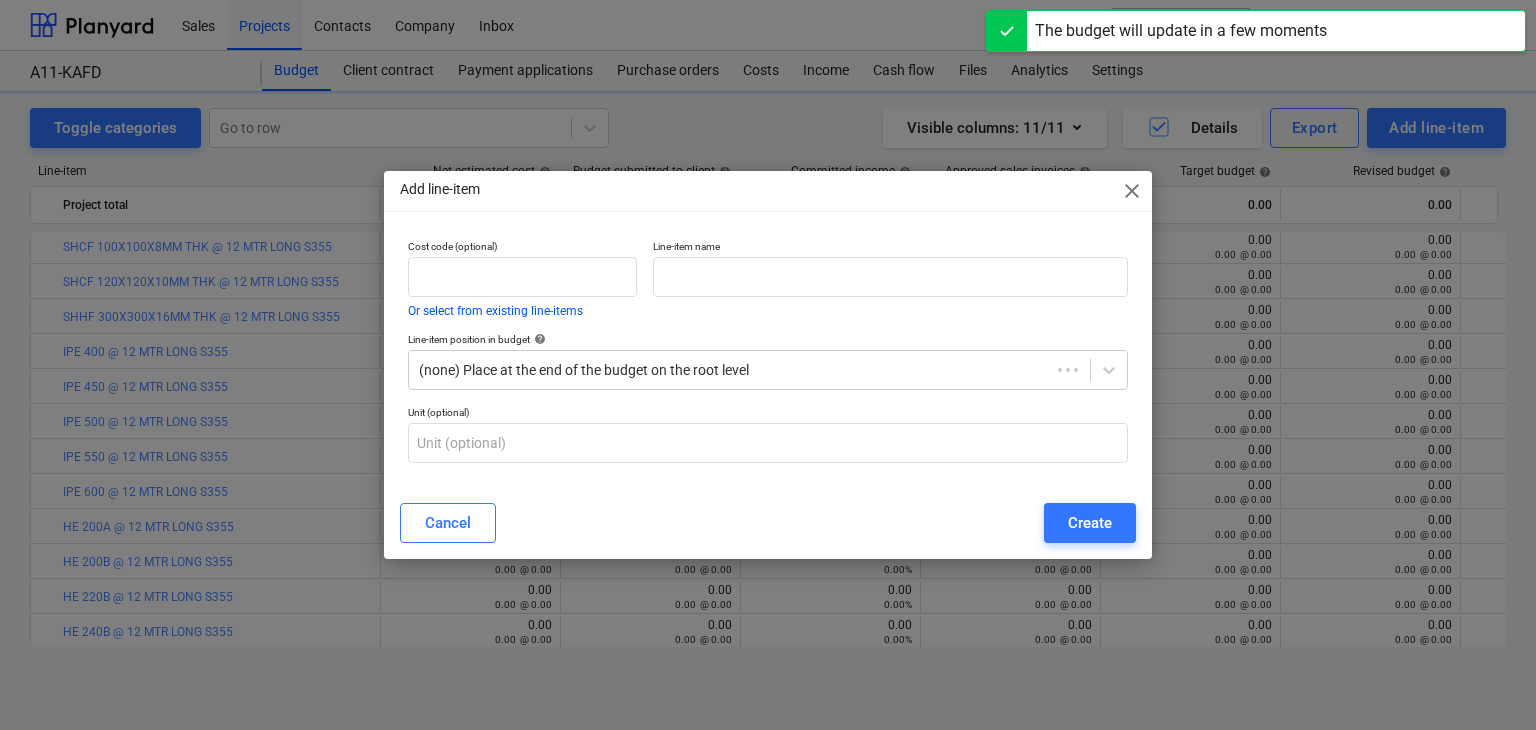 click on "Line-item name" at bounding box center (890, 278) 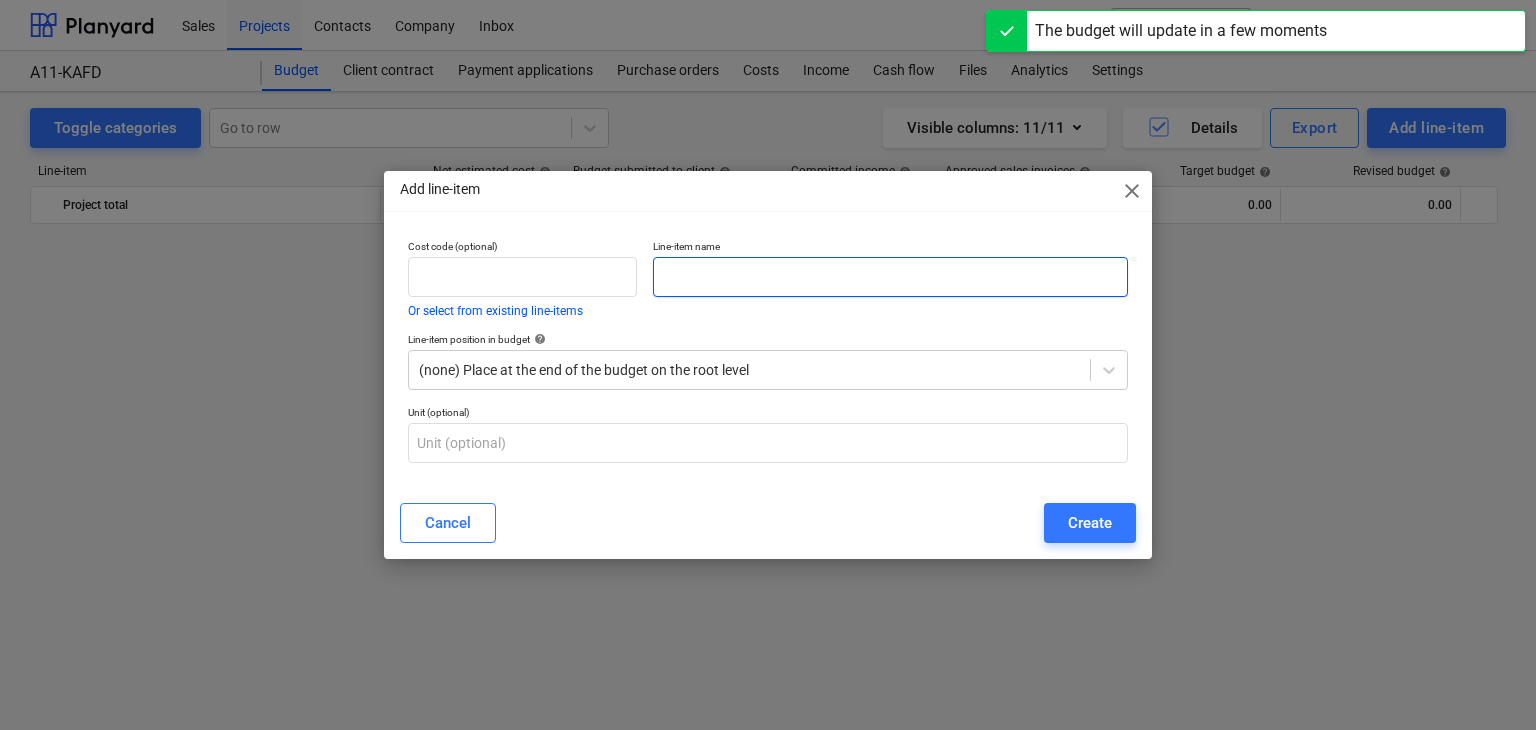 scroll, scrollTop: 1649, scrollLeft: 0, axis: vertical 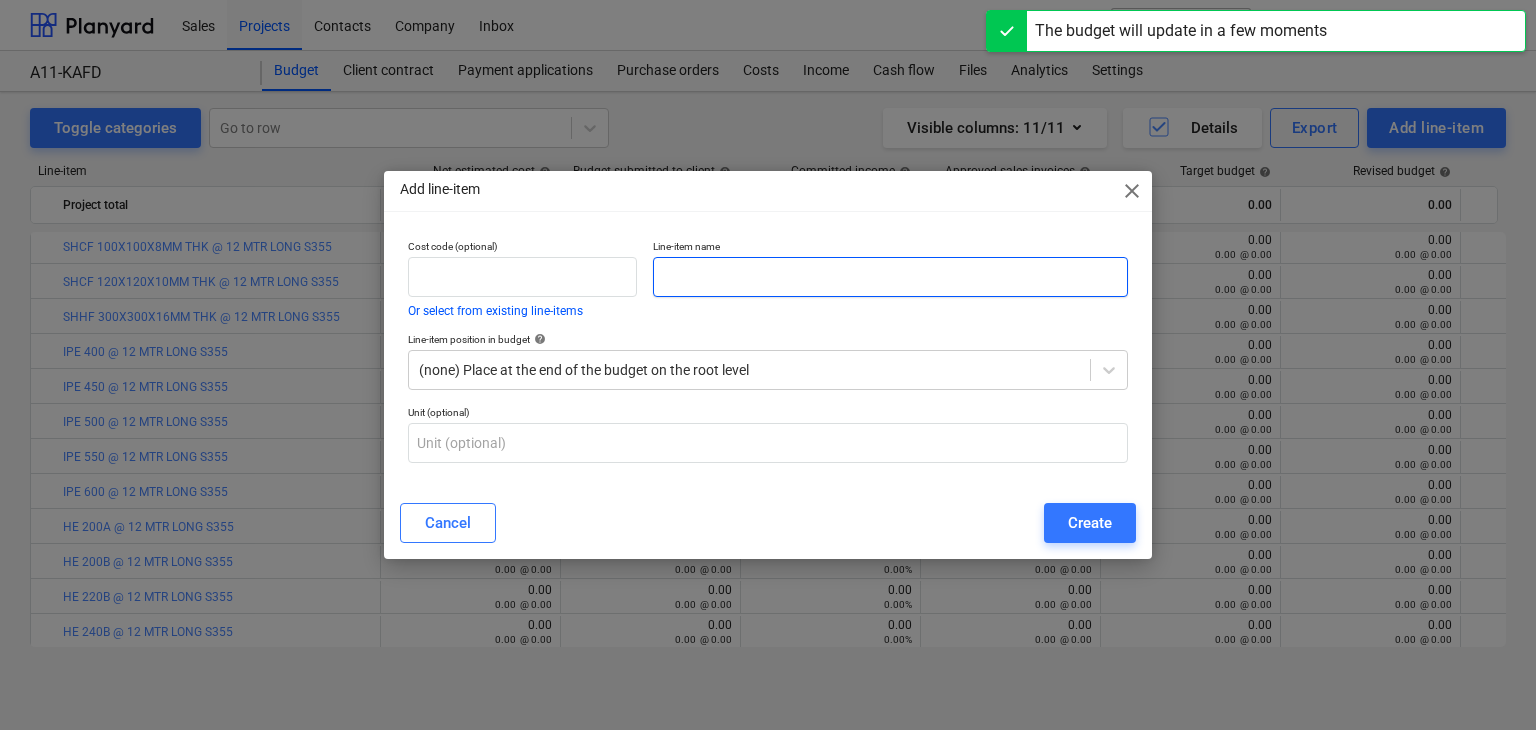 click at bounding box center [890, 277] 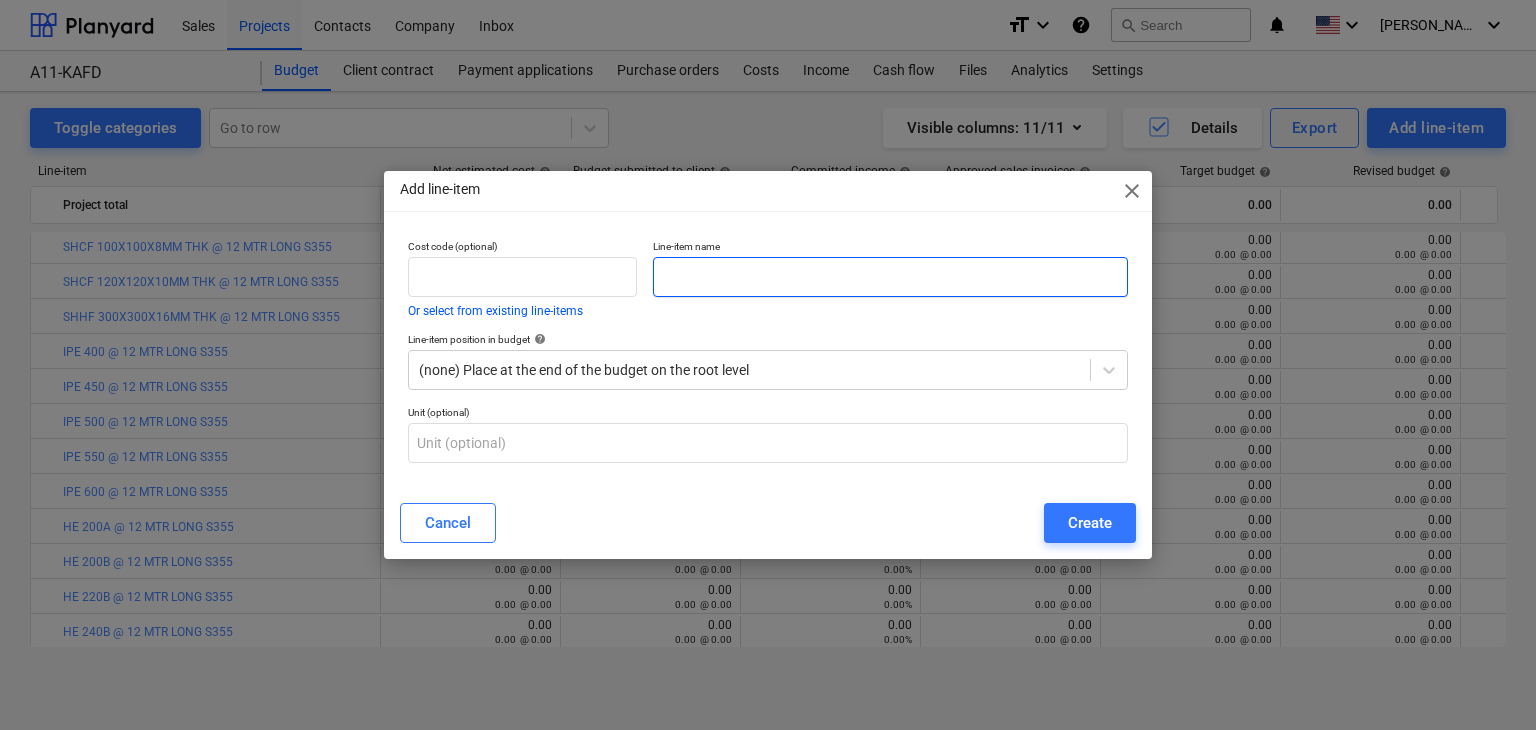 paste on "SHCF 100X100X10MM THK @ 12 MTR LONG S355" 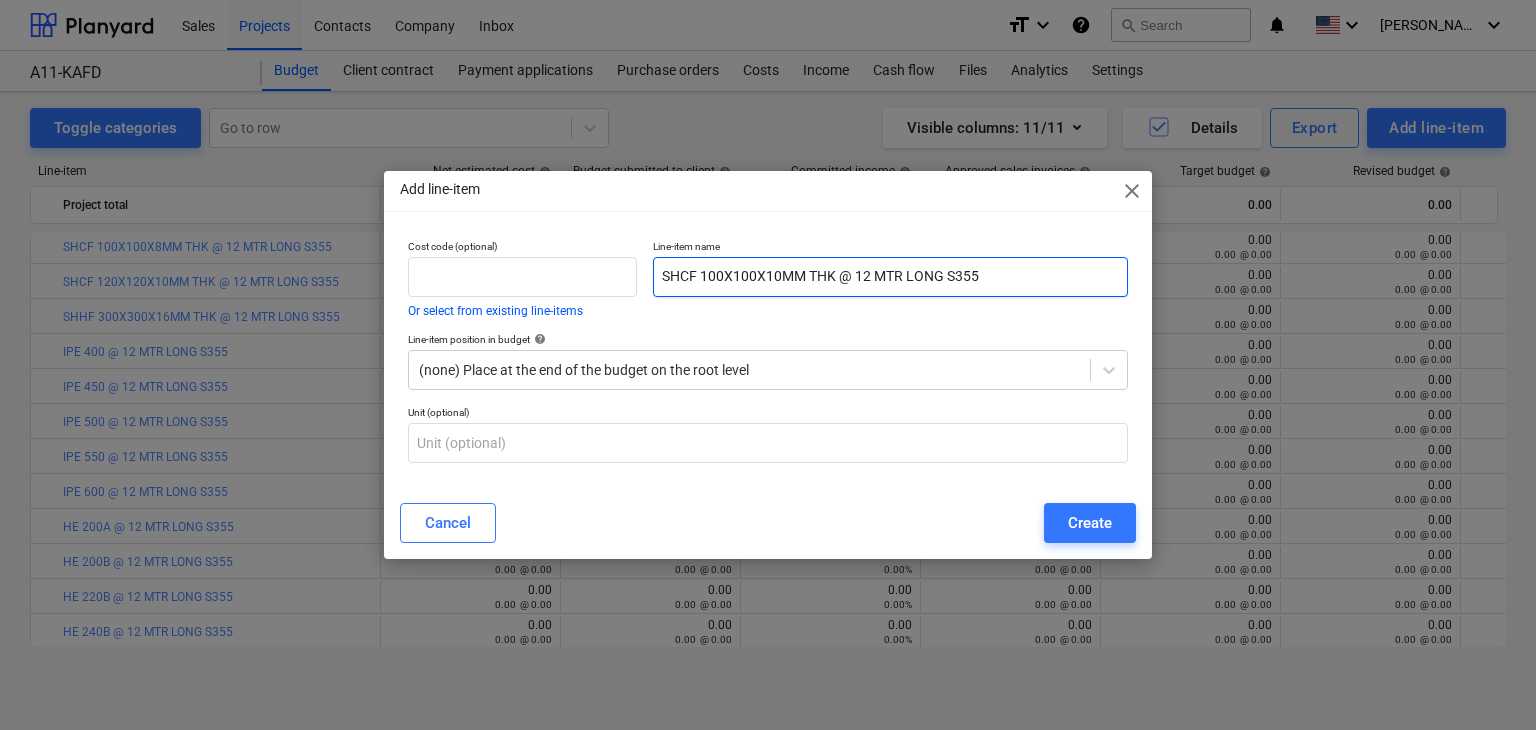 type on "SHCF 100X100X10MM THK @ 12 MTR LONG S355" 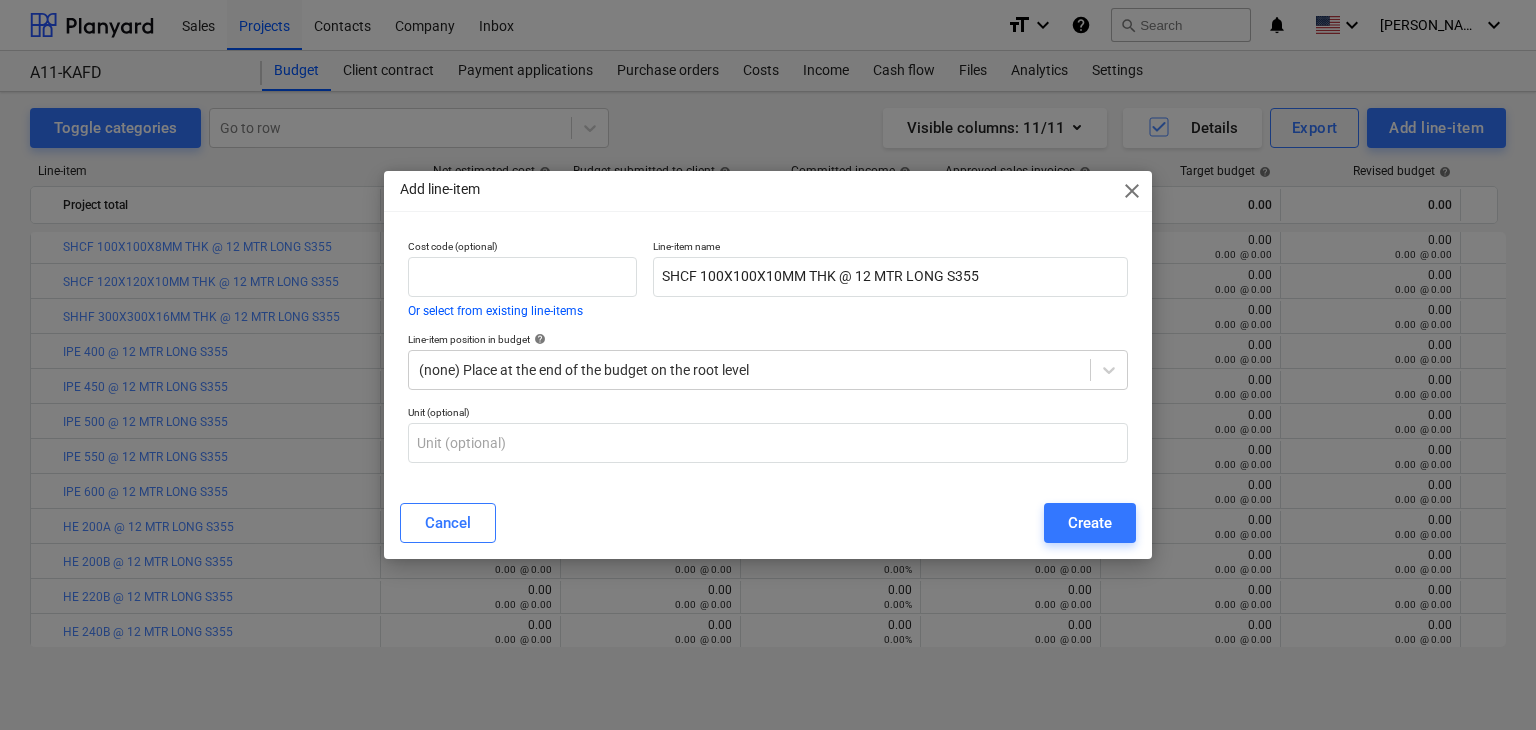 click on "Cancel Create" at bounding box center [768, 523] 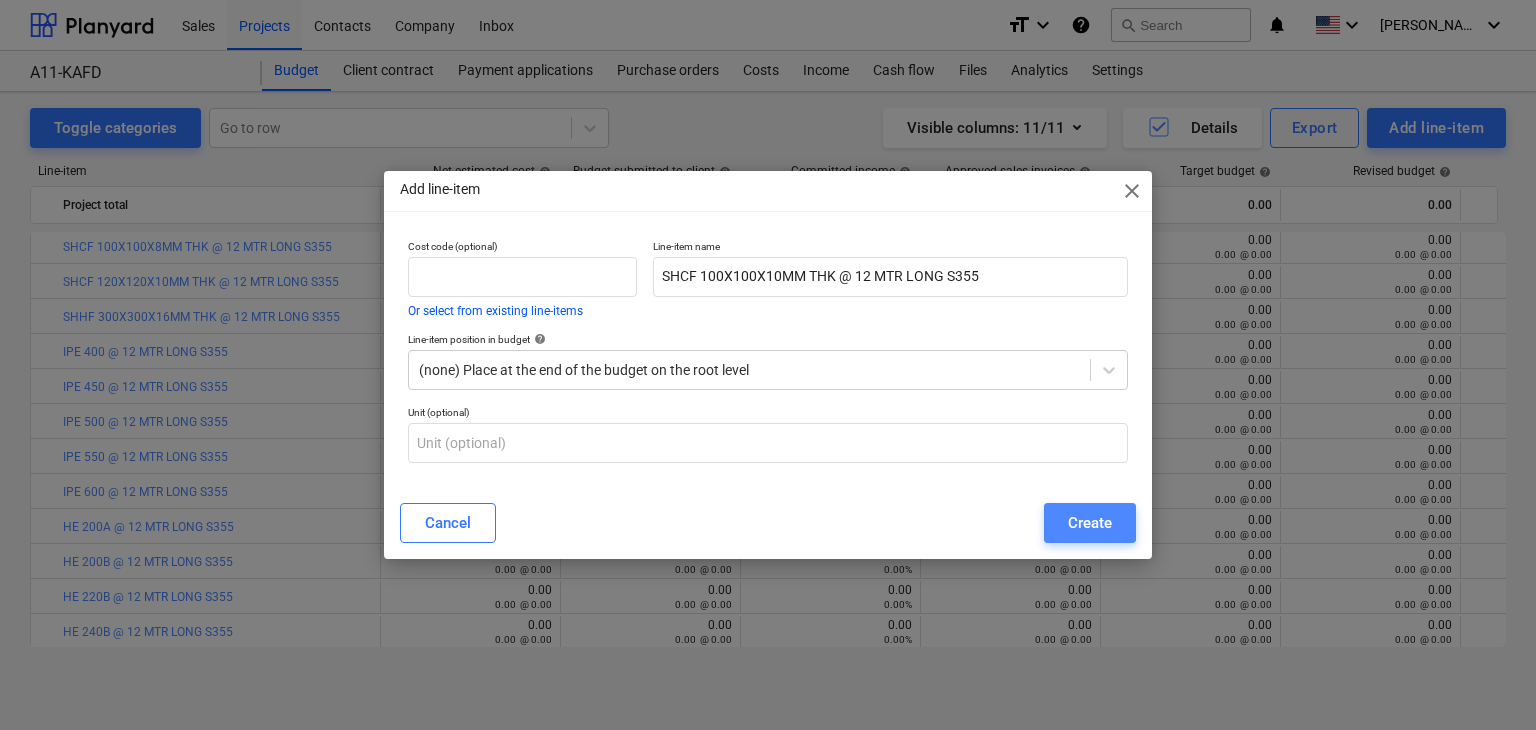 click on "Create" at bounding box center [1090, 523] 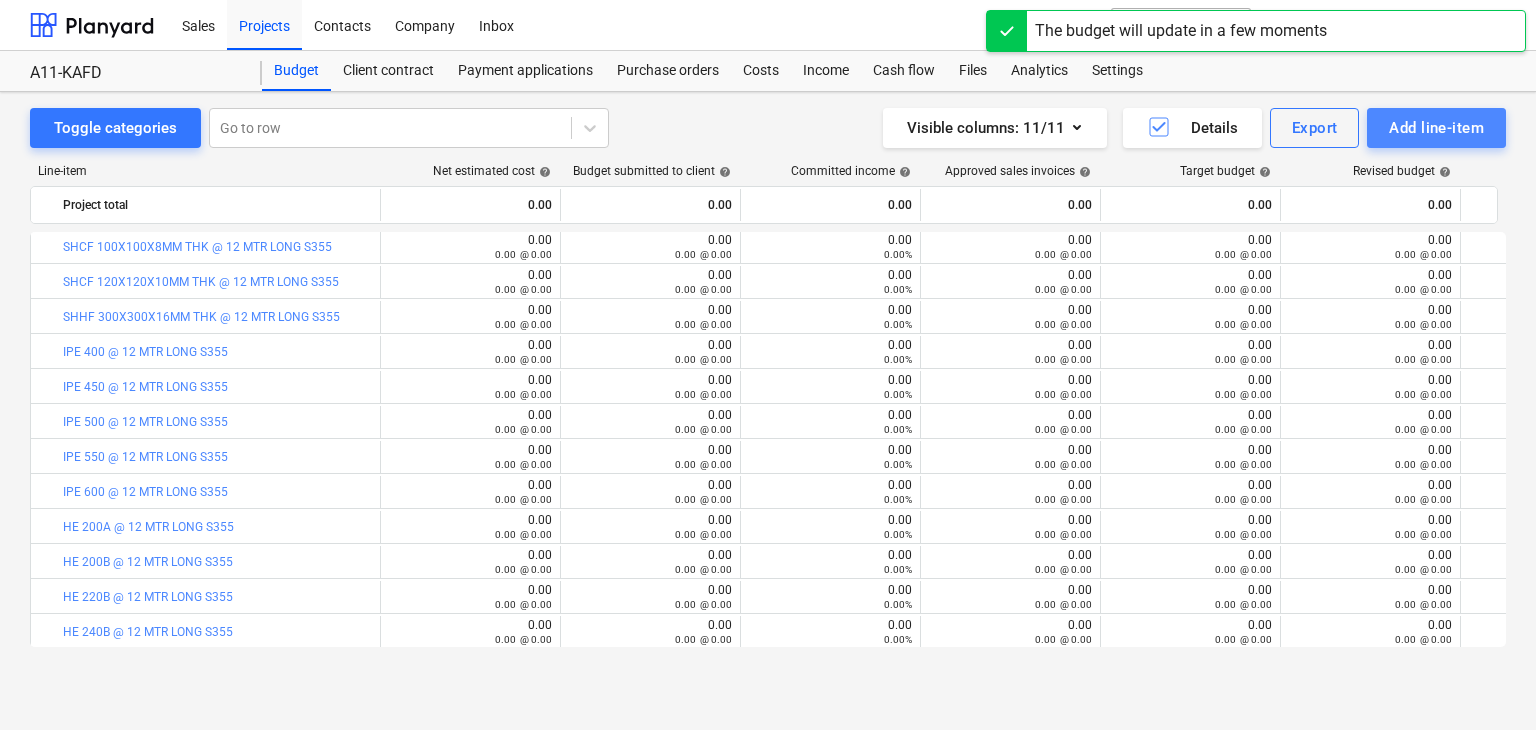 click on "Add line-item" at bounding box center (1436, 128) 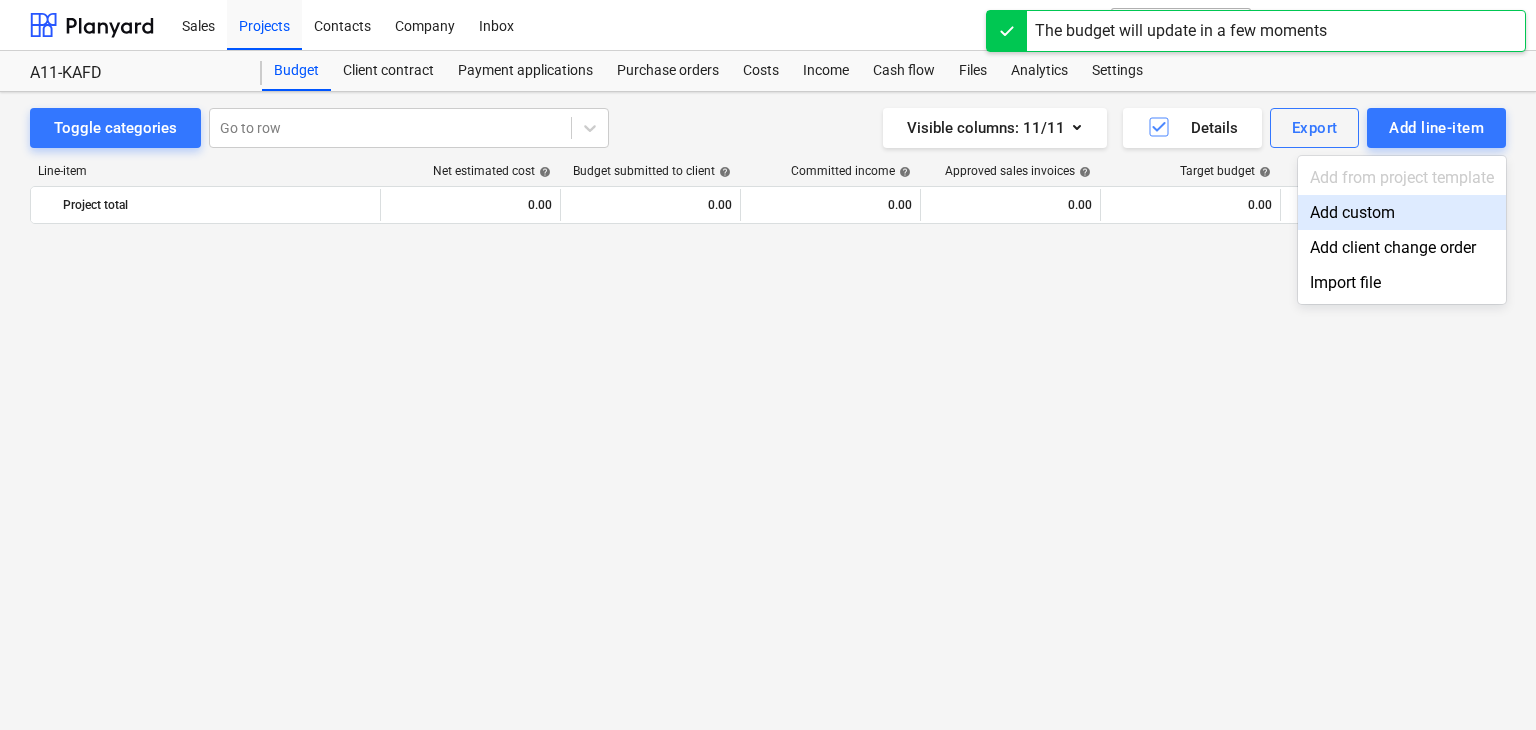 click on "Add custom" at bounding box center [1402, 212] 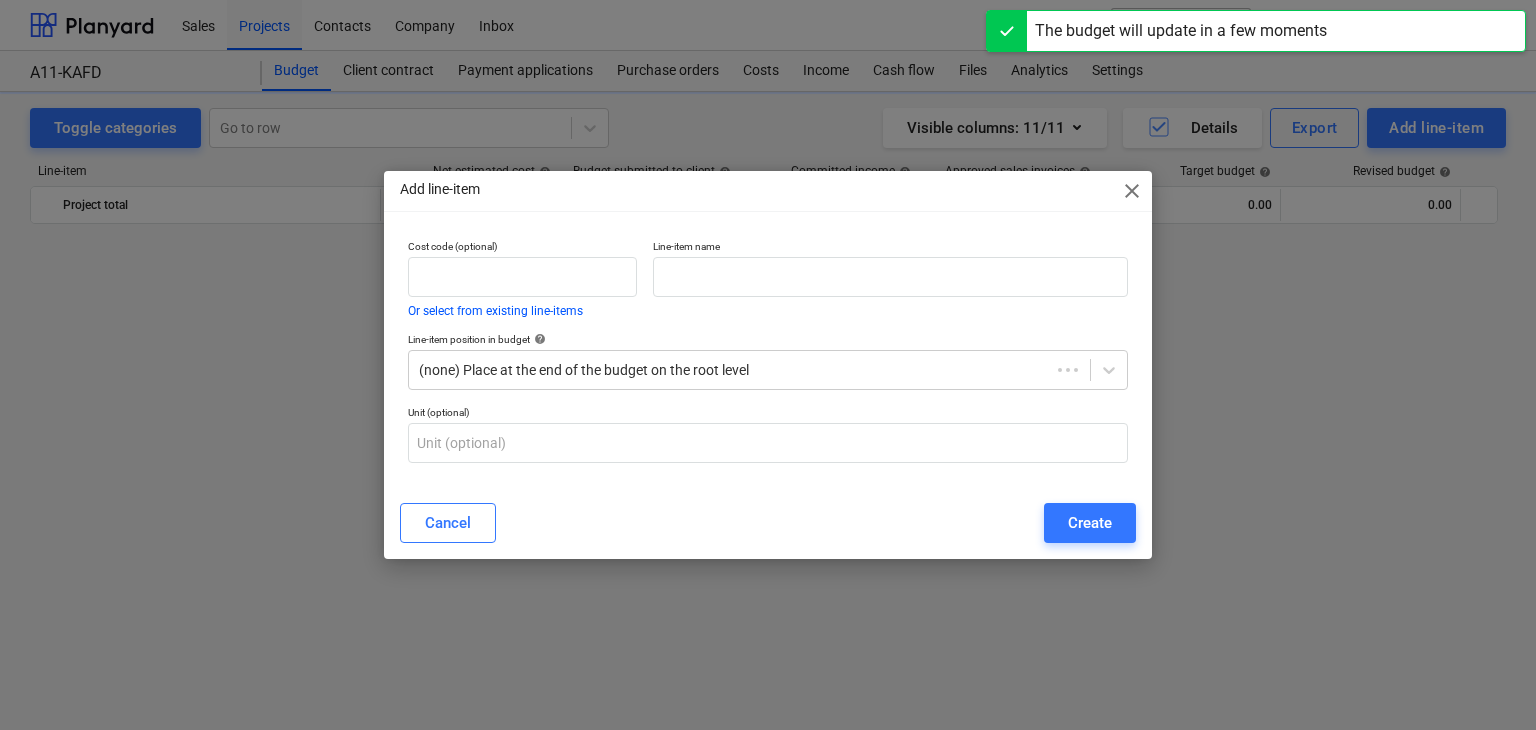 scroll, scrollTop: 1649, scrollLeft: 0, axis: vertical 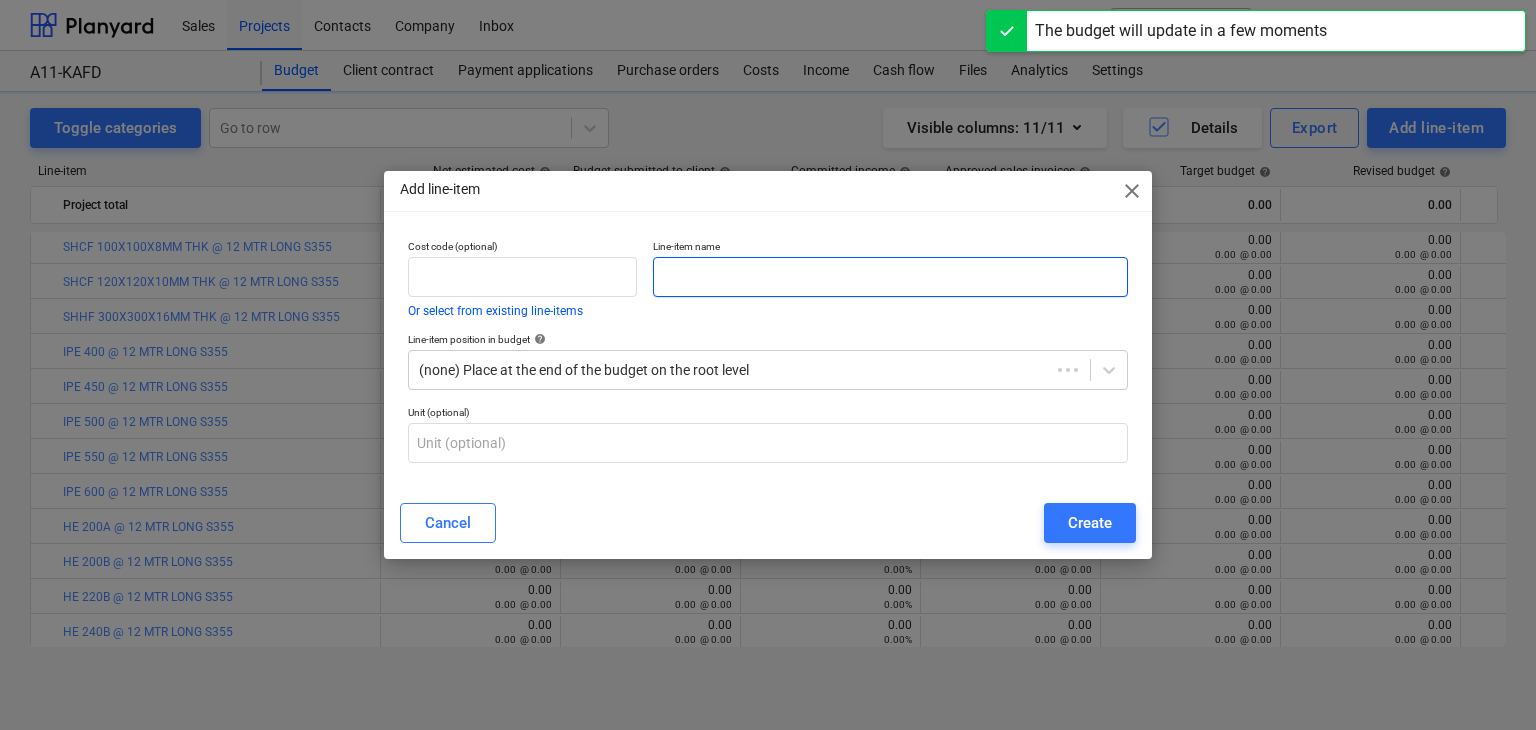 click at bounding box center (890, 277) 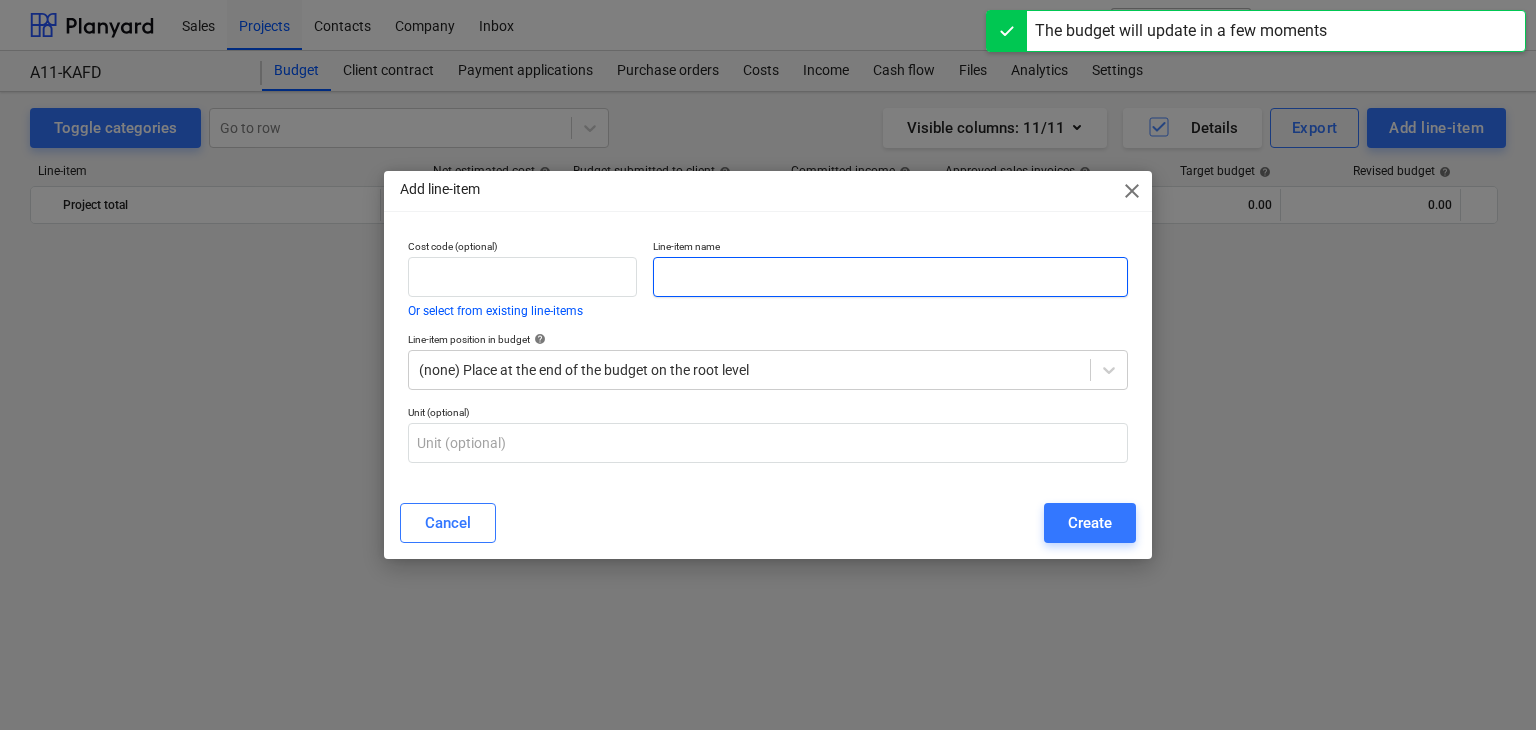 scroll, scrollTop: 1649, scrollLeft: 0, axis: vertical 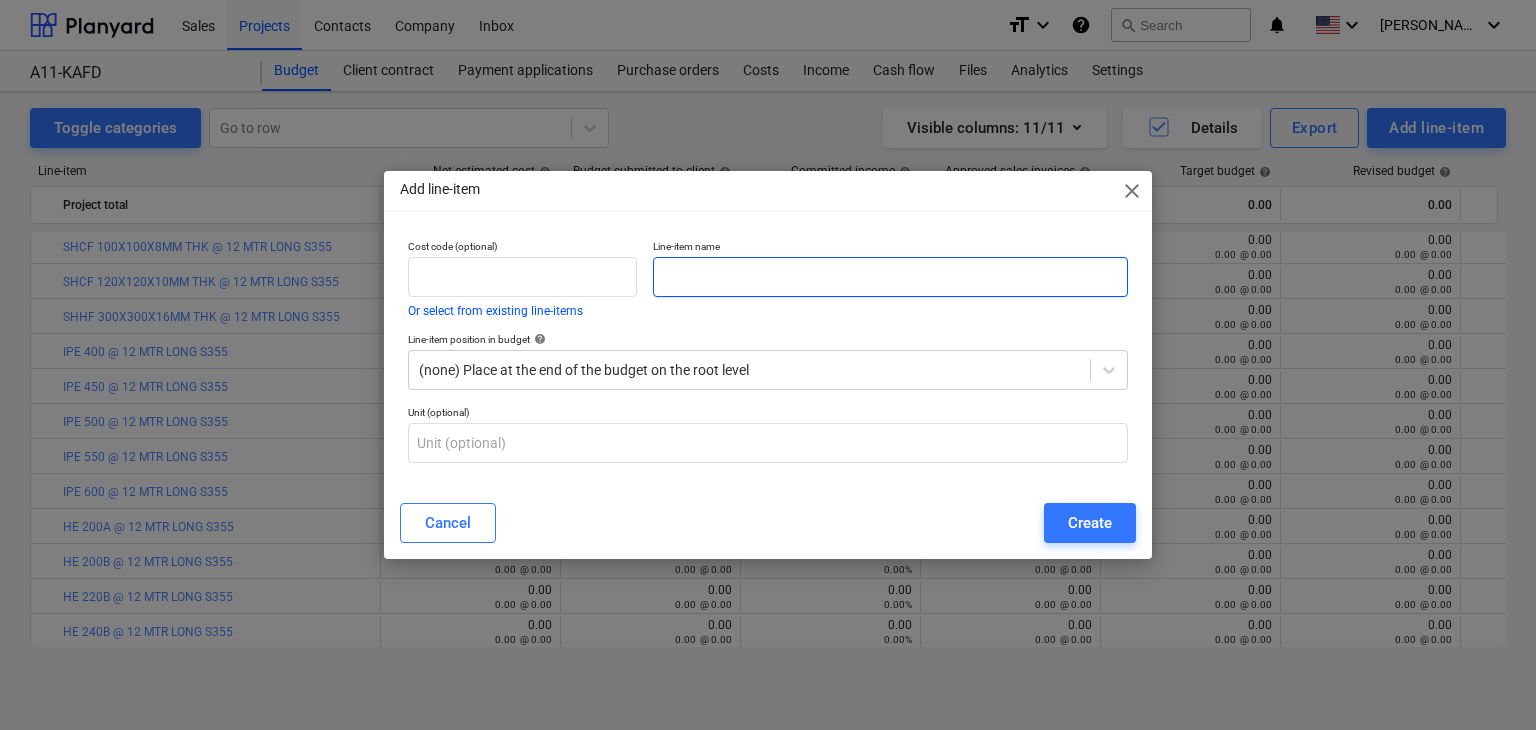 paste on "SHCF 120X120X12MM THK @ 12 MTR LONG S355" 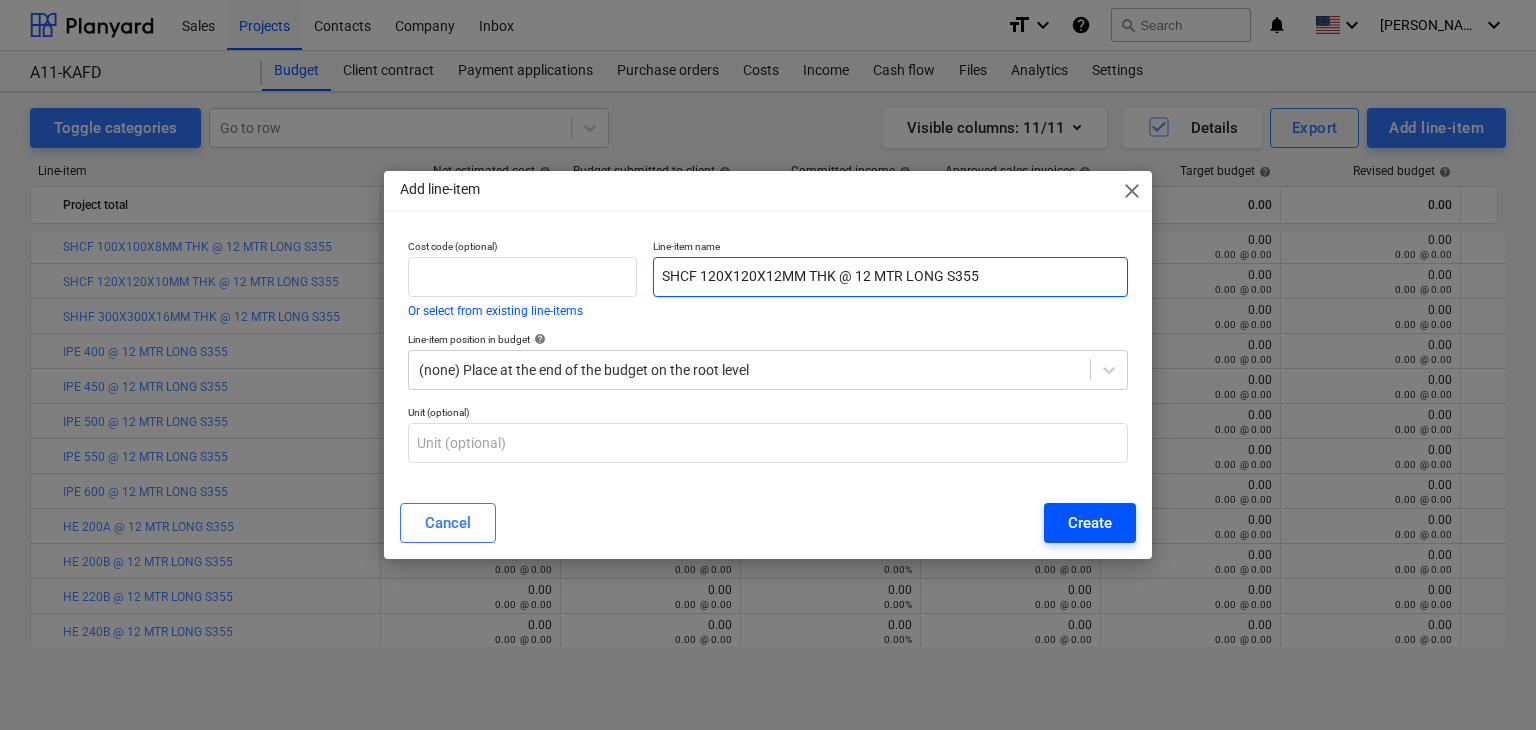 type on "SHCF 120X120X12MM THK @ 12 MTR LONG S355" 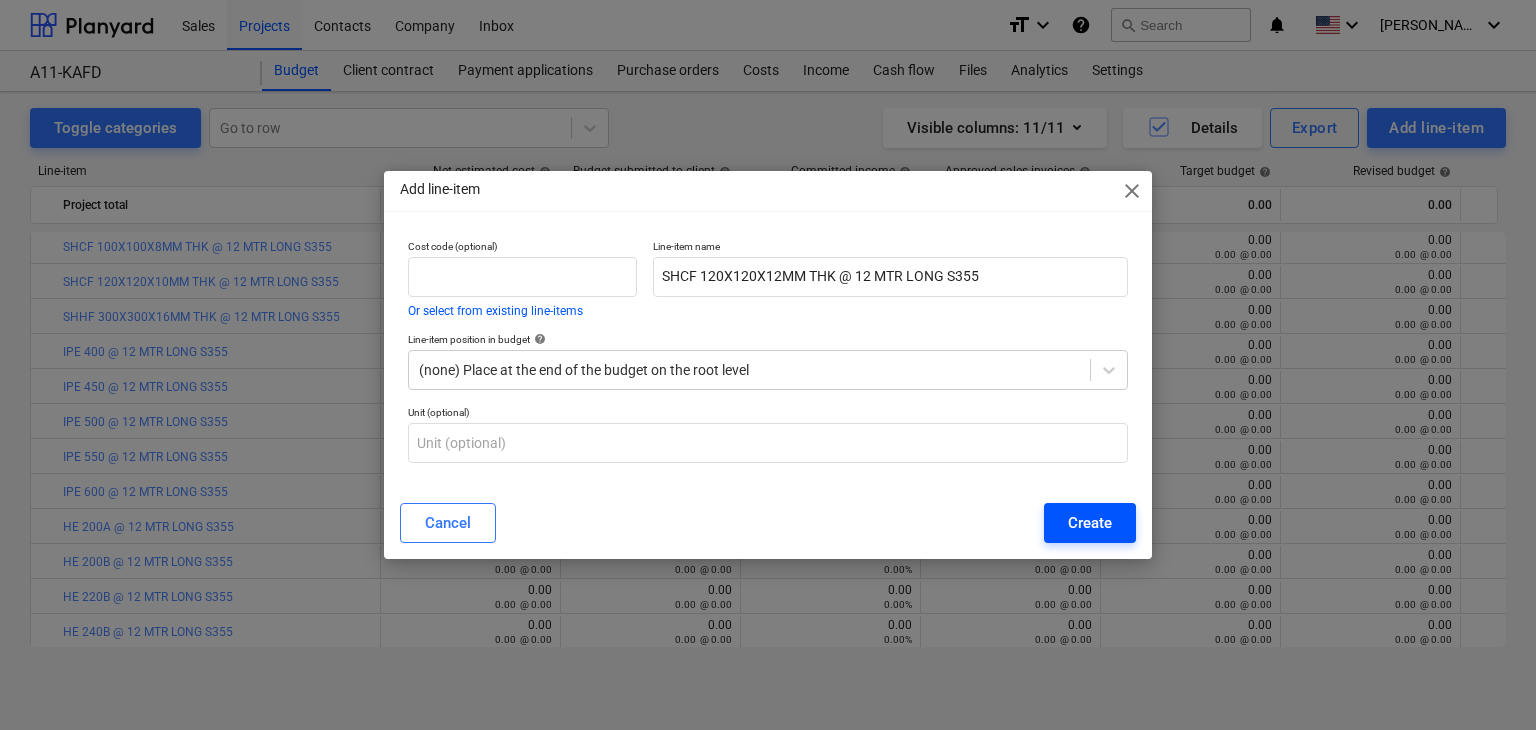 click on "Create" at bounding box center (1090, 523) 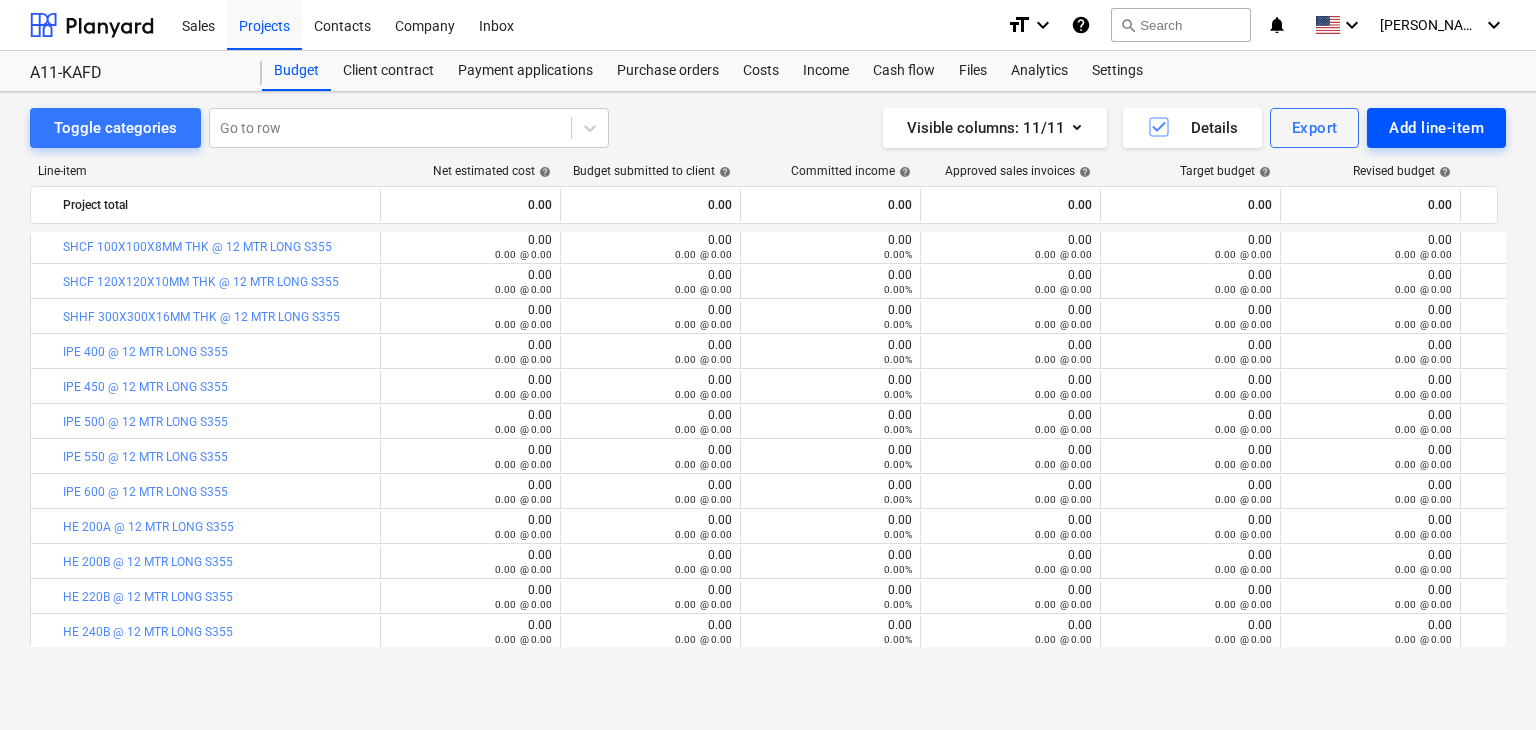 click on "Add line-item" at bounding box center [1436, 128] 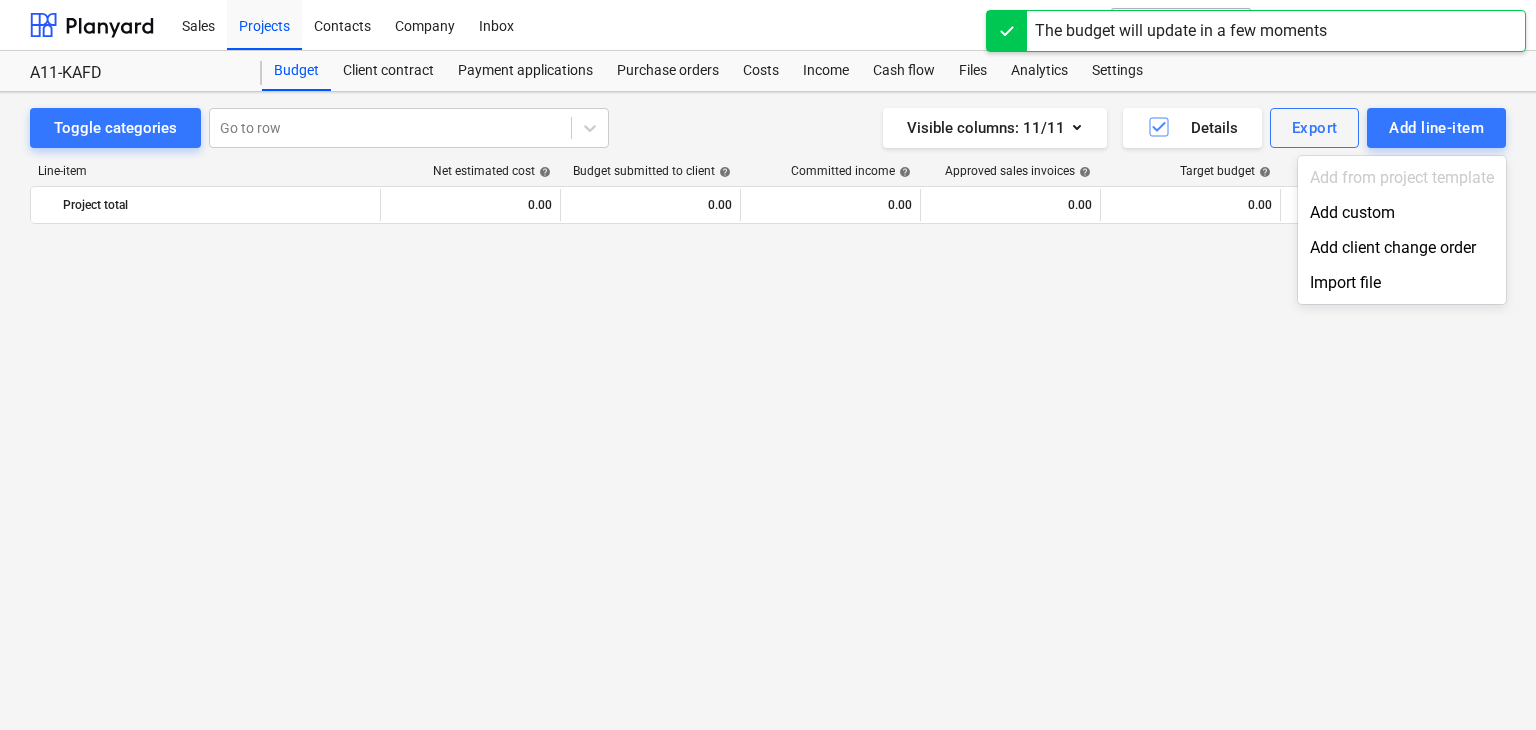 scroll, scrollTop: 1649, scrollLeft: 0, axis: vertical 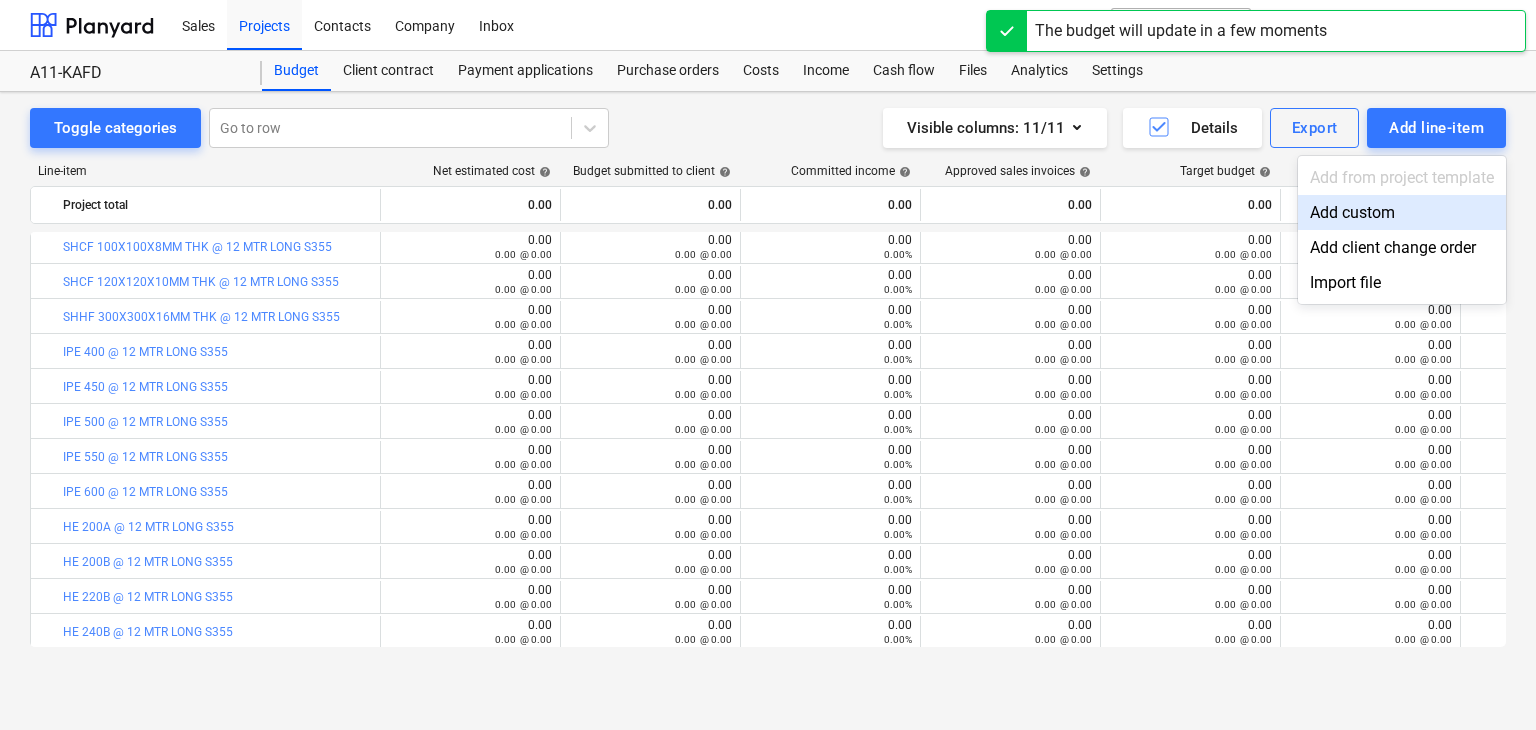click on "Add custom" at bounding box center (1402, 212) 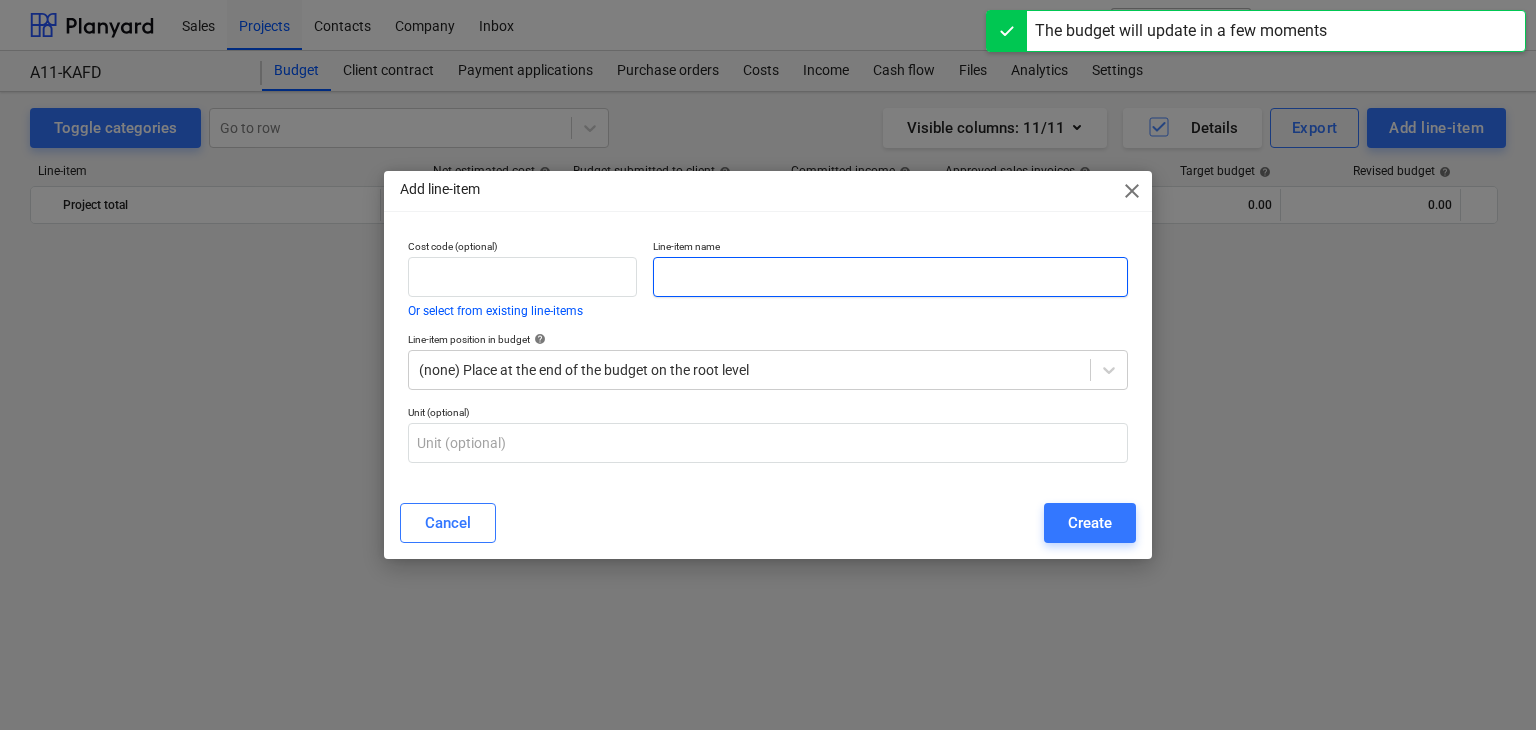 scroll, scrollTop: 1649, scrollLeft: 0, axis: vertical 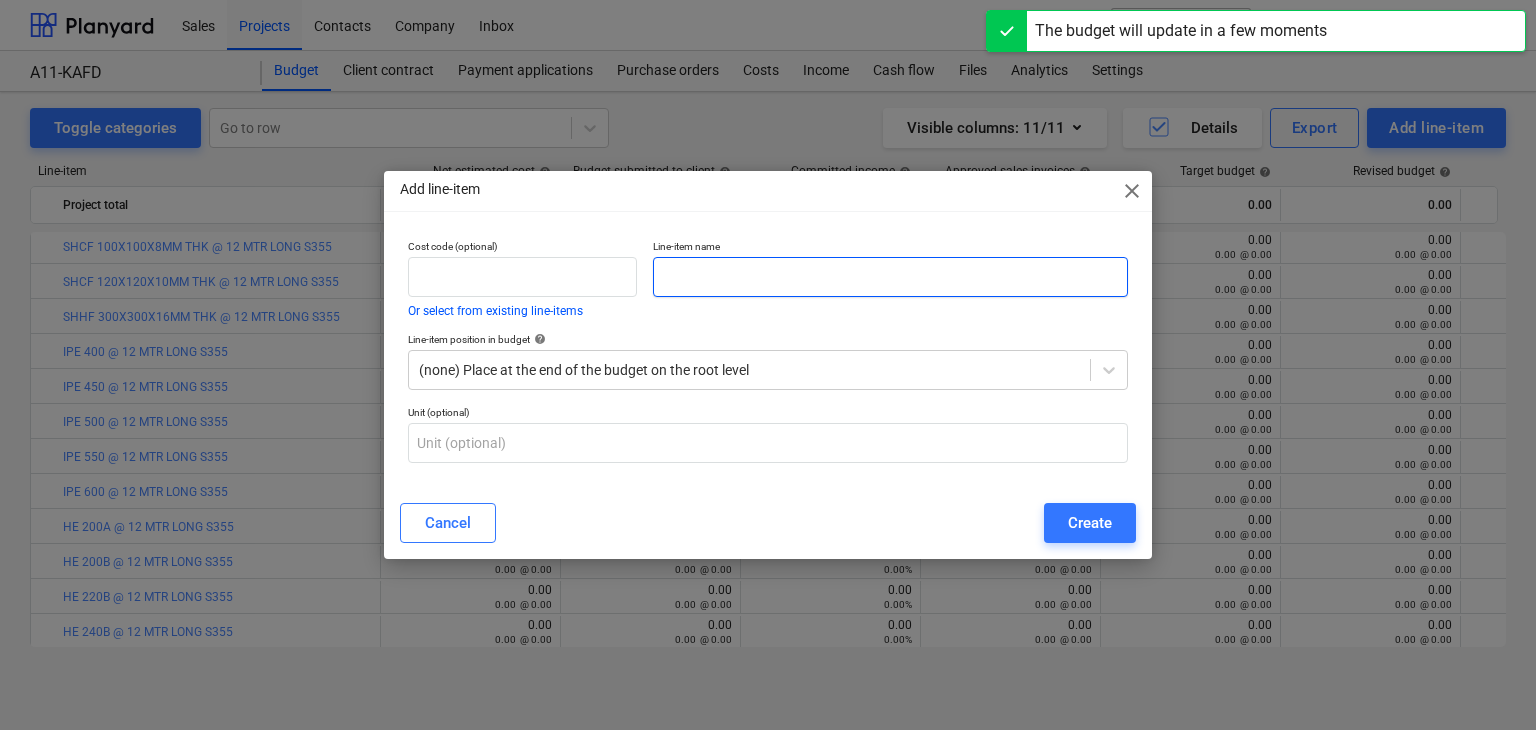click at bounding box center [890, 277] 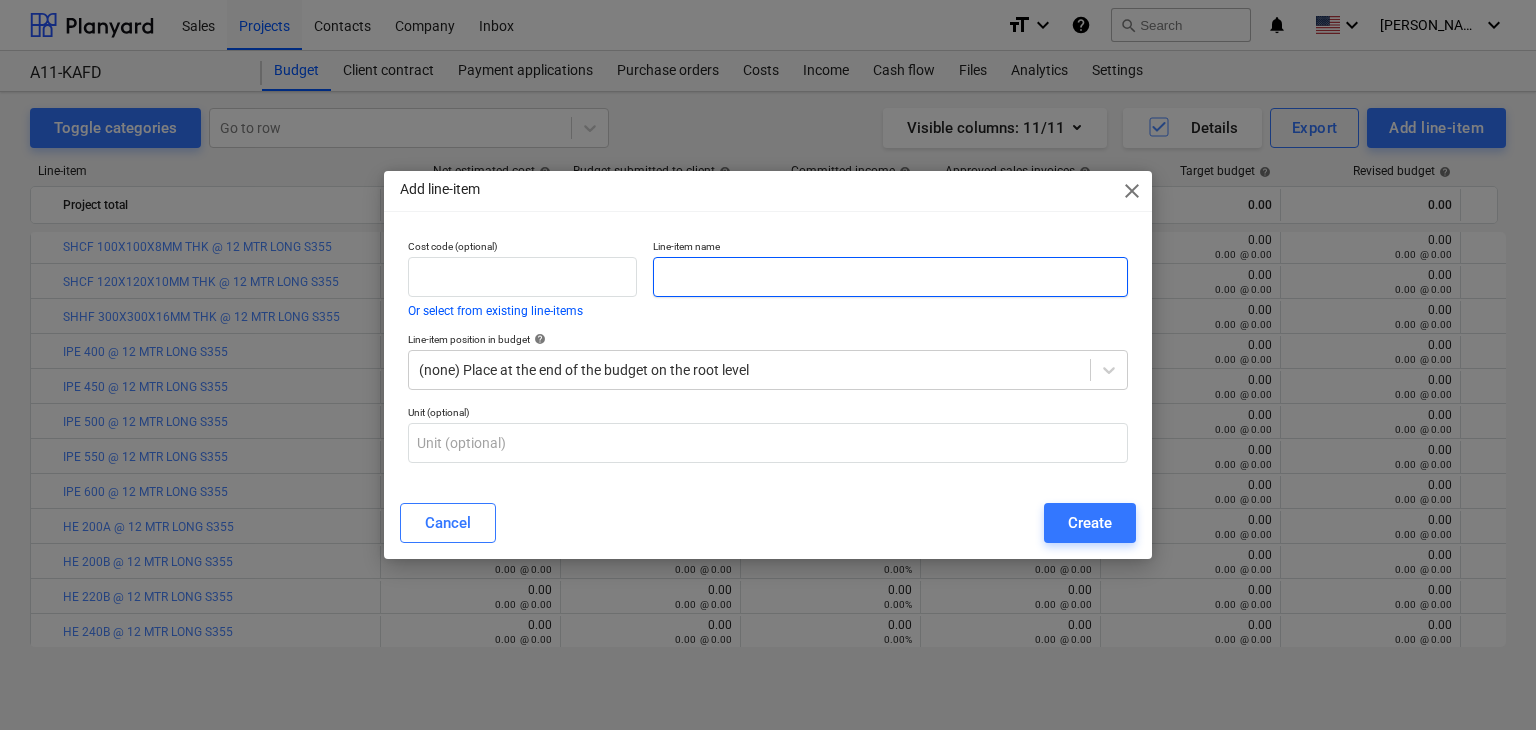 paste on "SHCF 140X140X12MM THK @ 12 MTR LONG S355" 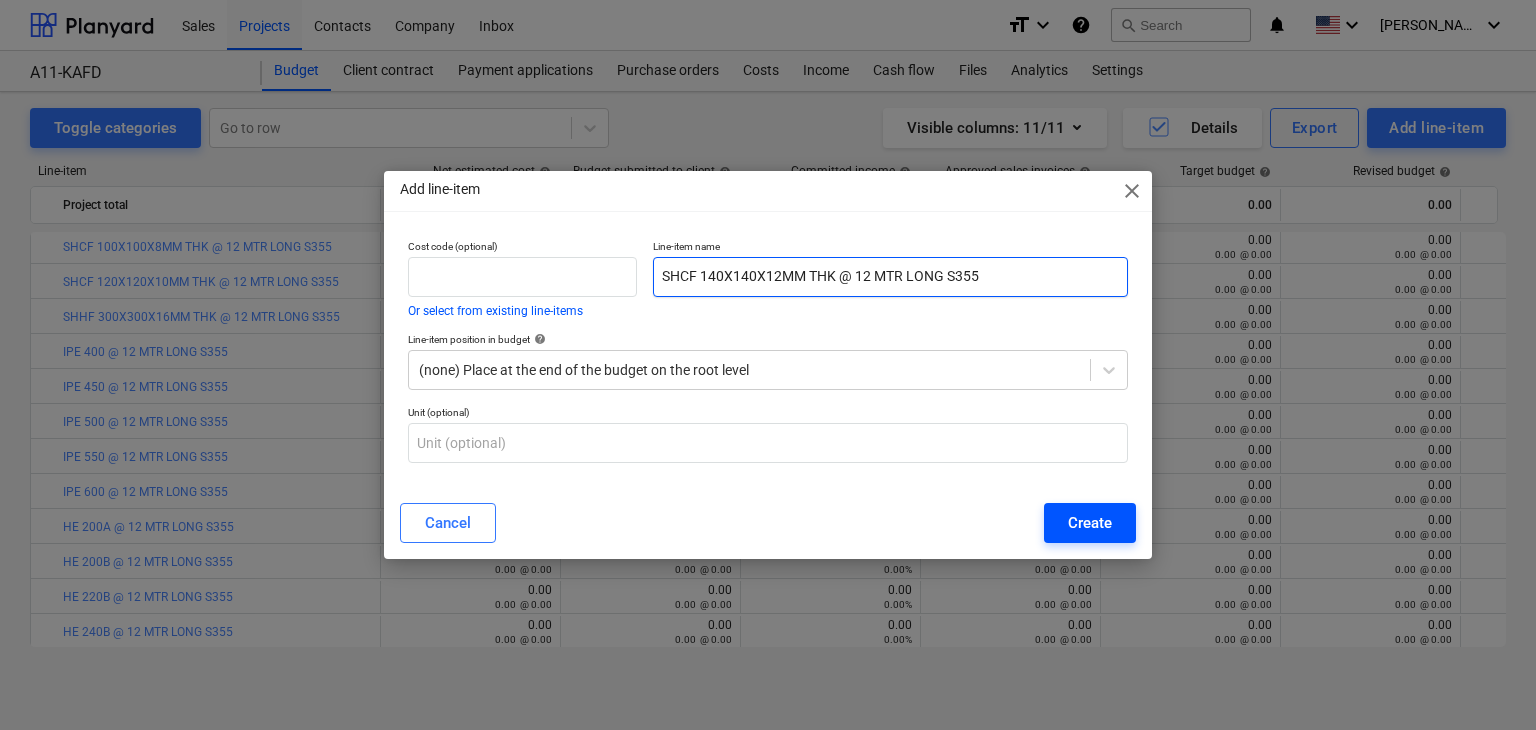 type on "SHCF 140X140X12MM THK @ 12 MTR LONG S355" 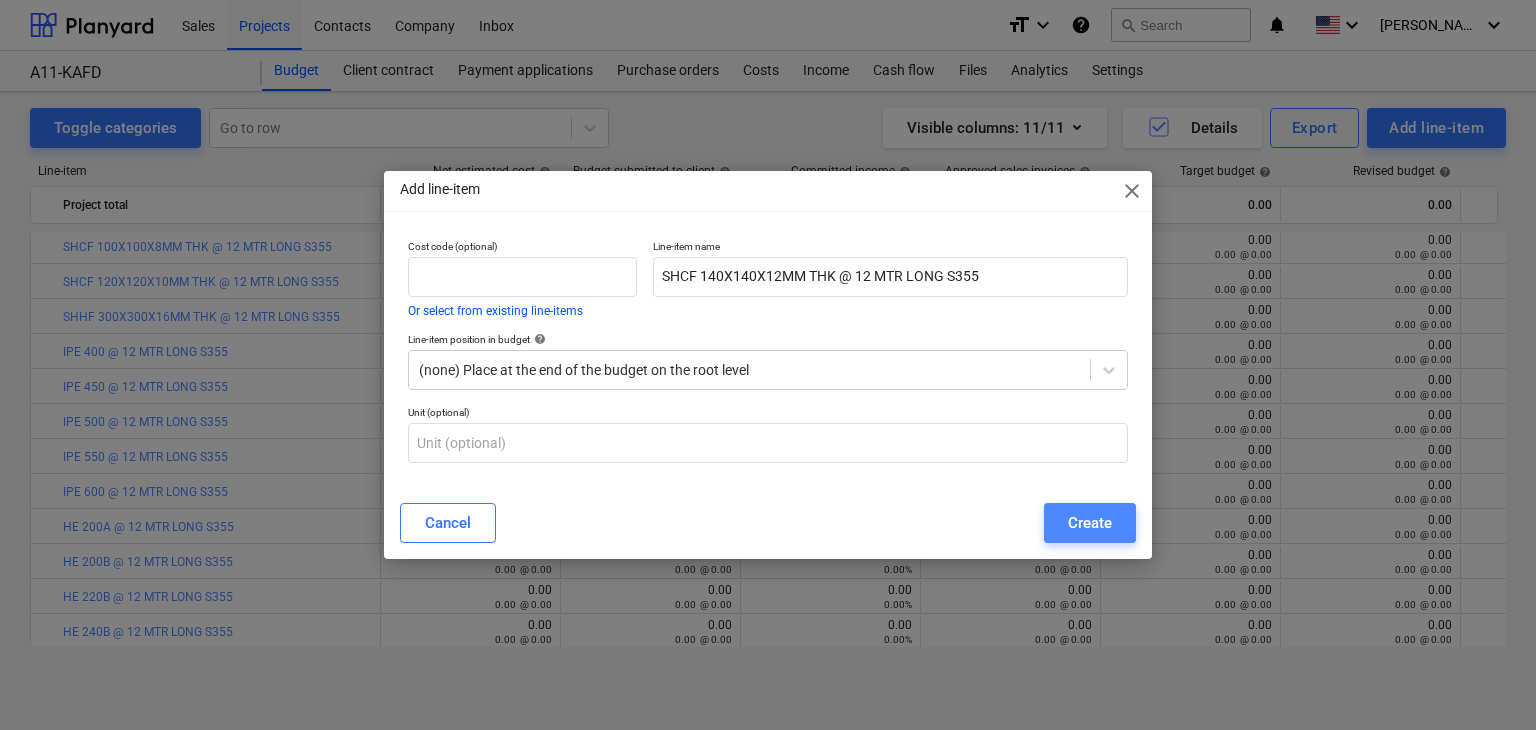 click on "Create" at bounding box center [1090, 523] 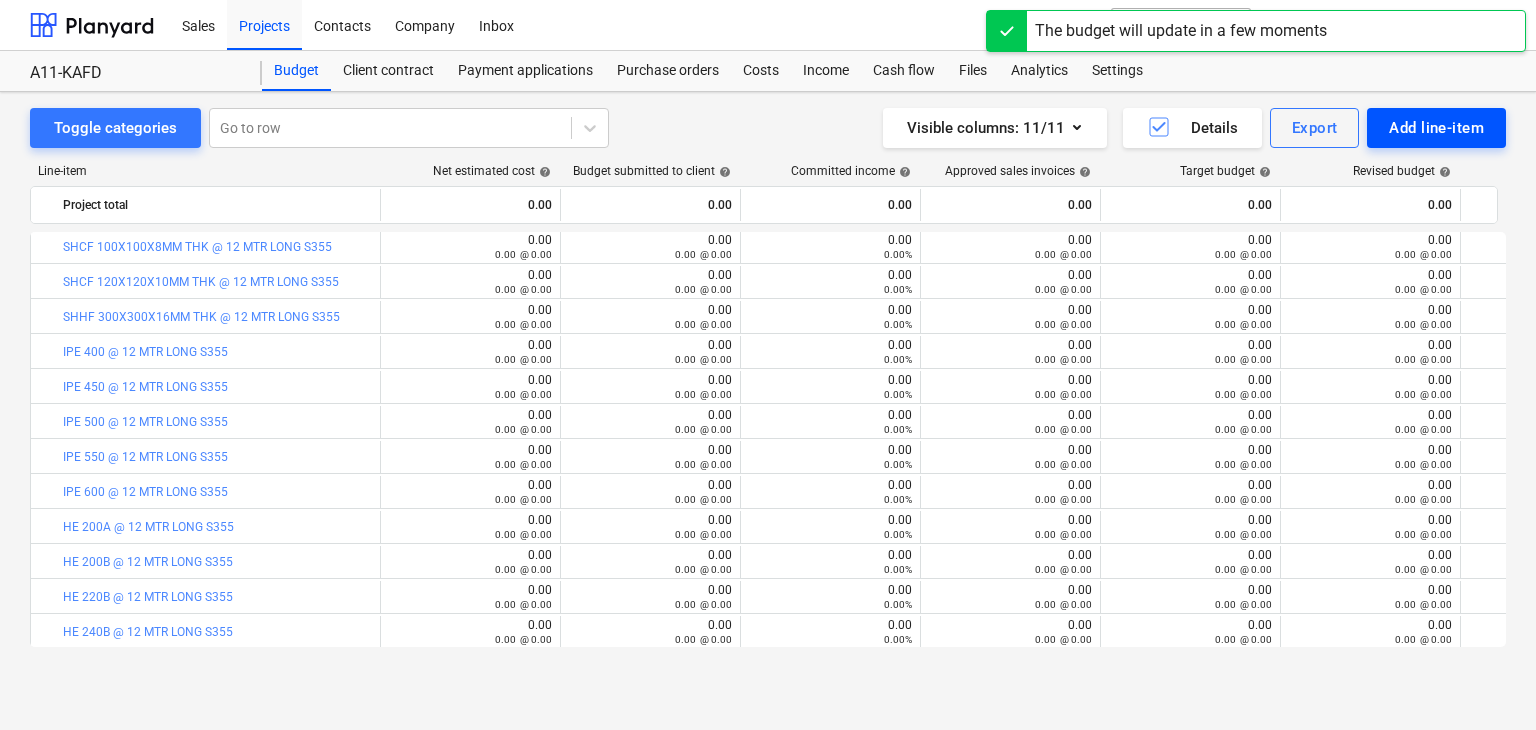 click on "Add line-item" at bounding box center [1436, 128] 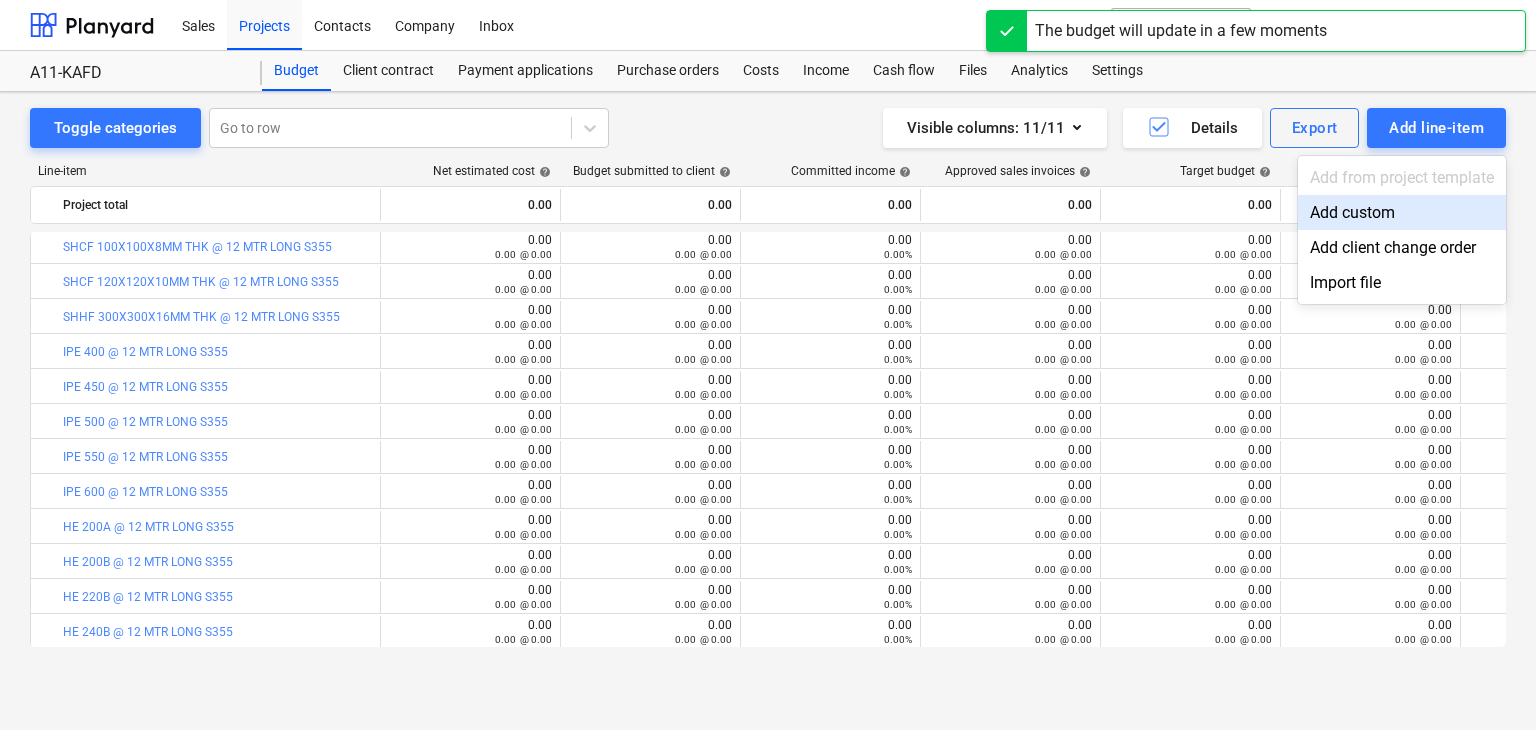 click on "Add custom" at bounding box center [1402, 212] 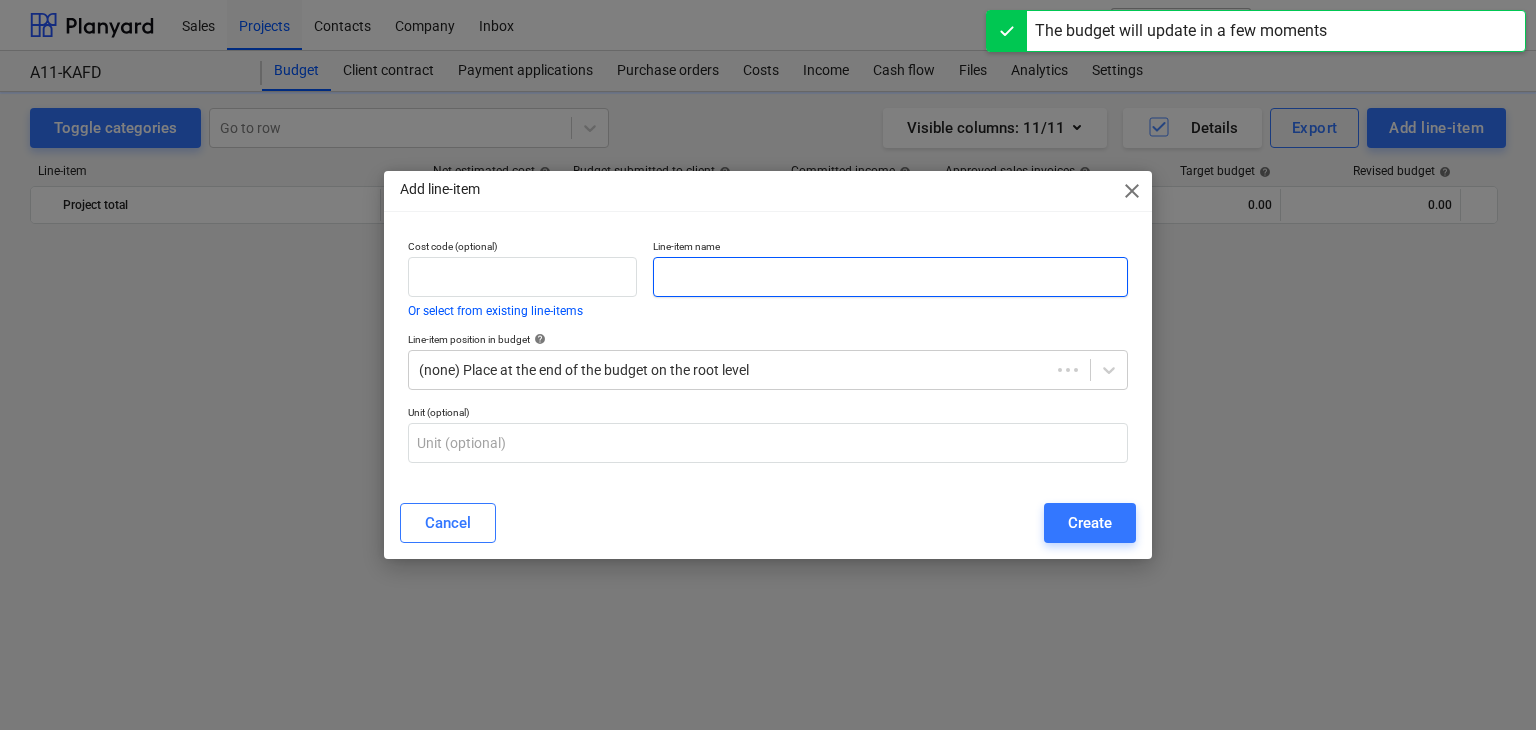 scroll, scrollTop: 1649, scrollLeft: 0, axis: vertical 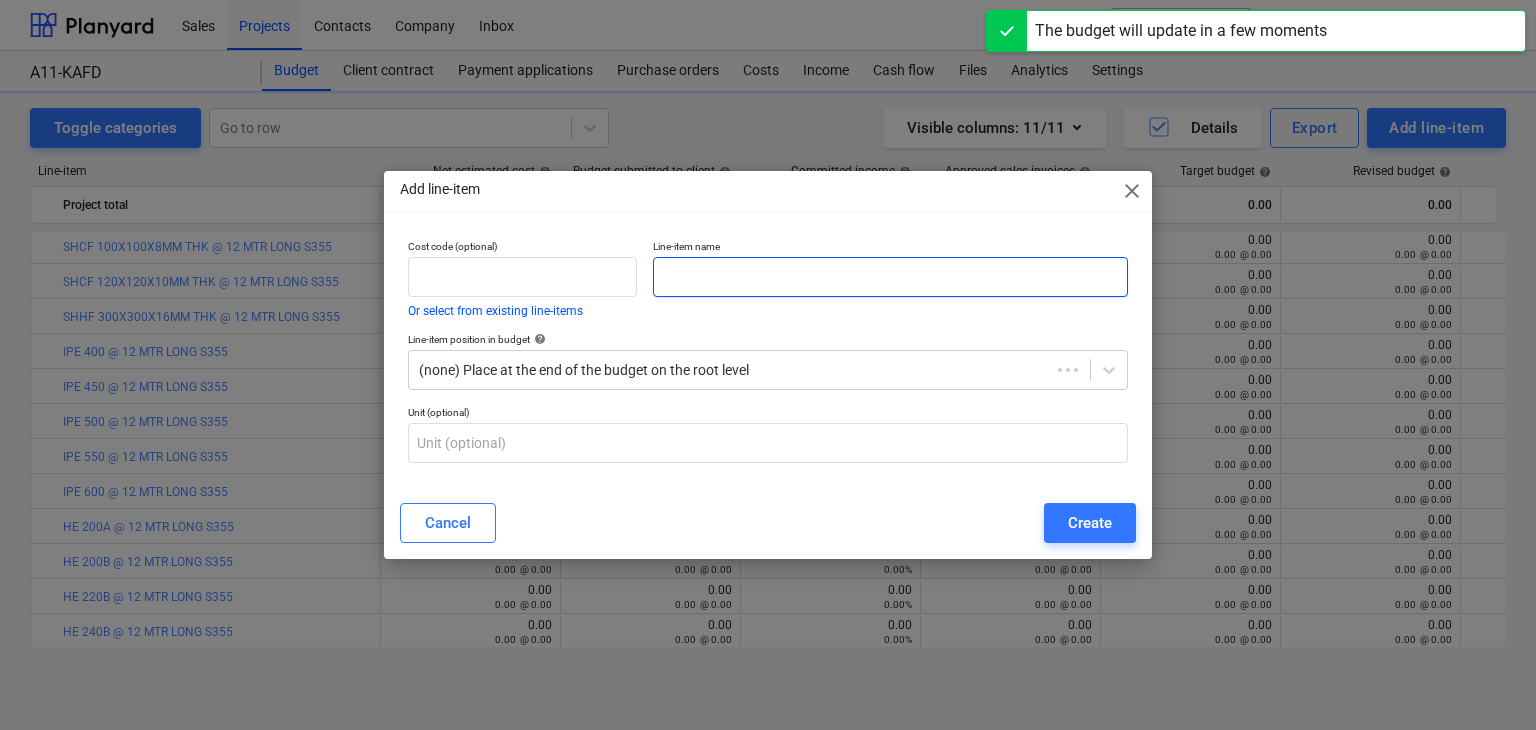 click at bounding box center [890, 277] 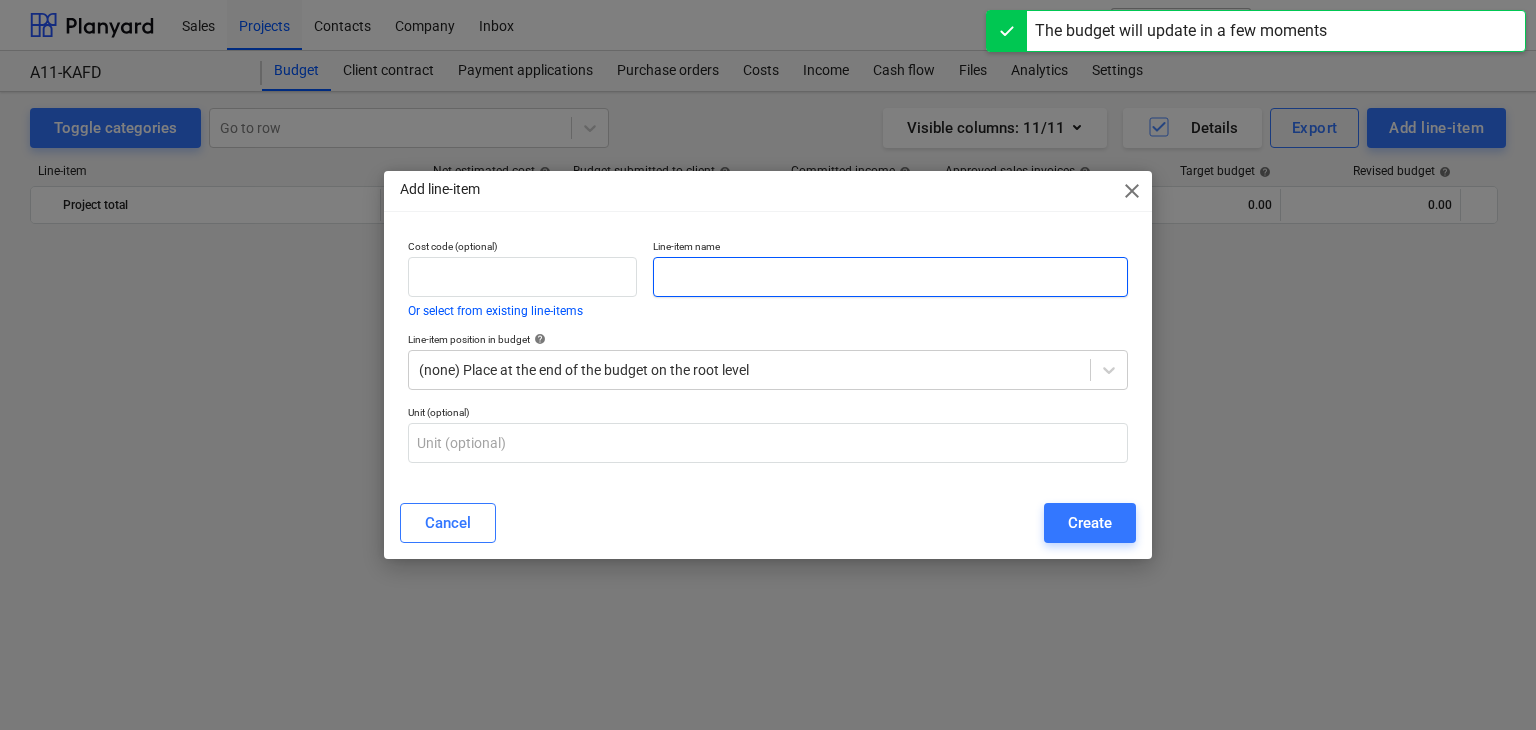 scroll, scrollTop: 1649, scrollLeft: 0, axis: vertical 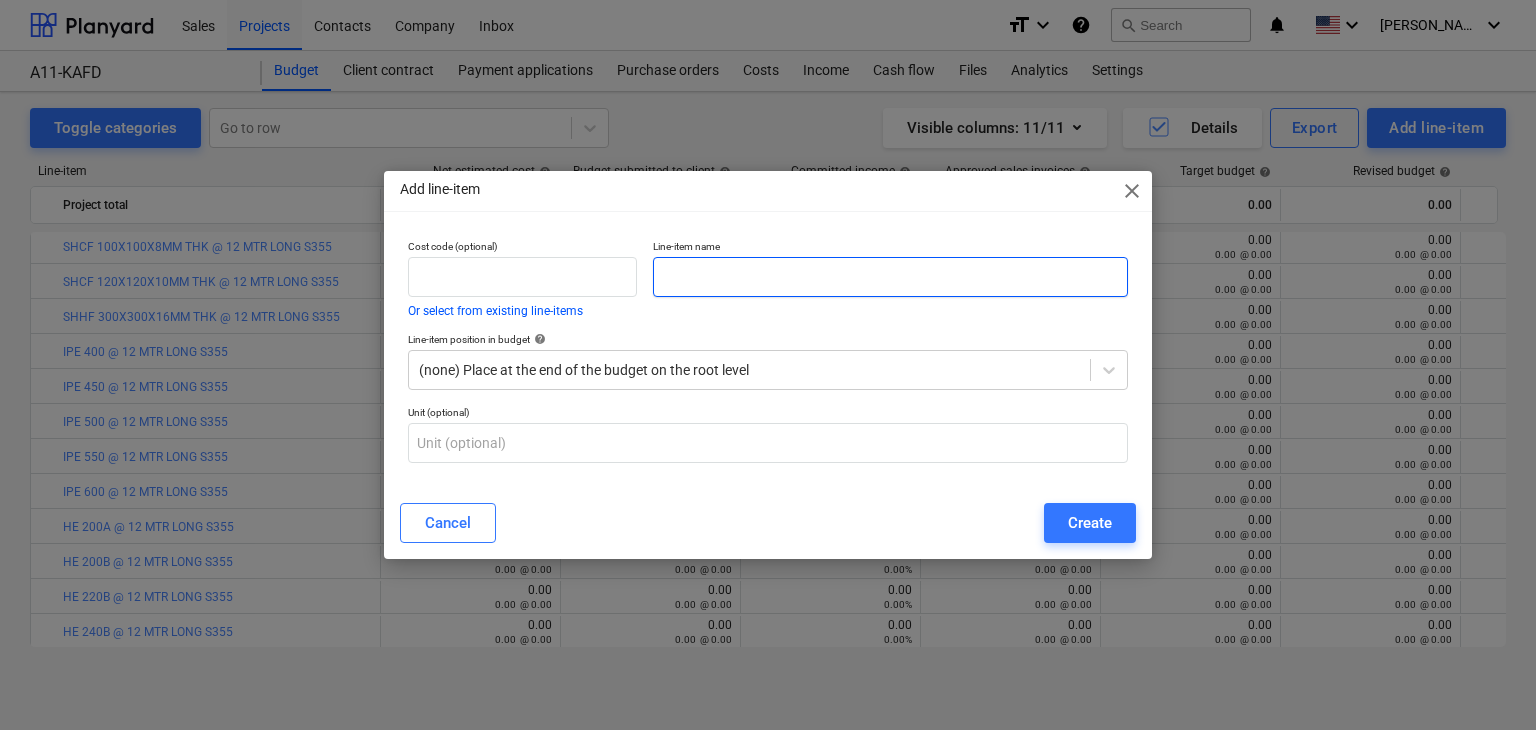 paste on "SHS 300X300X20MM THK @ 12 MTR LONG S355" 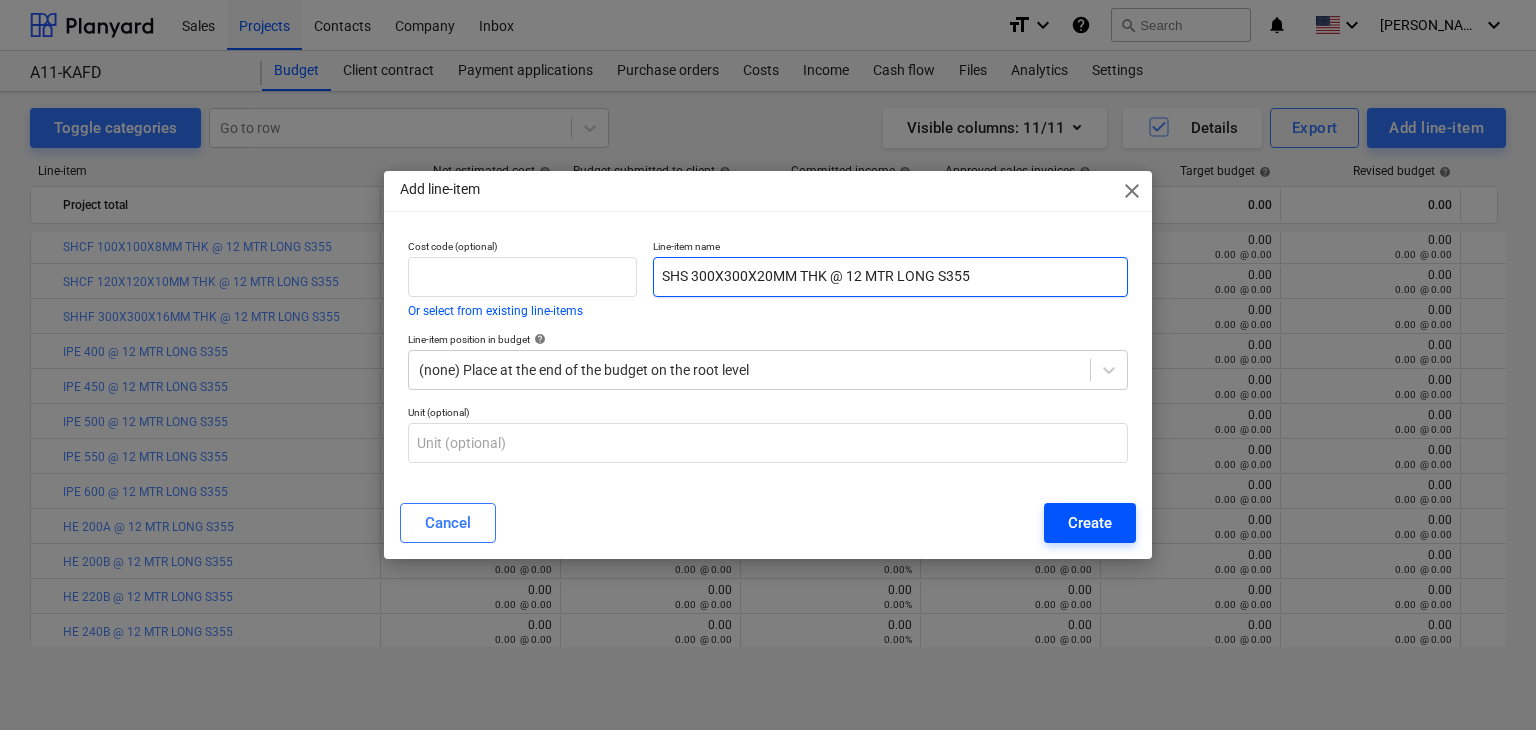 type on "SHS 300X300X20MM THK @ 12 MTR LONG S355" 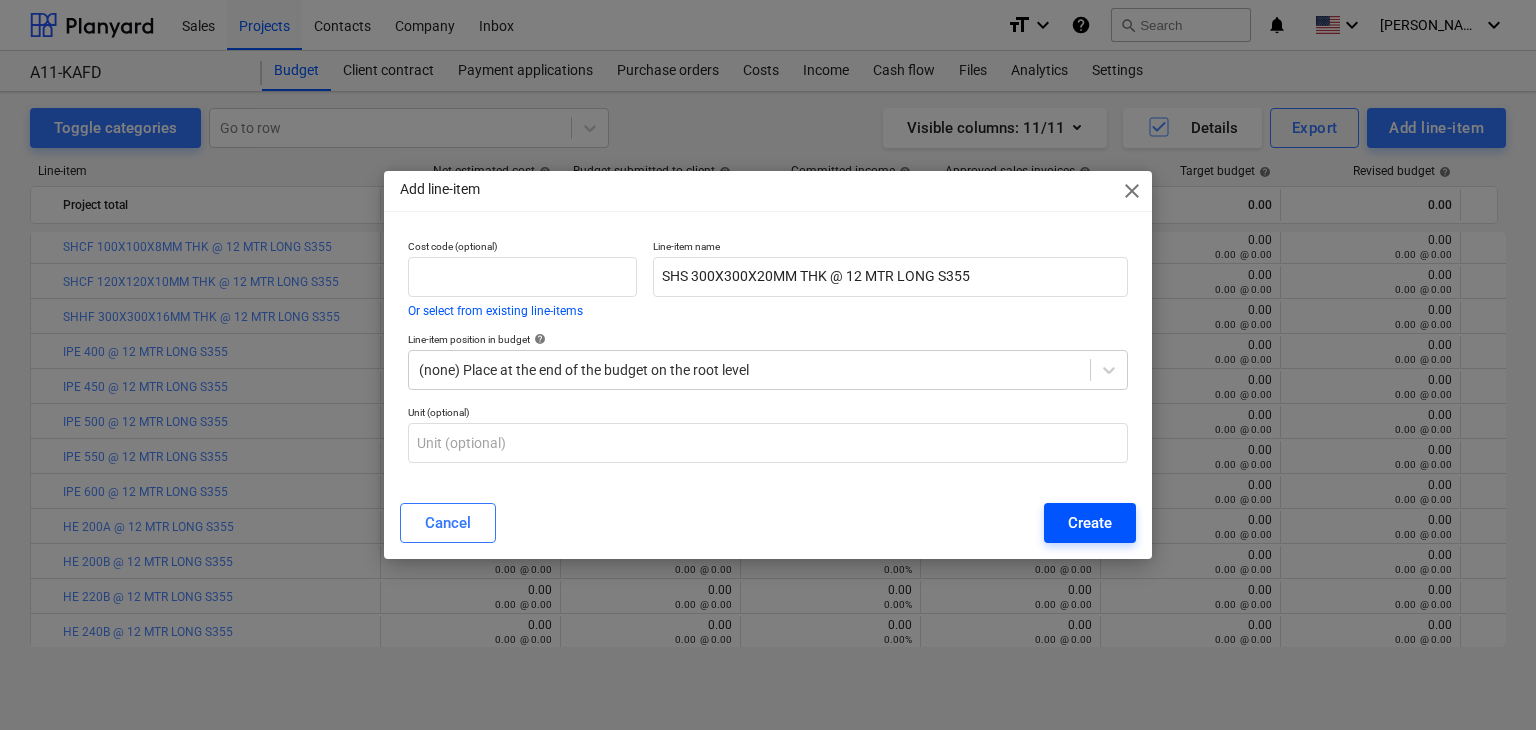 click on "Create" at bounding box center [1090, 523] 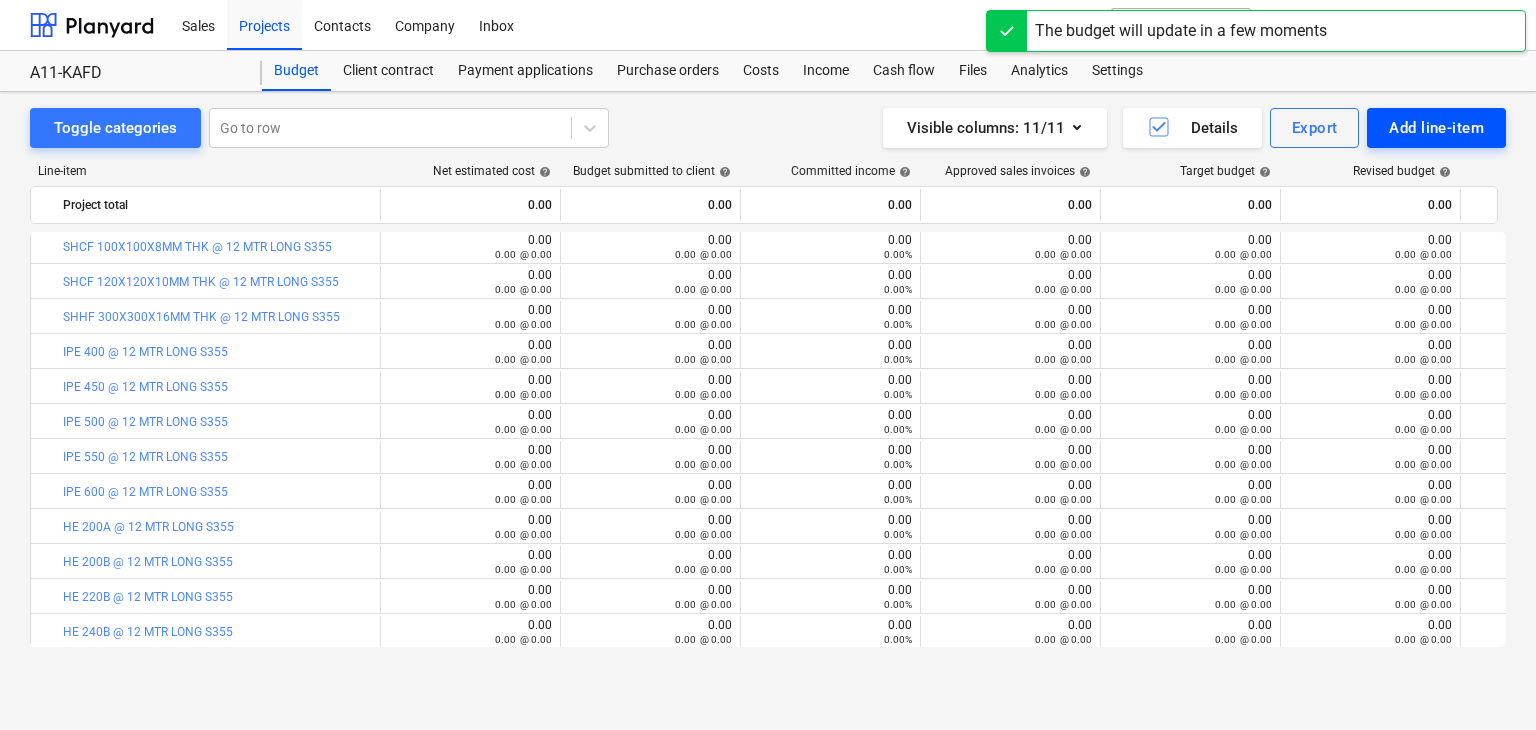 click on "Add line-item" at bounding box center [1436, 128] 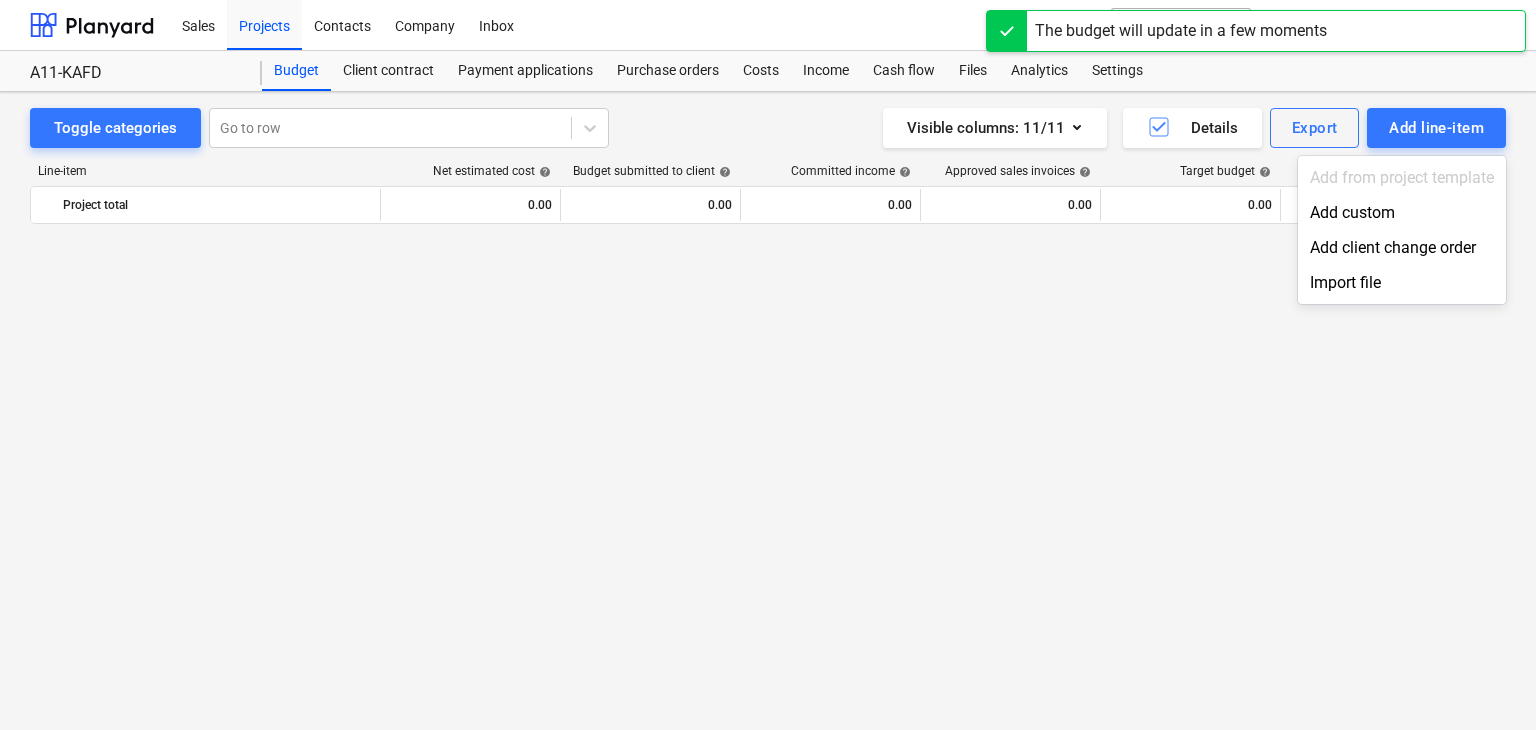 scroll, scrollTop: 1649, scrollLeft: 0, axis: vertical 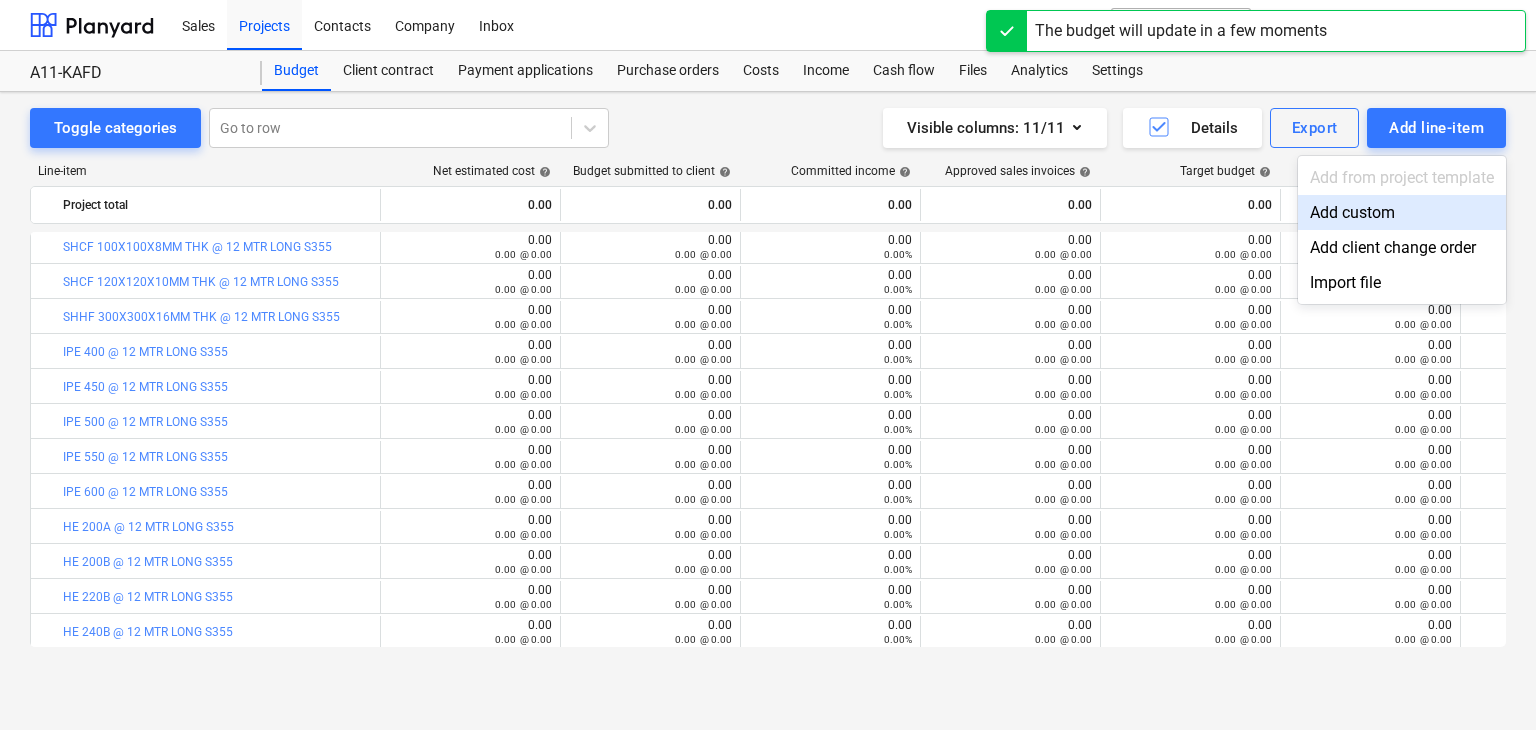 click on "Add custom" at bounding box center [1402, 212] 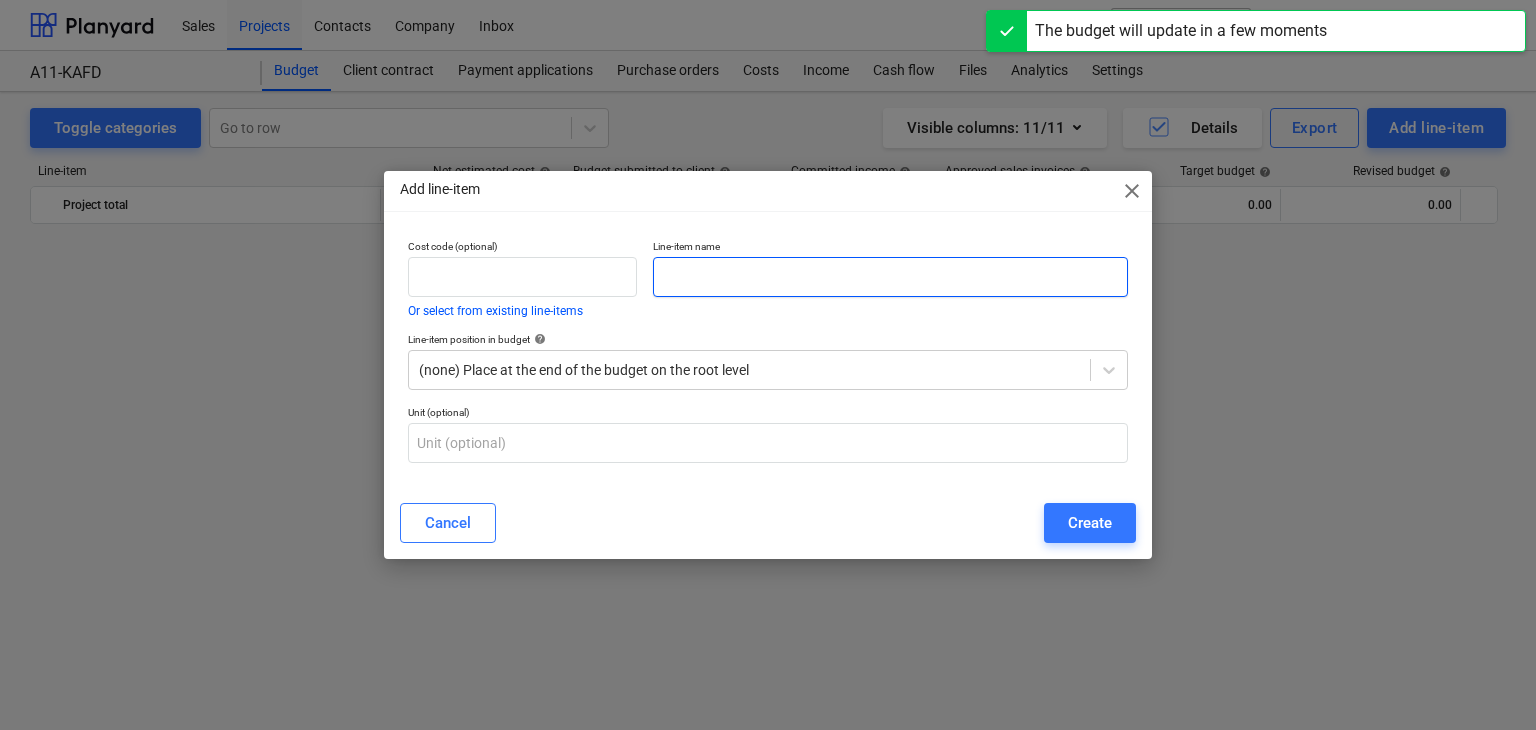 click at bounding box center (890, 277) 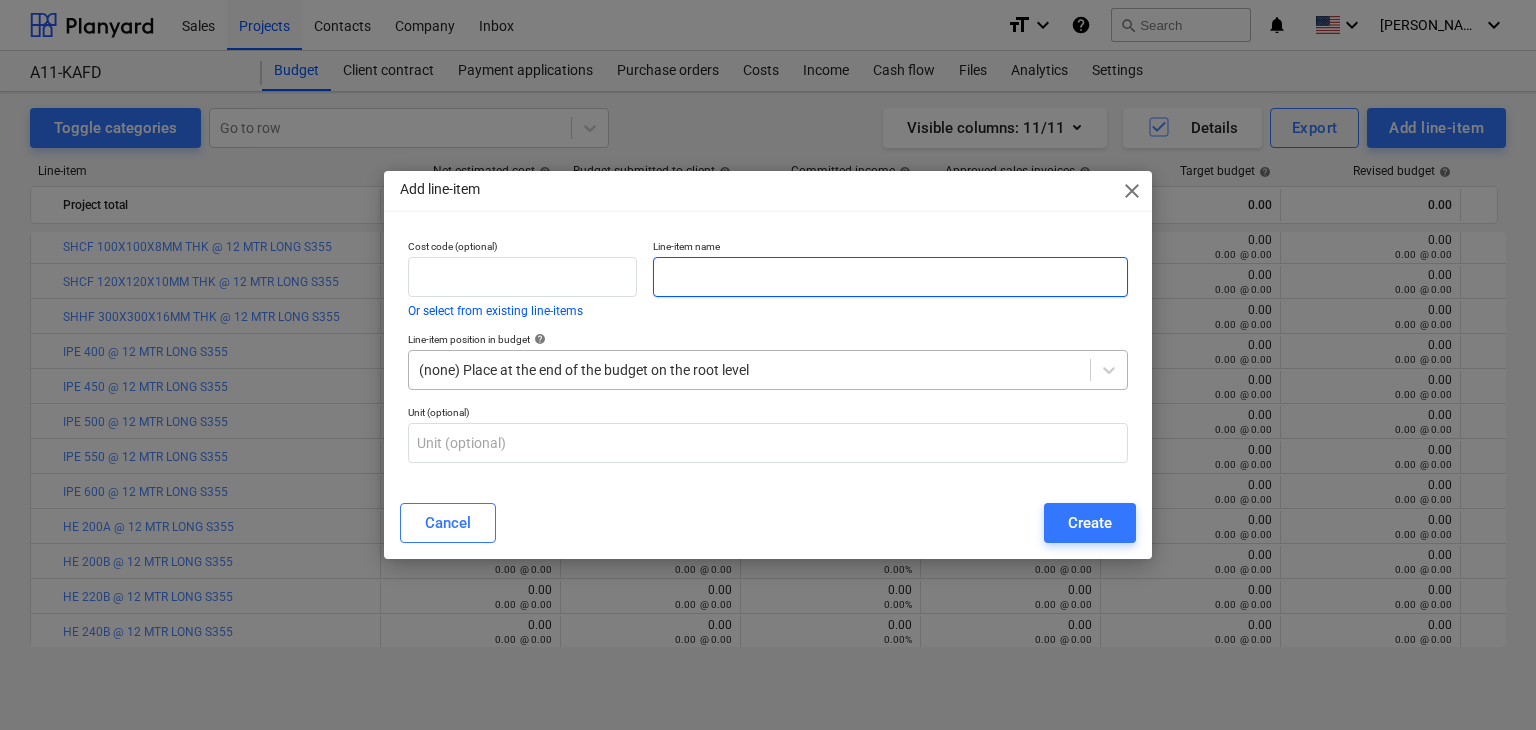paste on "SHS 200X200X20MM THK @ 12 MTR LONG S355" 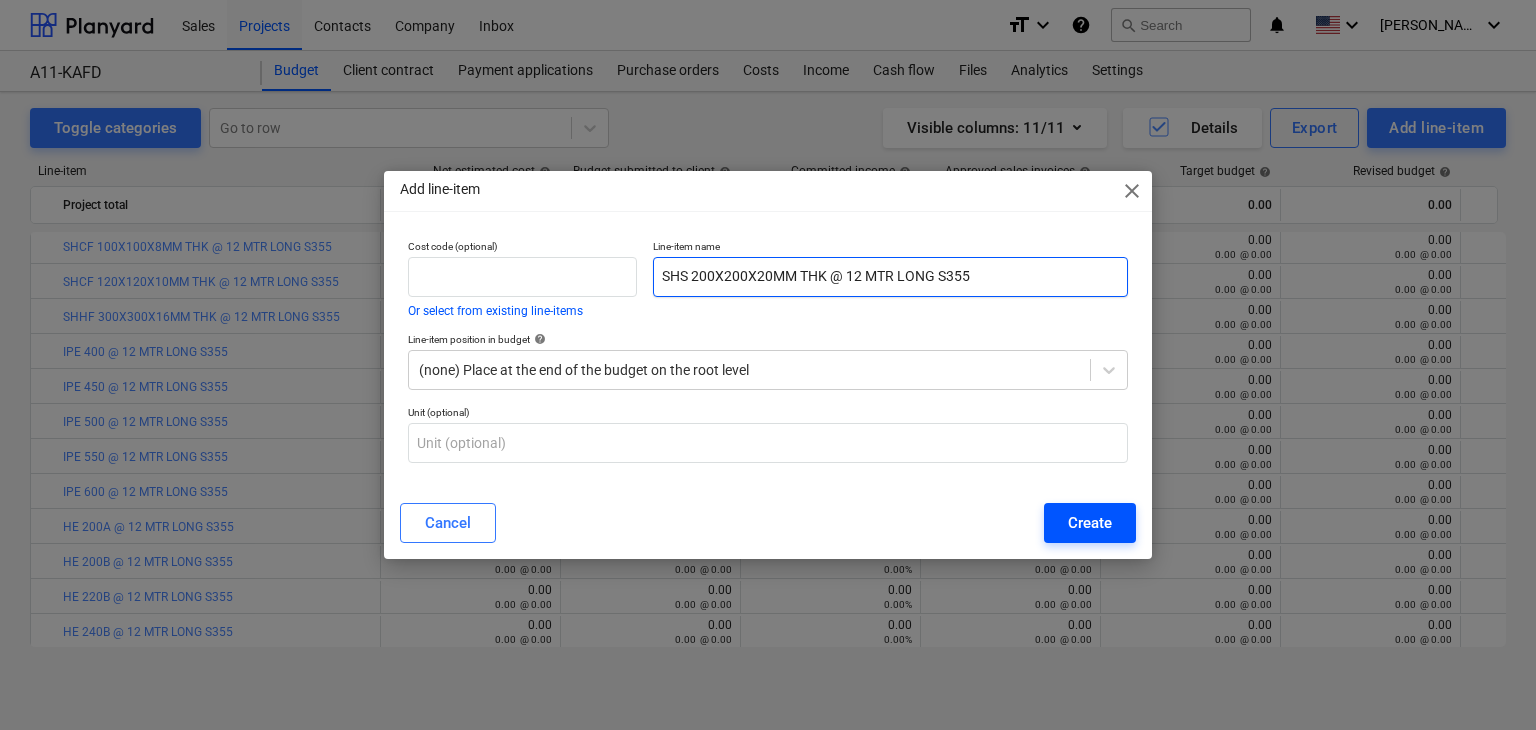 type on "SHS 200X200X20MM THK @ 12 MTR LONG S355" 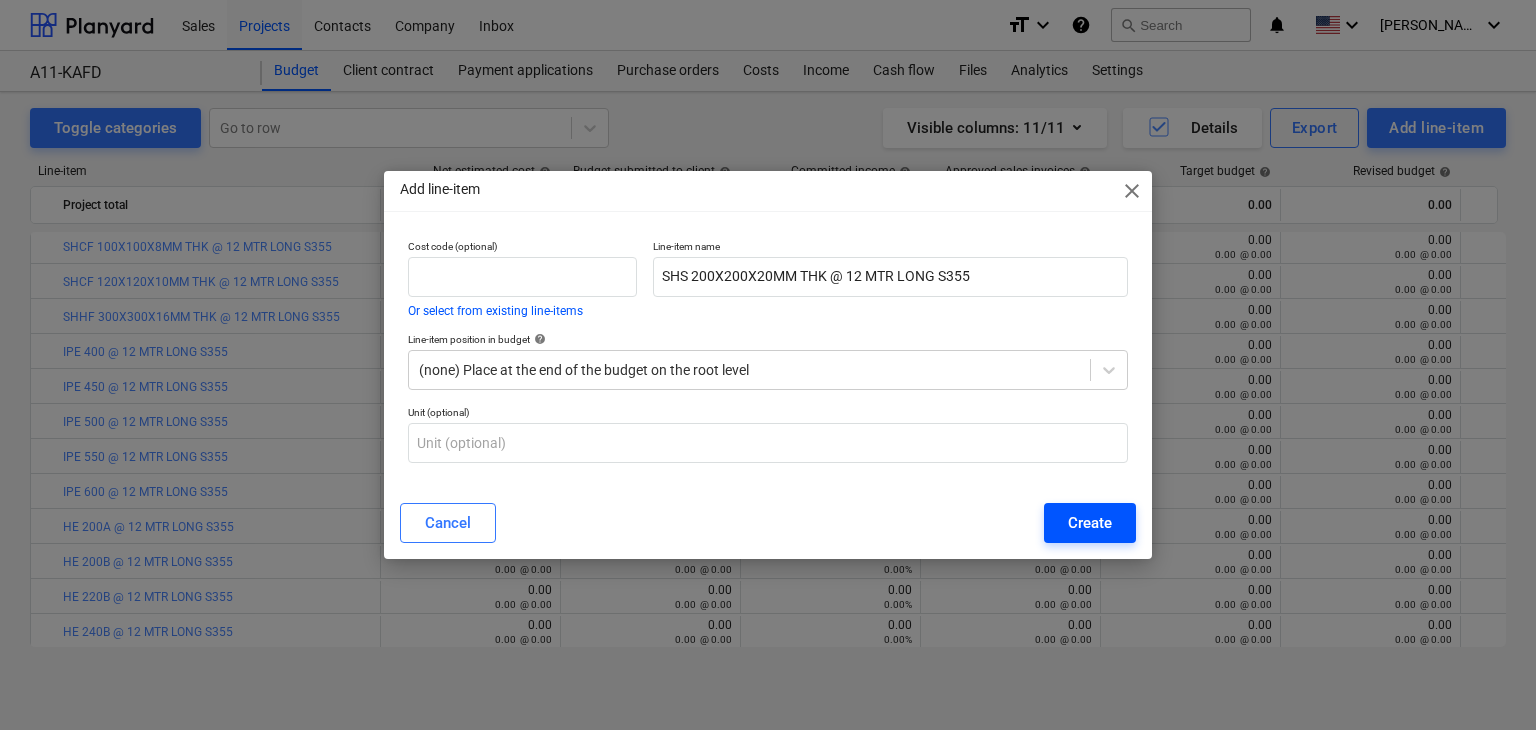 click on "Create" at bounding box center [1090, 523] 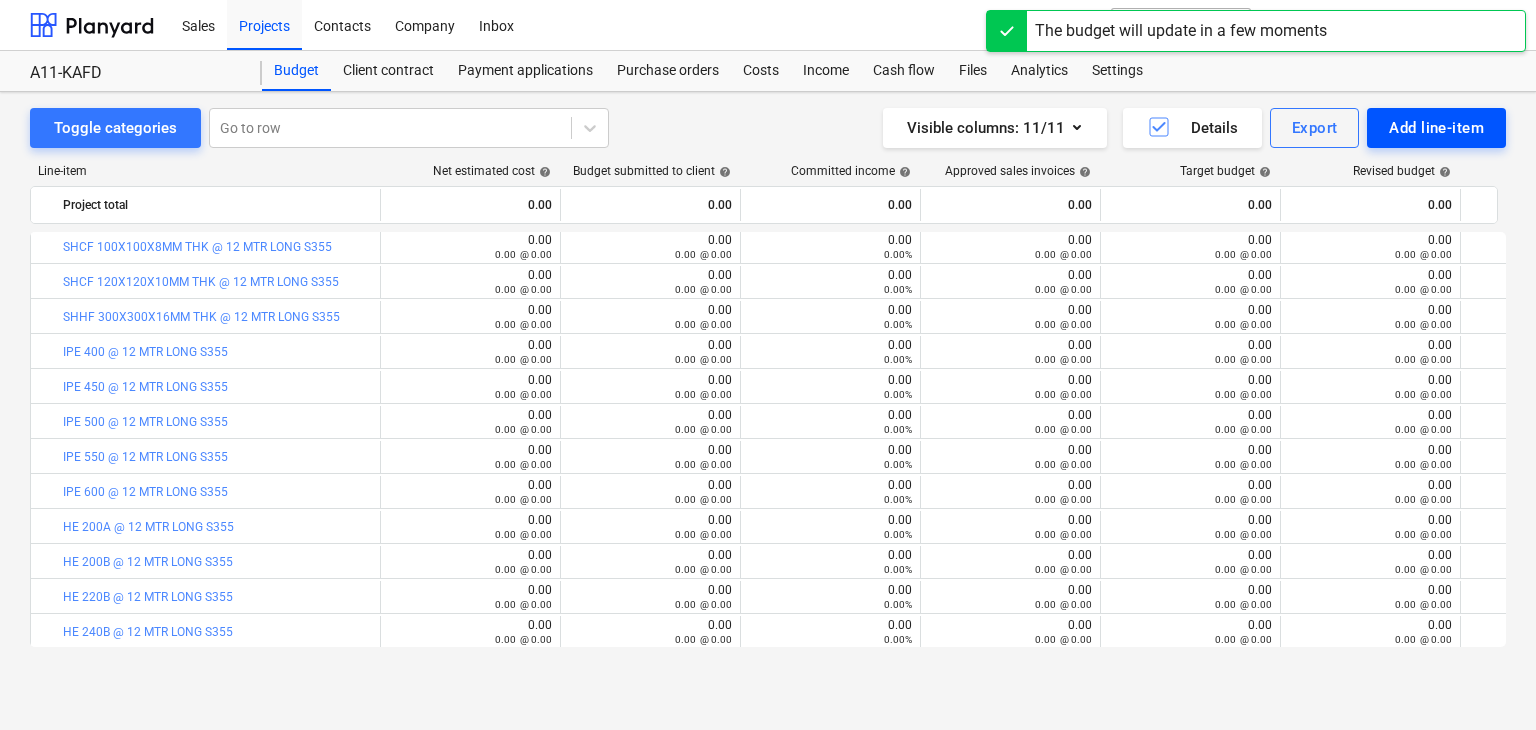 click on "Add line-item" at bounding box center [1436, 128] 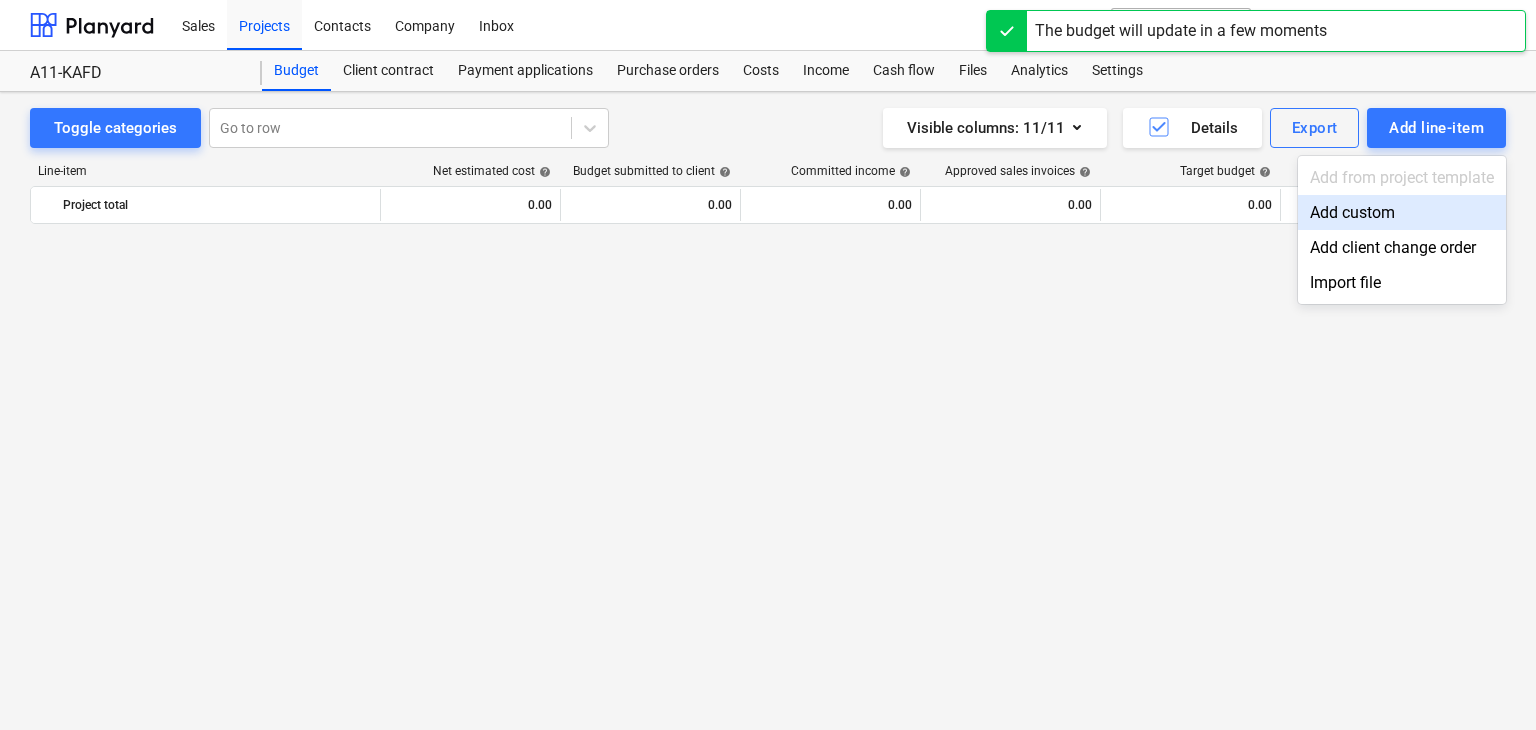 scroll, scrollTop: 1649, scrollLeft: 0, axis: vertical 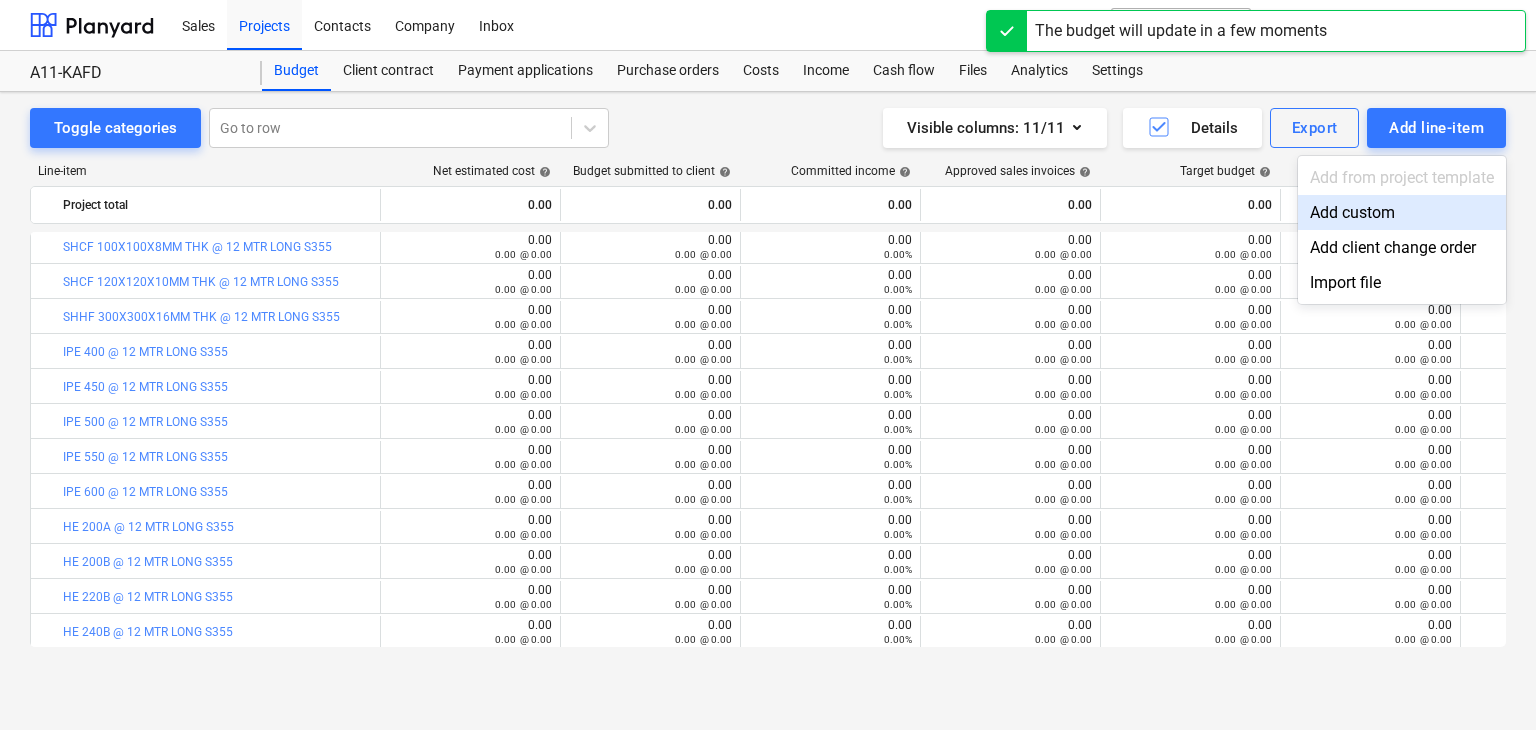 click on "Add custom" at bounding box center (1402, 212) 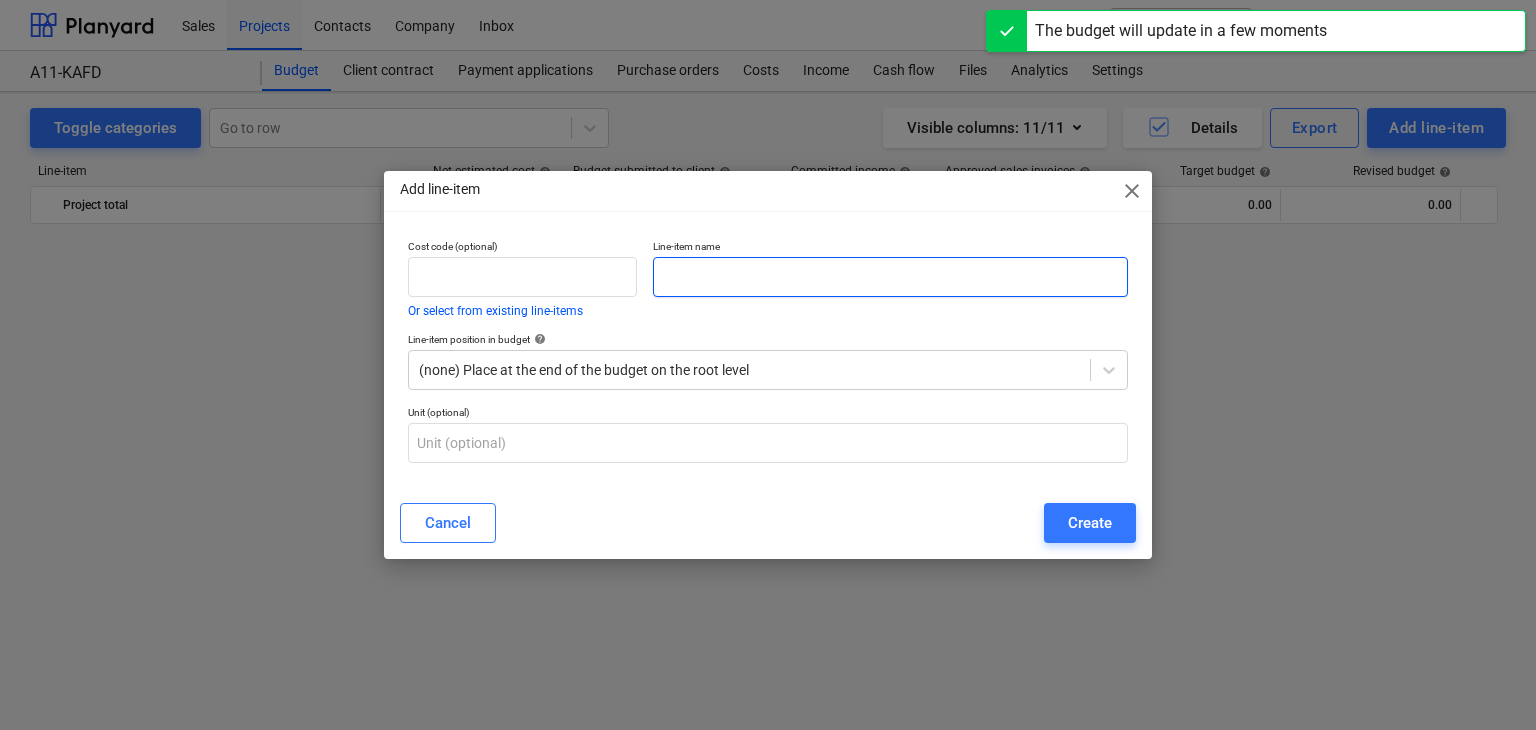 scroll, scrollTop: 1649, scrollLeft: 0, axis: vertical 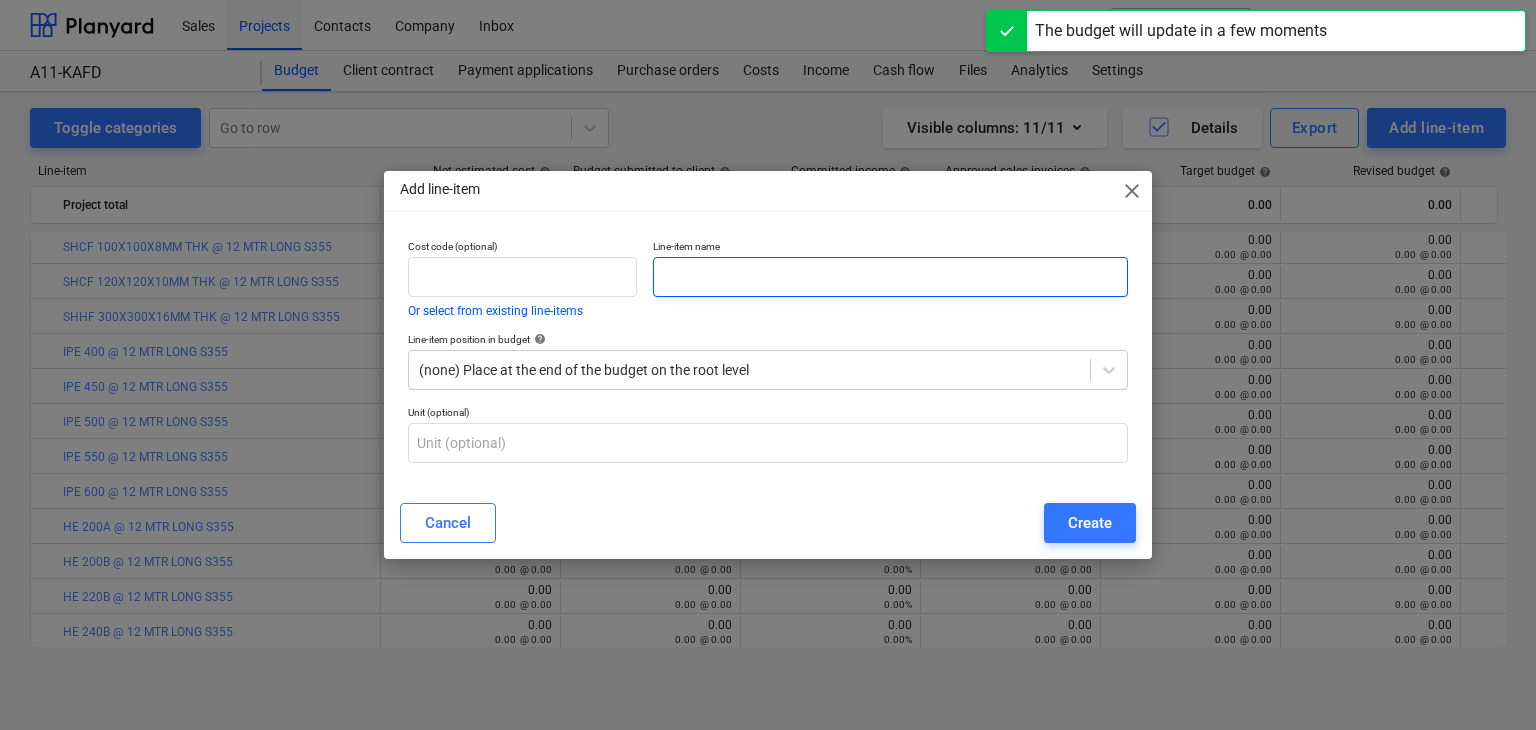 click at bounding box center (890, 277) 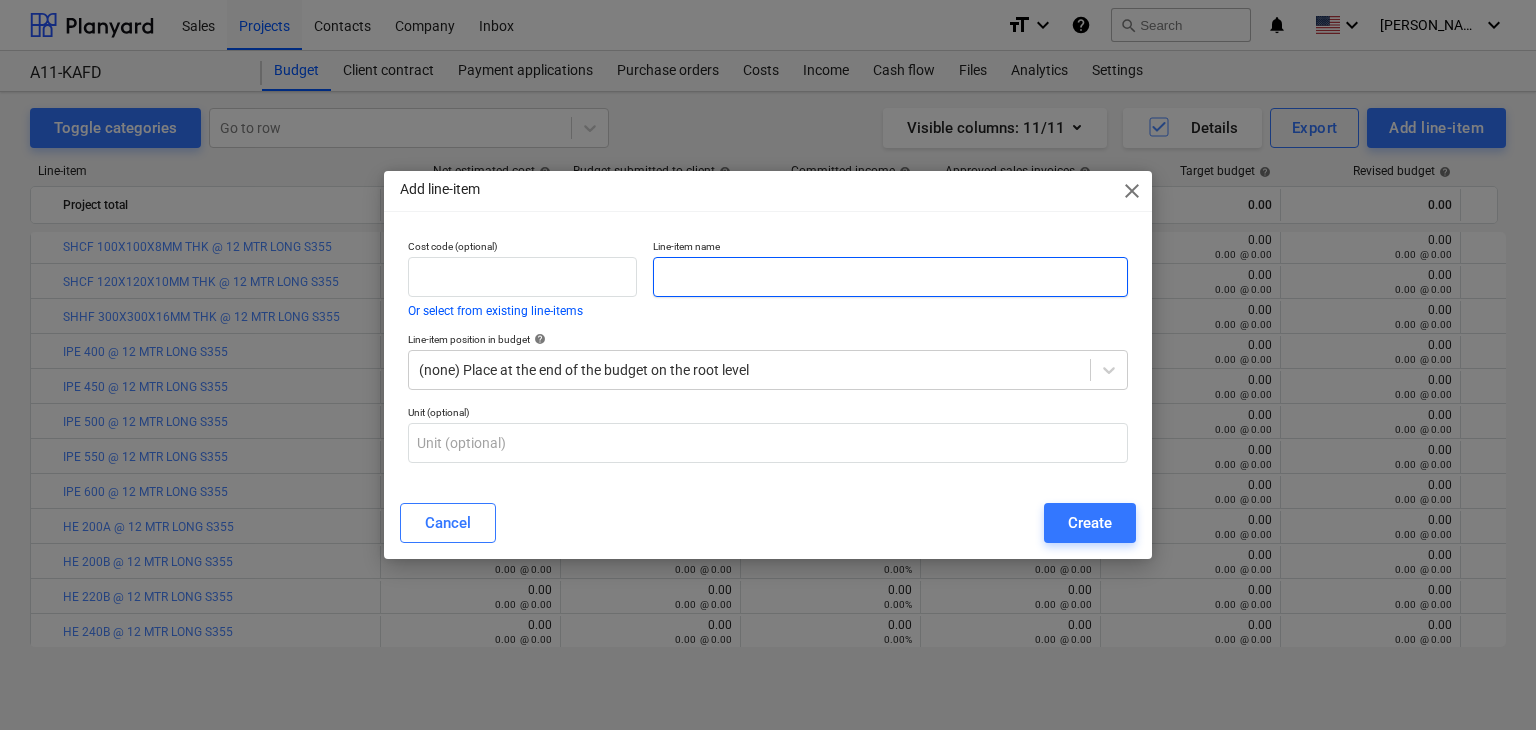 paste on "HE400A @ 12 MTR LONG S355" 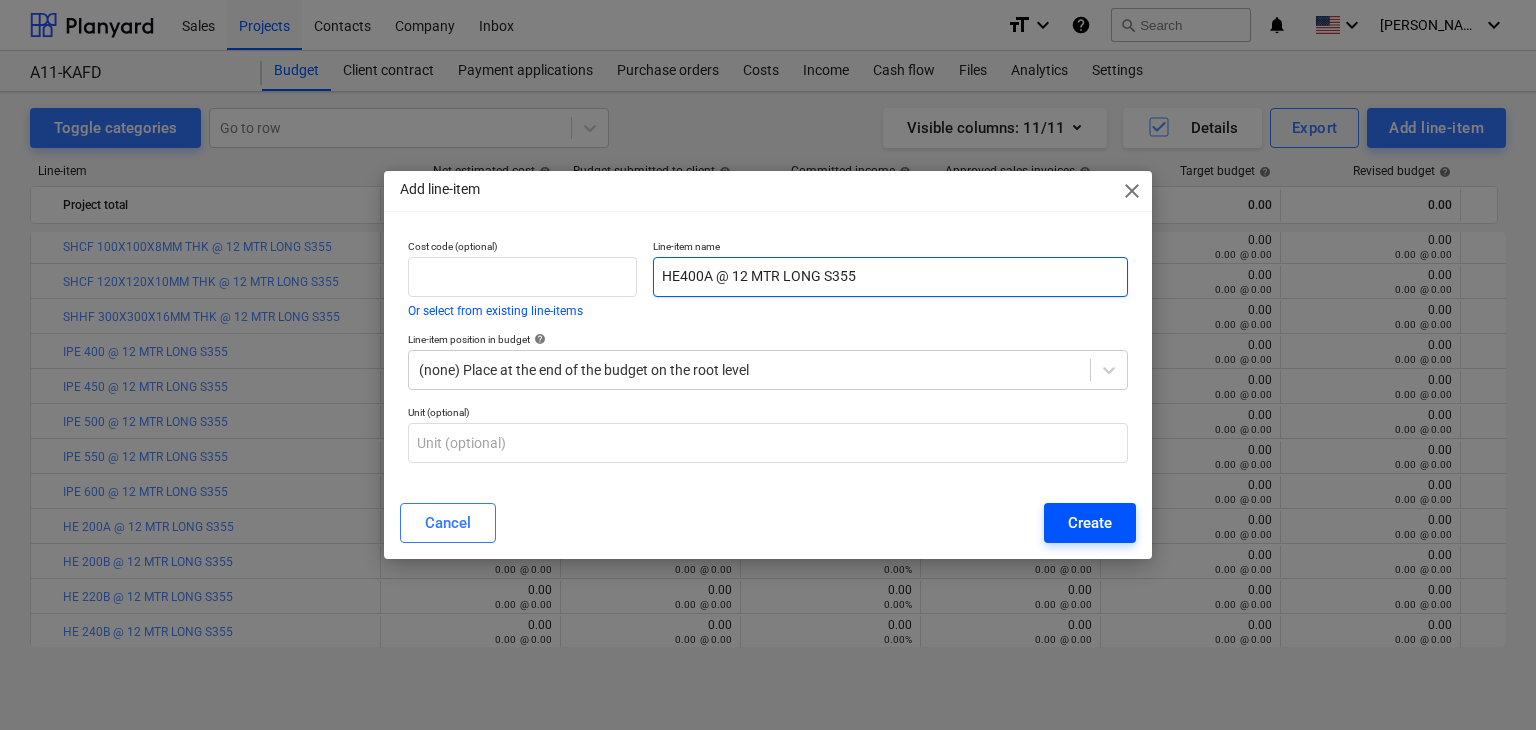type on "HE400A @ 12 MTR LONG S355" 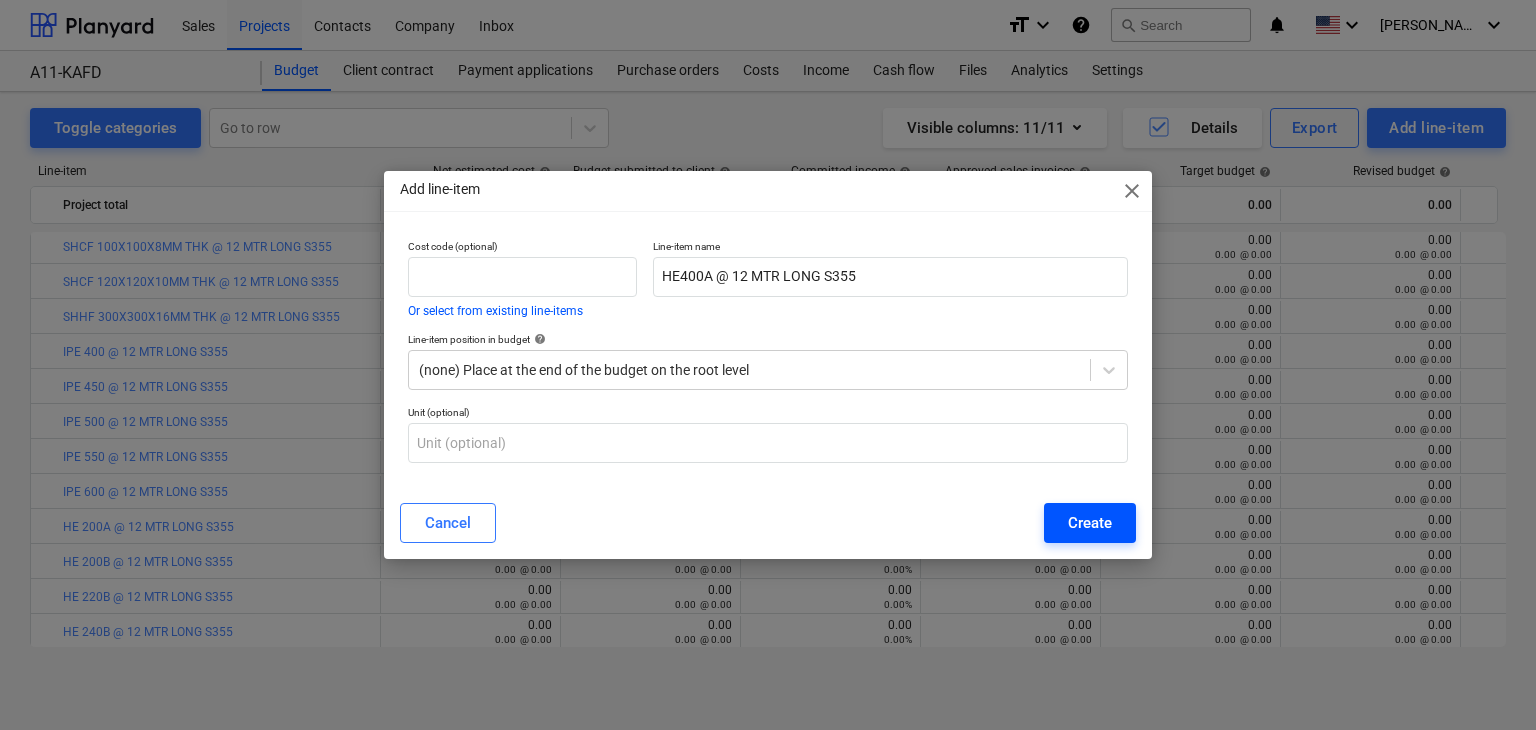 click on "Create" at bounding box center [1090, 523] 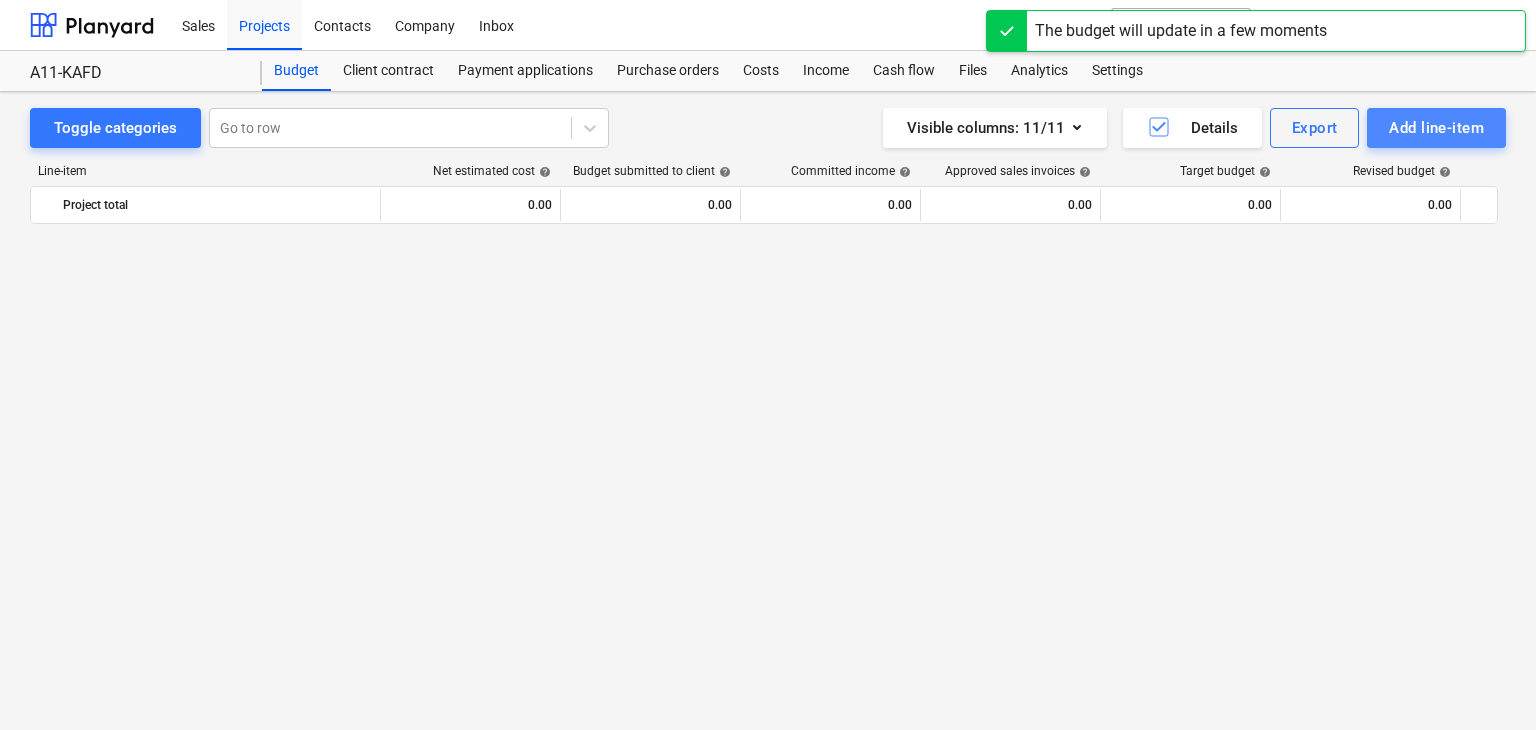 click on "Add line-item" at bounding box center [1436, 128] 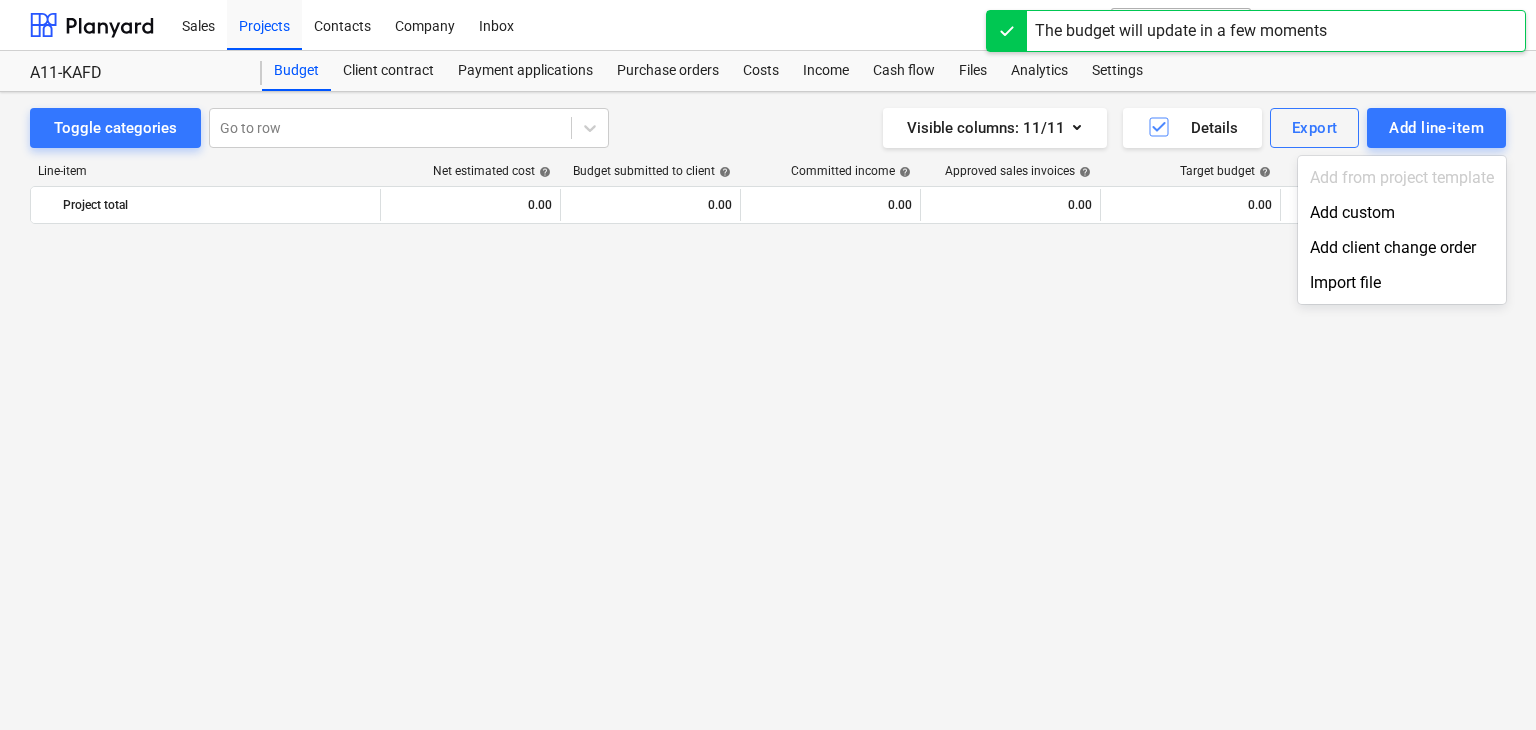 scroll, scrollTop: 1649, scrollLeft: 0, axis: vertical 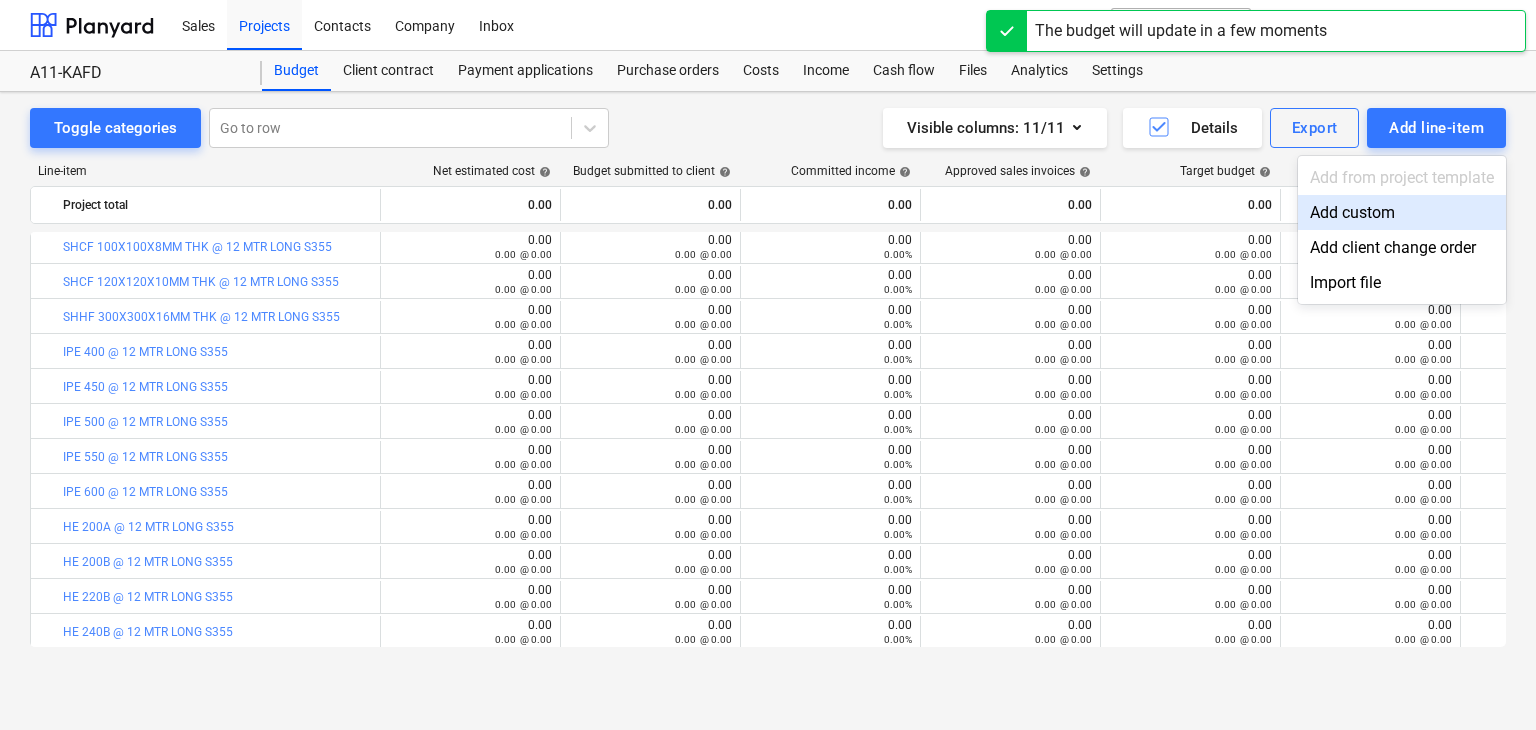 click on "Add custom" at bounding box center [1402, 212] 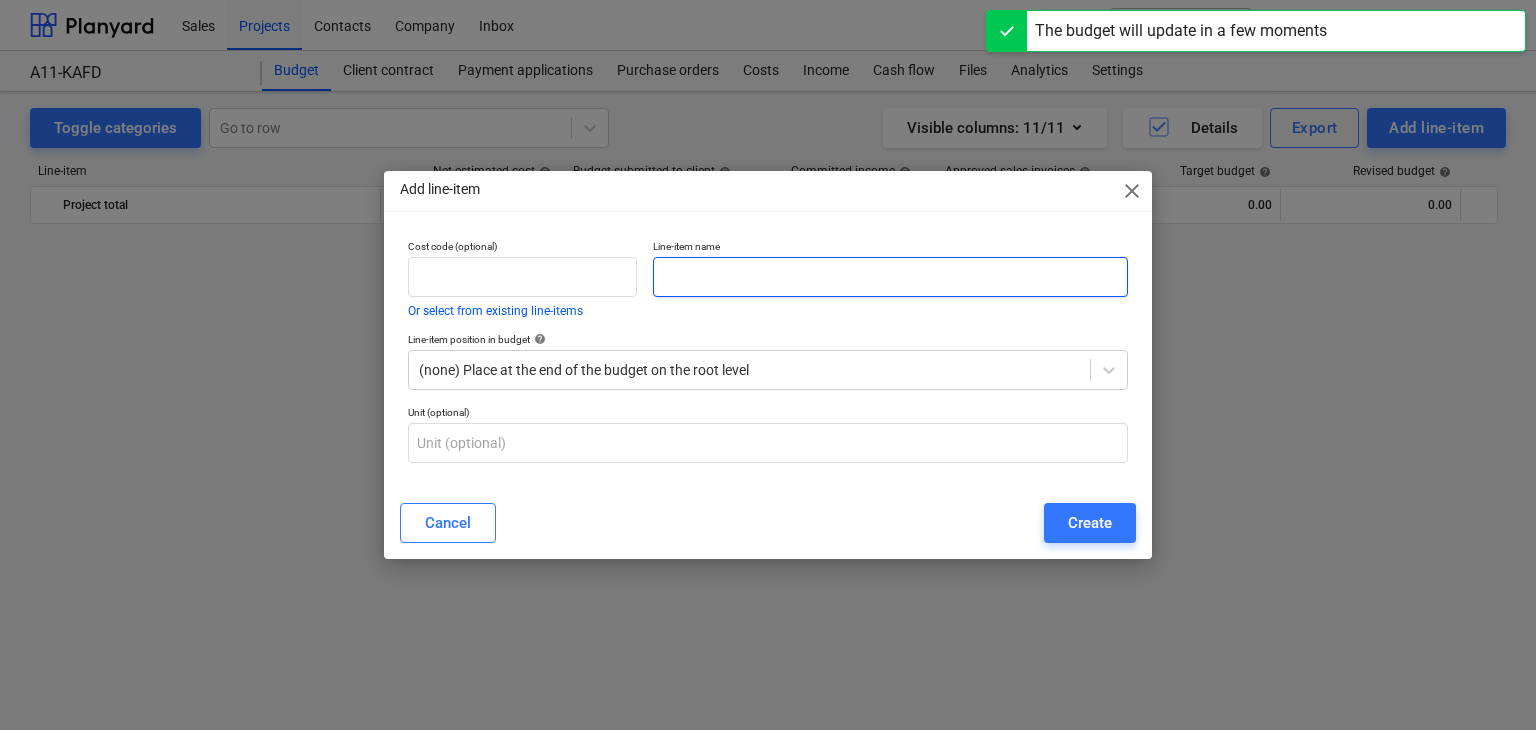 click at bounding box center (890, 277) 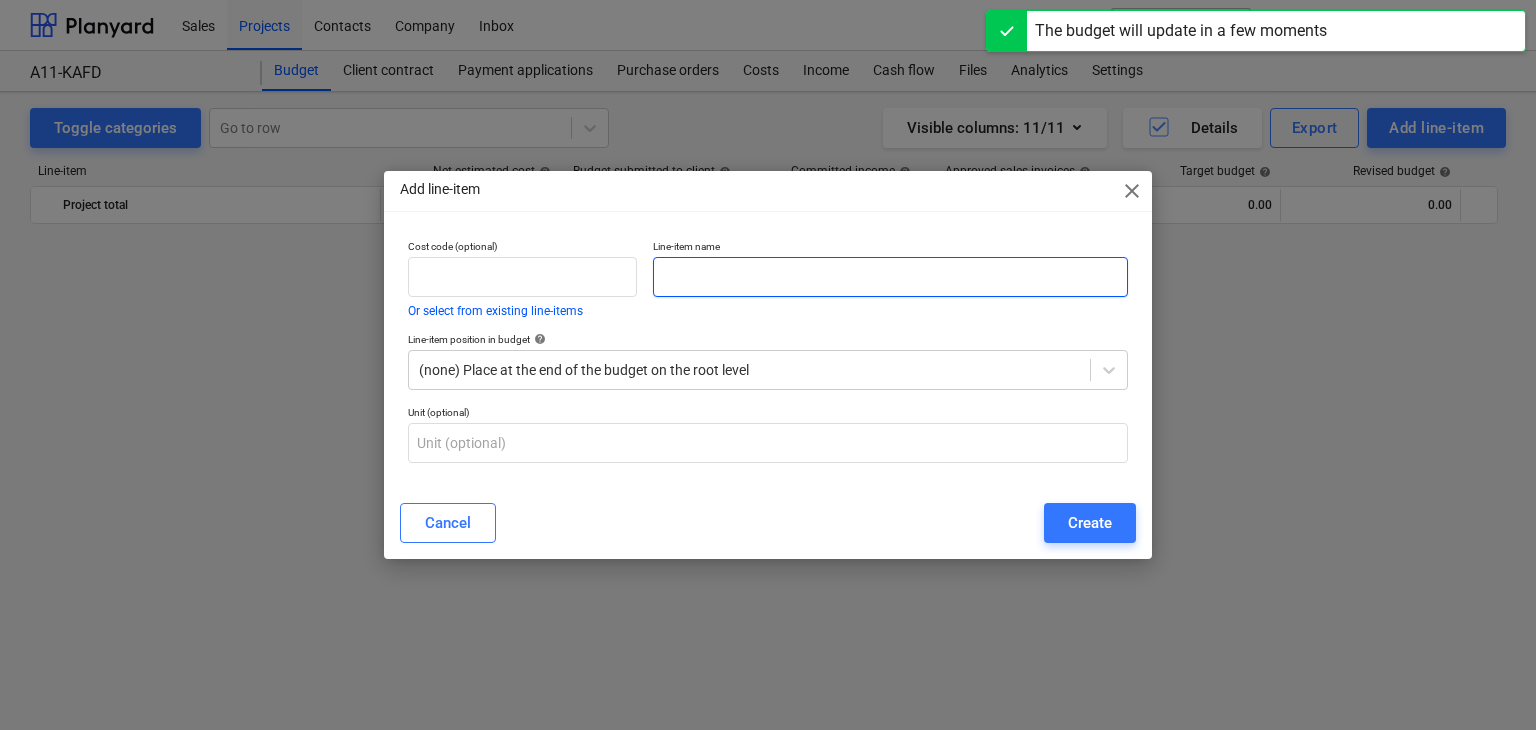 scroll, scrollTop: 1649, scrollLeft: 0, axis: vertical 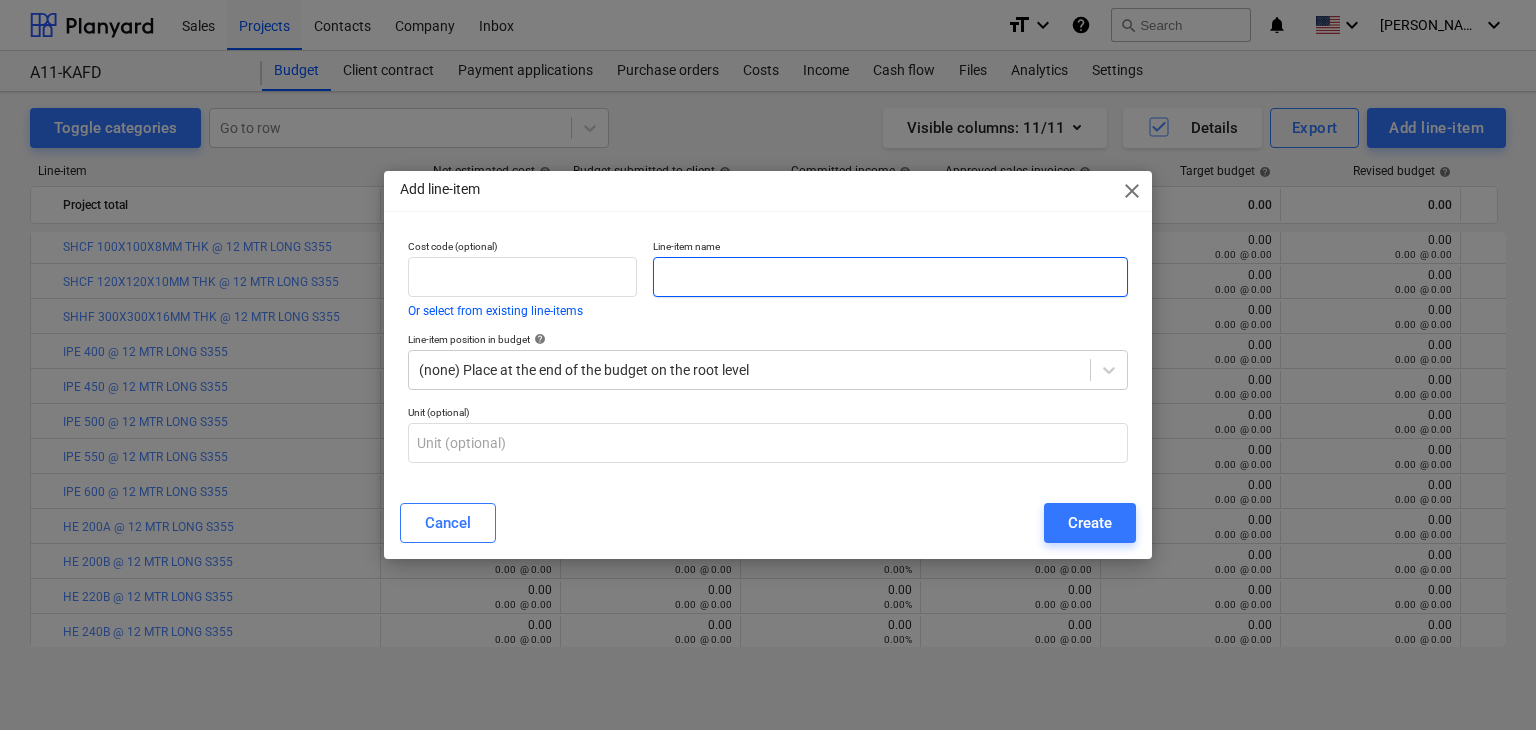 paste on "HE450A @ 12 MTR LONG S355" 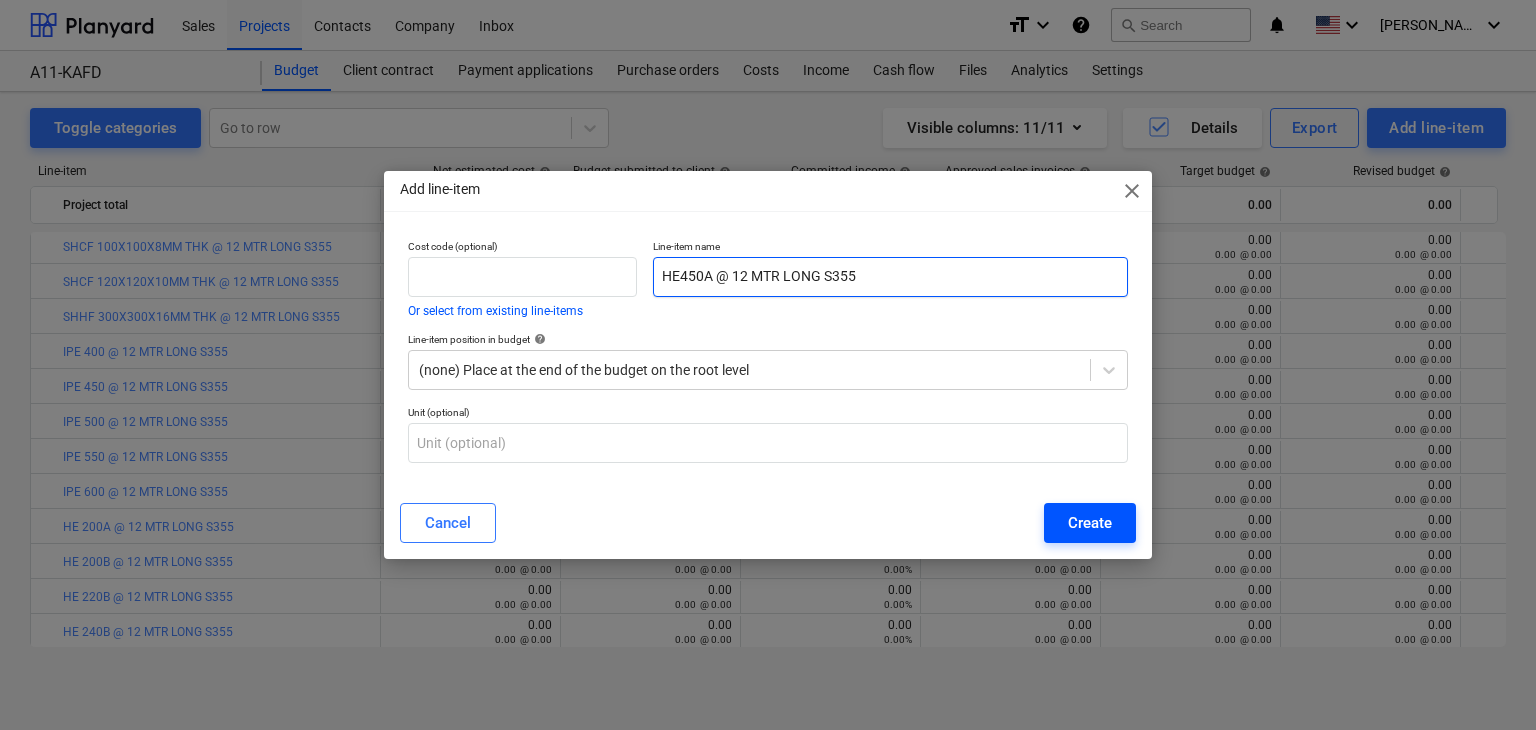 type on "HE450A @ 12 MTR LONG S355" 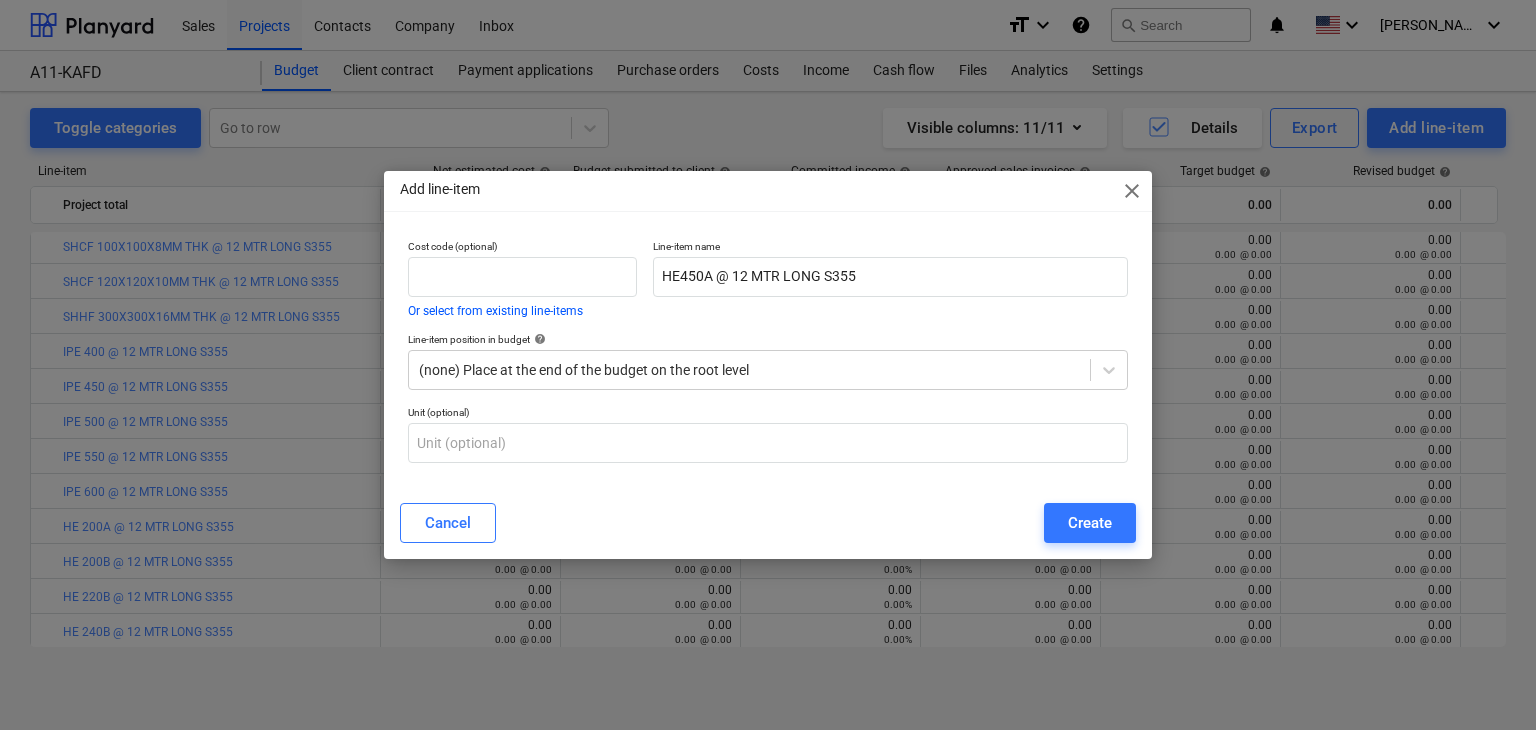 click on "Create" at bounding box center [1090, 523] 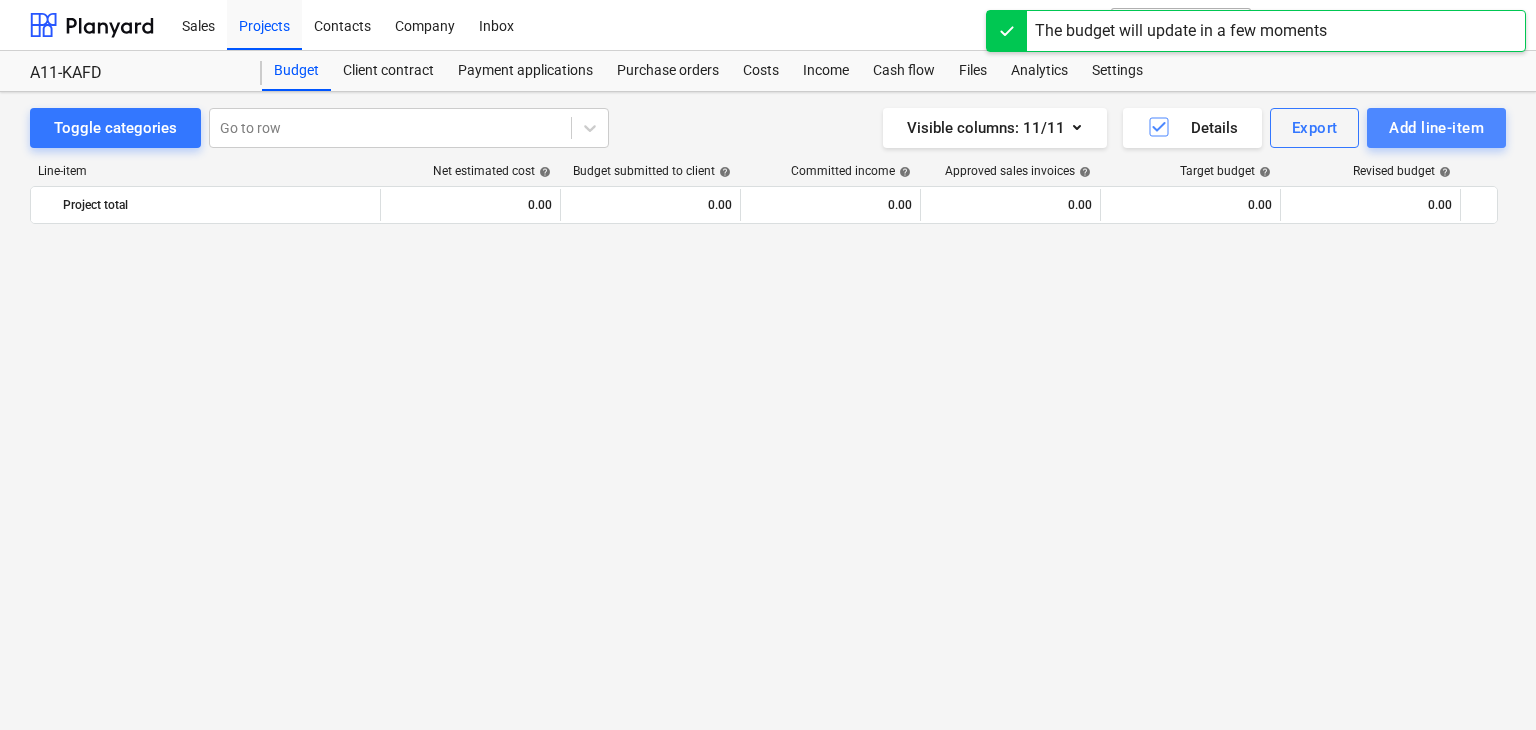 click on "Add line-item" at bounding box center [1436, 128] 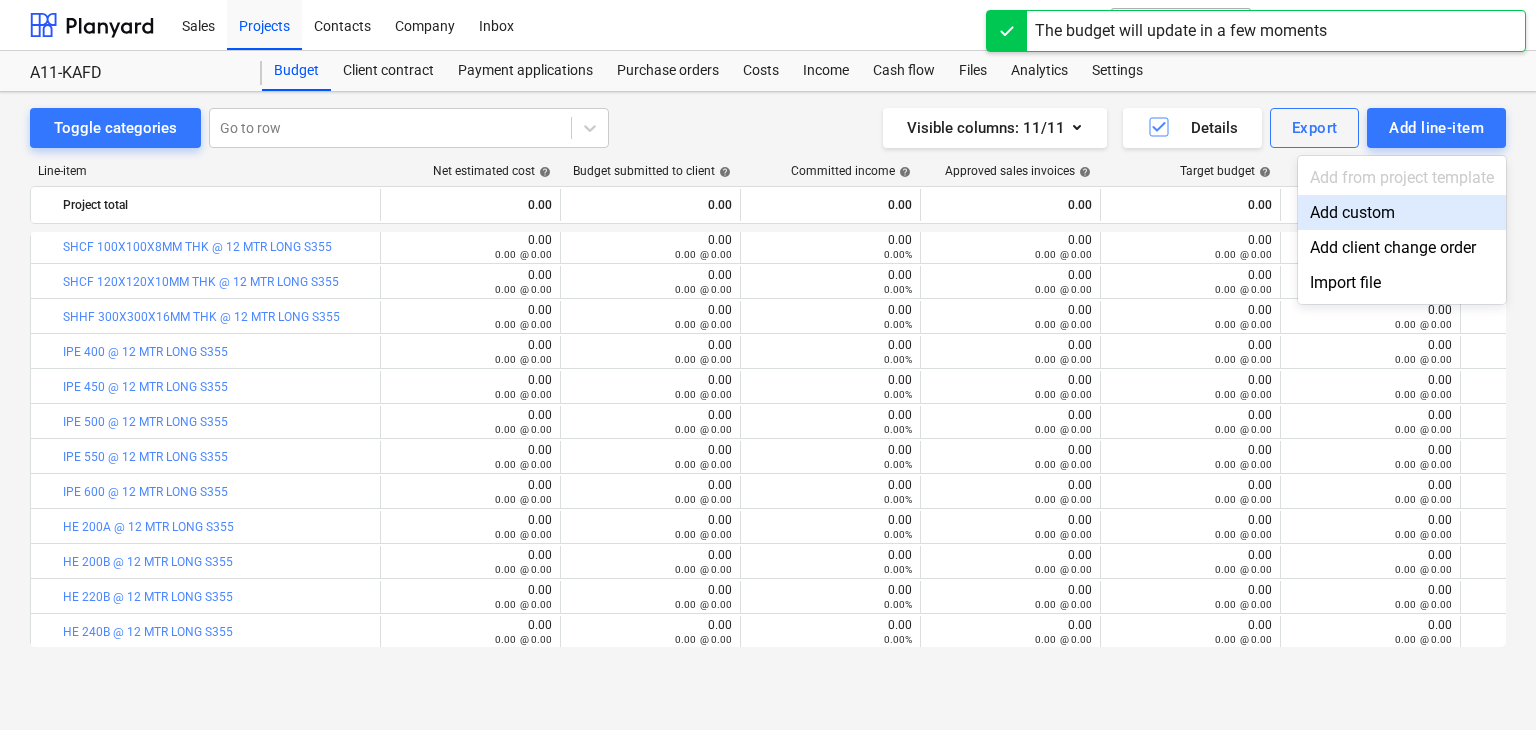 click on "Add custom" at bounding box center [1402, 212] 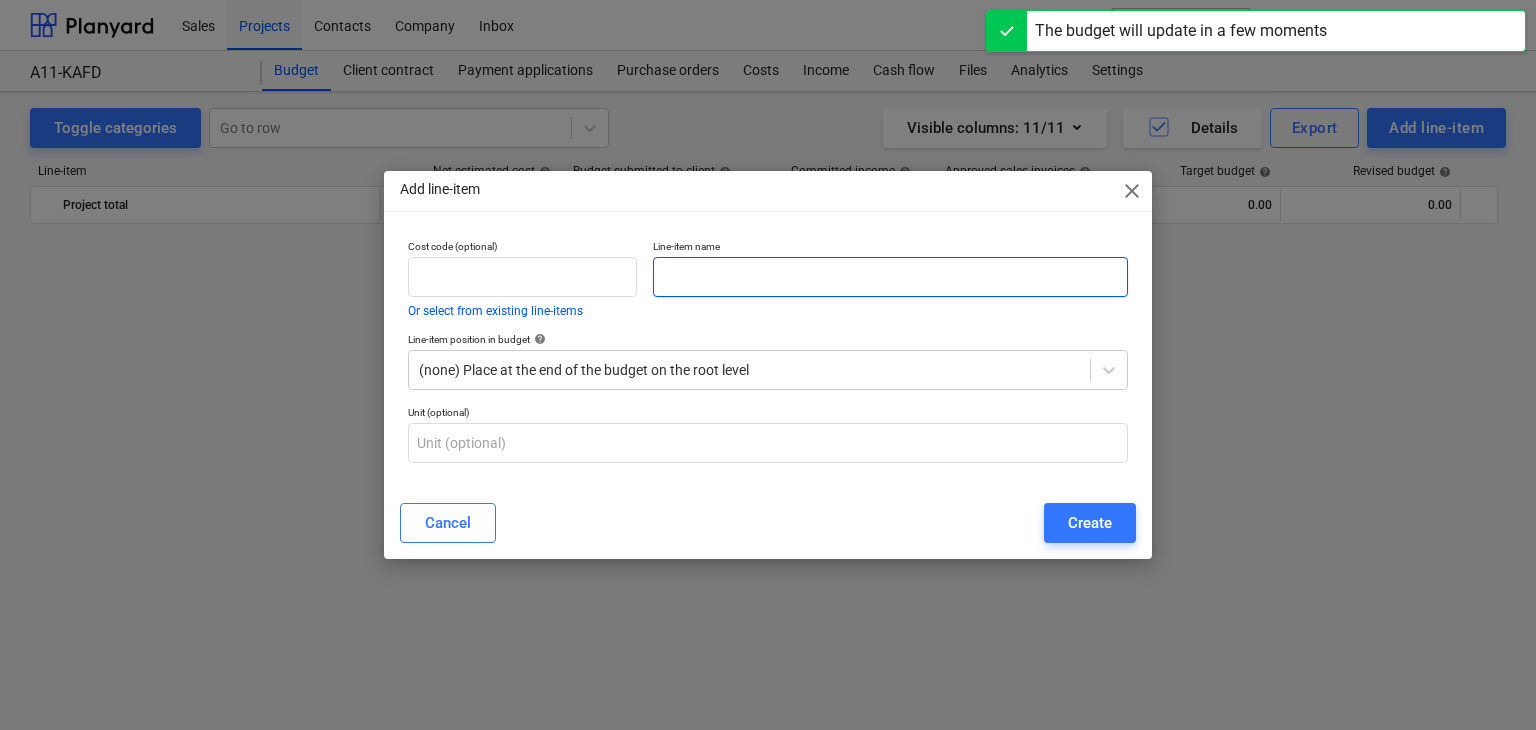 click at bounding box center [890, 277] 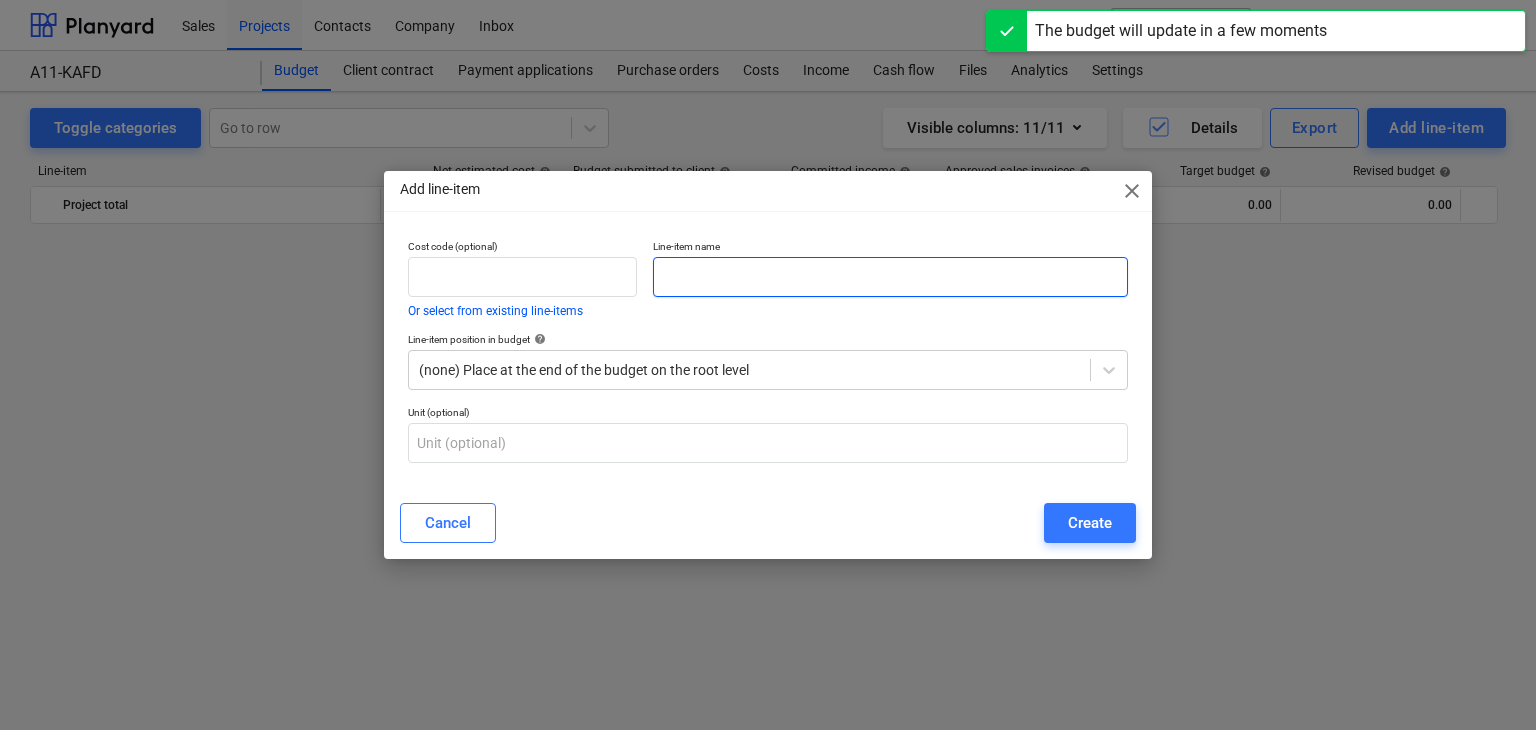 scroll, scrollTop: 1649, scrollLeft: 0, axis: vertical 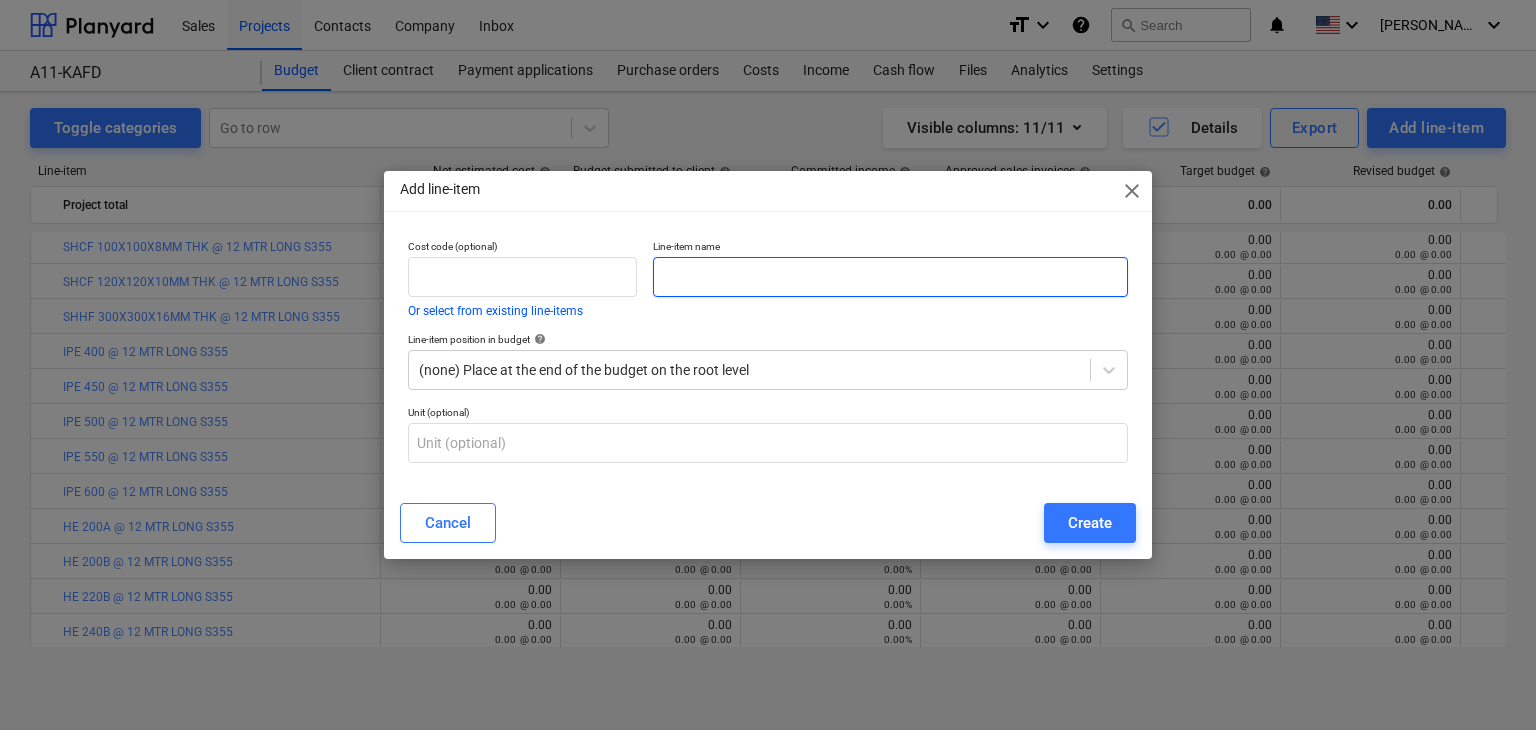 paste on "SHCF 120X120X10MM THK @ 12 MTR LONG S355" 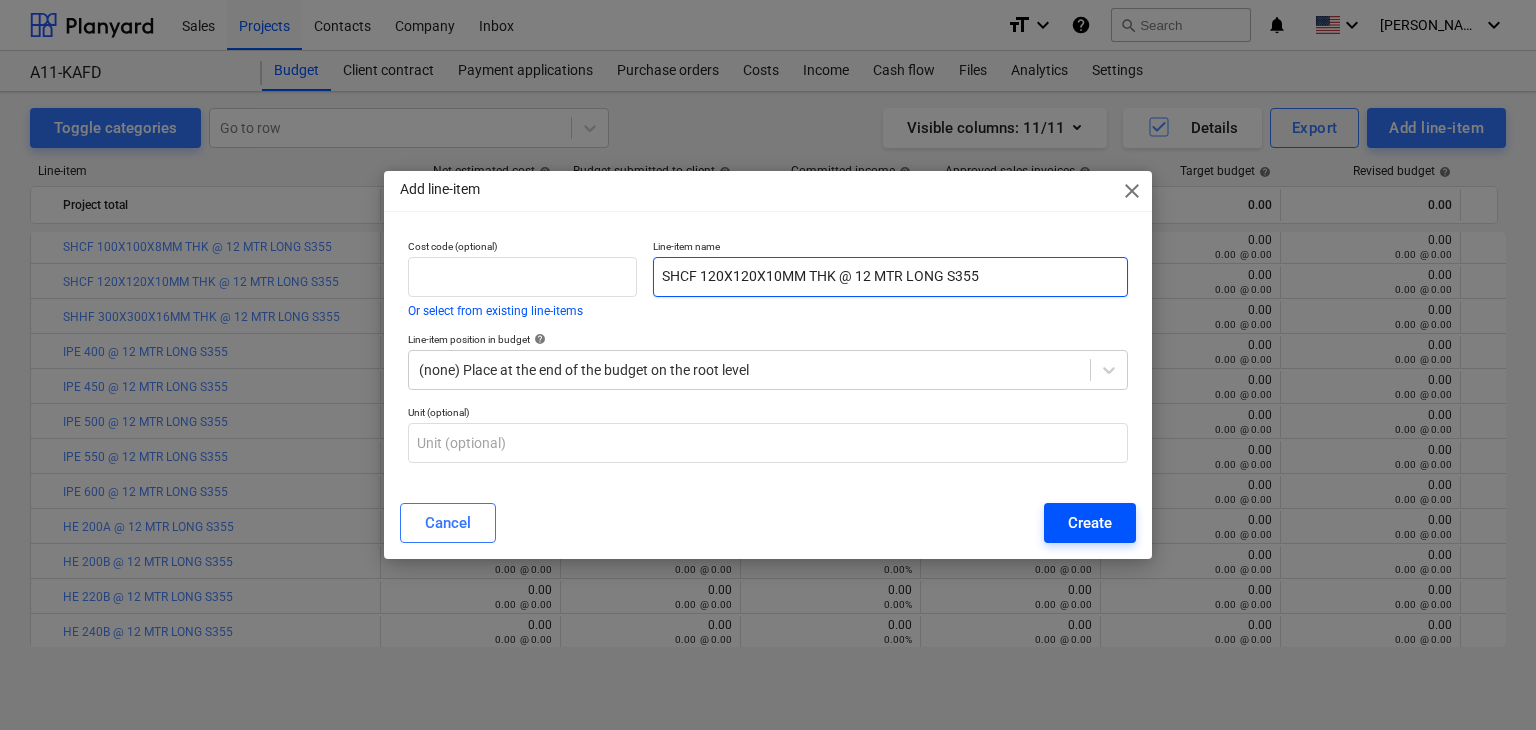 type on "SHCF 120X120X10MM THK @ 12 MTR LONG S355" 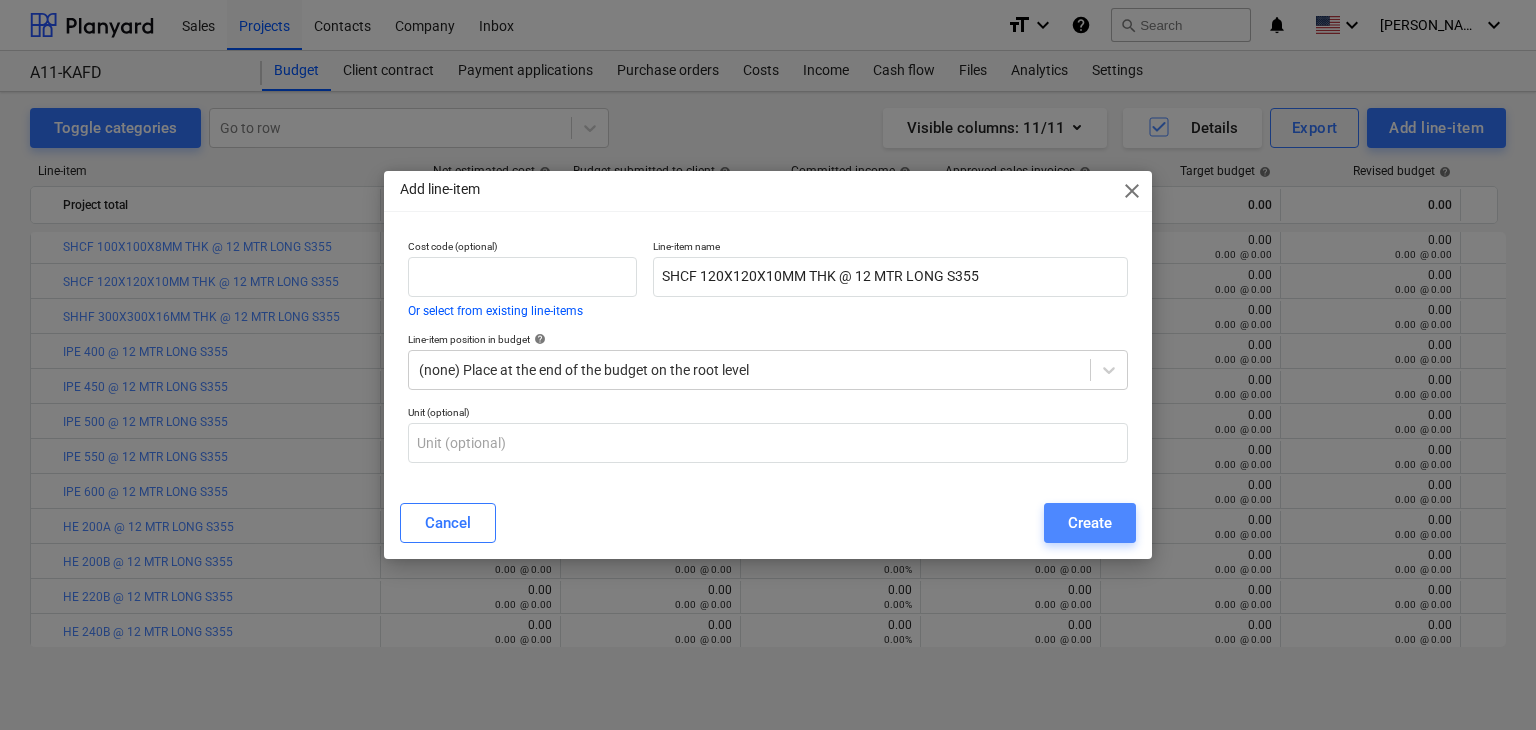 click on "Create" at bounding box center [1090, 523] 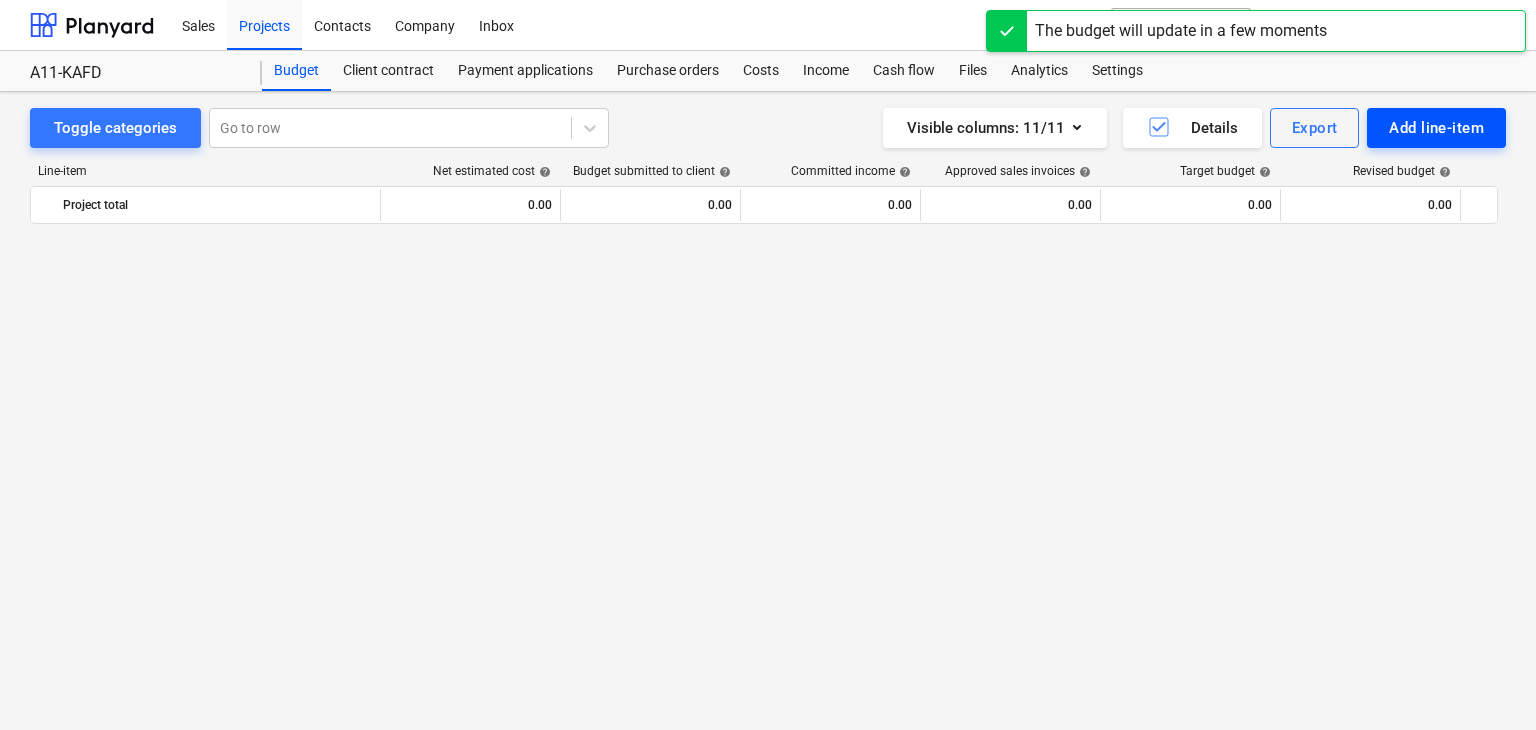 scroll, scrollTop: 1649, scrollLeft: 0, axis: vertical 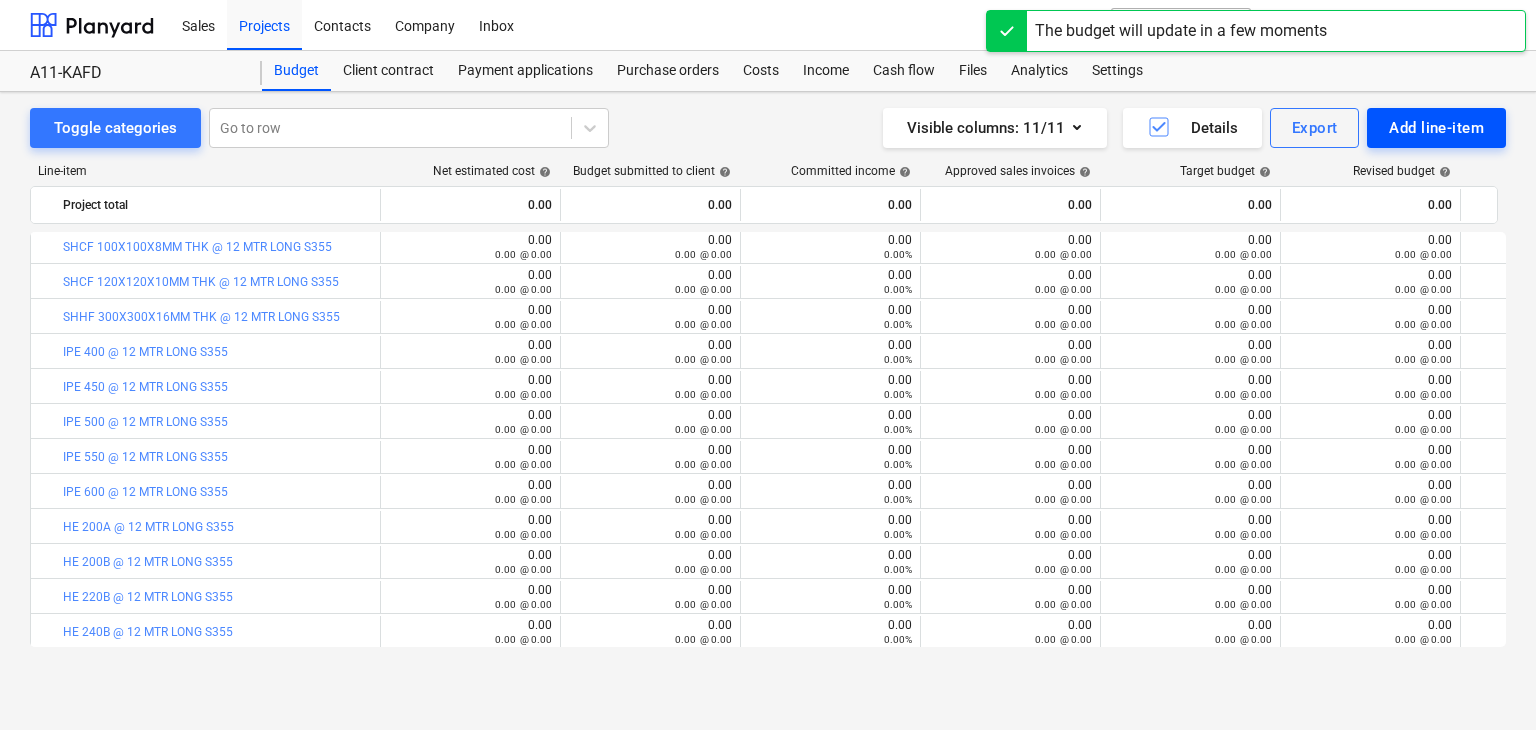 click on "Add line-item" at bounding box center [1436, 128] 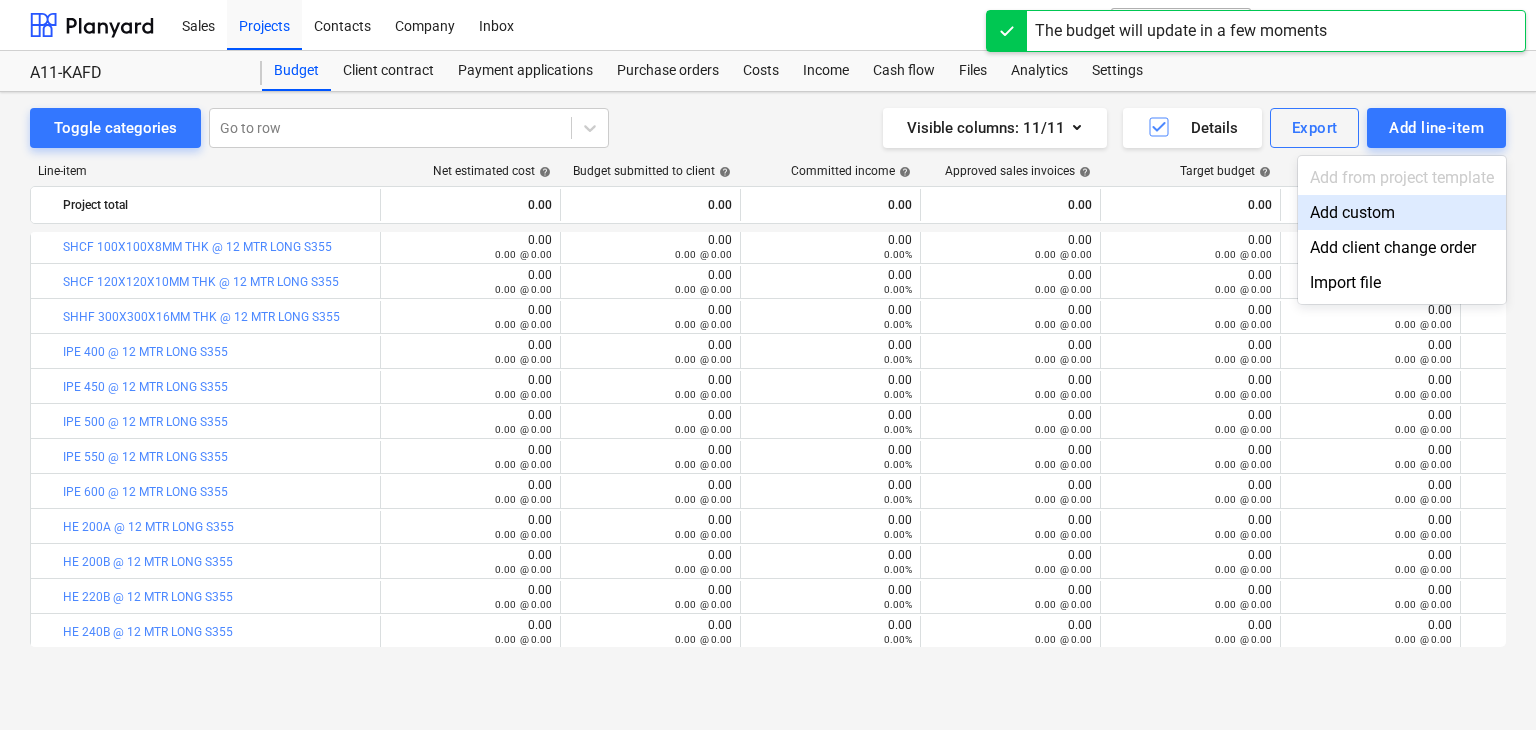 click on "Add custom" at bounding box center (1402, 212) 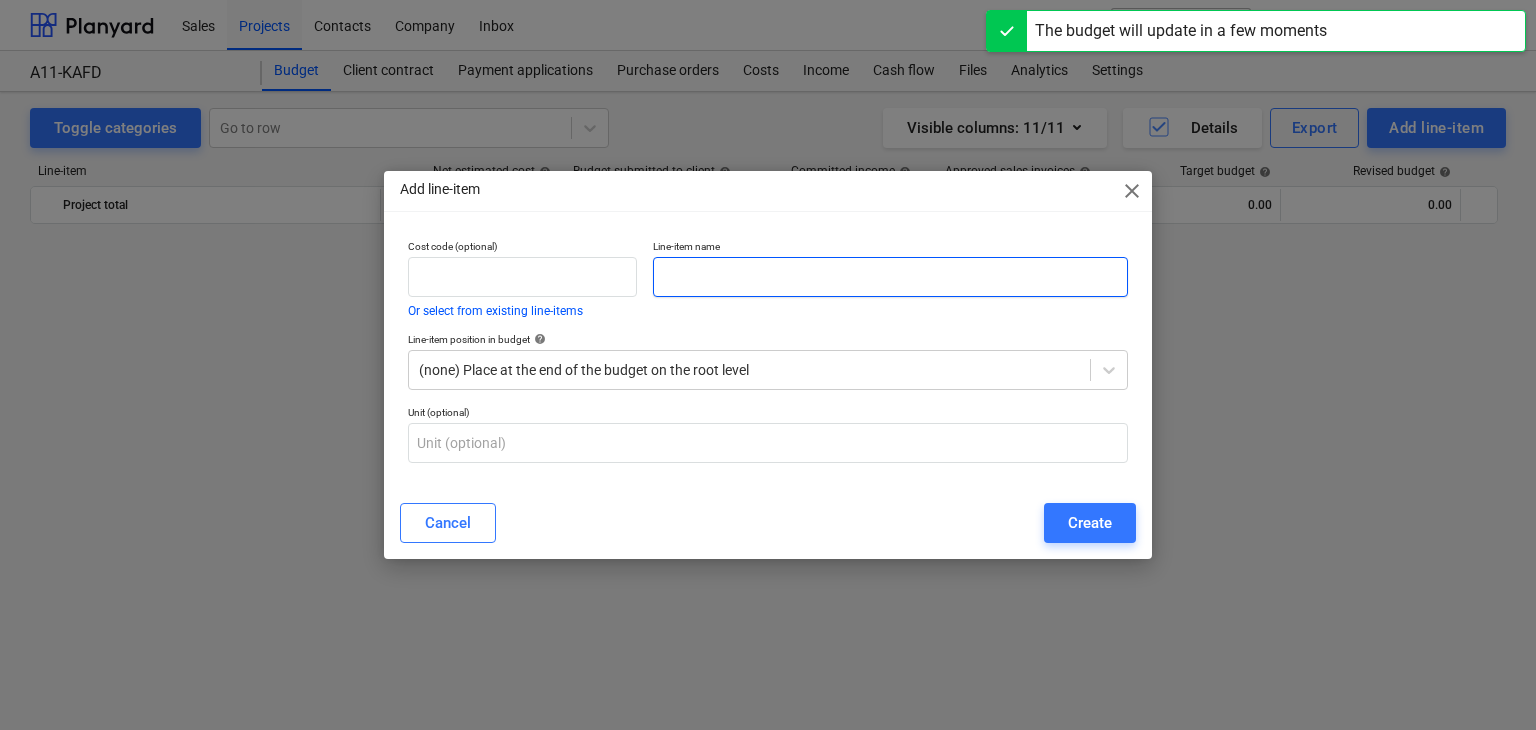 scroll, scrollTop: 1649, scrollLeft: 0, axis: vertical 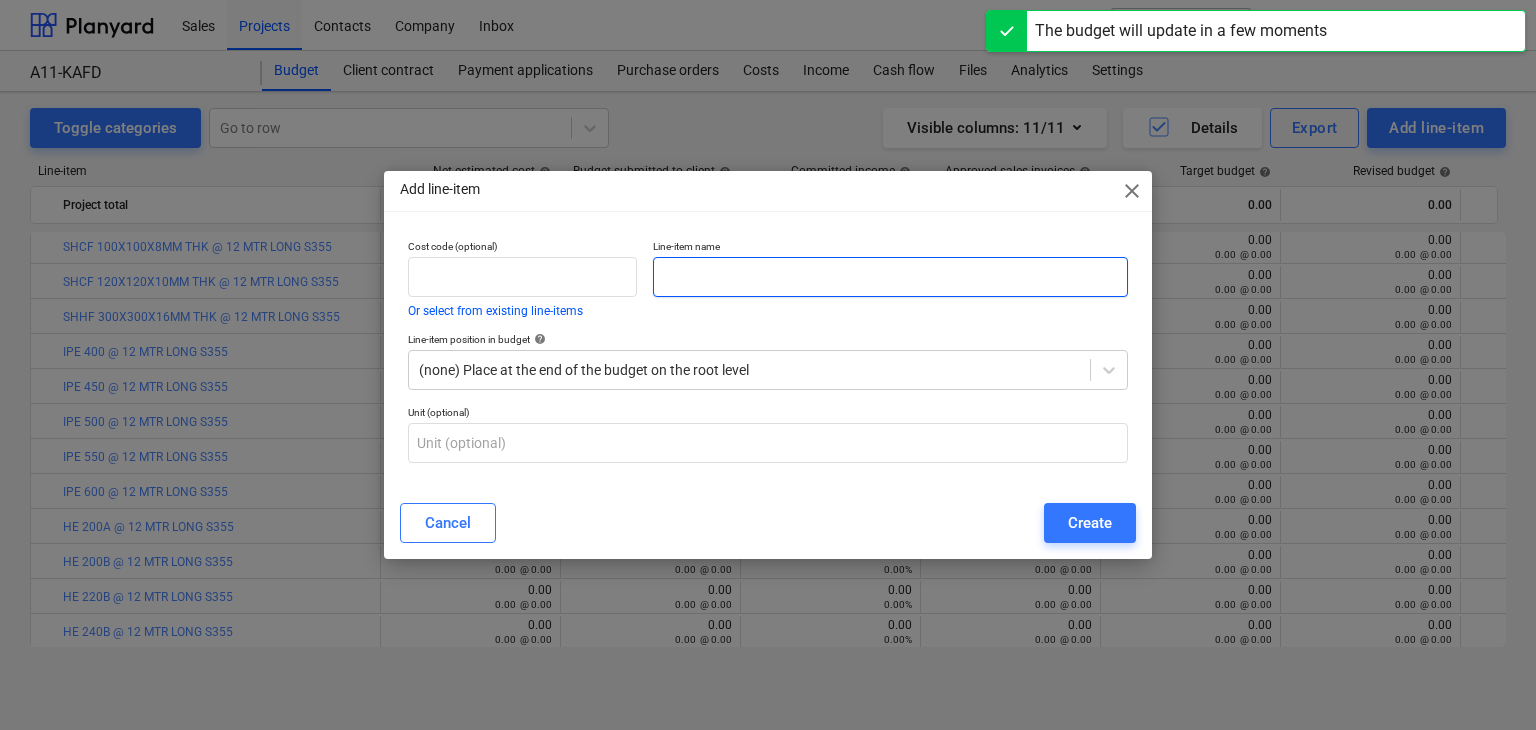 click at bounding box center (890, 277) 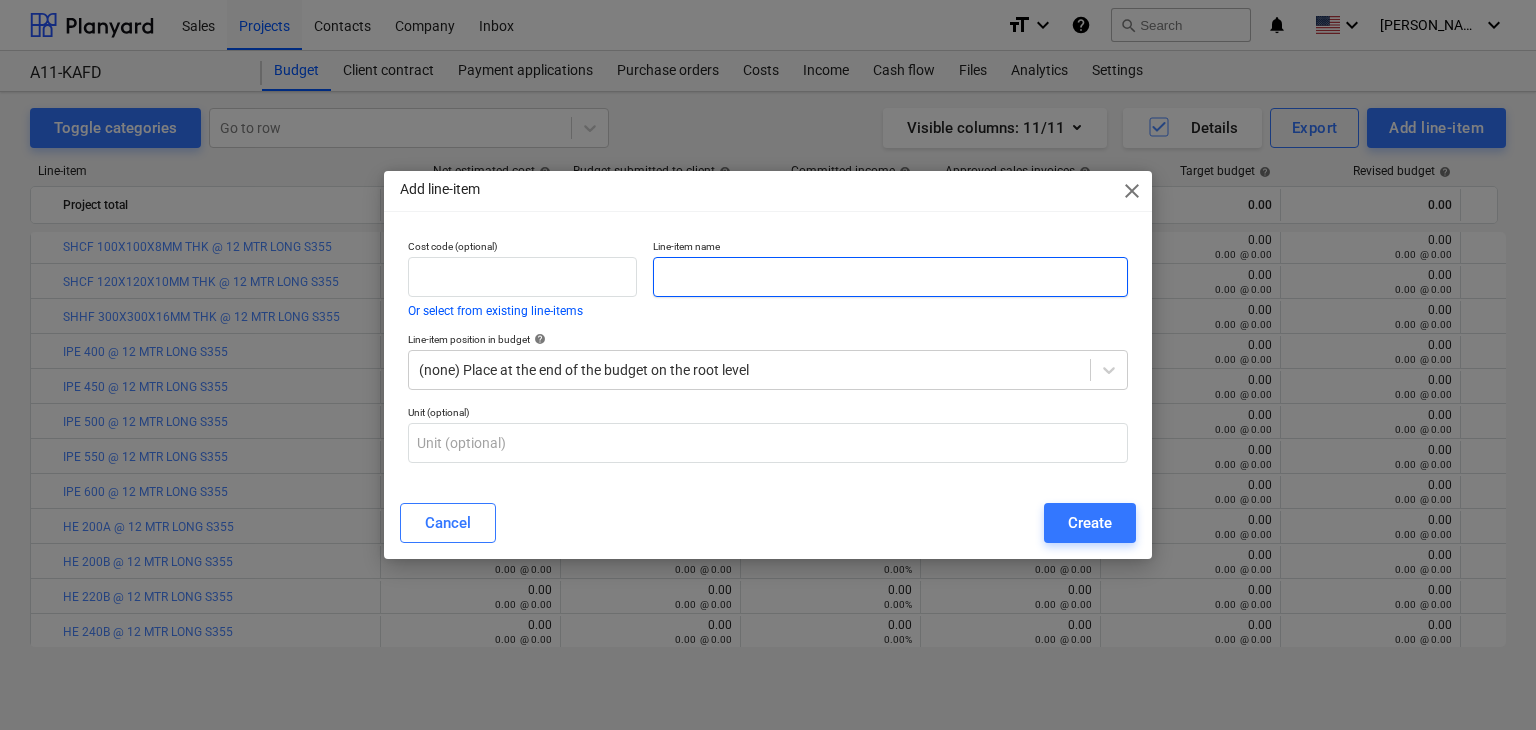 paste on "SHS 500X500X5MM THK @ 12 MTR LONG S355" 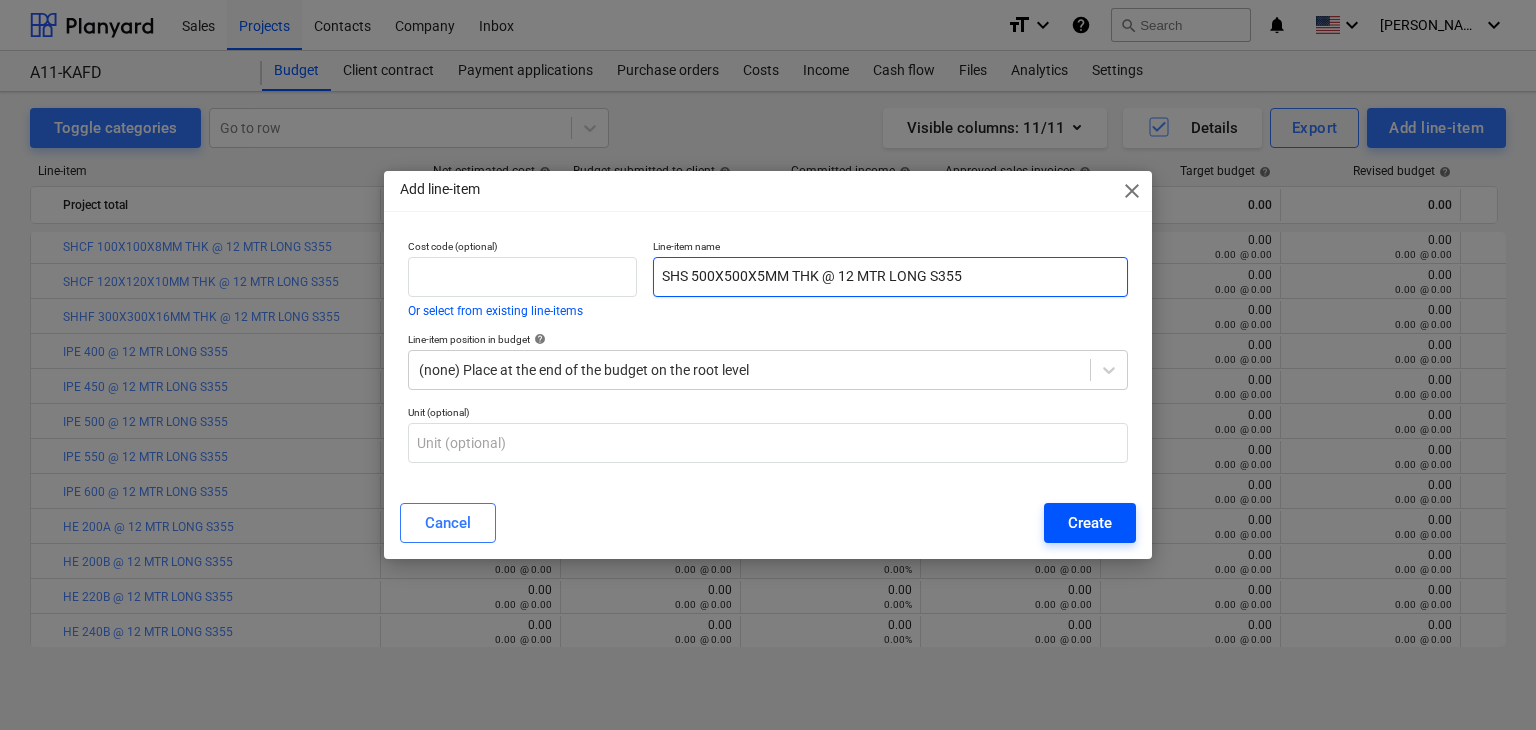 type on "SHS 500X500X5MM THK @ 12 MTR LONG S355" 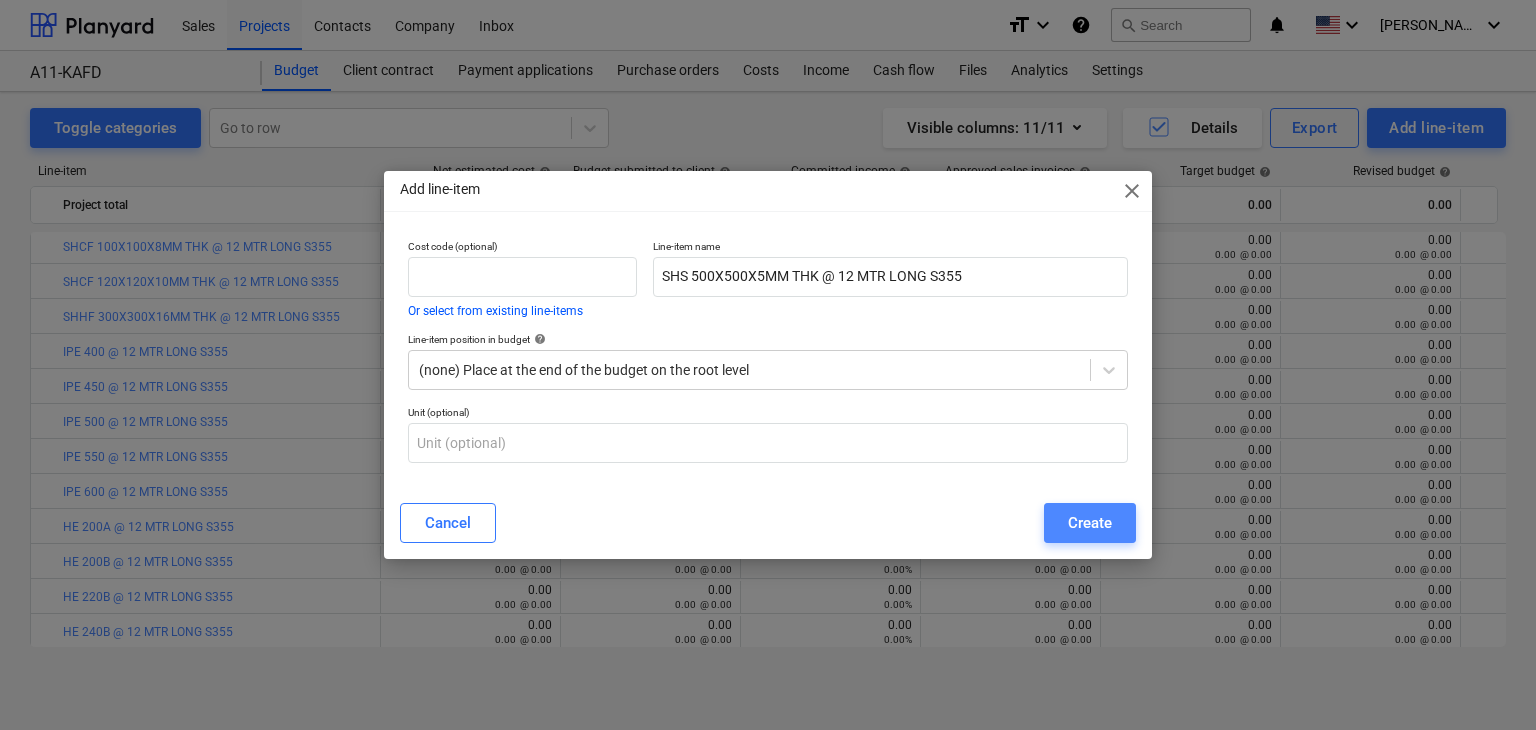 click on "Create" at bounding box center [1090, 523] 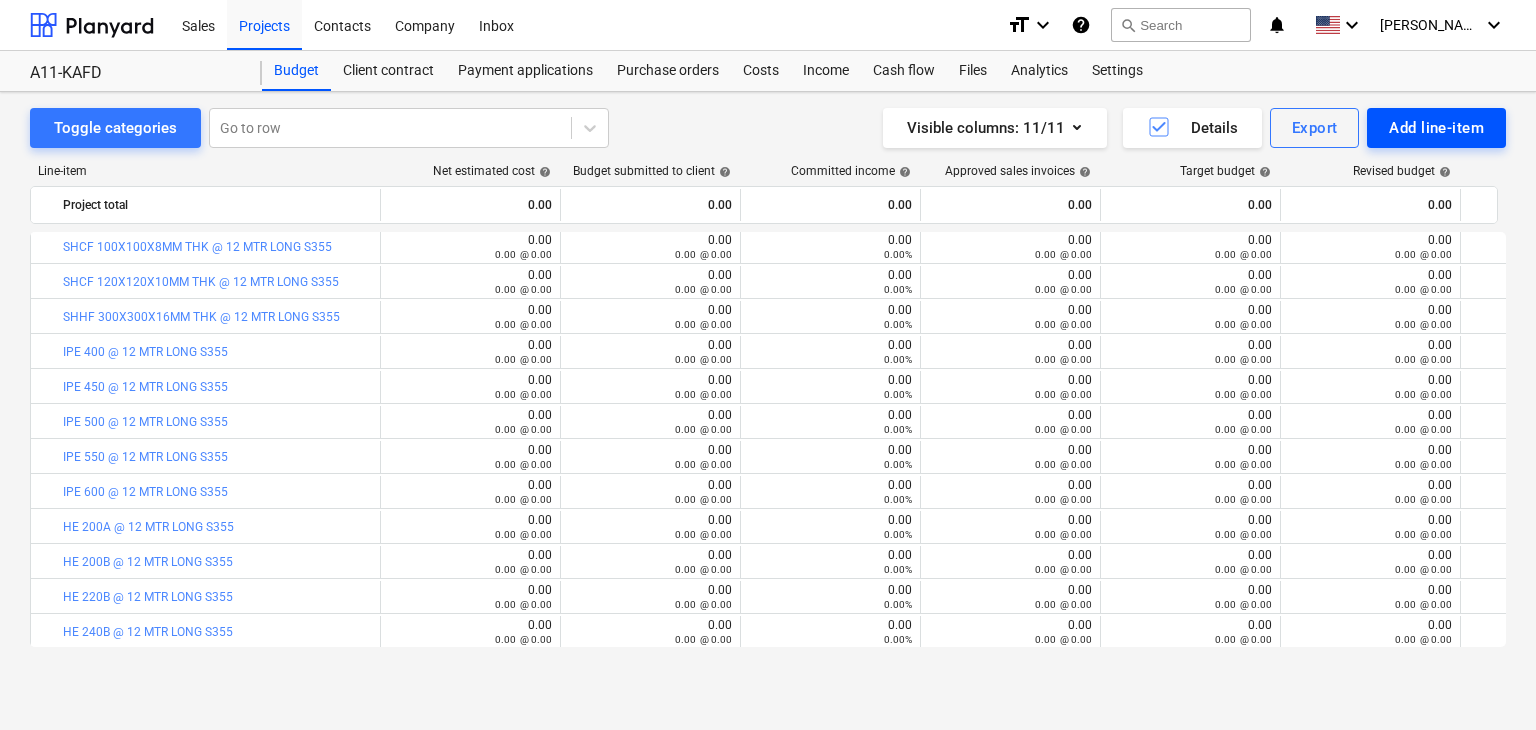 click on "Add line-item" at bounding box center [1436, 128] 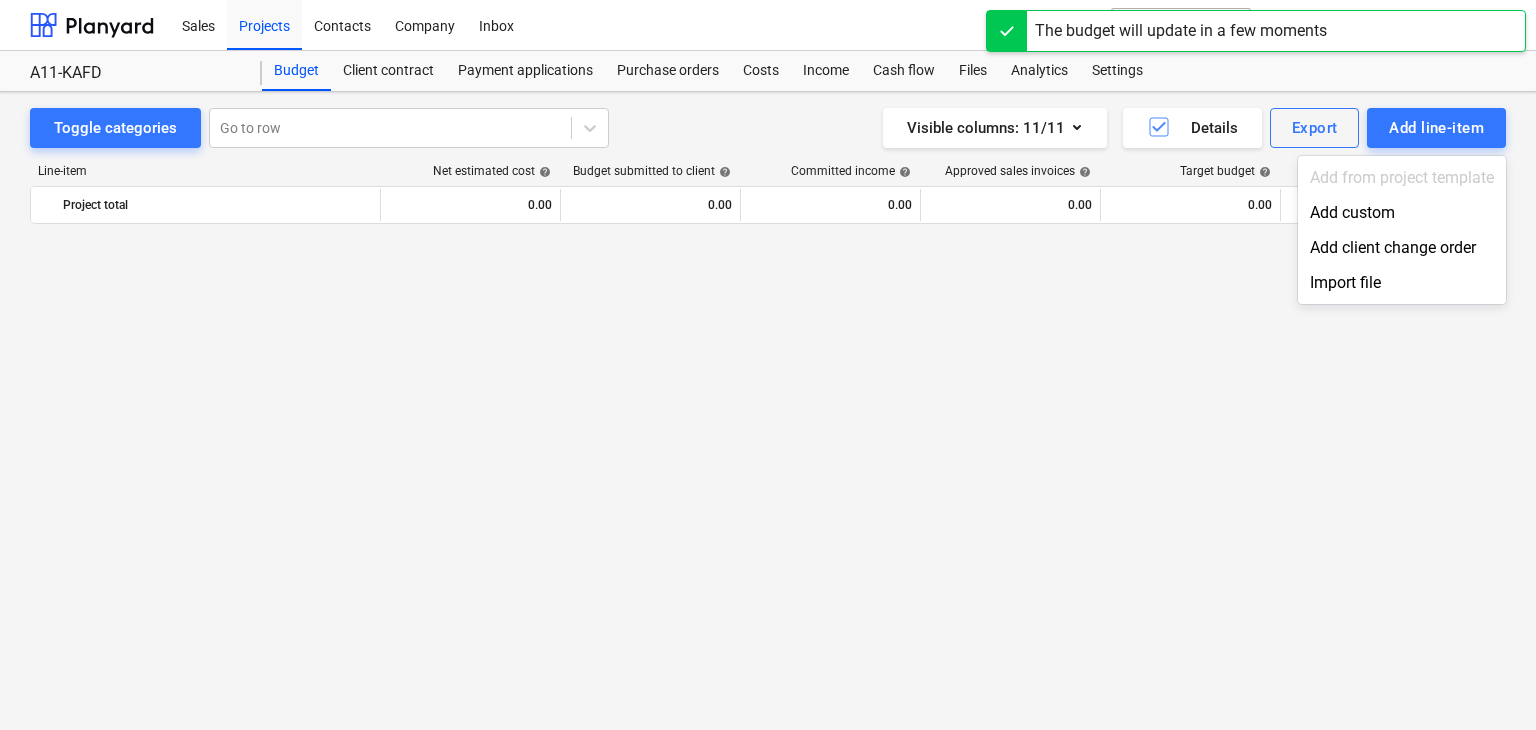 scroll, scrollTop: 1649, scrollLeft: 0, axis: vertical 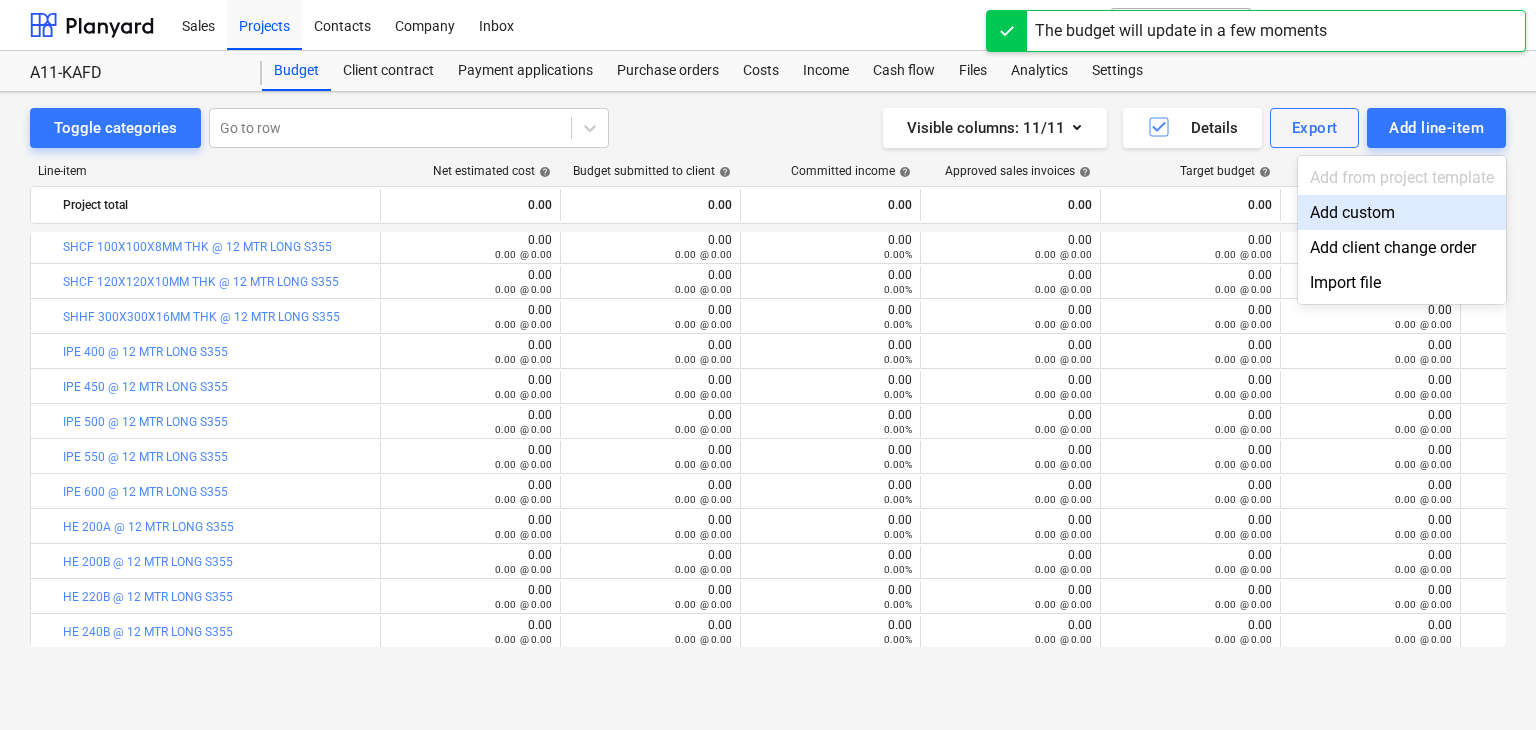 click on "Add custom" at bounding box center (1402, 212) 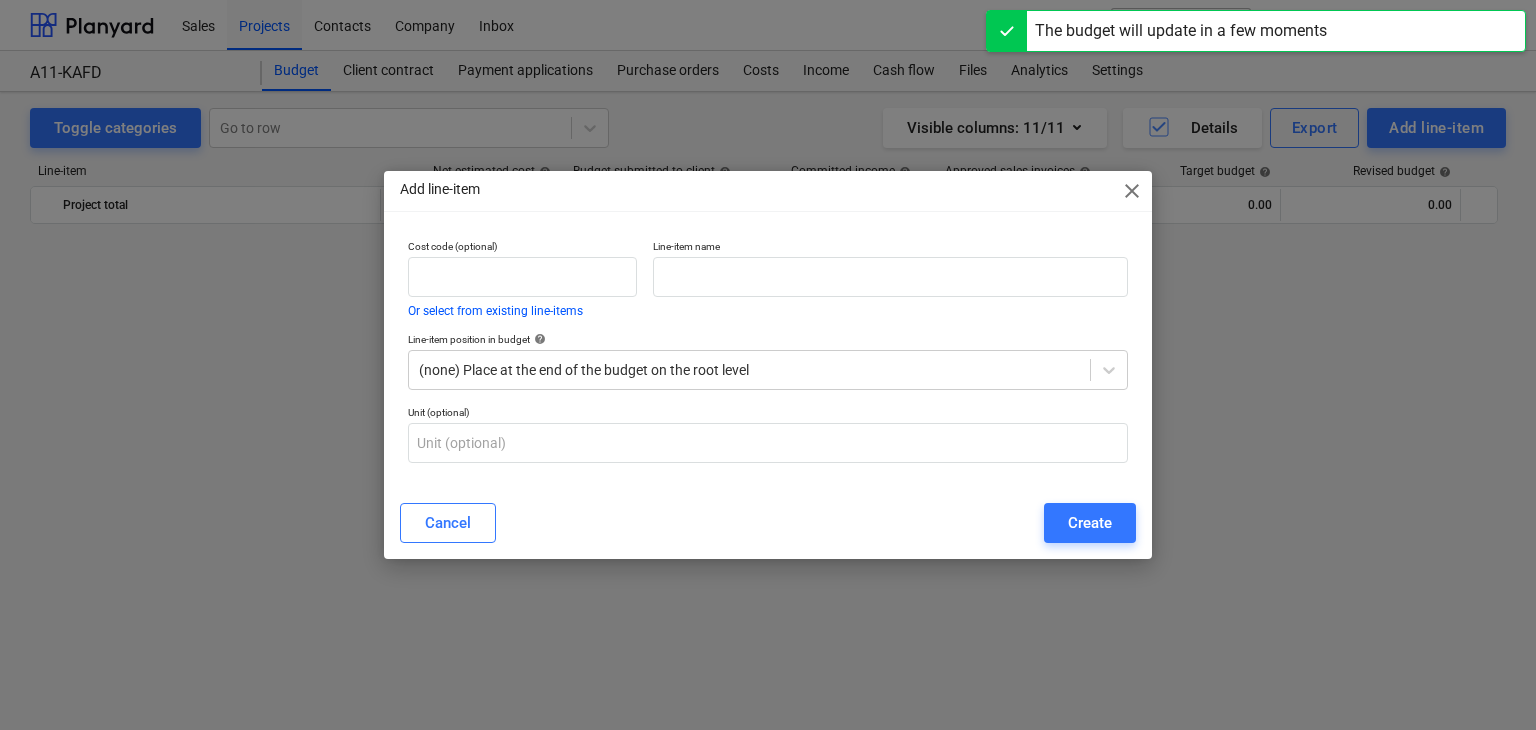 click on "Add line-item close Cost code (optional) Or select from existing line-items Line-item name Line-item position in budget help   (none) Place at the end of the budget on the root level Unit (optional) Cancel Create" at bounding box center (768, 365) 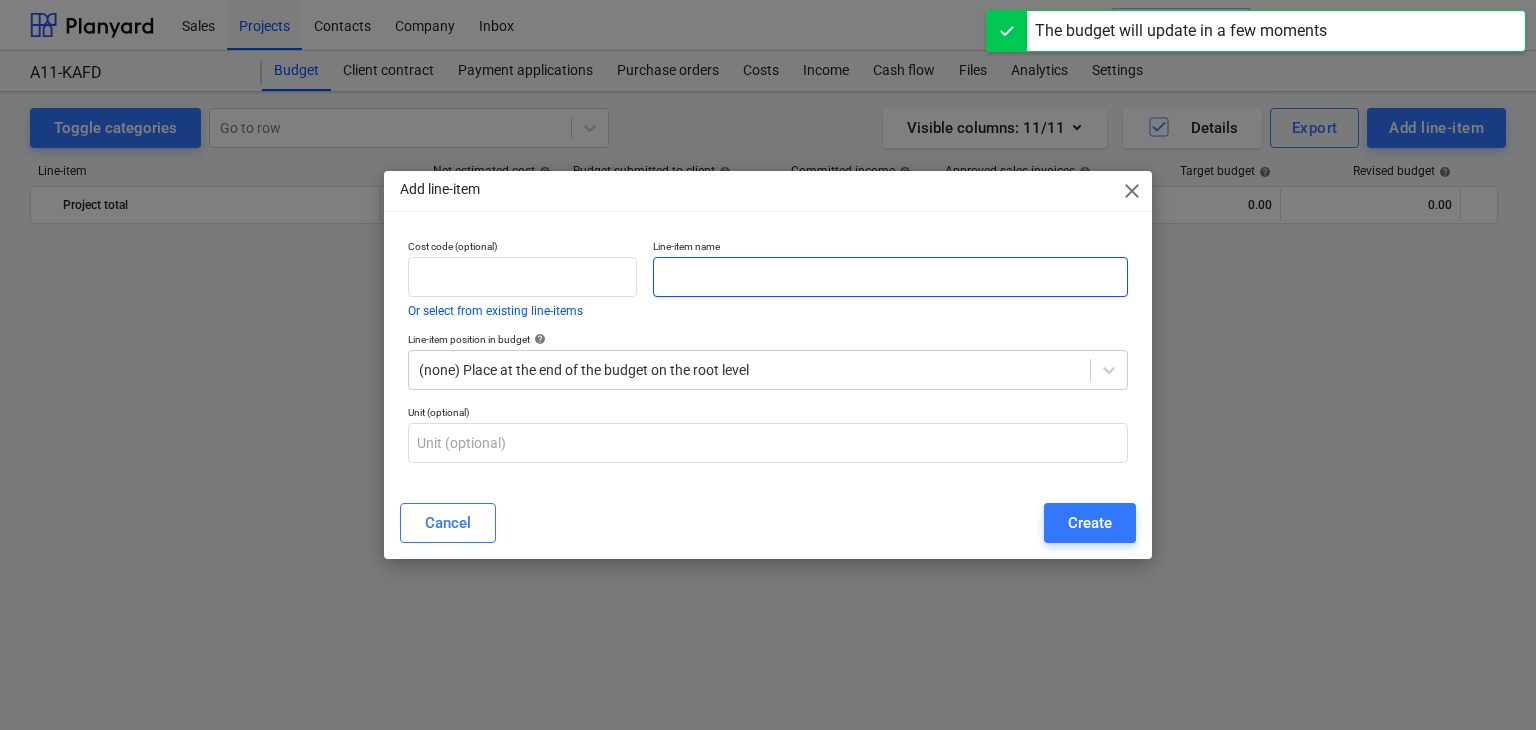 scroll, scrollTop: 1649, scrollLeft: 0, axis: vertical 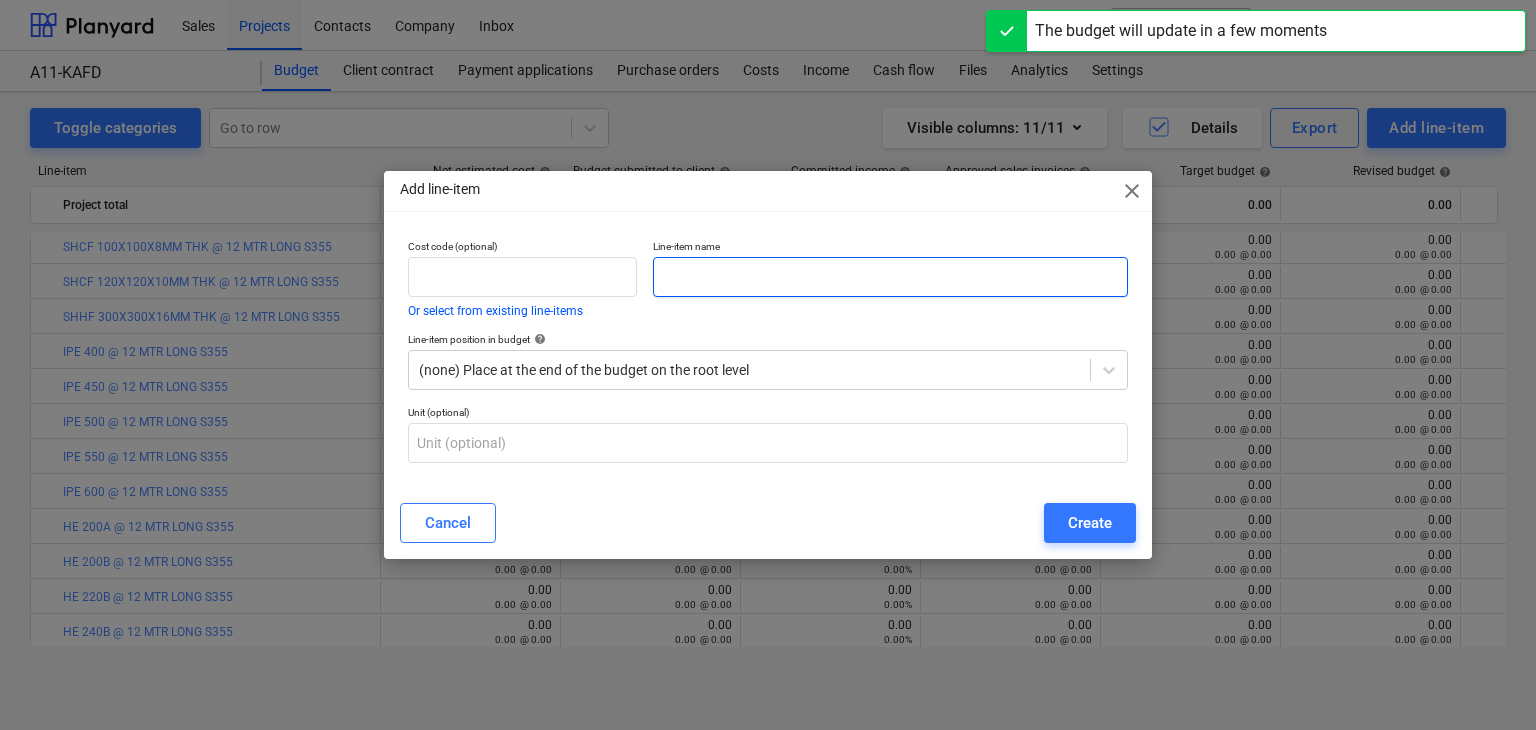 click at bounding box center (890, 277) 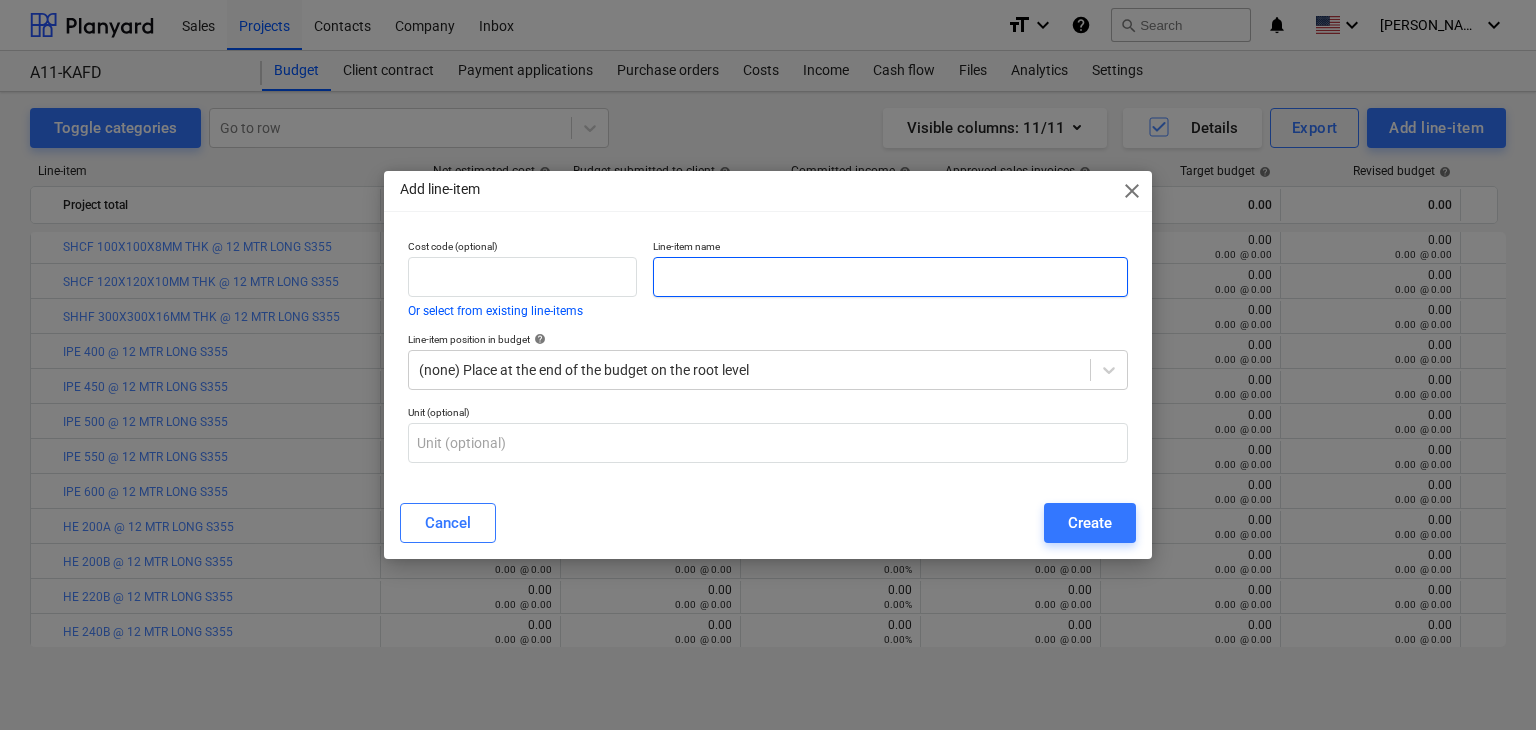 paste on "SHCF 140X140X12MM THK @ 12 MTR LONG S355" 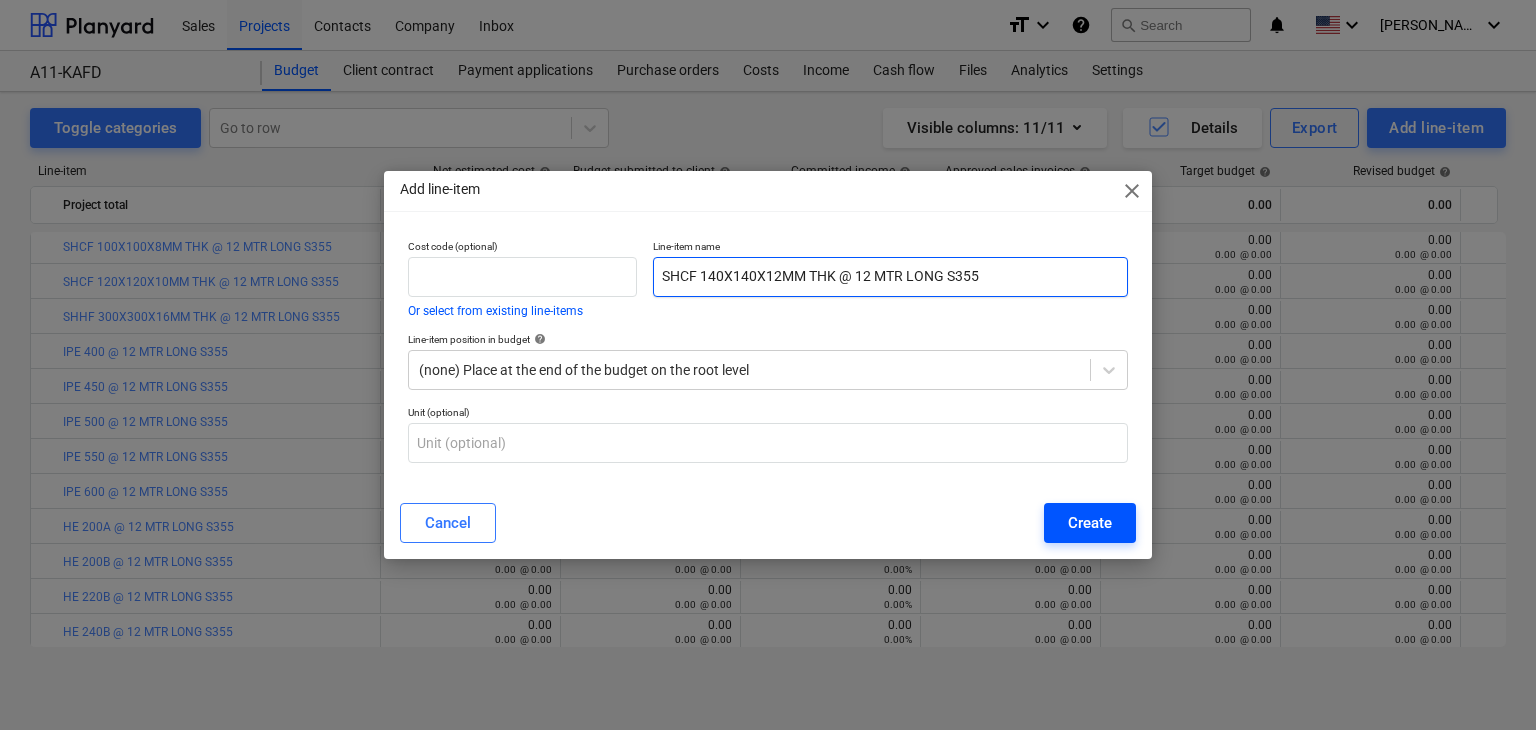 type on "SHCF 140X140X12MM THK @ 12 MTR LONG S355" 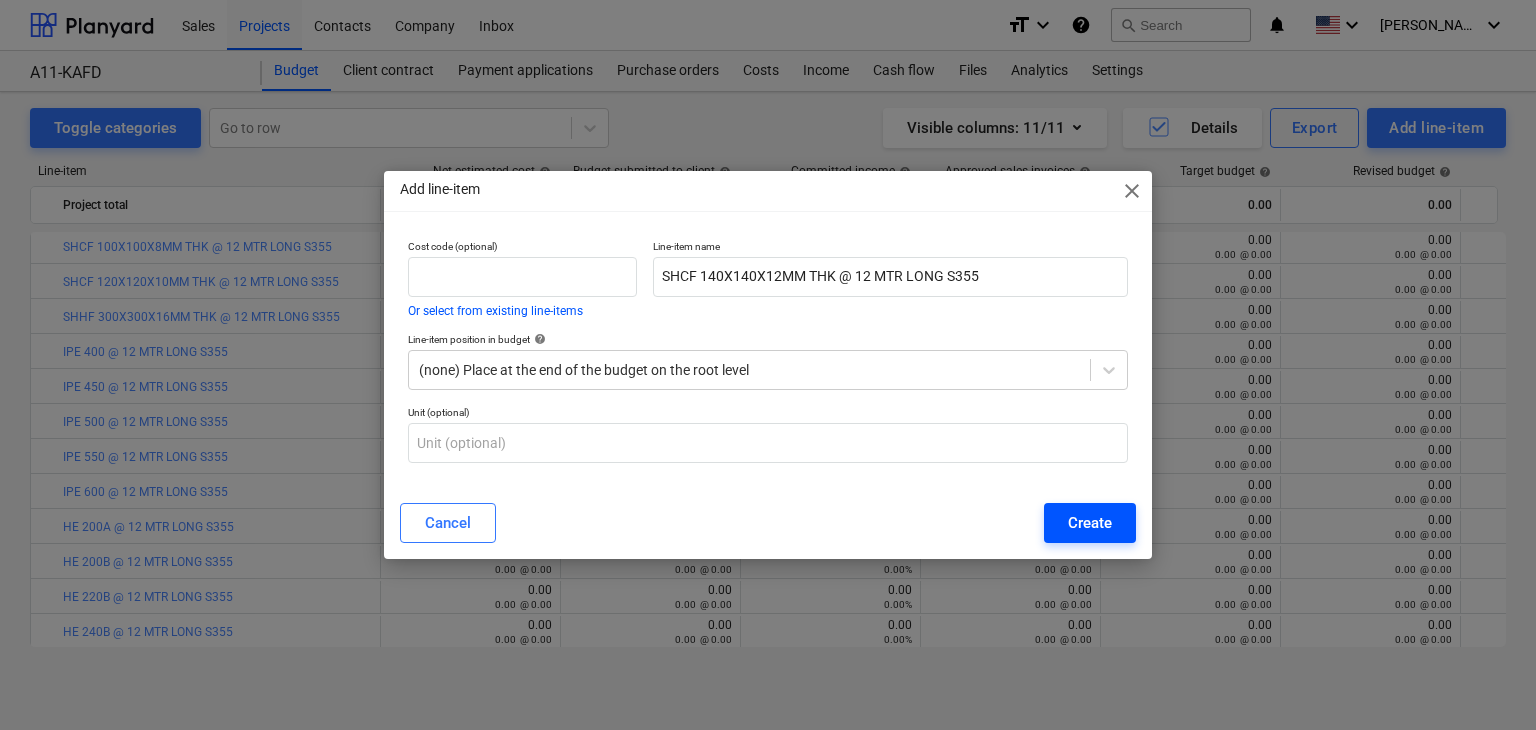 click on "Create" at bounding box center [1090, 523] 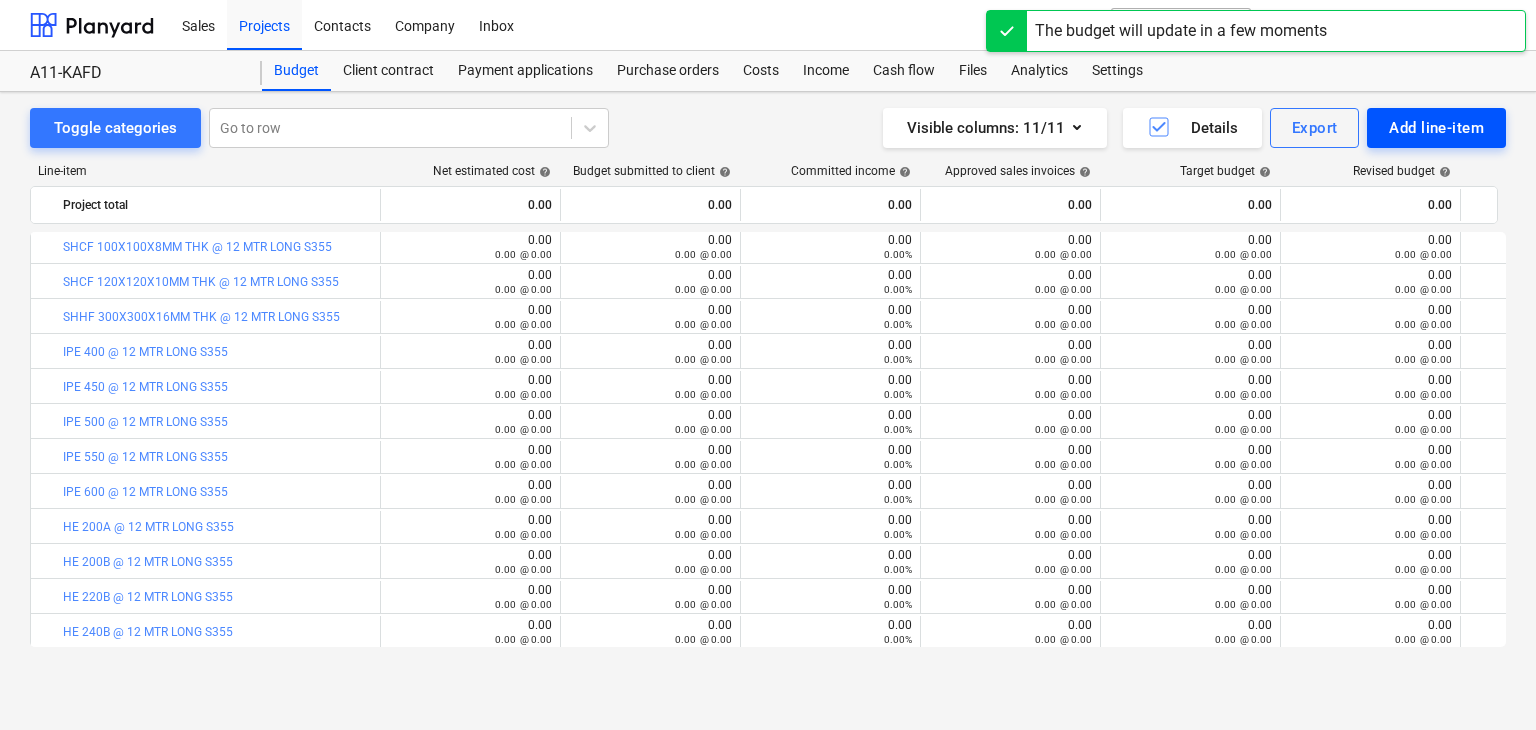 click on "Add line-item" at bounding box center [1436, 128] 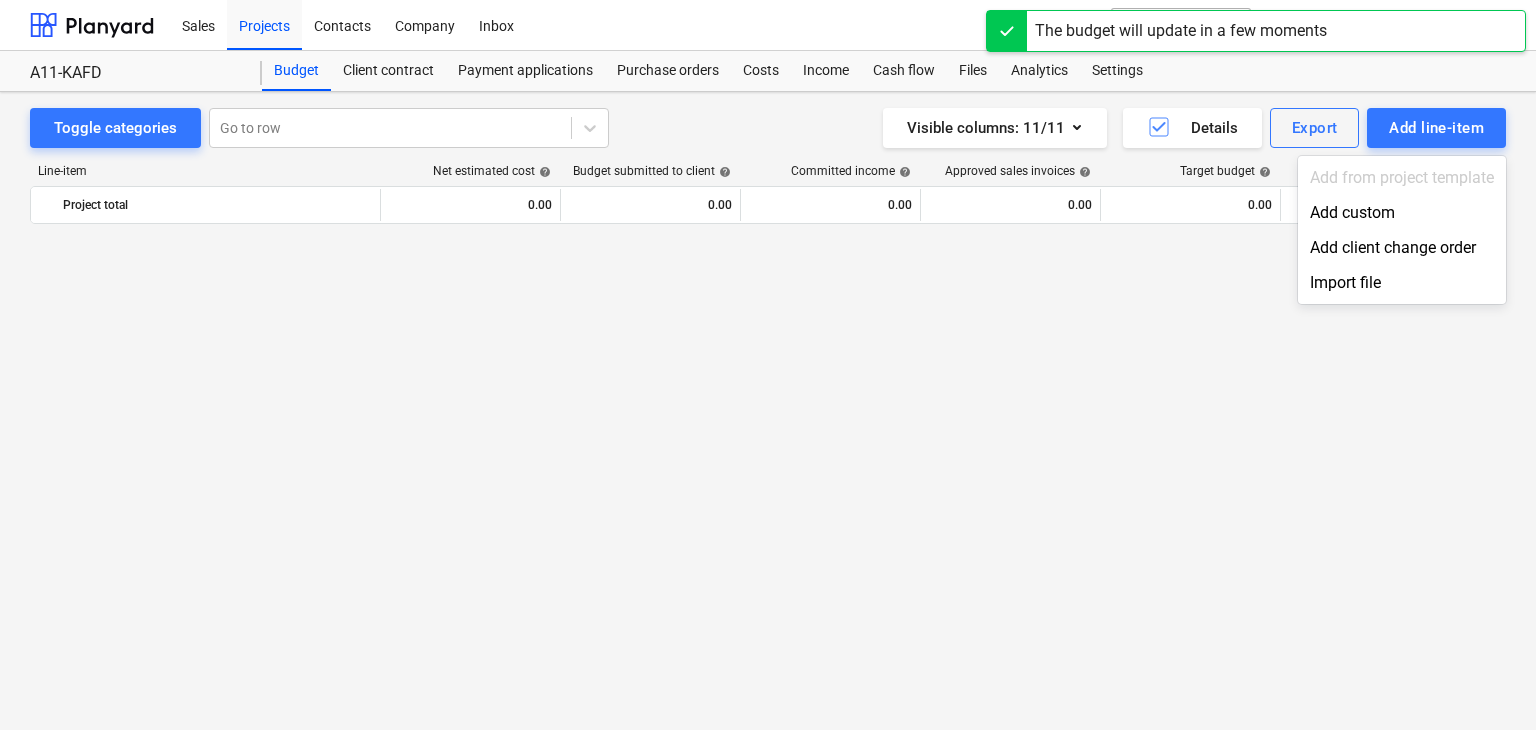 scroll, scrollTop: 1649, scrollLeft: 0, axis: vertical 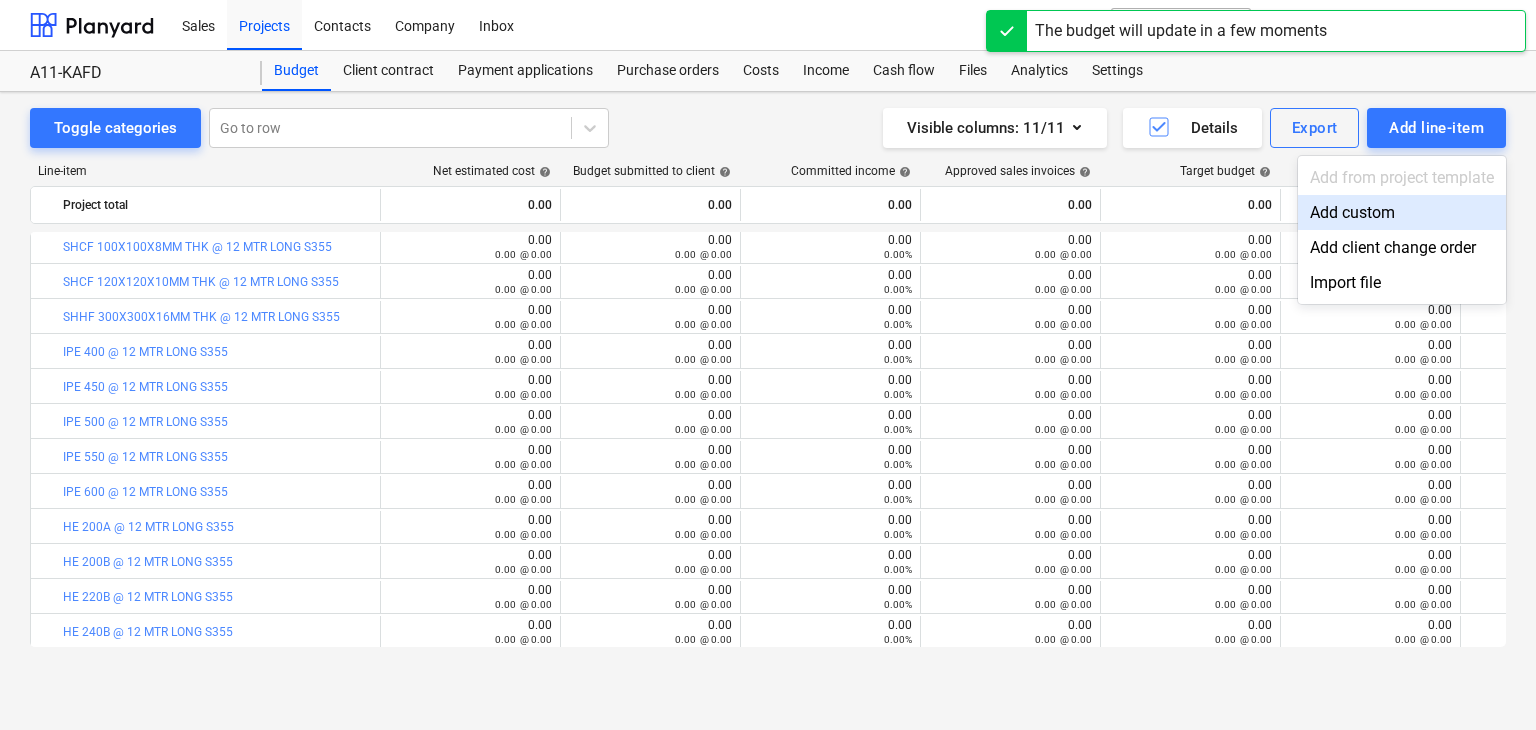 click on "Add custom" at bounding box center (1402, 212) 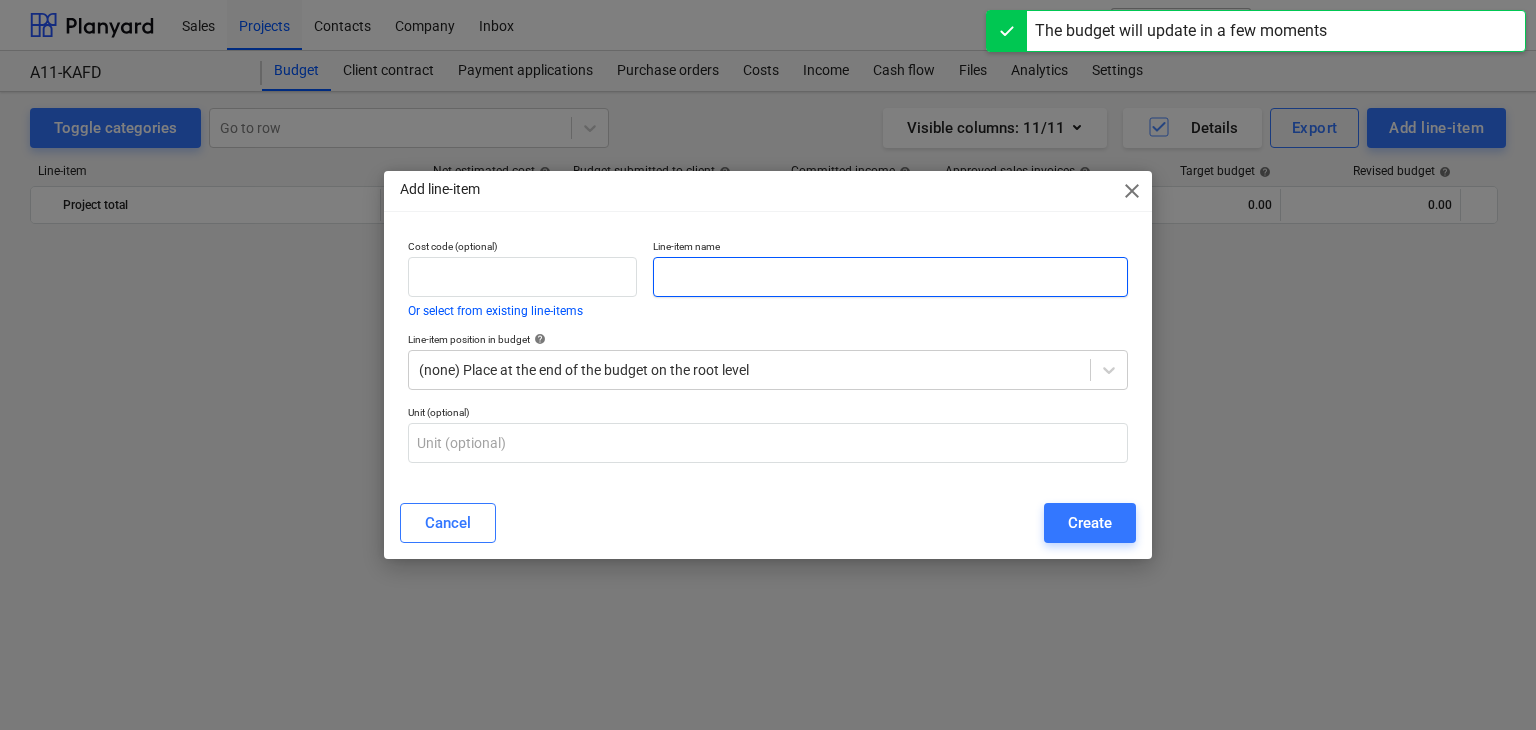 click at bounding box center (890, 277) 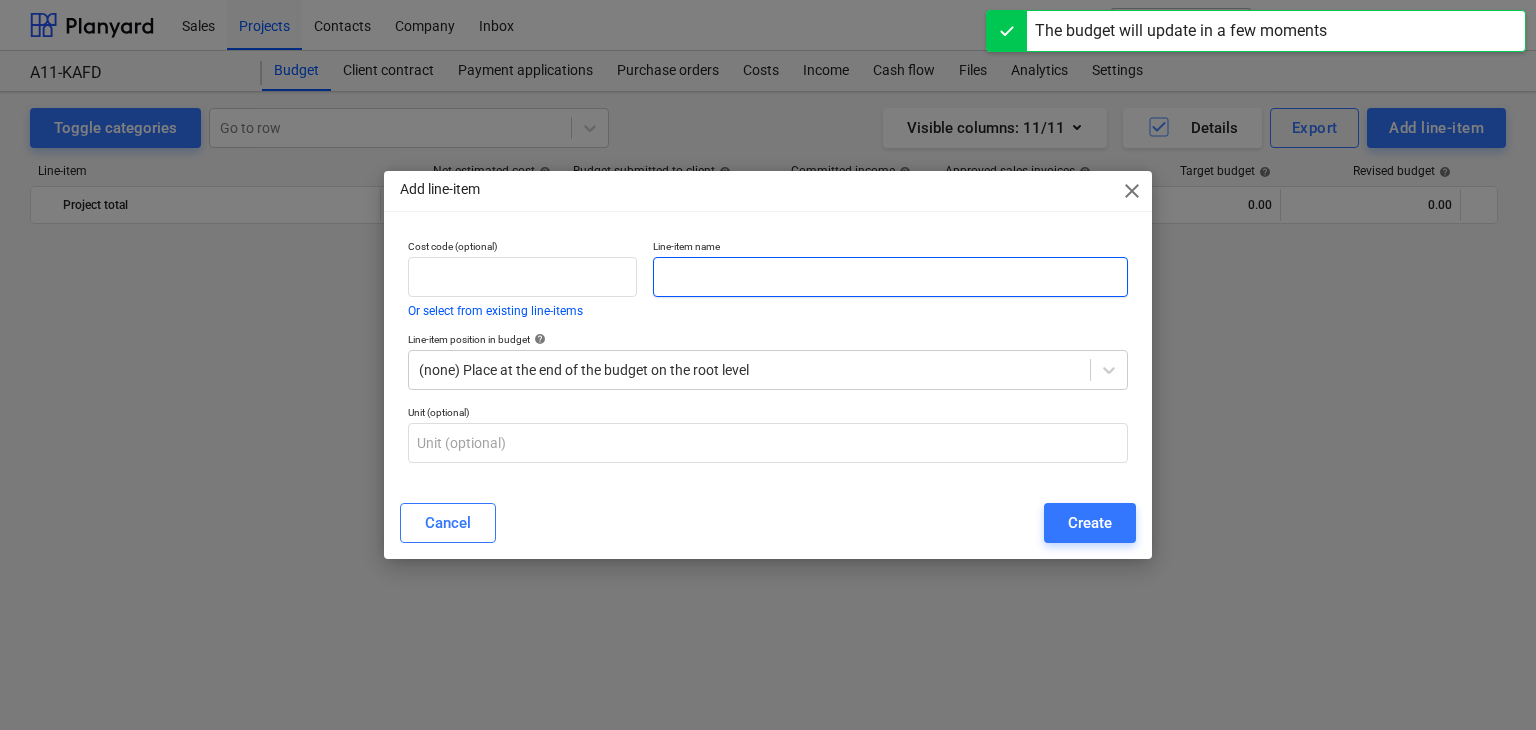 scroll, scrollTop: 1649, scrollLeft: 0, axis: vertical 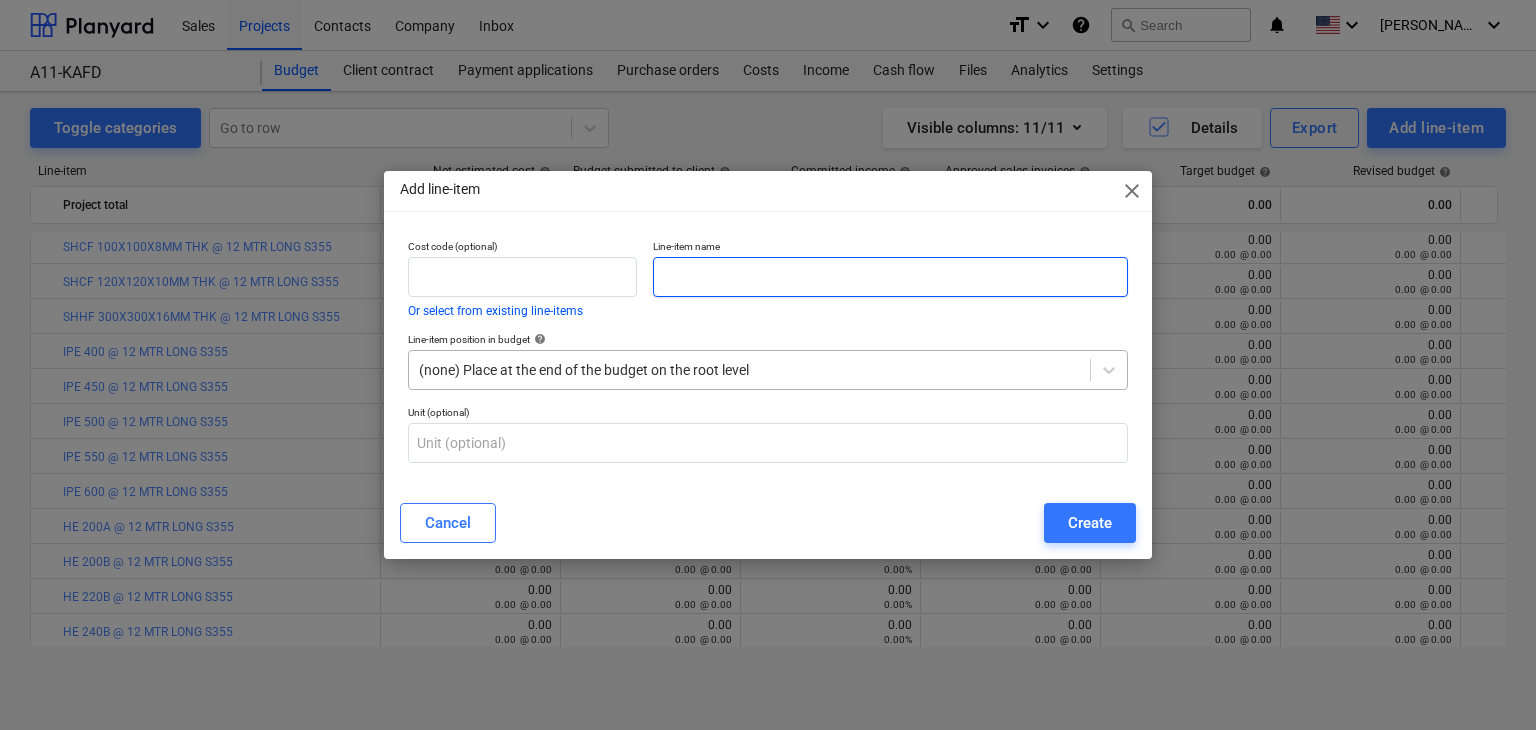 paste on "SHS 350X350X25MM THK @ 12 MTR LONG S355" 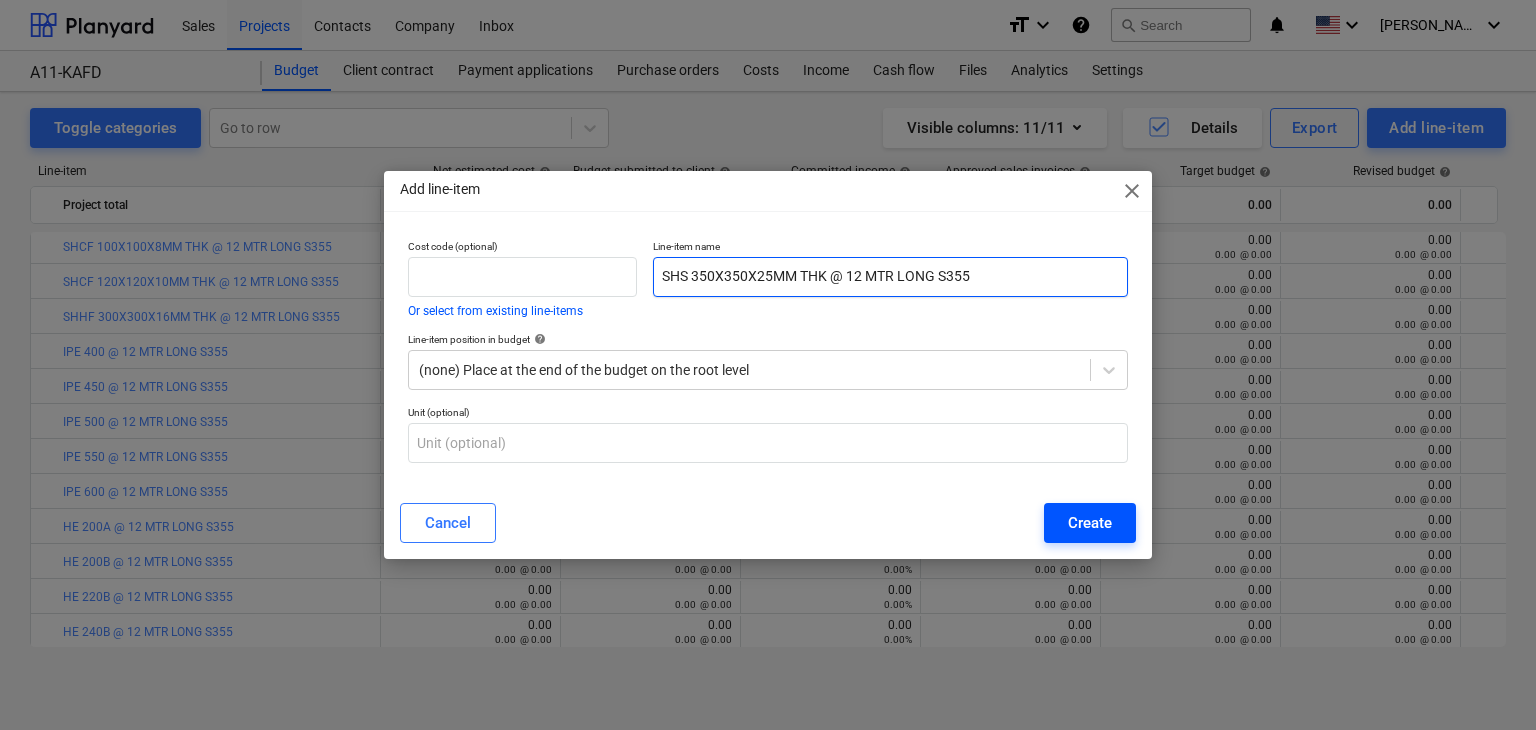 type on "SHS 350X350X25MM THK @ 12 MTR LONG S355" 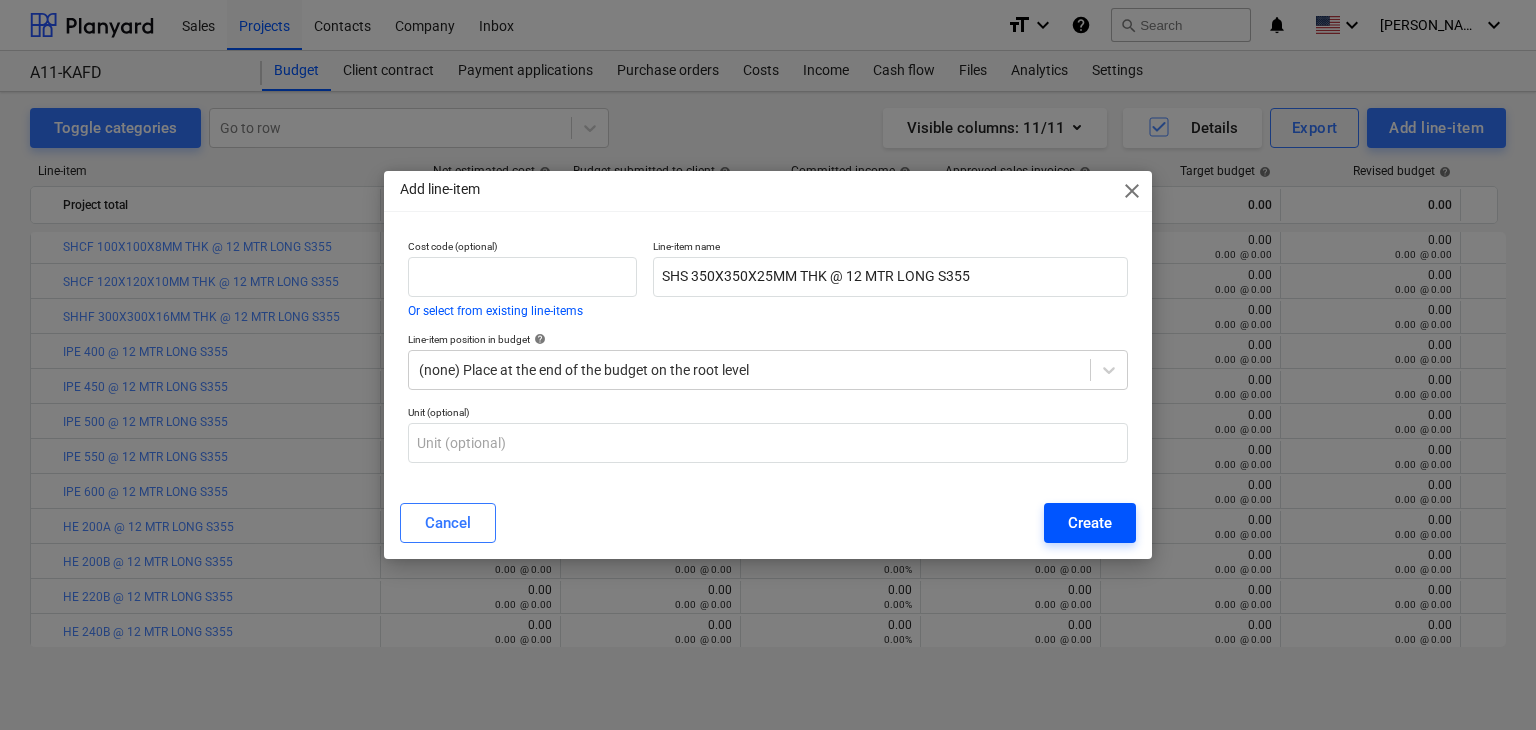 click on "Create" at bounding box center [1090, 523] 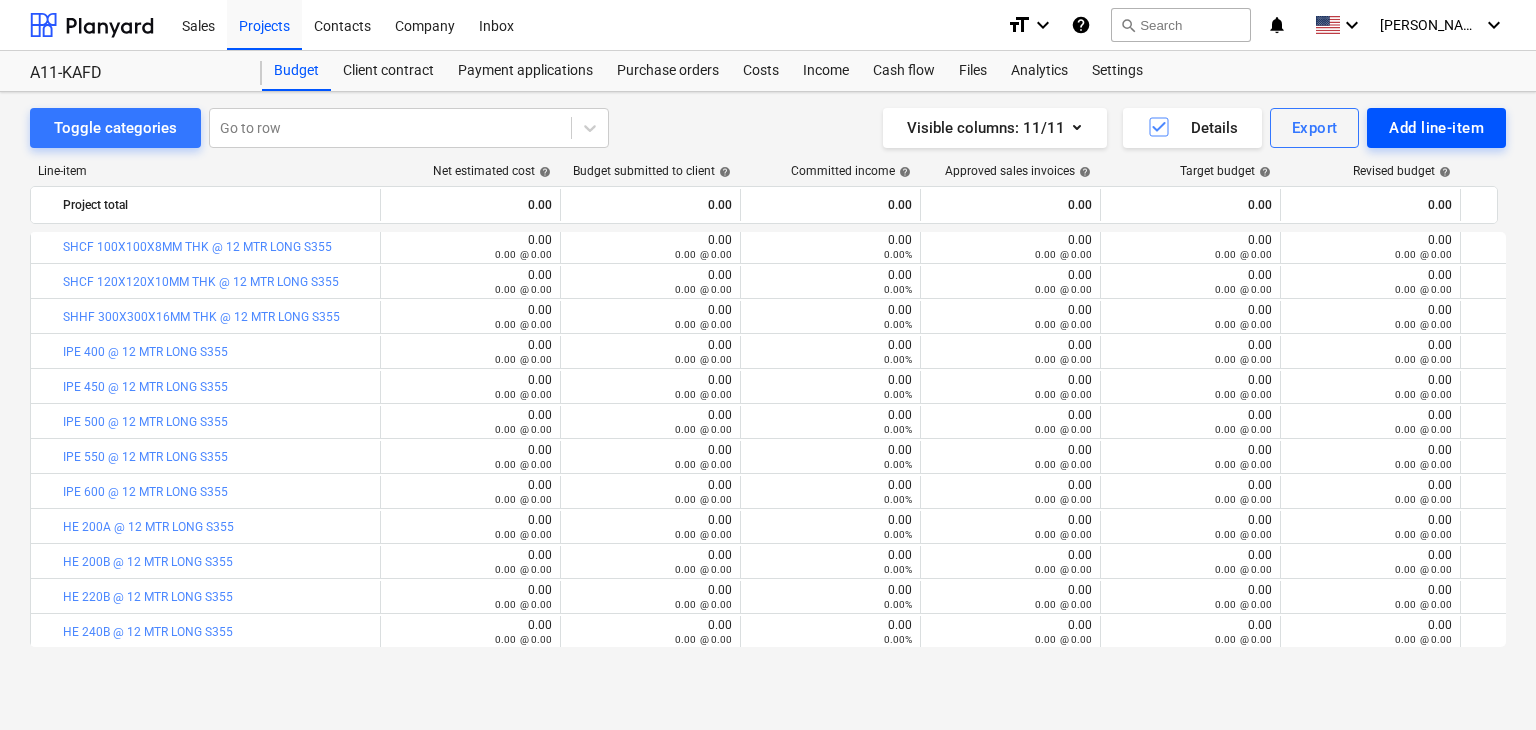 click on "Add line-item" at bounding box center (1436, 128) 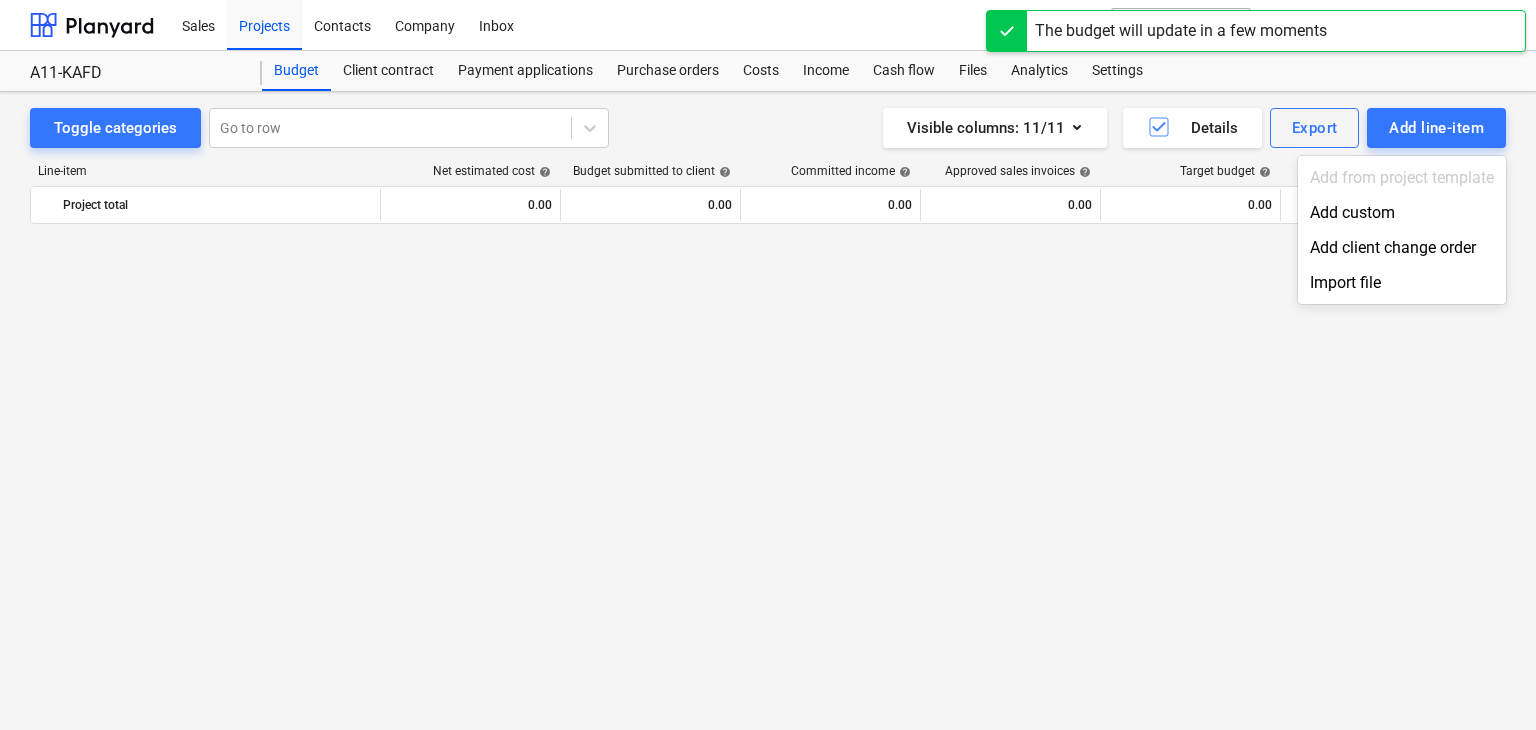 scroll, scrollTop: 1649, scrollLeft: 0, axis: vertical 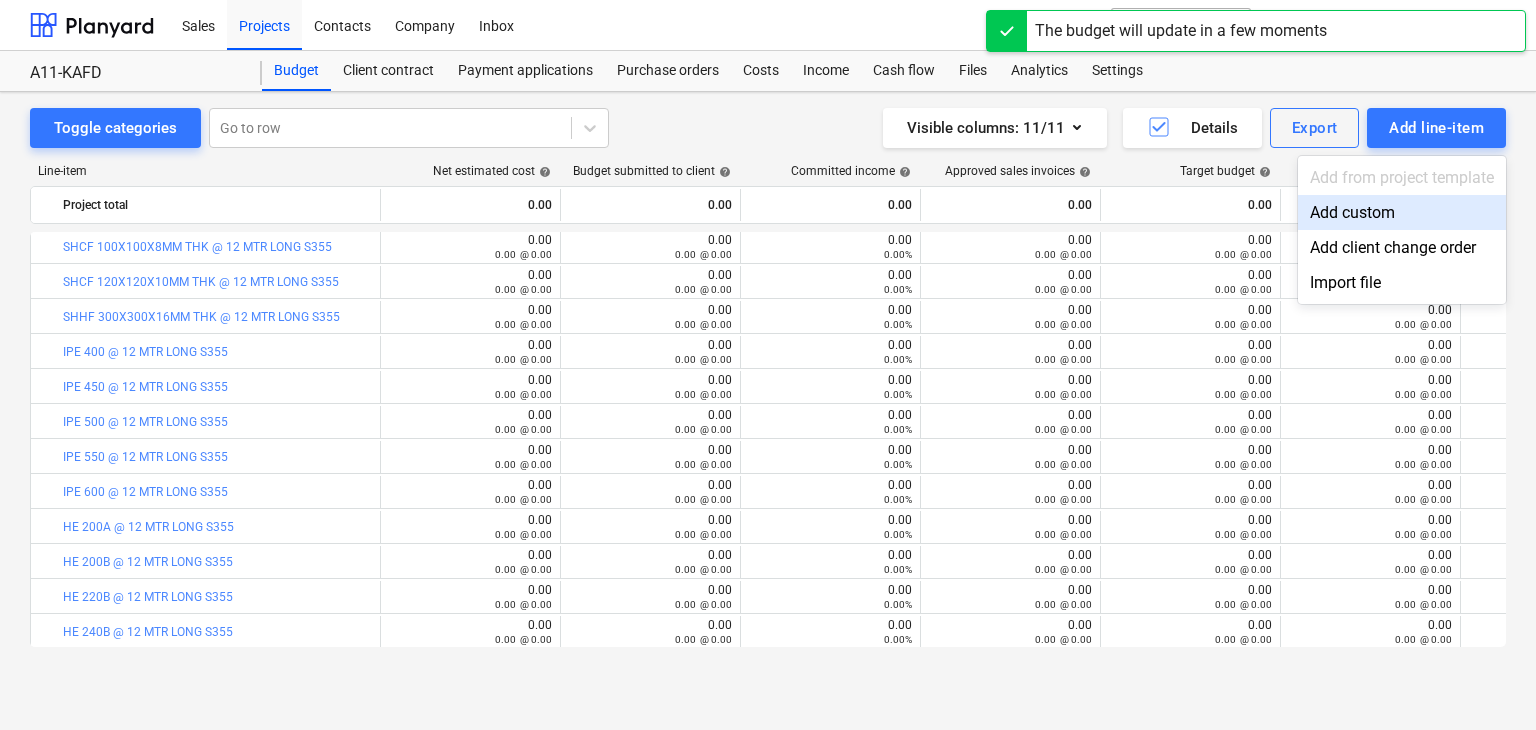 click on "Add custom" at bounding box center (1402, 212) 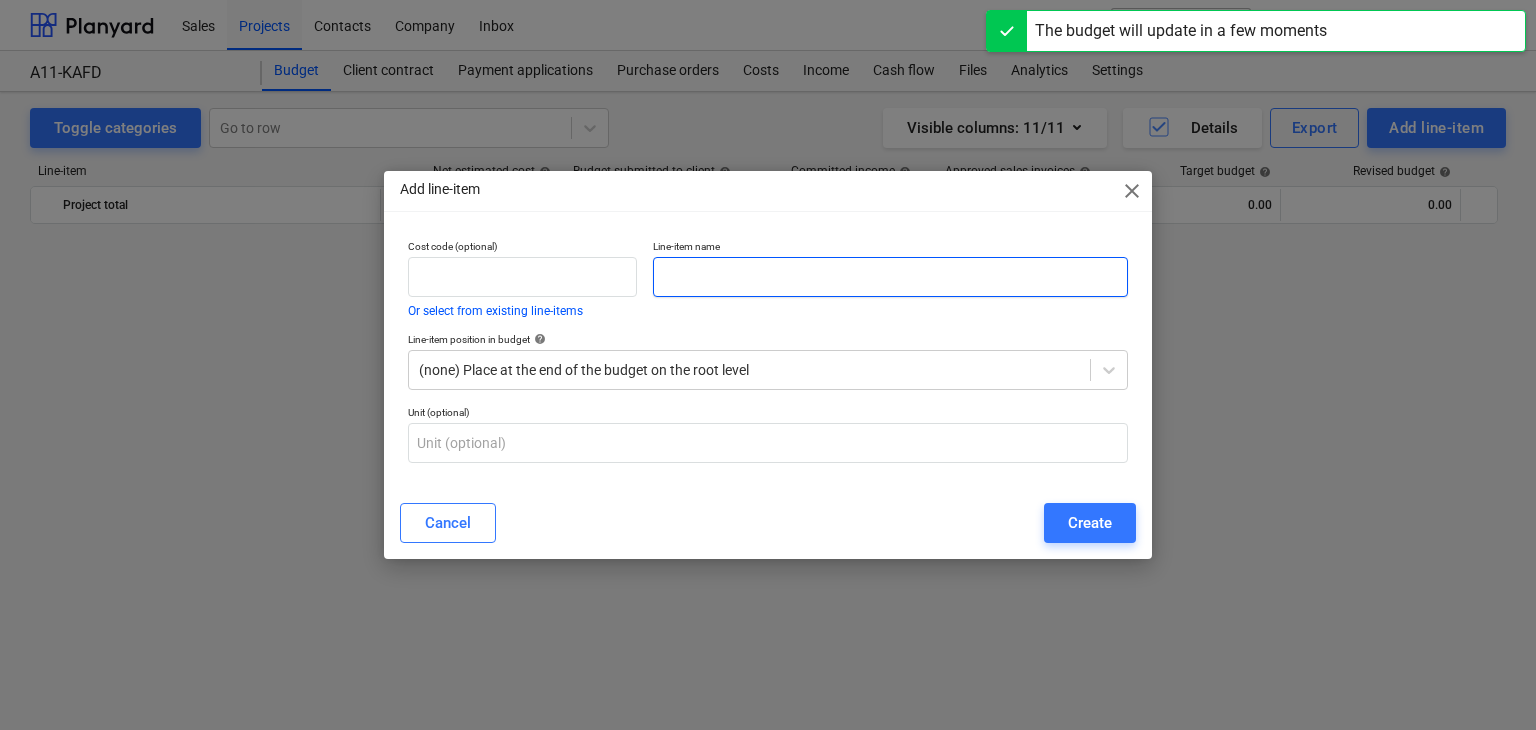 scroll, scrollTop: 1649, scrollLeft: 0, axis: vertical 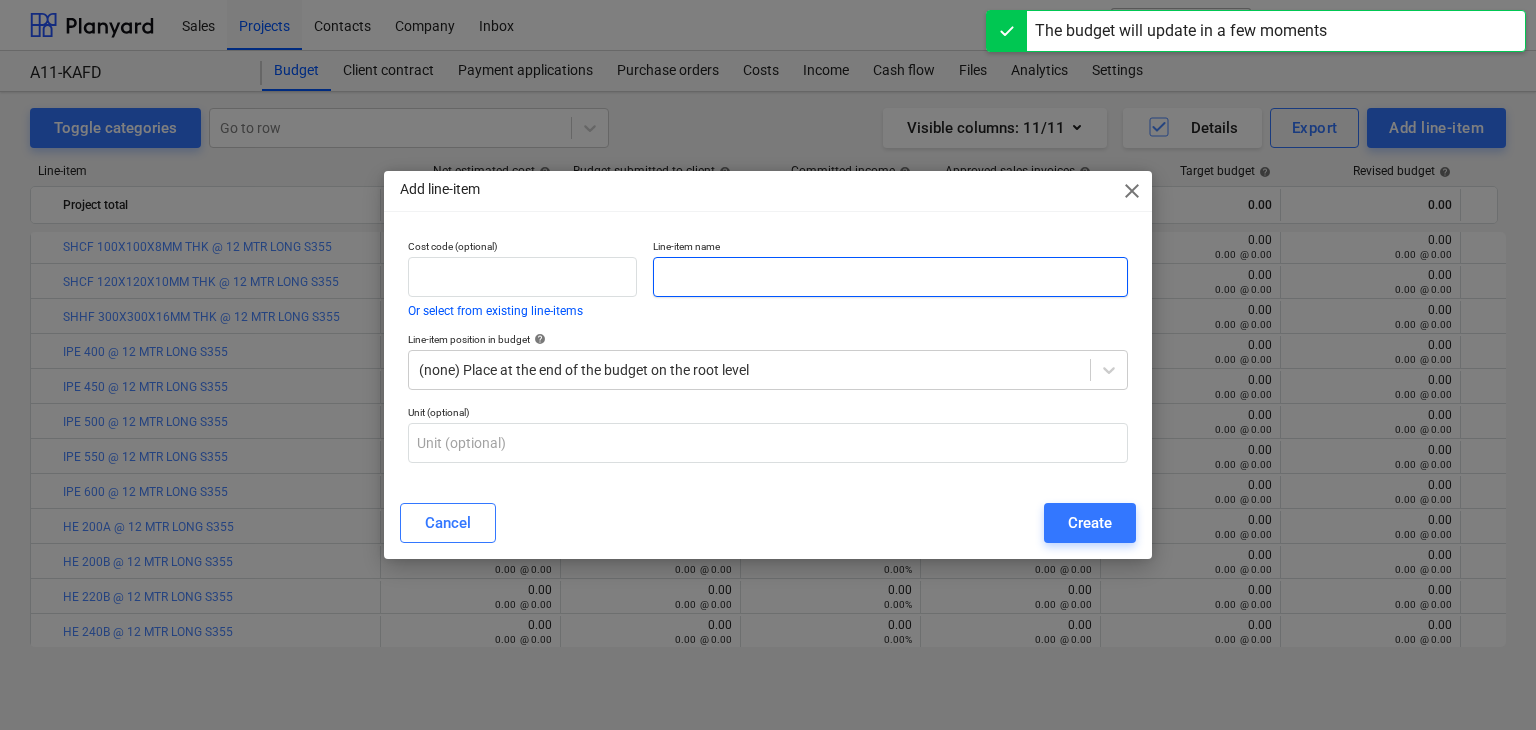 click at bounding box center (890, 277) 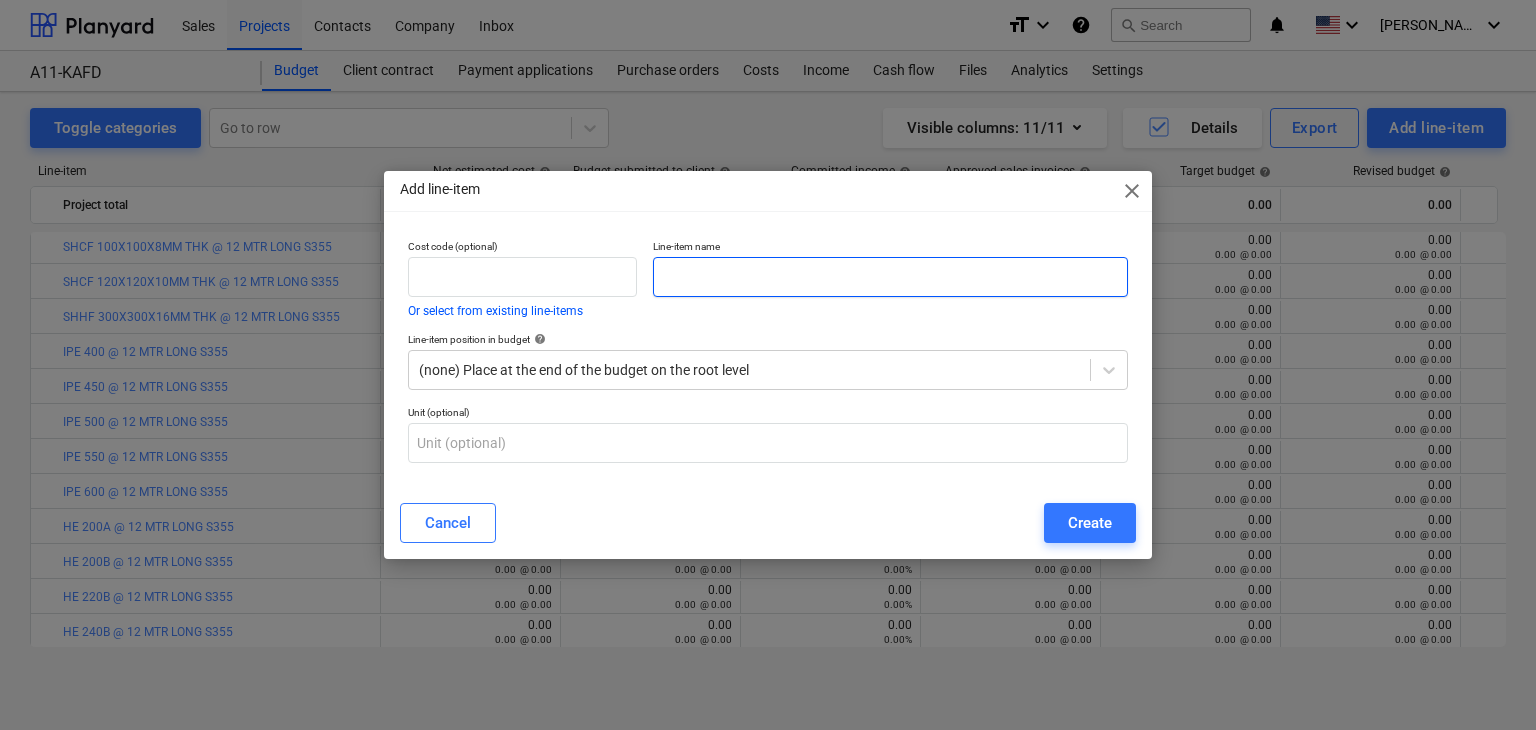 paste on "SHS 350X350X35MM THK @ 12 MTR LONG S355" 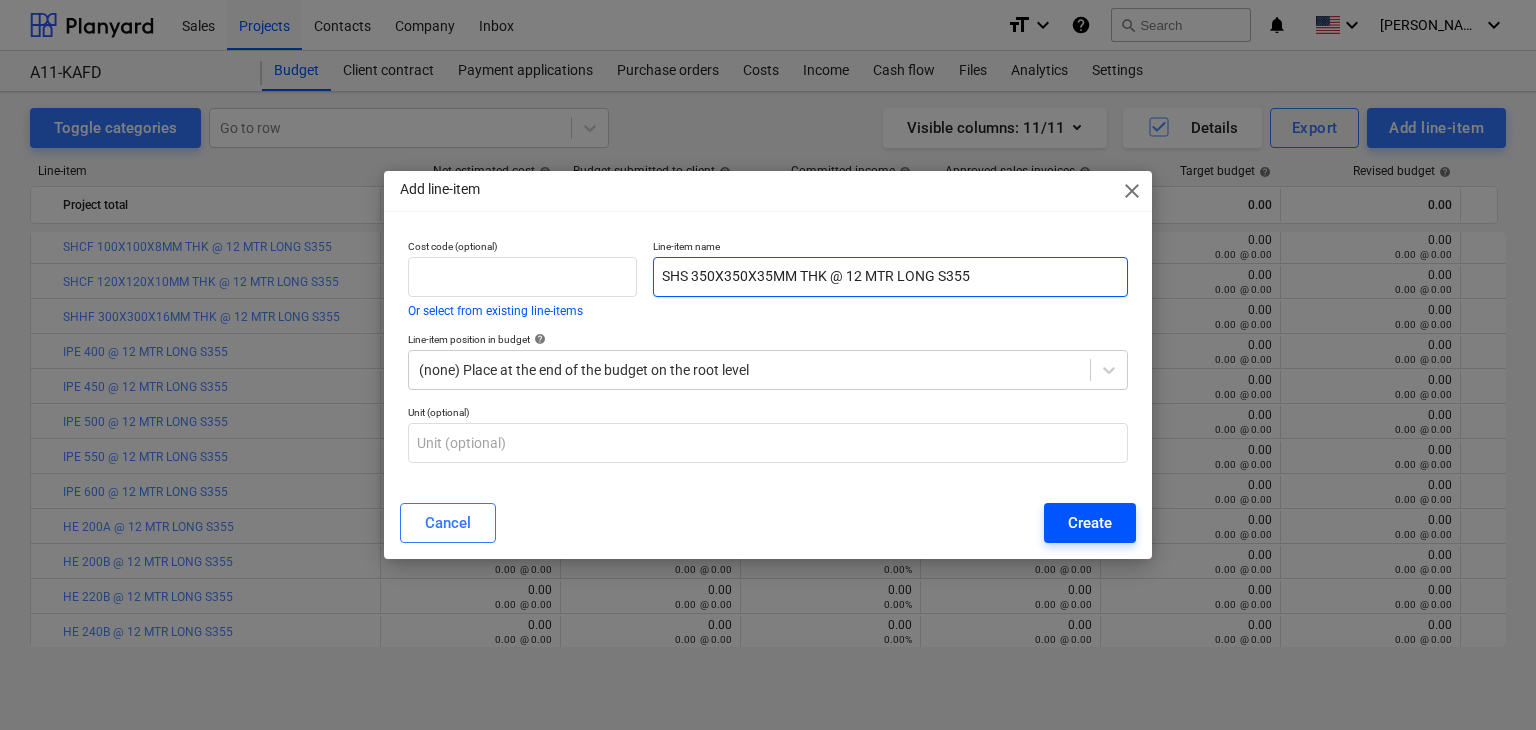 type on "SHS 350X350X35MM THK @ 12 MTR LONG S355" 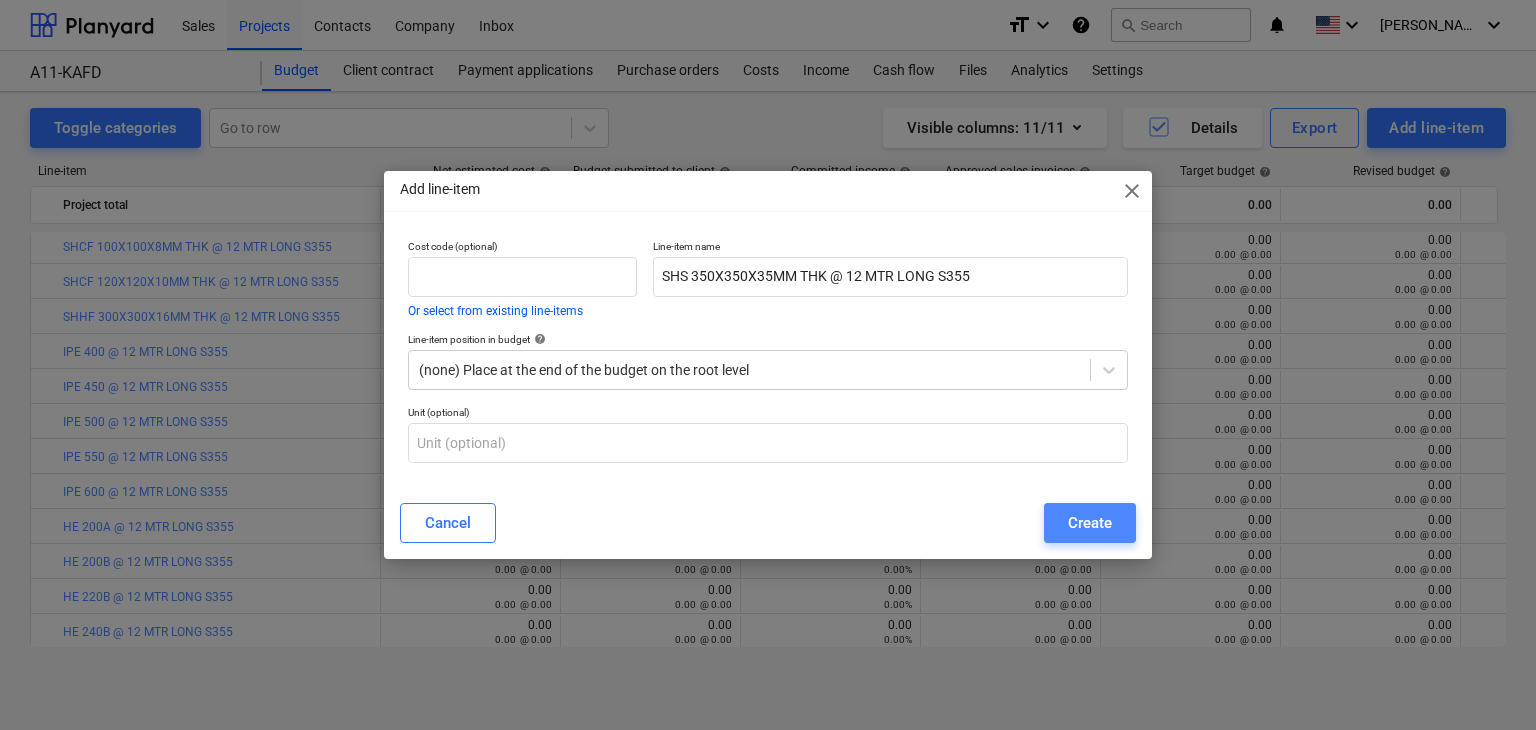 click on "Create" at bounding box center [1090, 523] 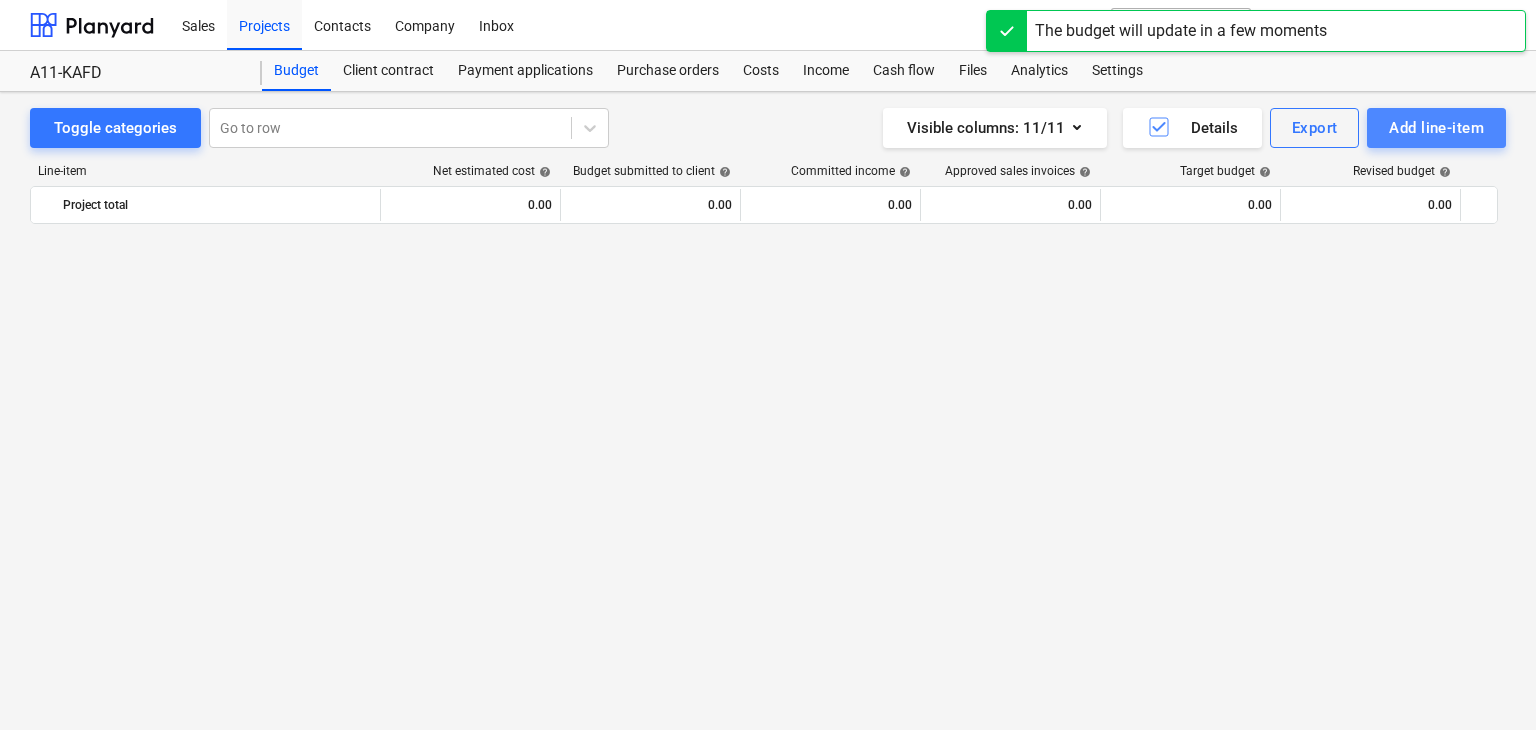 click on "Add line-item" at bounding box center (1436, 128) 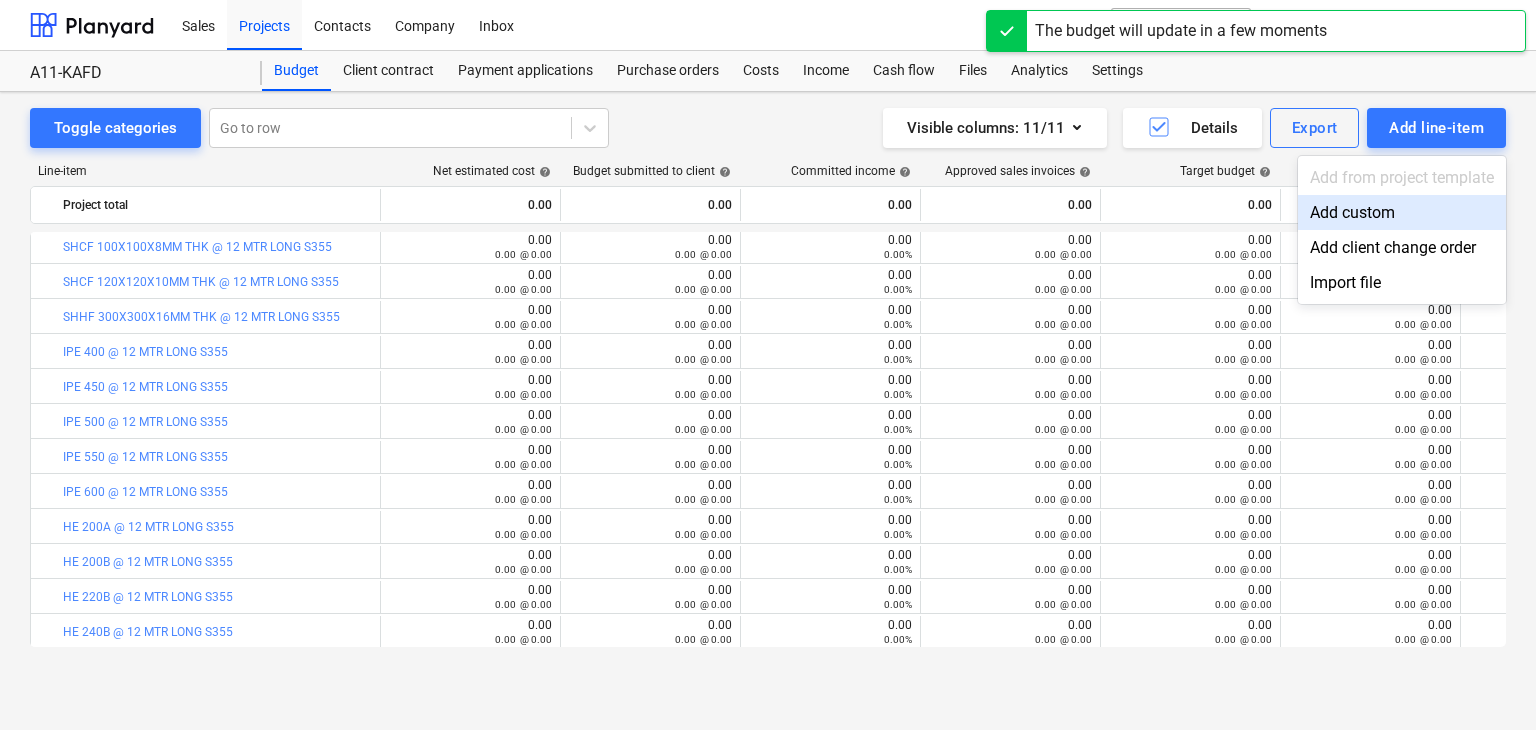 click on "Add custom" at bounding box center [1402, 212] 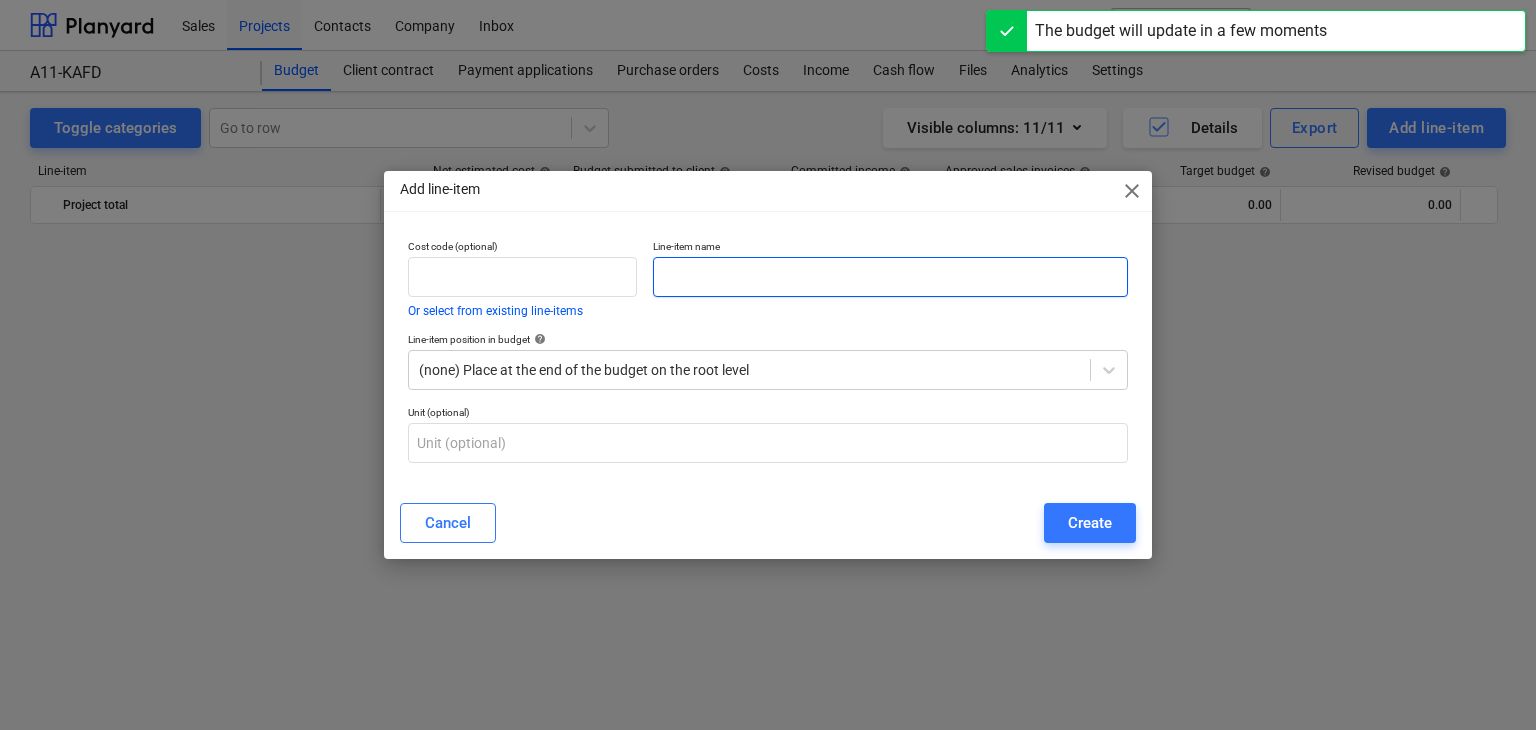 scroll, scrollTop: 1649, scrollLeft: 0, axis: vertical 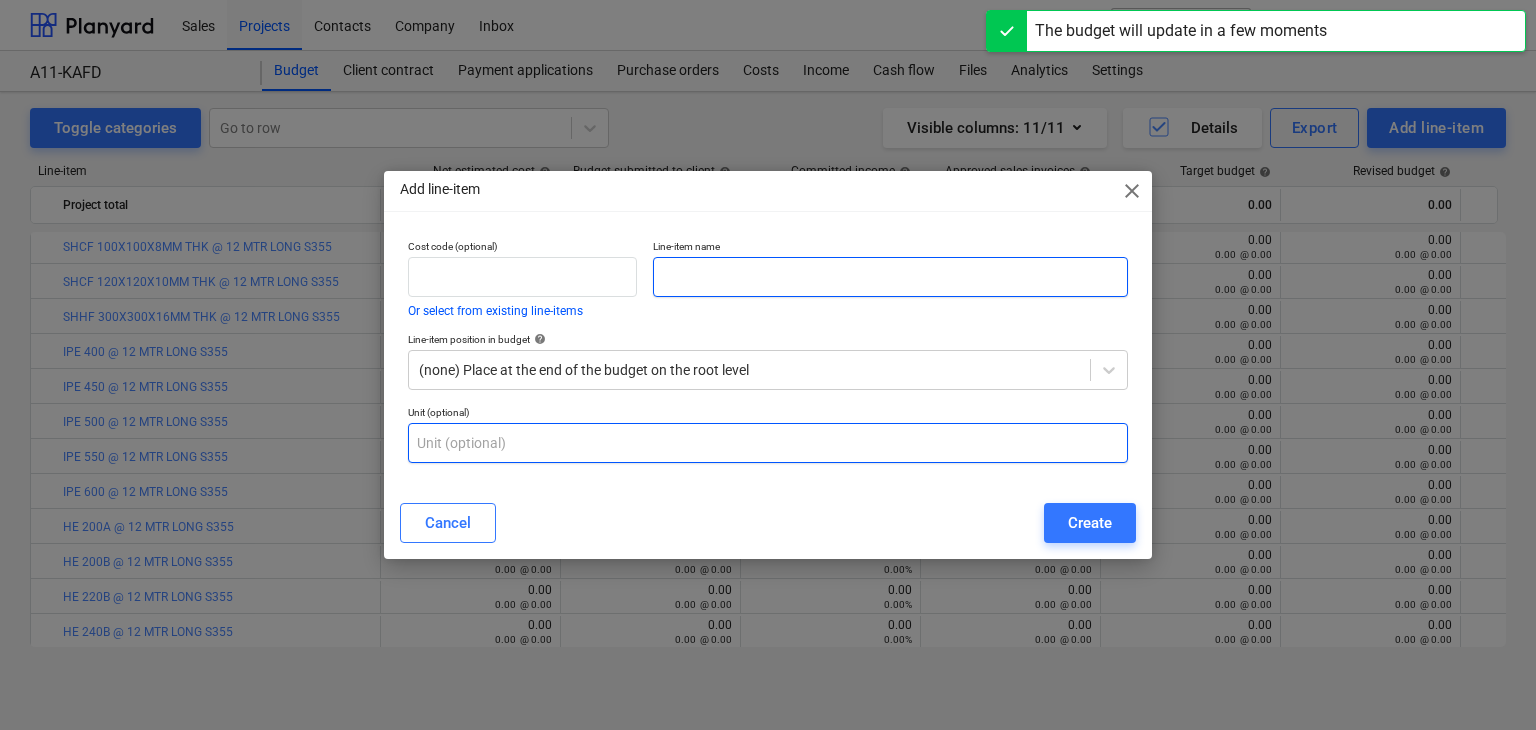 drag, startPoint x: 720, startPoint y: 283, endPoint x: 580, endPoint y: 426, distance: 200.12247 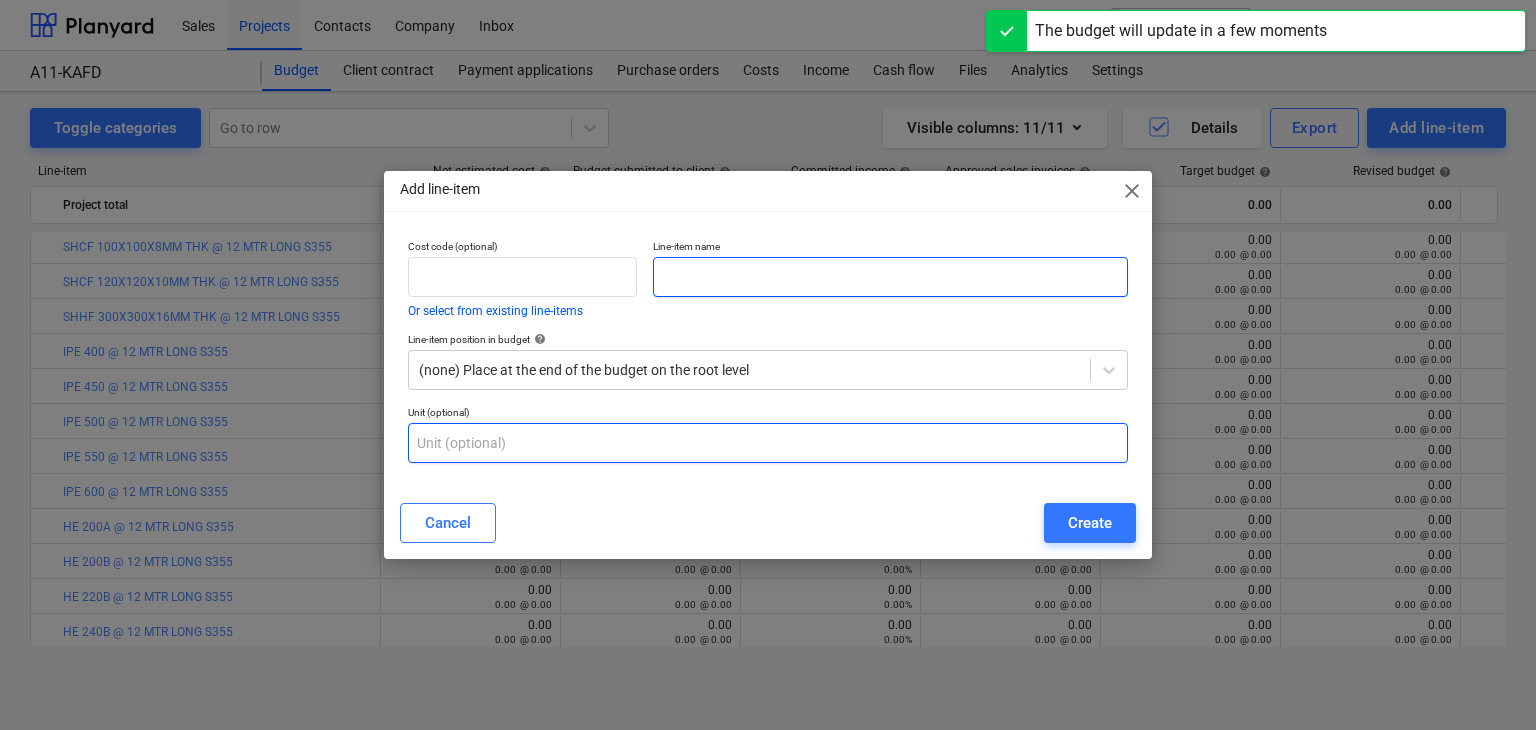 click at bounding box center (890, 277) 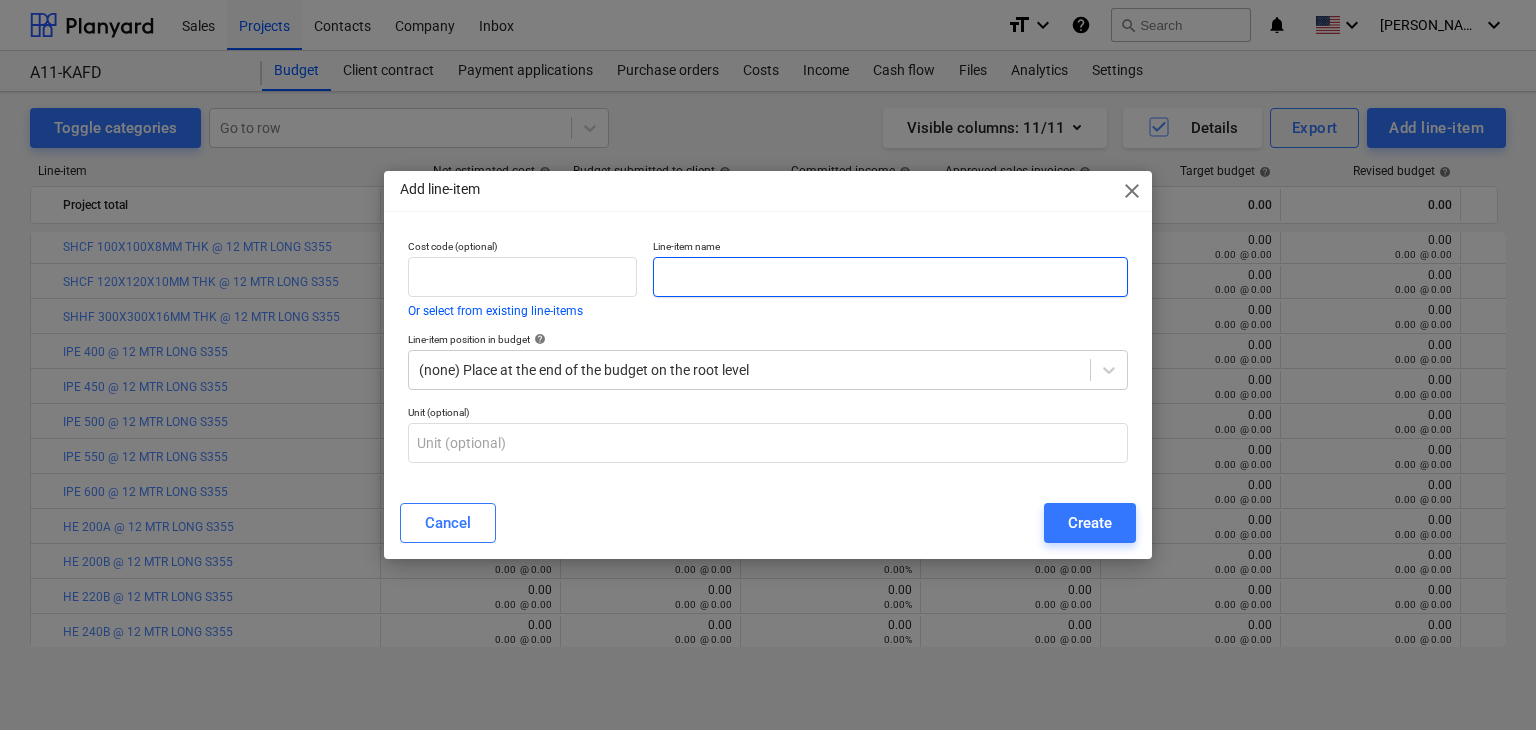 paste on "HE 300 B @ 12 MTR LONG S355" 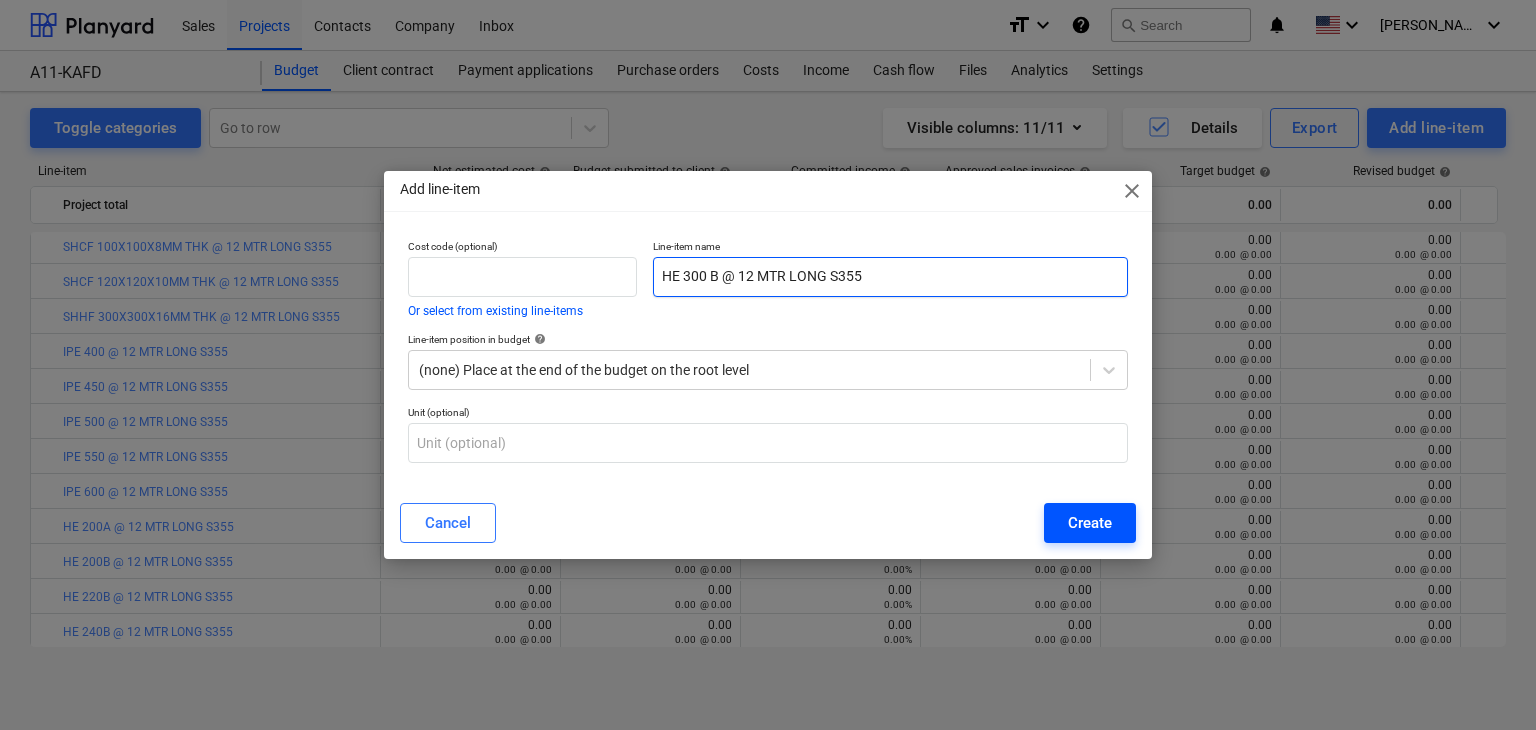 type on "HE 300 B @ 12 MTR LONG S355" 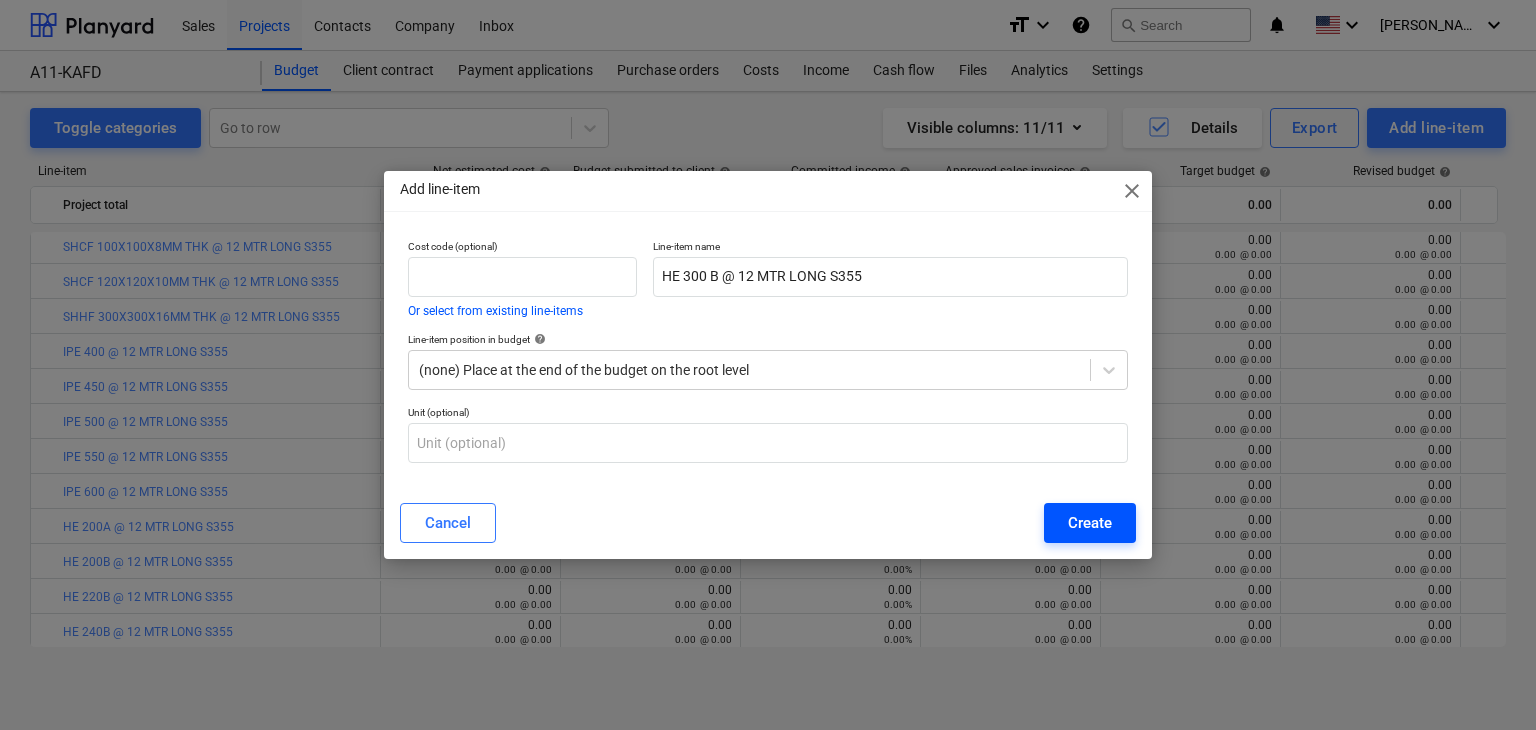 click on "Create" at bounding box center (1090, 523) 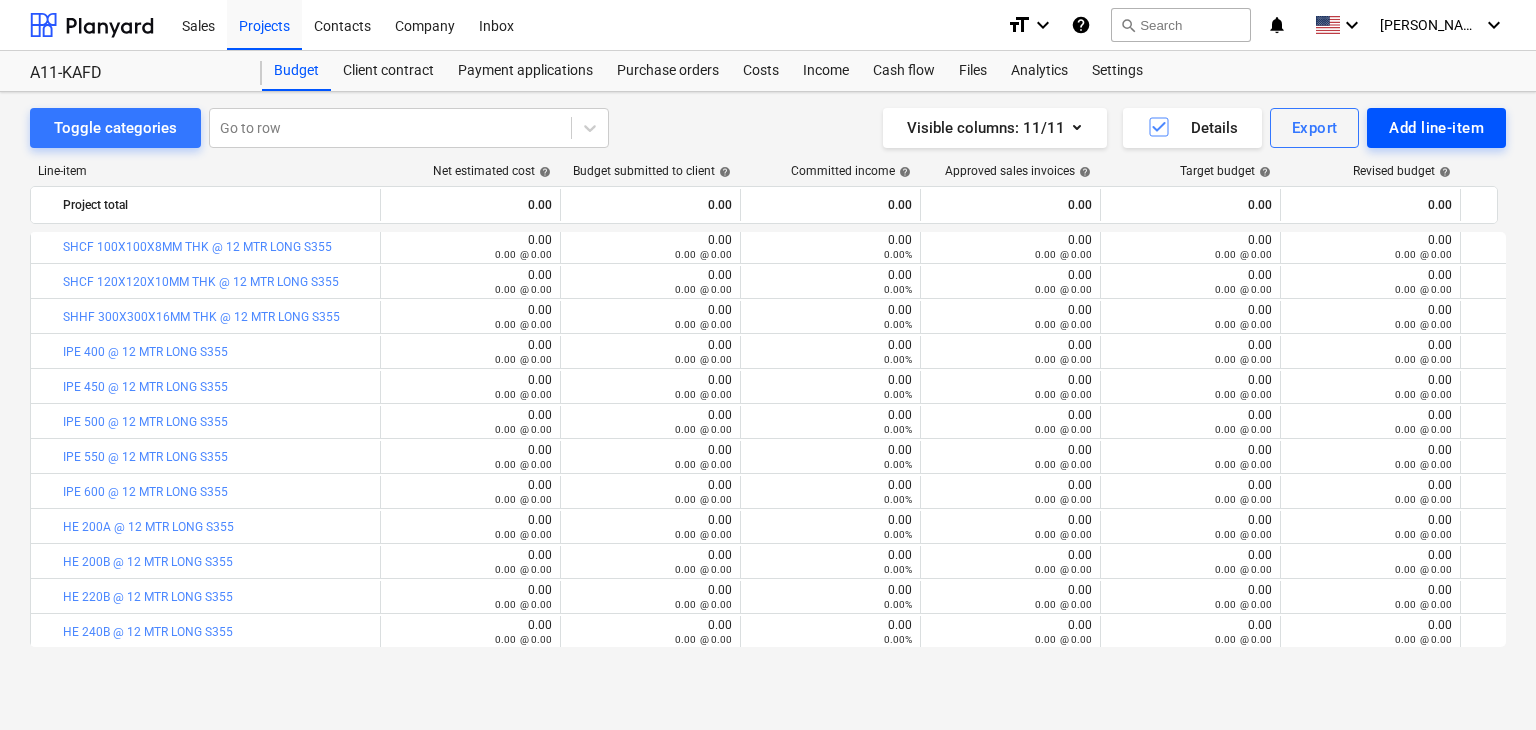 click on "Add line-item" at bounding box center (1436, 128) 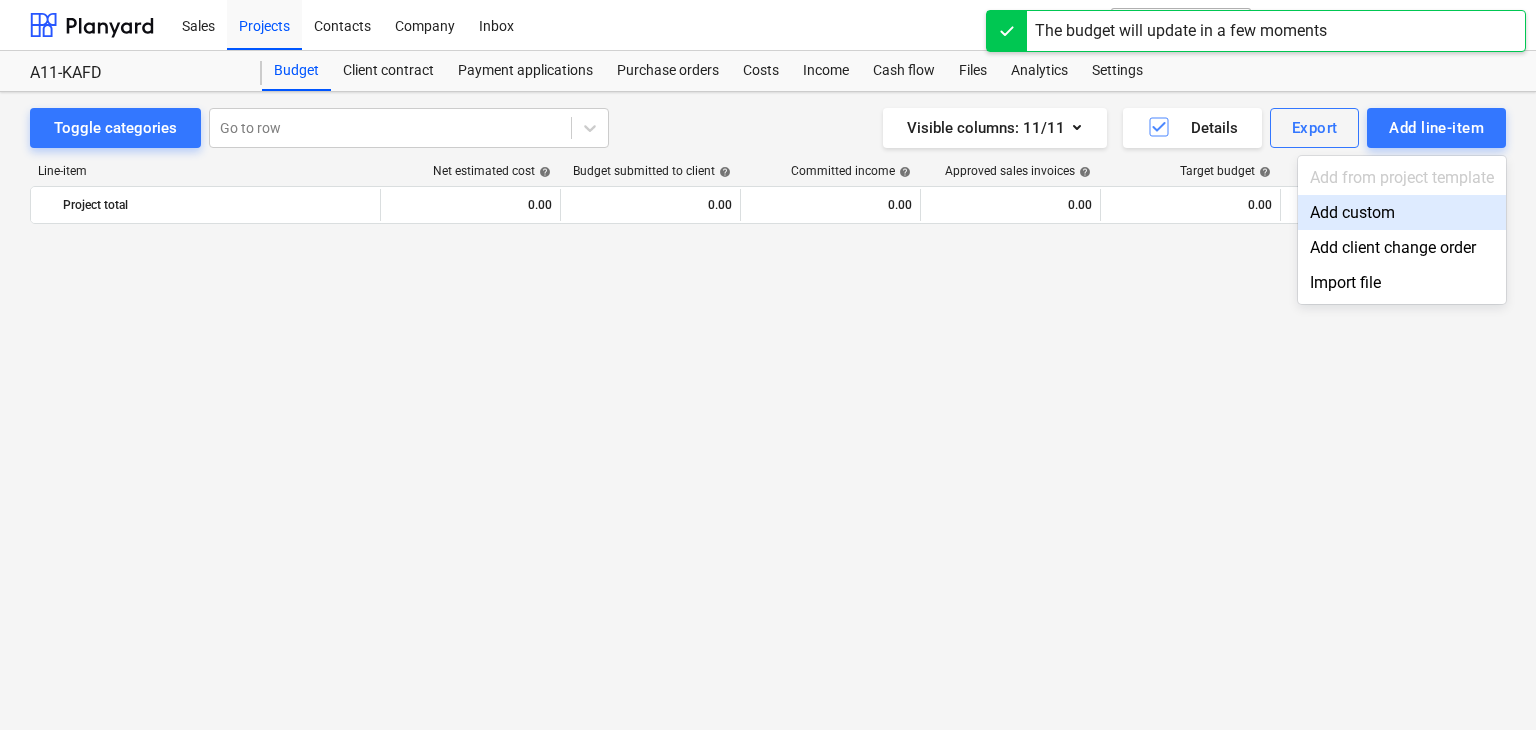 scroll, scrollTop: 1649, scrollLeft: 0, axis: vertical 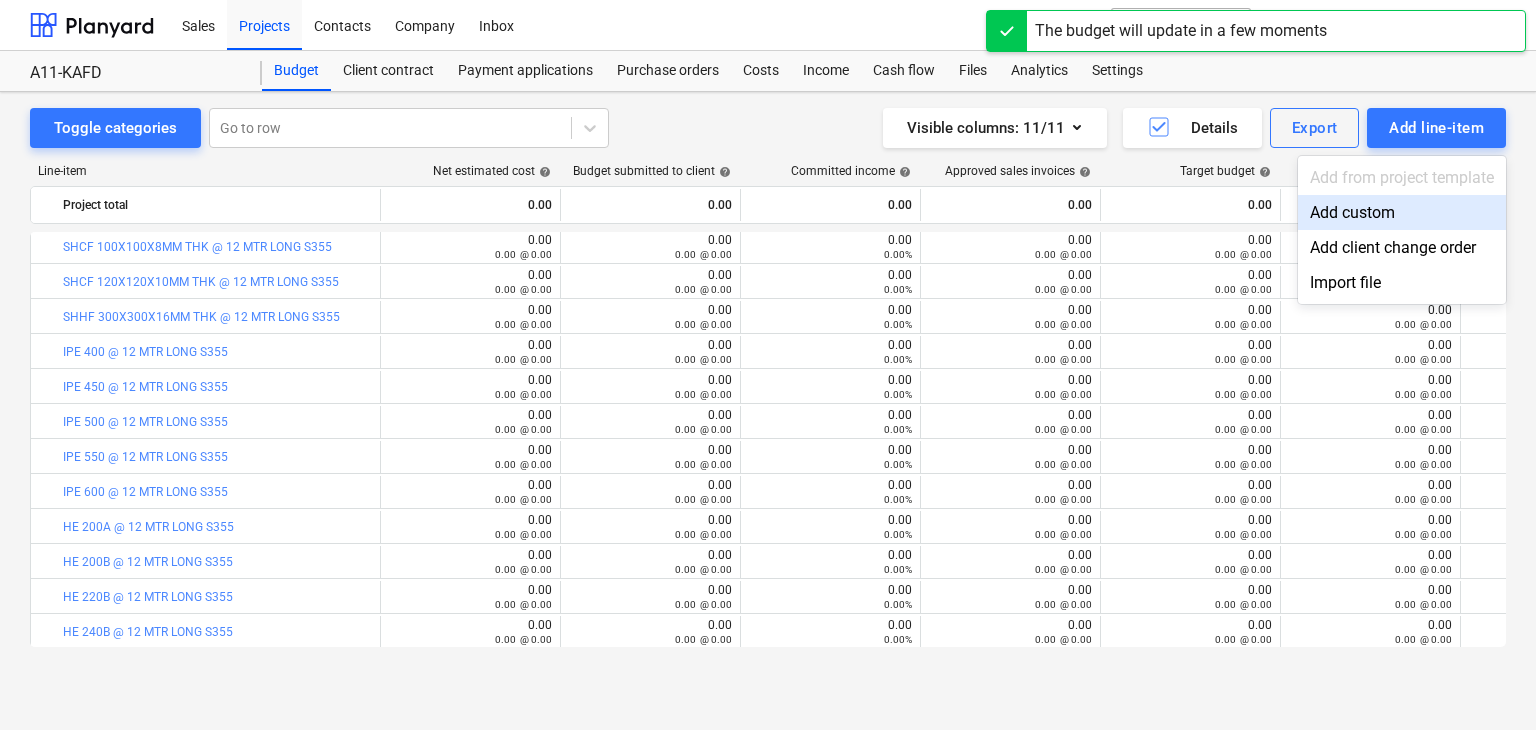 click on "Add custom" at bounding box center [1402, 212] 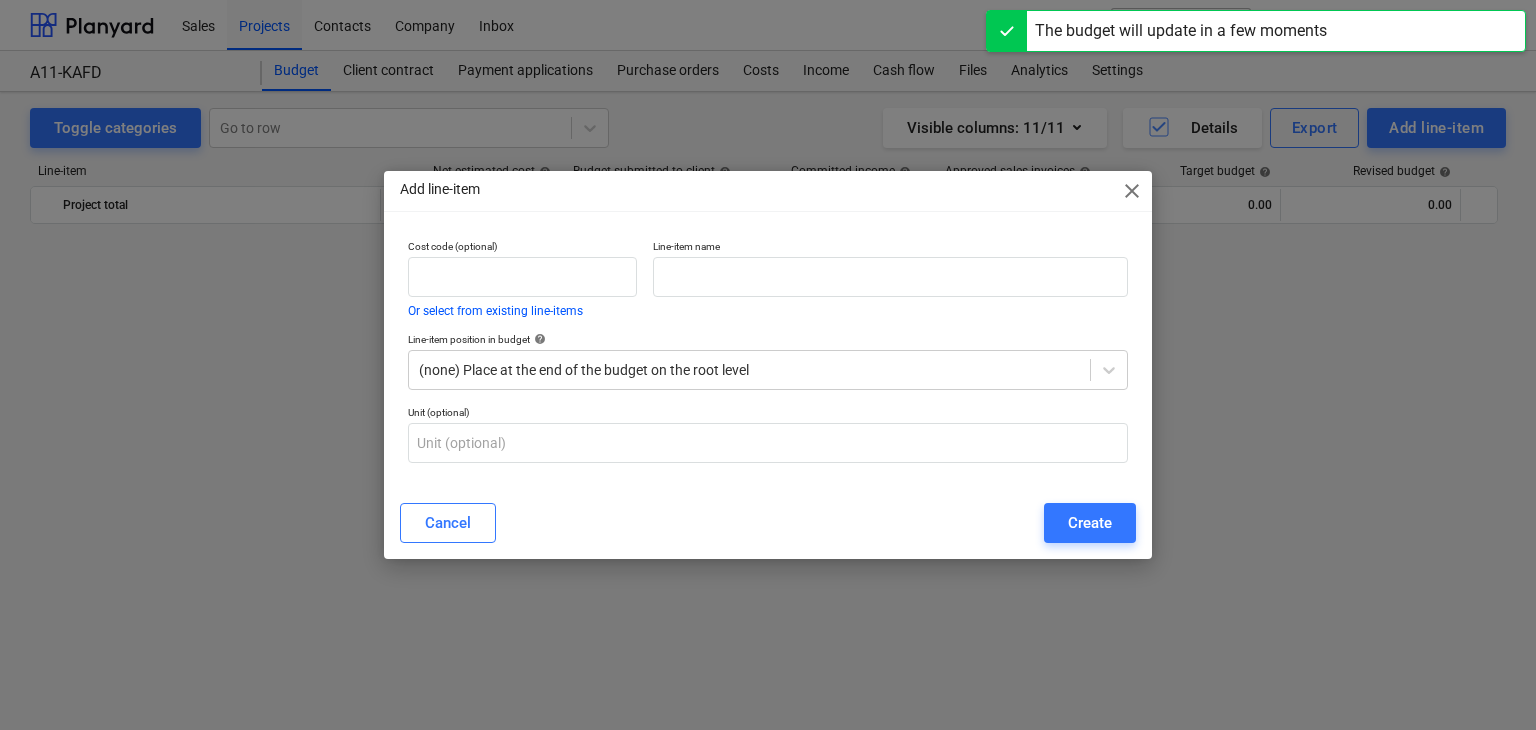 scroll, scrollTop: 1649, scrollLeft: 0, axis: vertical 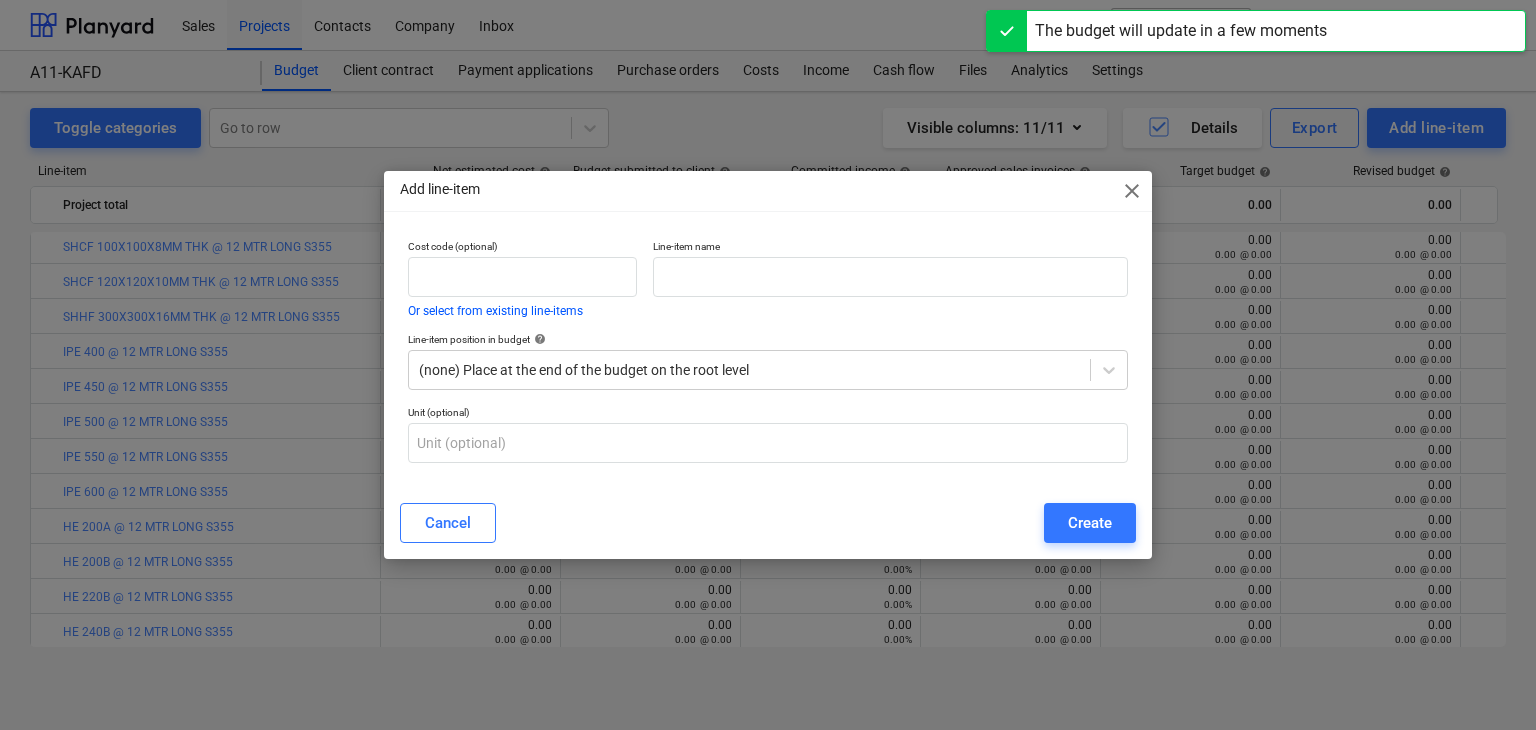 click on "Line-item name" at bounding box center (890, 278) 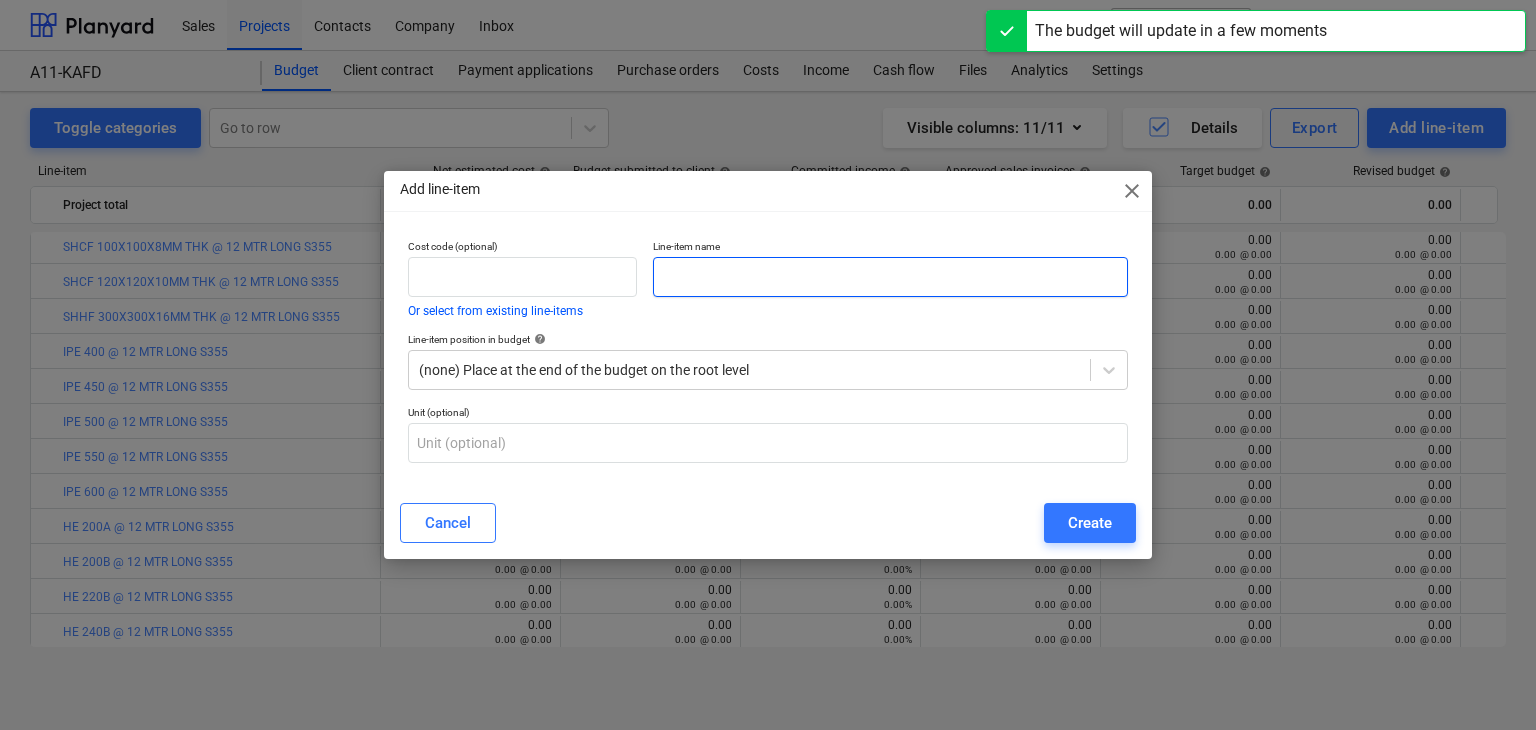 click at bounding box center [890, 277] 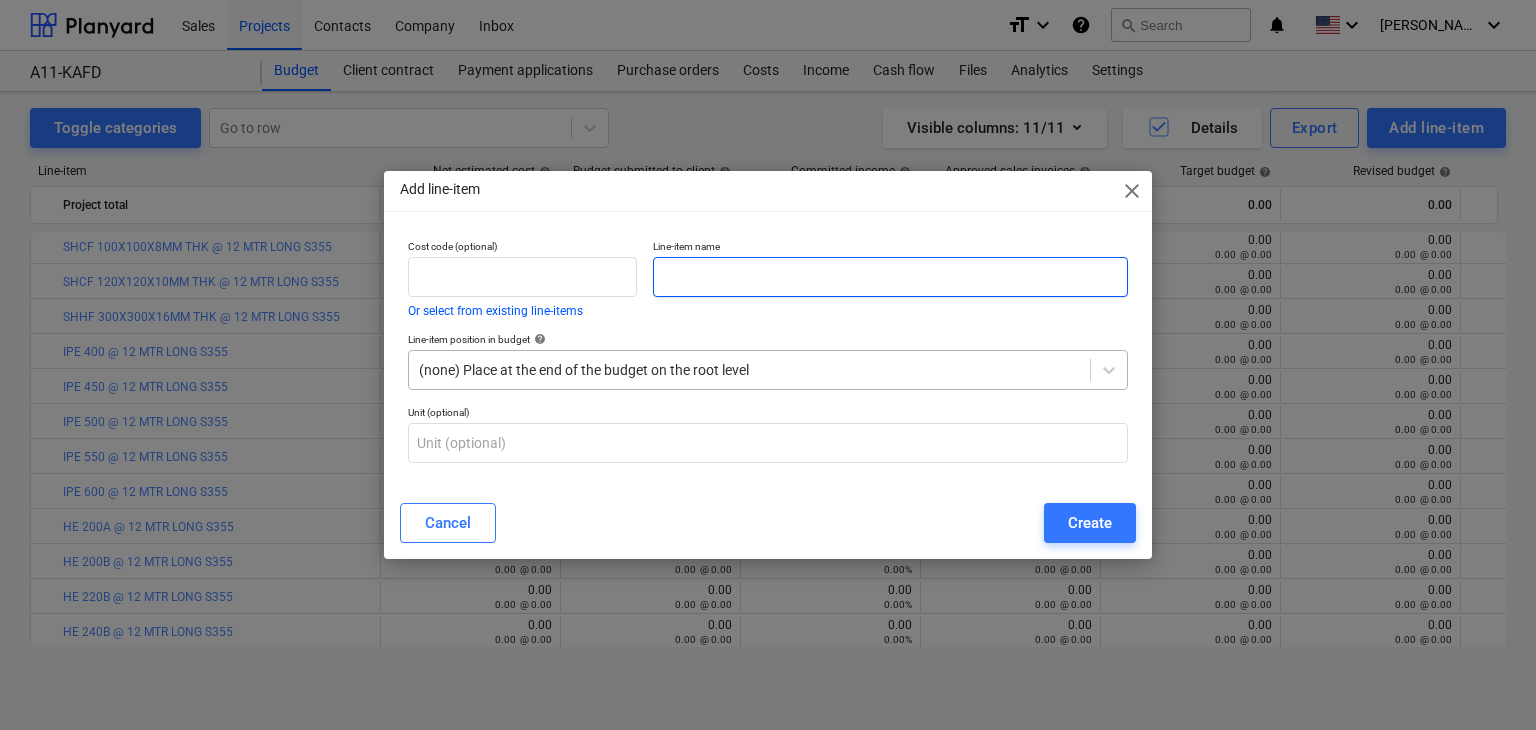 paste on "HE 400 B @ 12 MTR LONG S355" 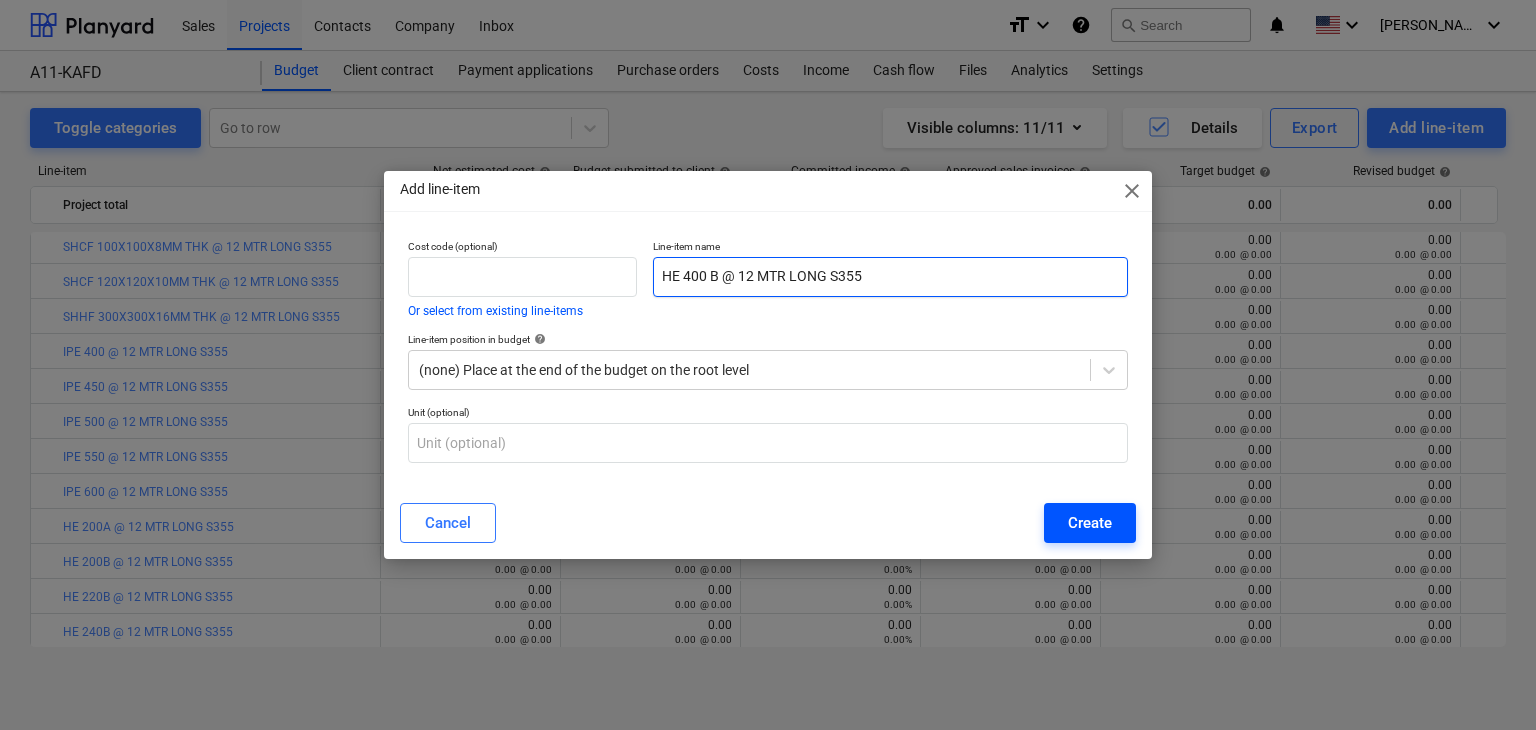 type on "HE 400 B @ 12 MTR LONG S355" 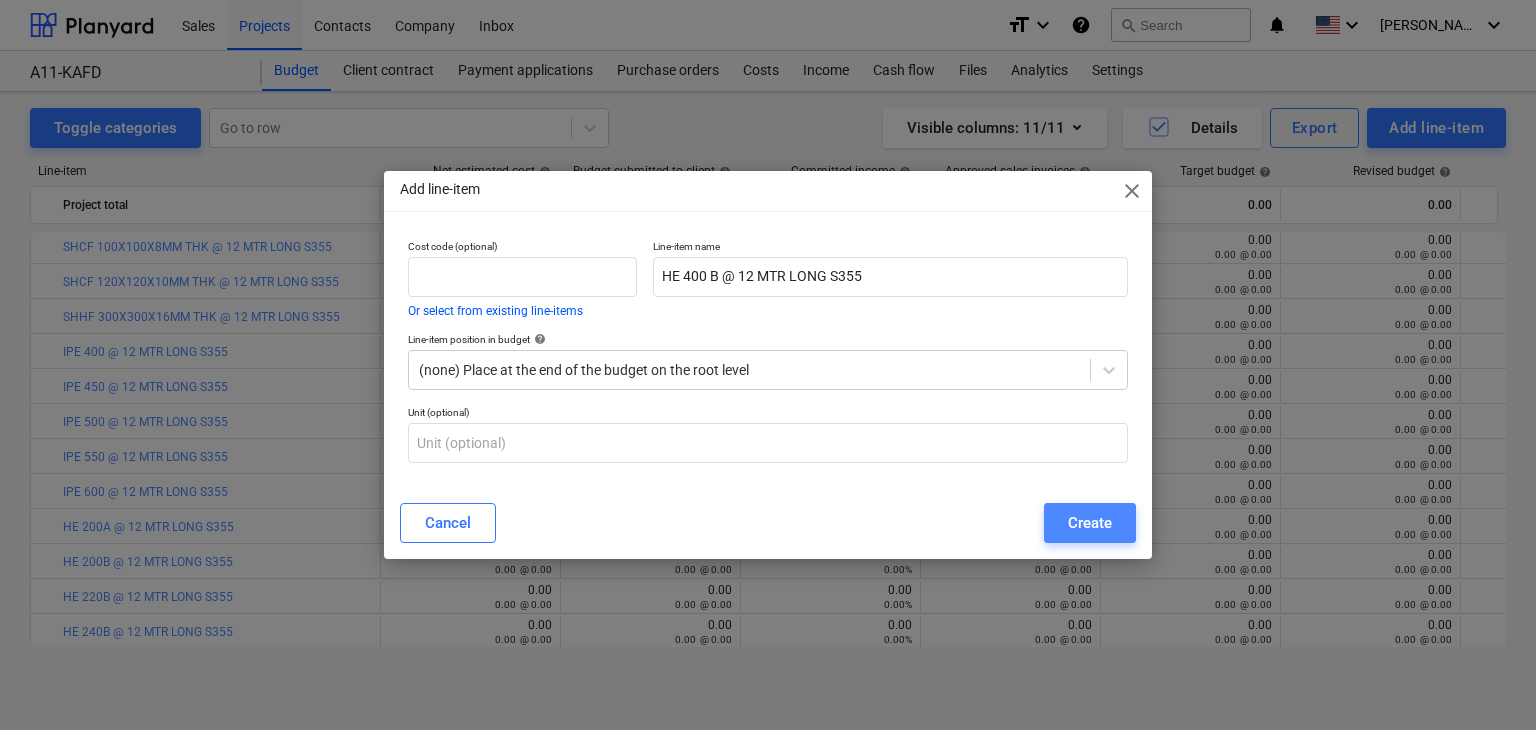 click on "Create" at bounding box center [1090, 523] 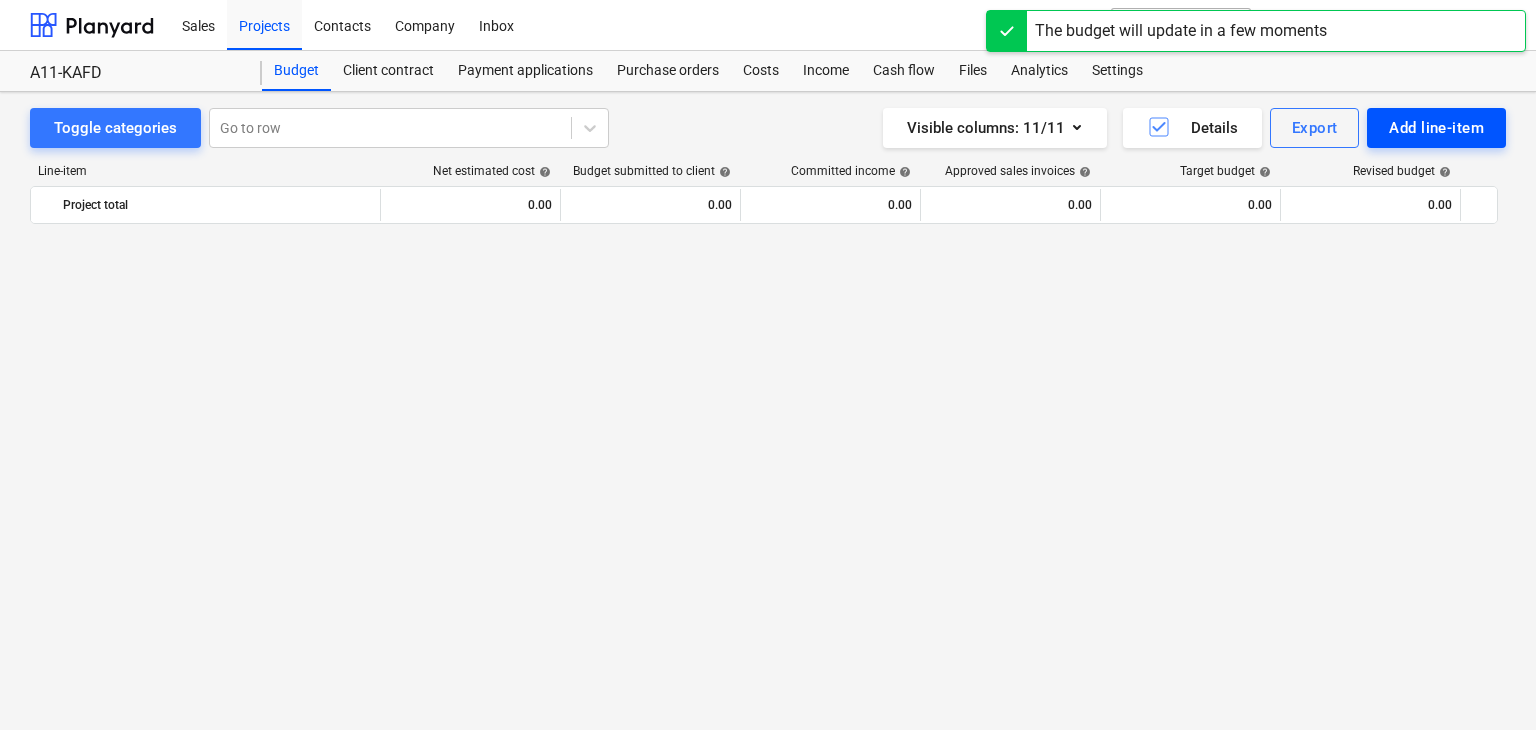 click on "Add line-item" at bounding box center (1436, 128) 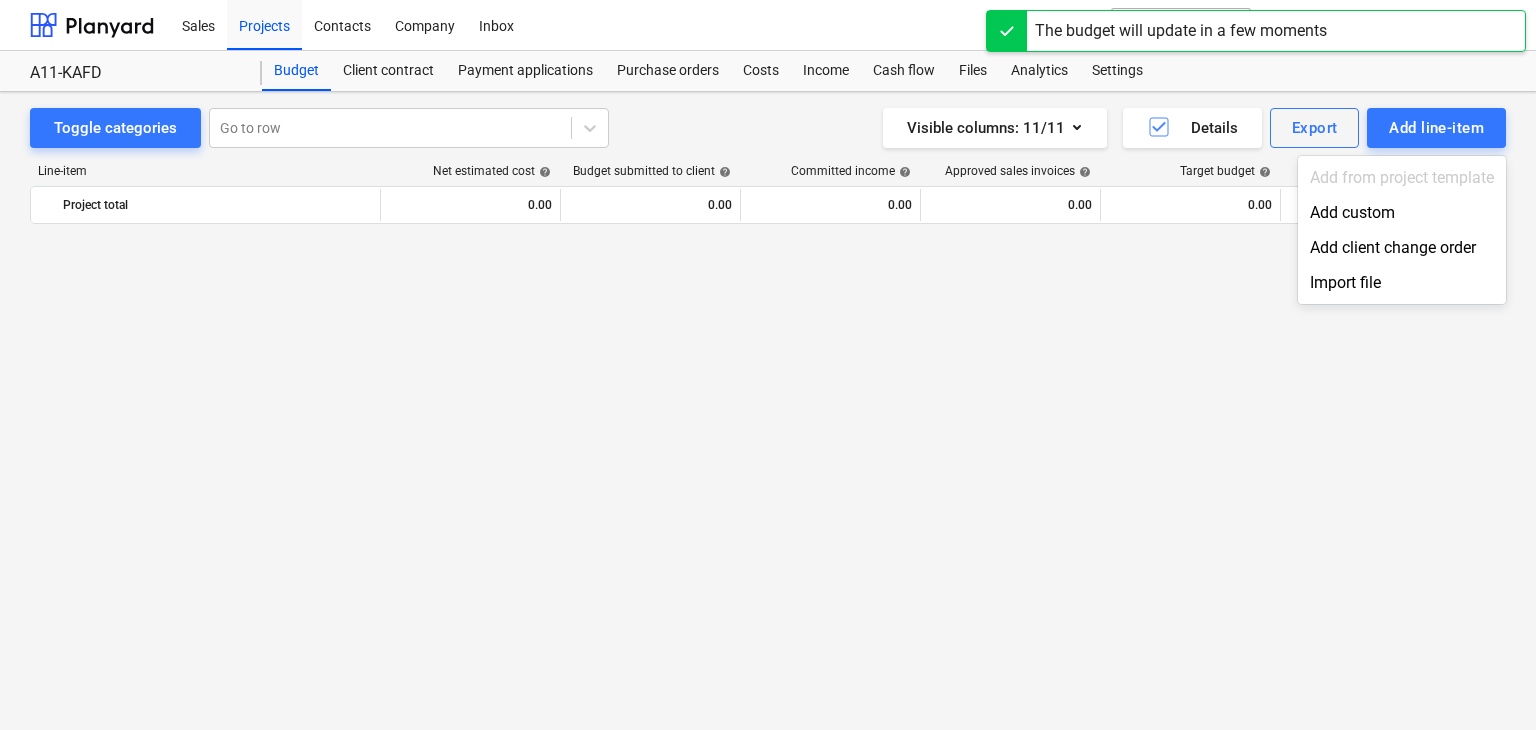 scroll, scrollTop: 1649, scrollLeft: 0, axis: vertical 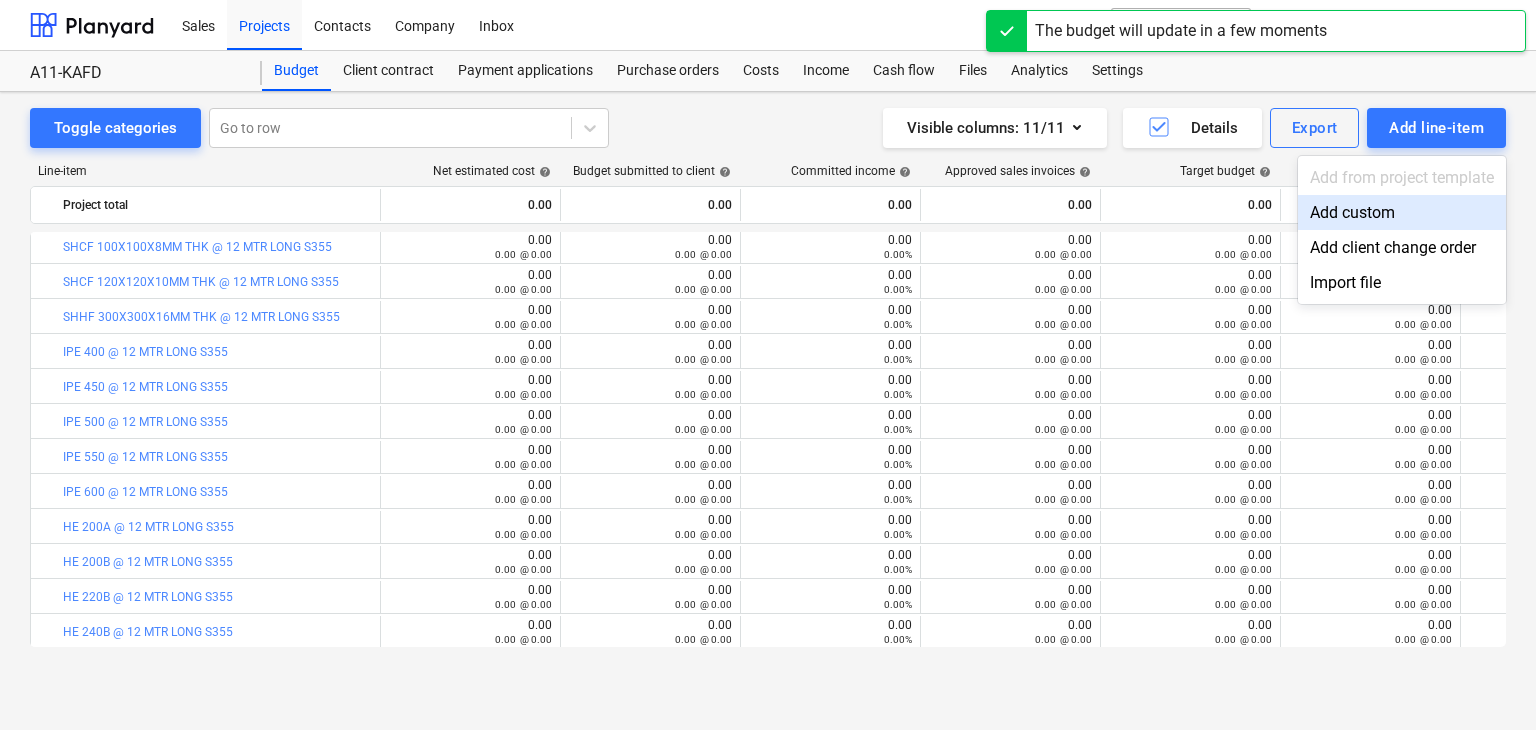 click on "Add custom" at bounding box center [1402, 212] 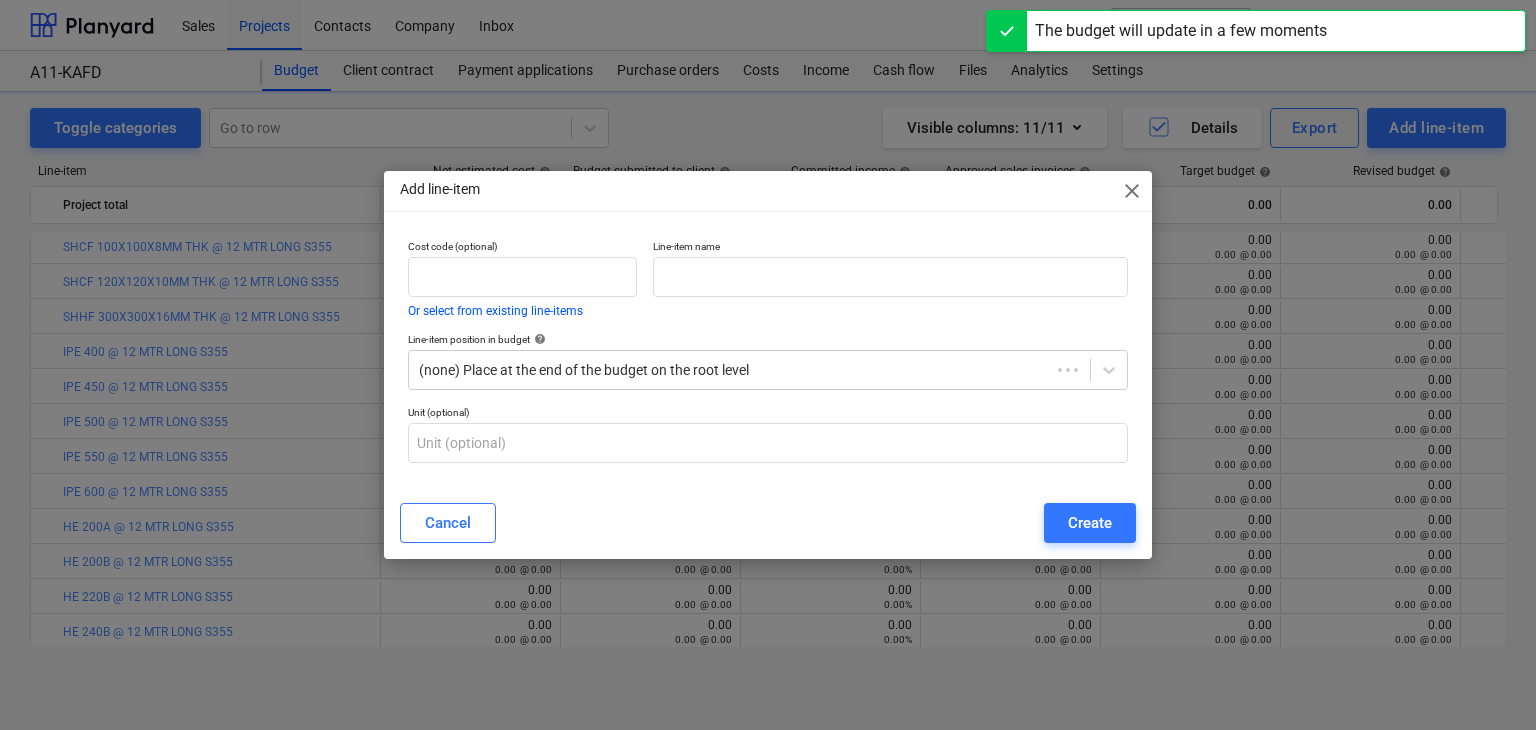 click on "Line-item name" at bounding box center [890, 248] 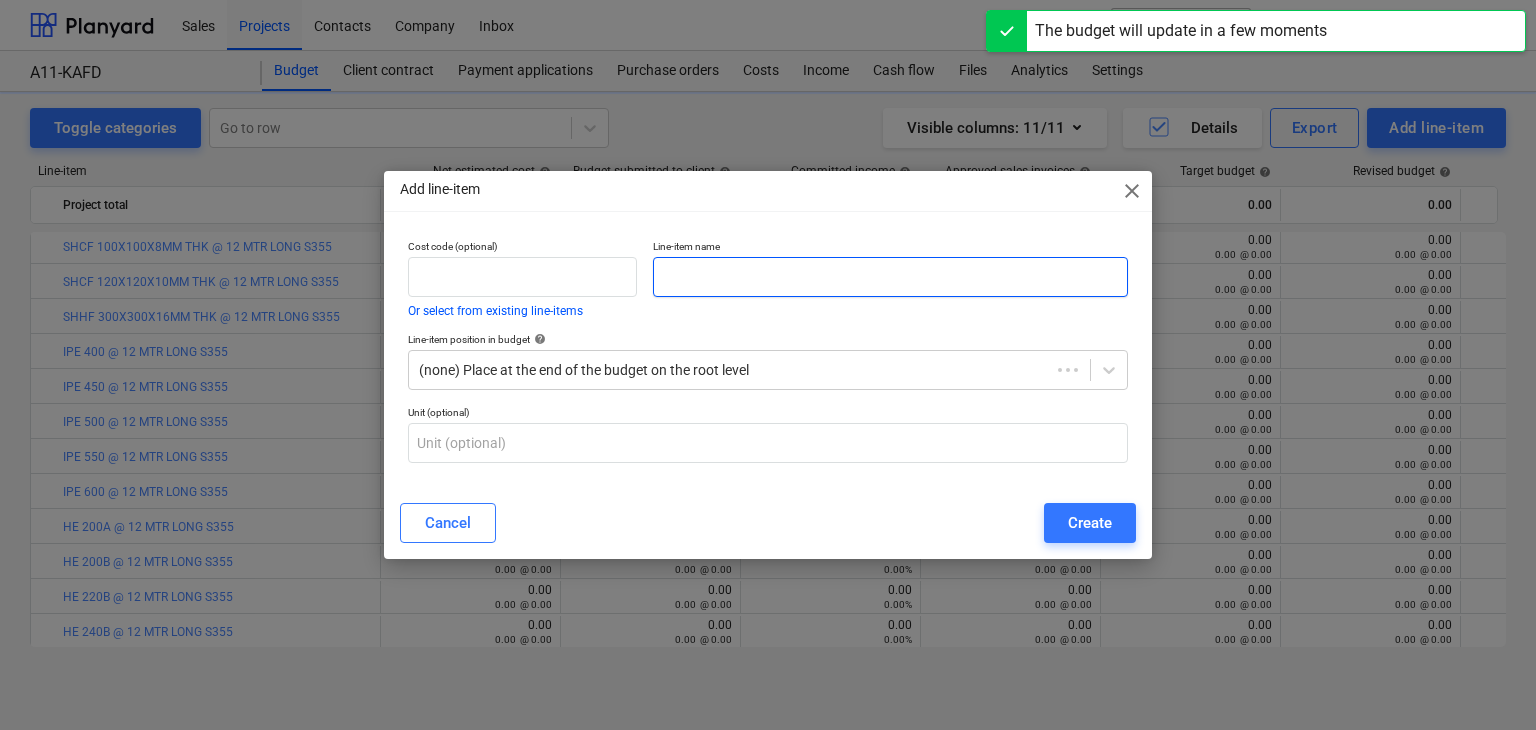 click at bounding box center [890, 277] 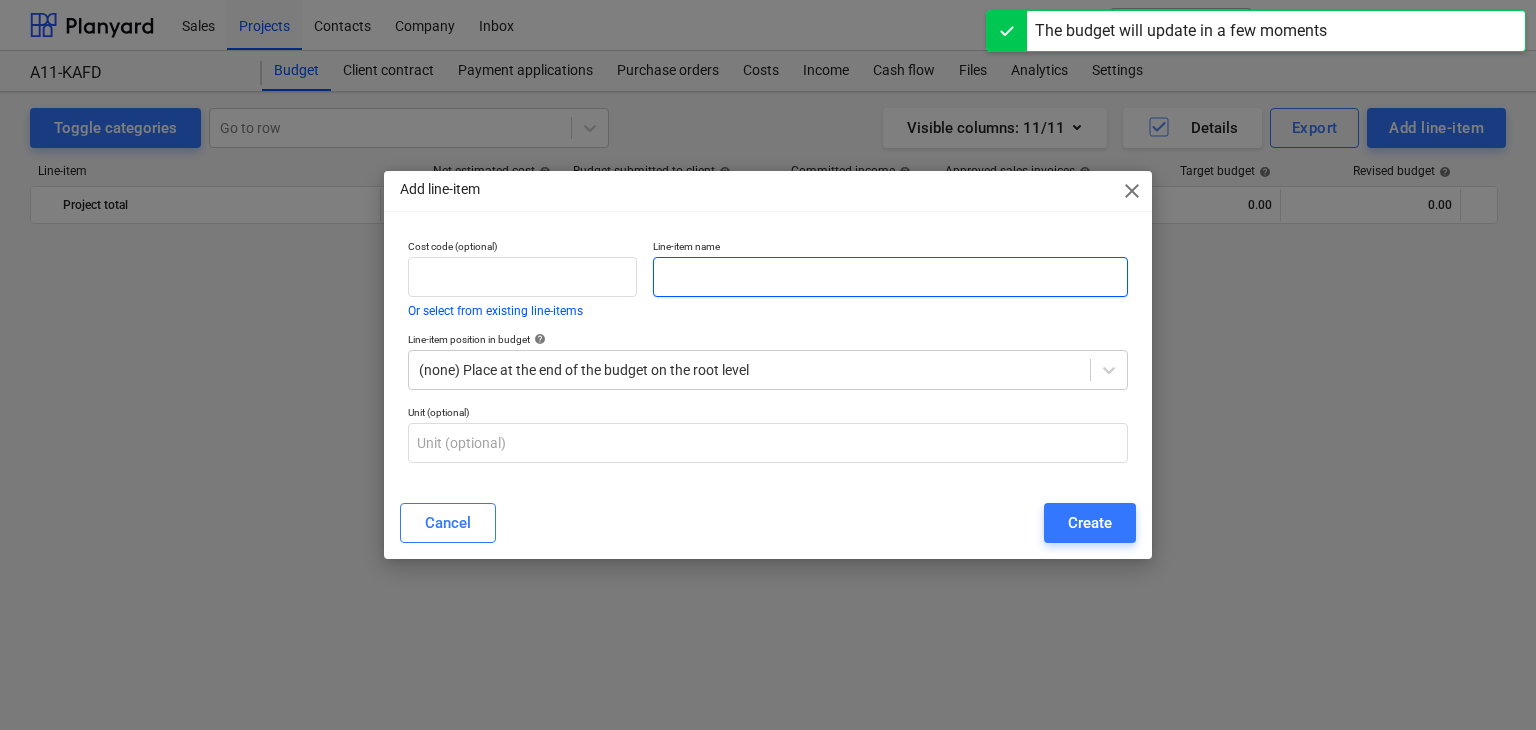 scroll, scrollTop: 1649, scrollLeft: 0, axis: vertical 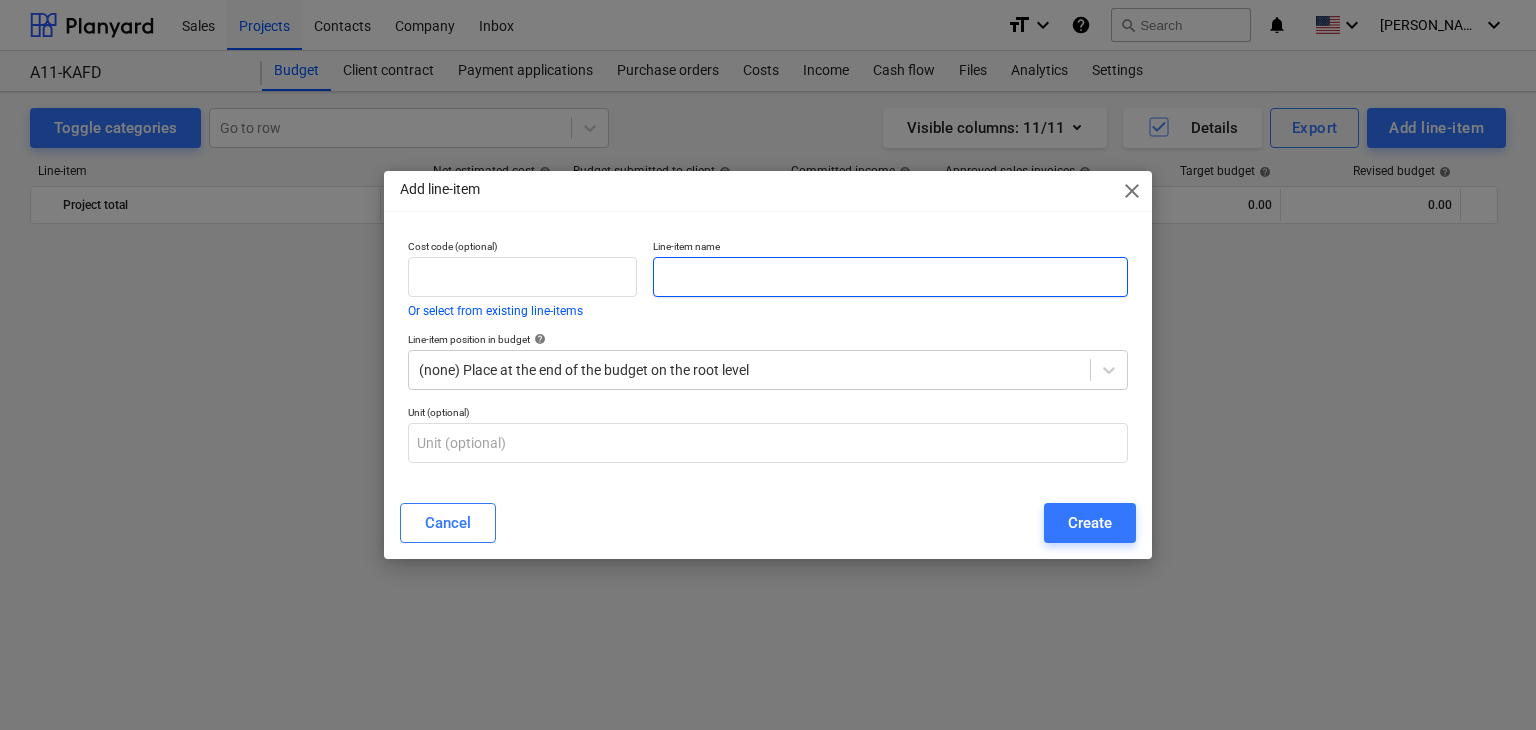 paste on "IPE 300 @ 12 MTR LONG S355" 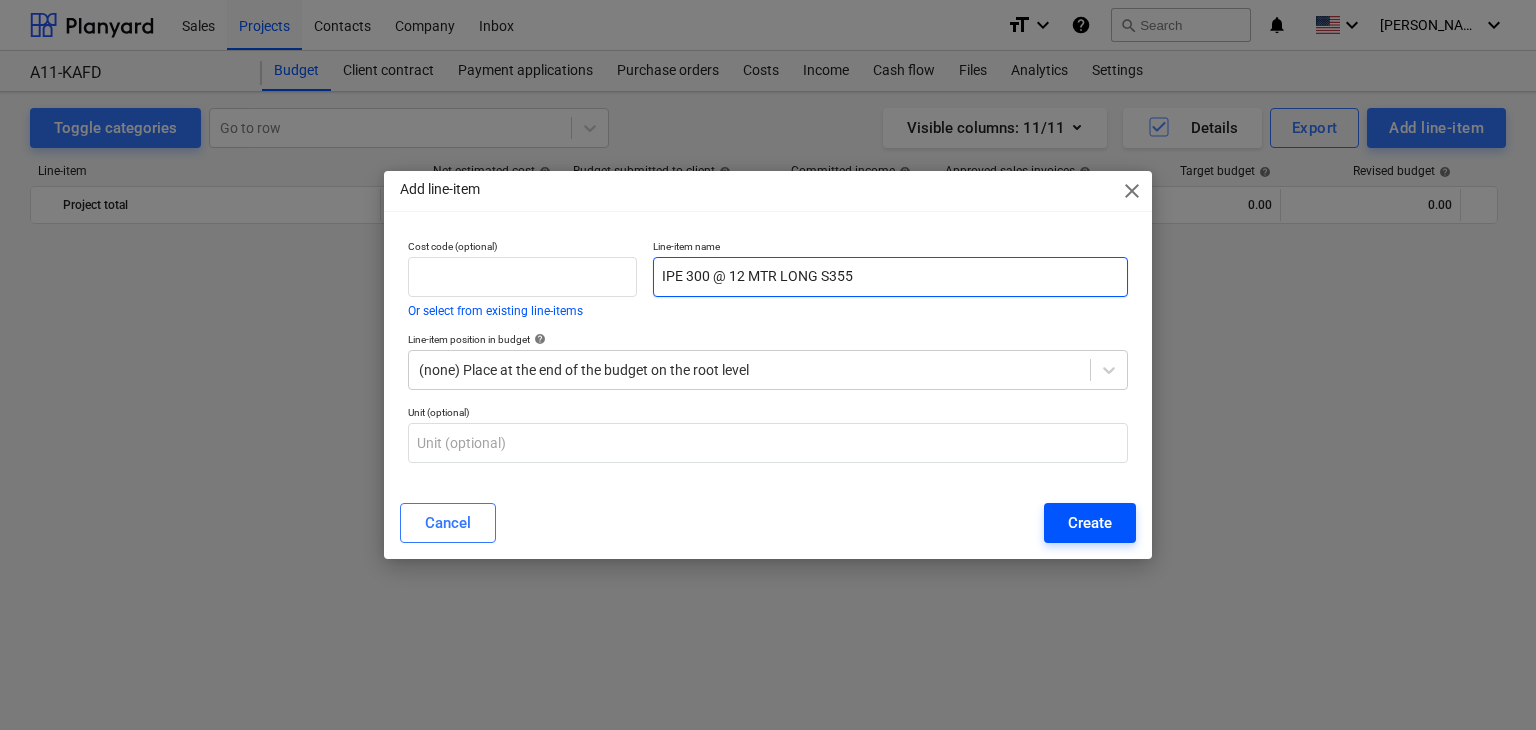 type on "IPE 300 @ 12 MTR LONG S355" 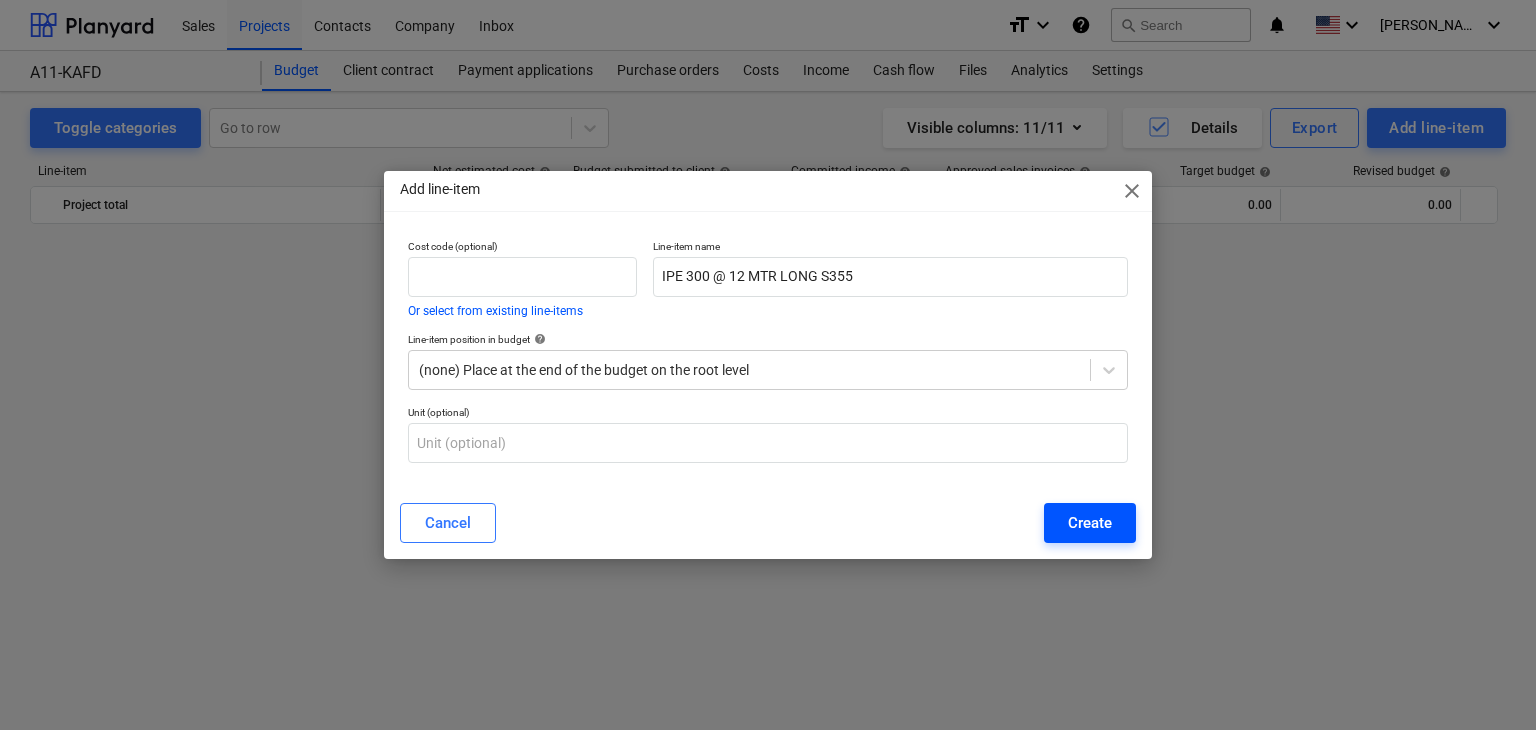 click on "Create" at bounding box center [1090, 523] 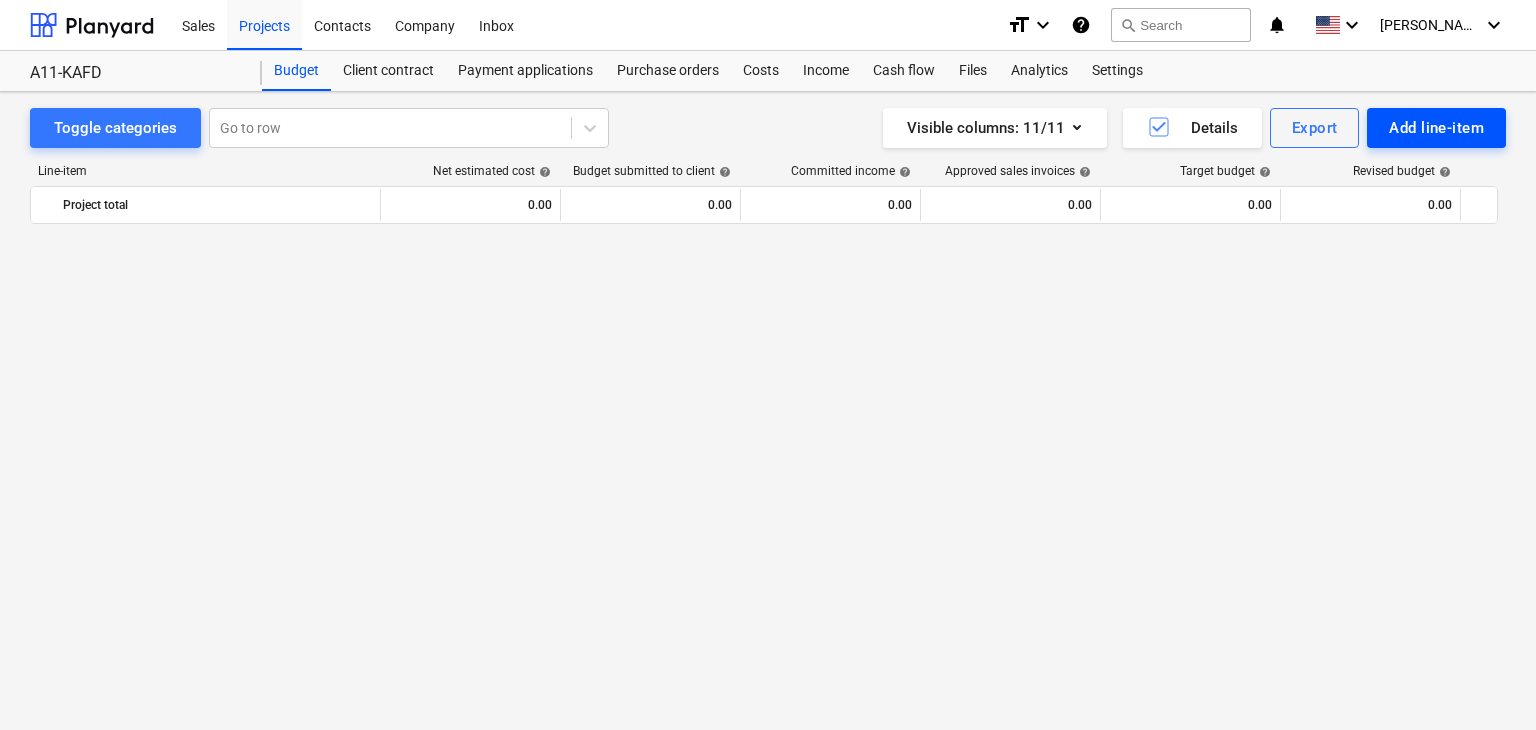 click on "Add line-item" at bounding box center (1436, 128) 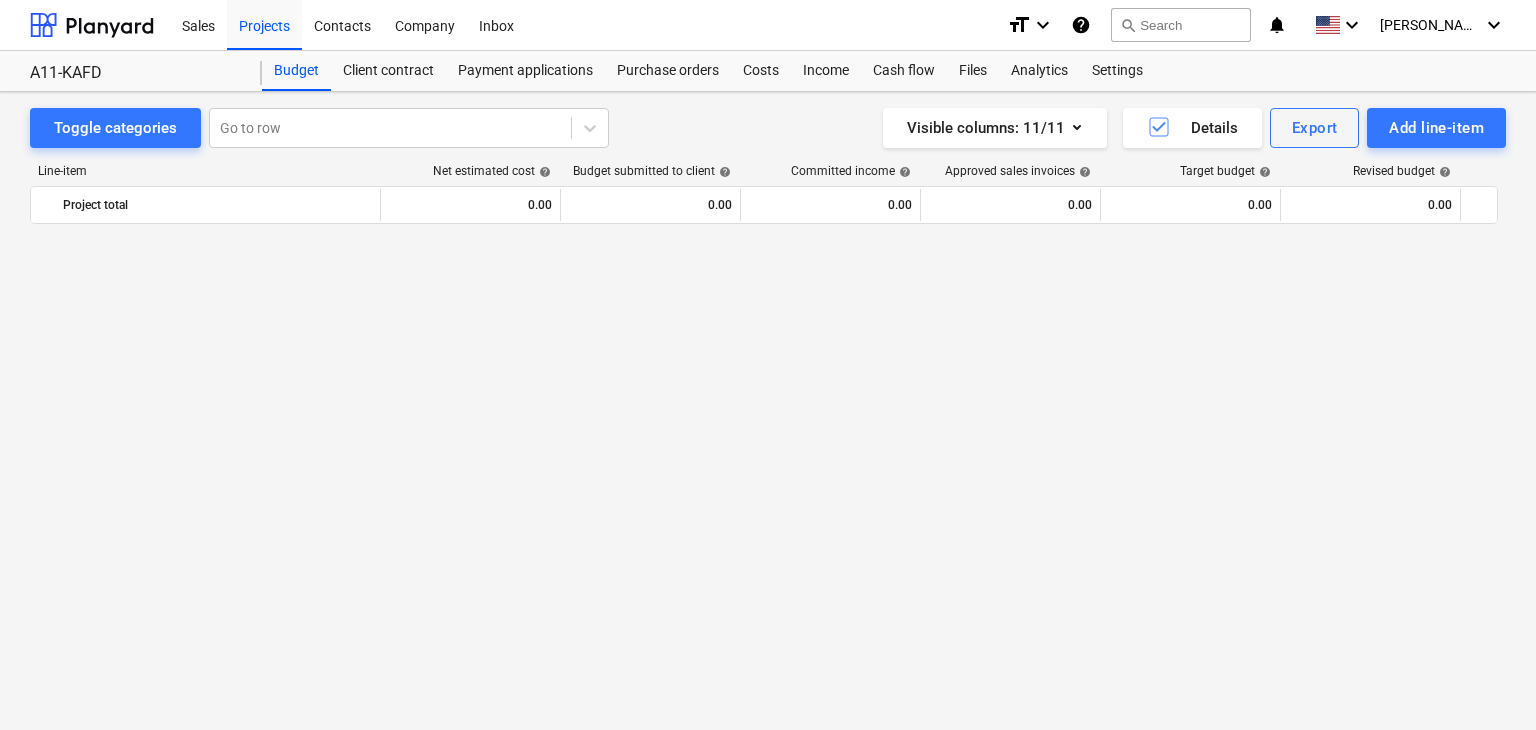 scroll, scrollTop: 1649, scrollLeft: 0, axis: vertical 